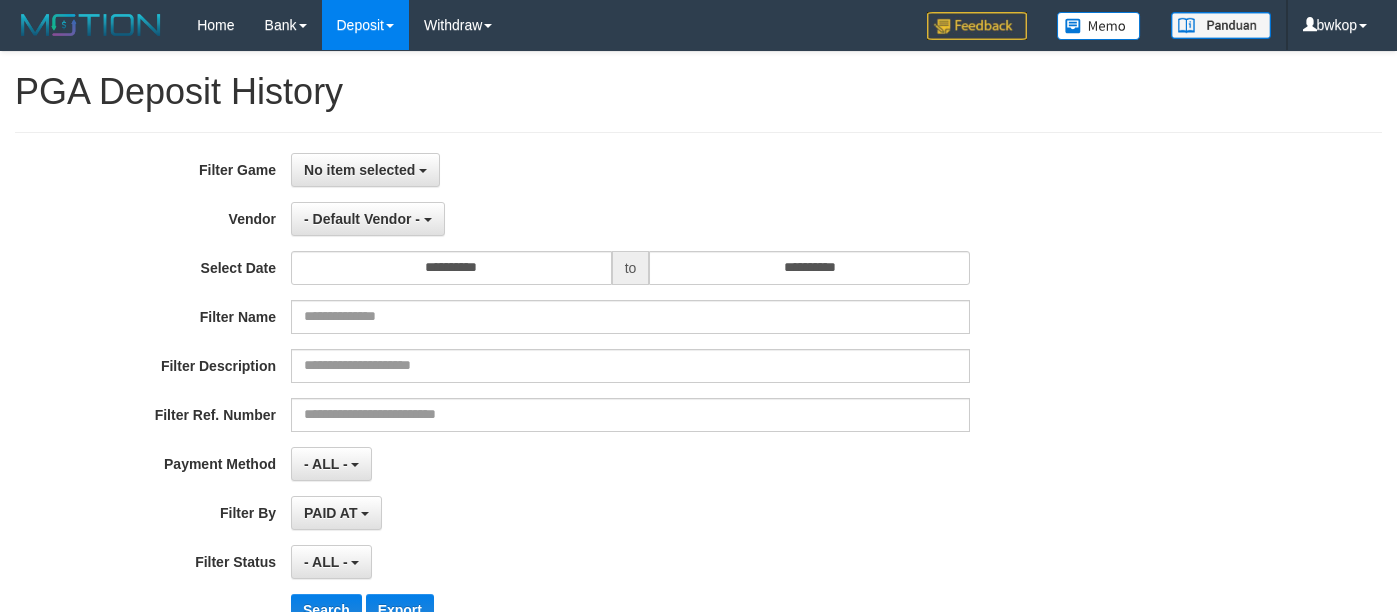 select on "**********" 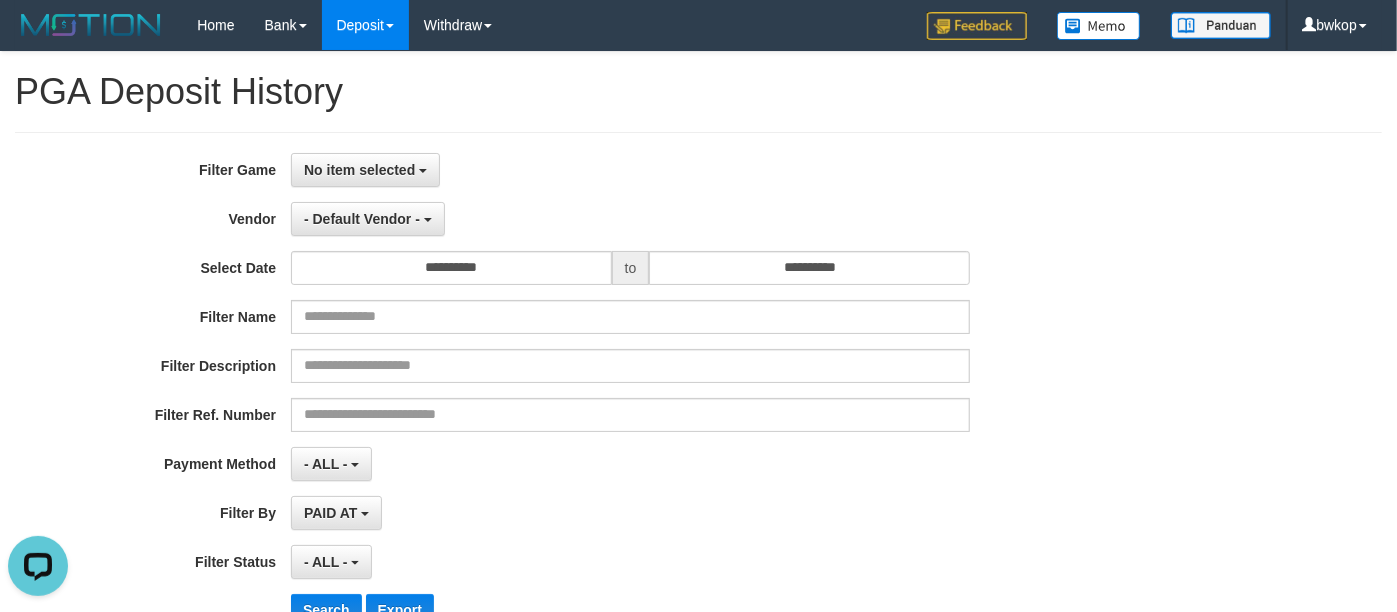 scroll, scrollTop: 0, scrollLeft: 0, axis: both 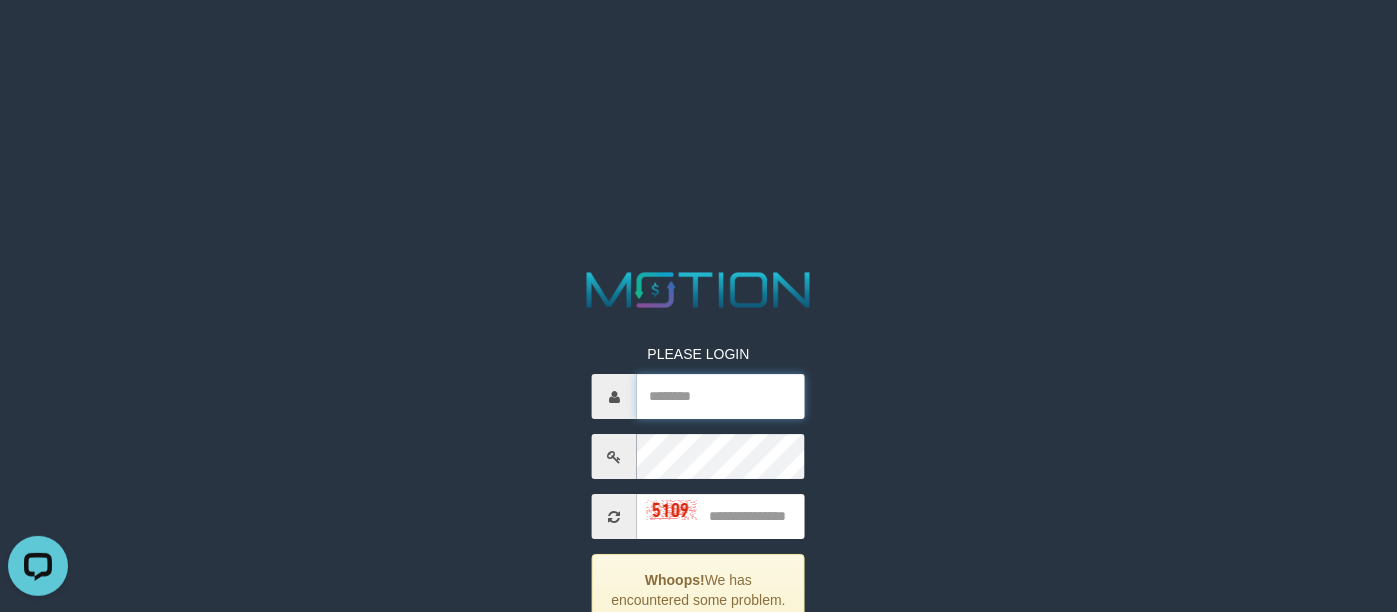 type on "*****" 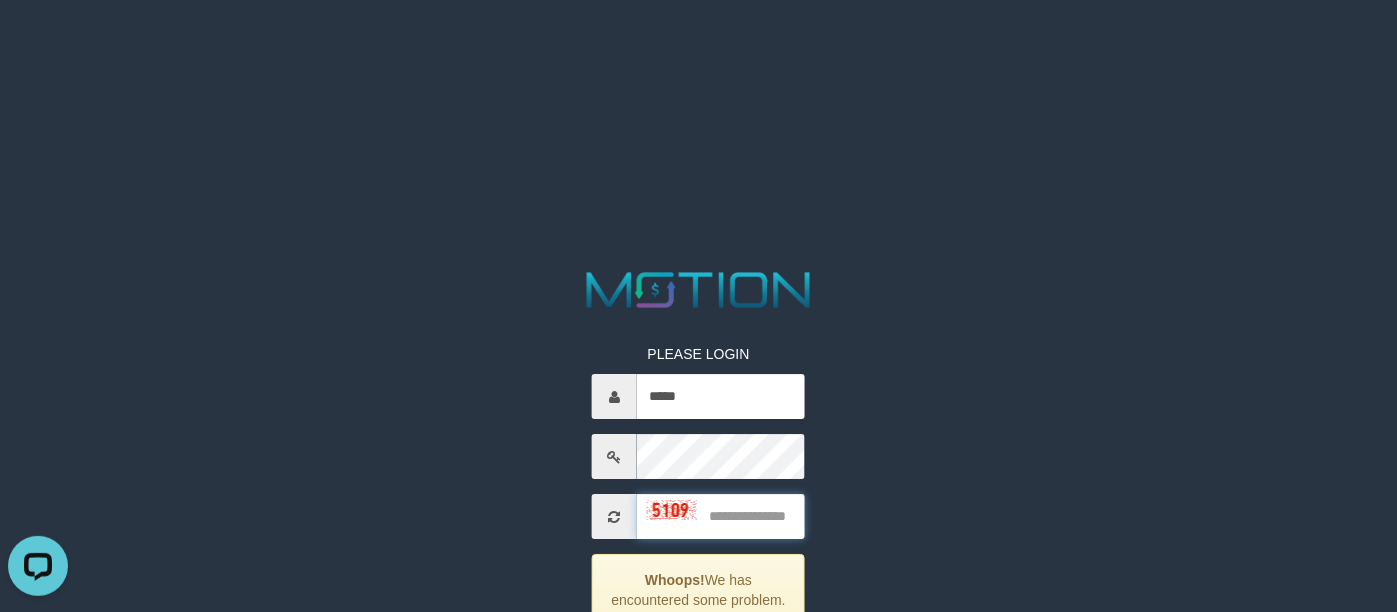 click at bounding box center (721, 516) 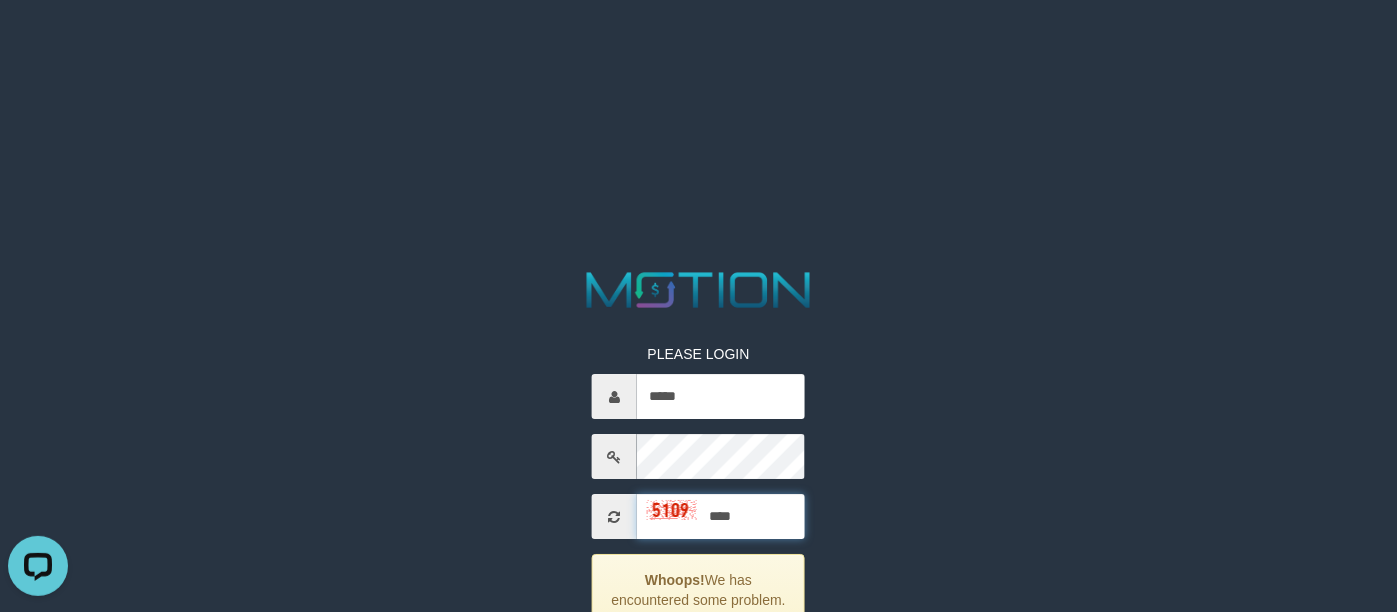 type on "****" 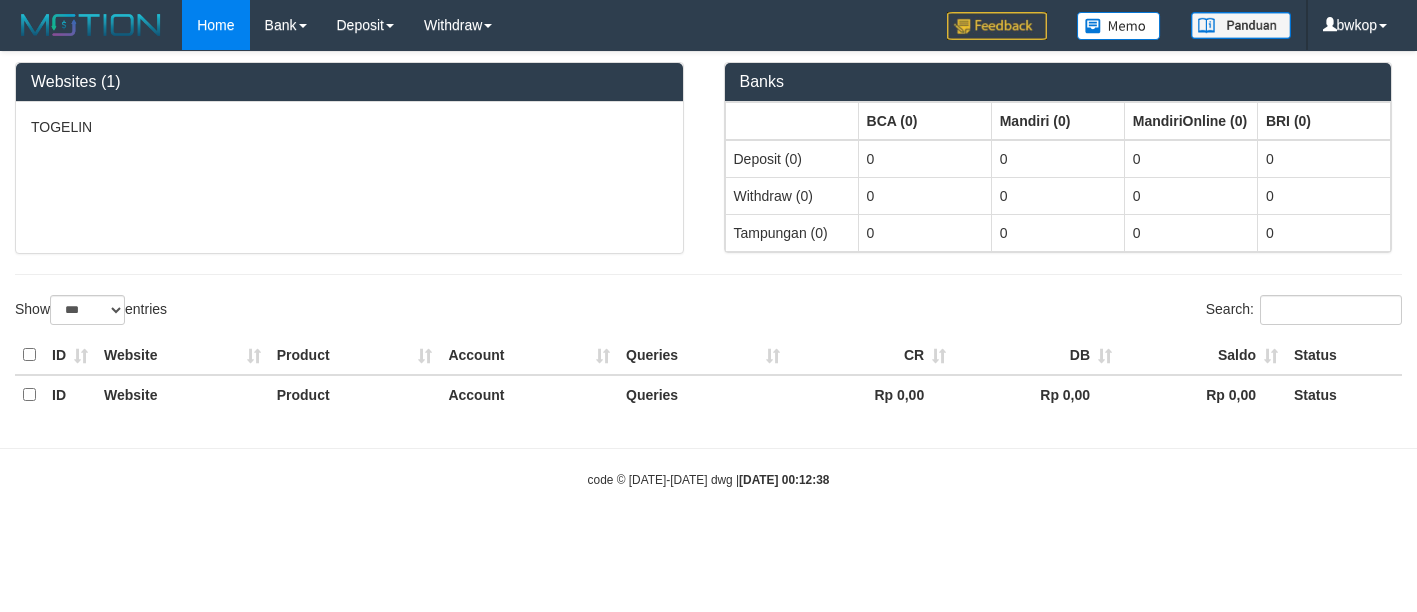 select on "***" 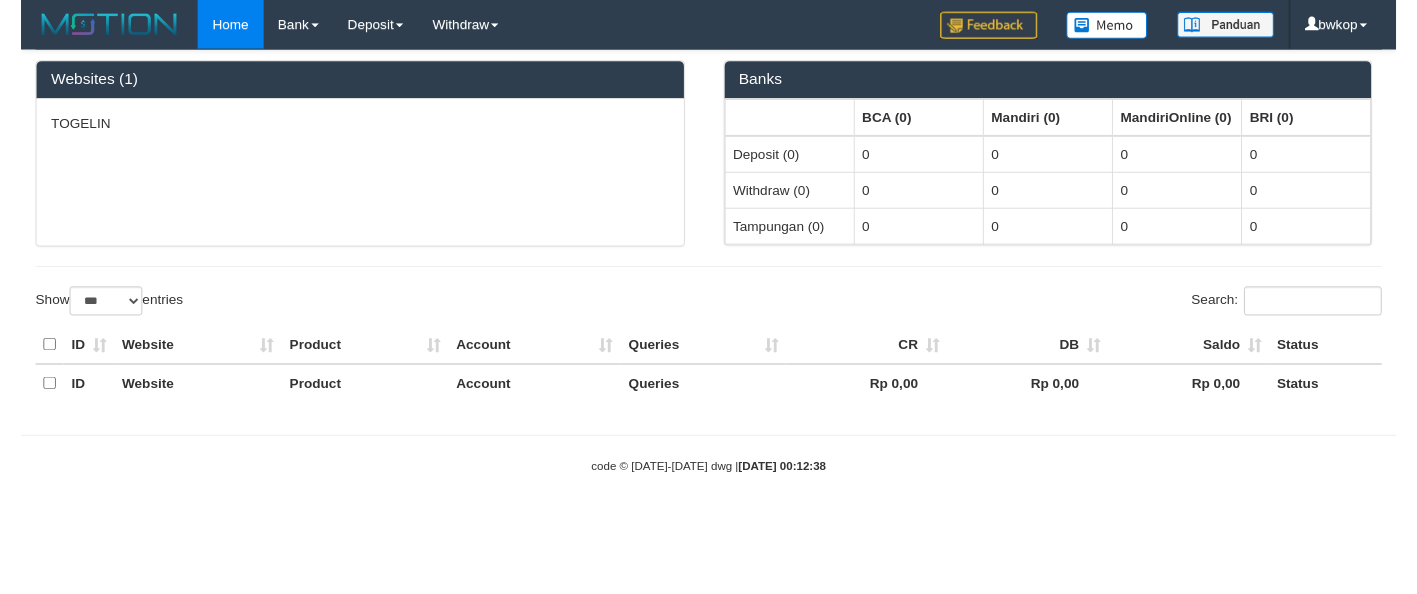 scroll, scrollTop: 0, scrollLeft: 0, axis: both 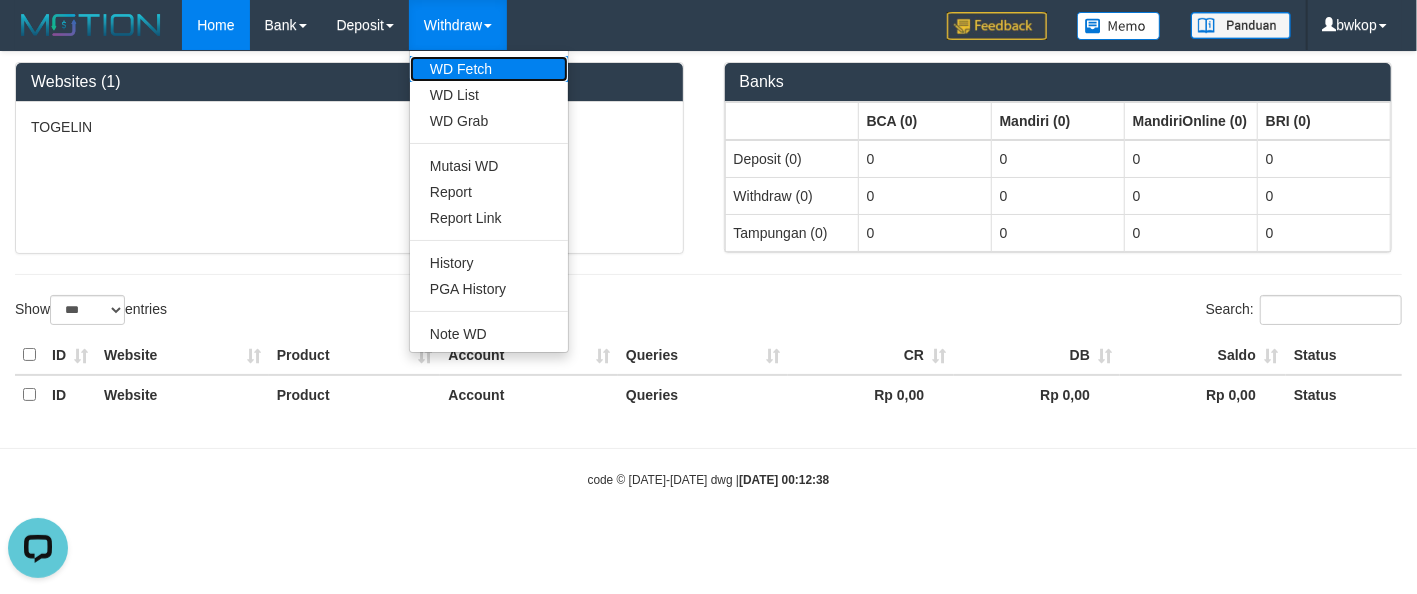click on "WD Fetch" at bounding box center [489, 69] 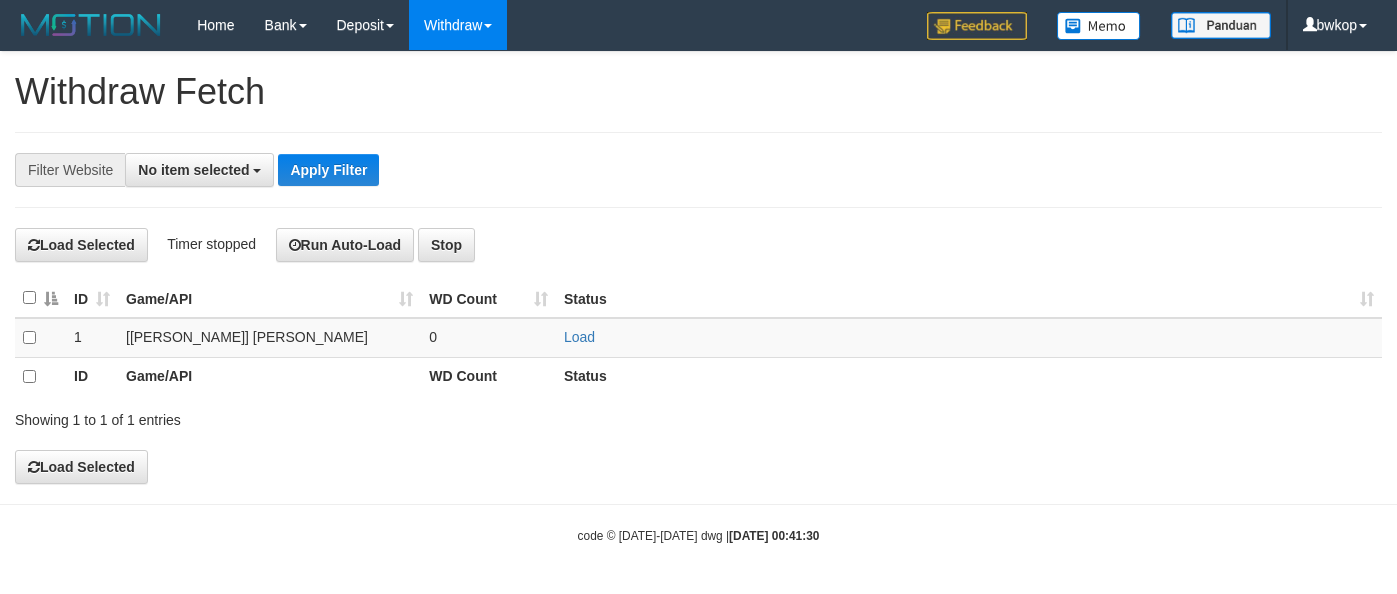 select 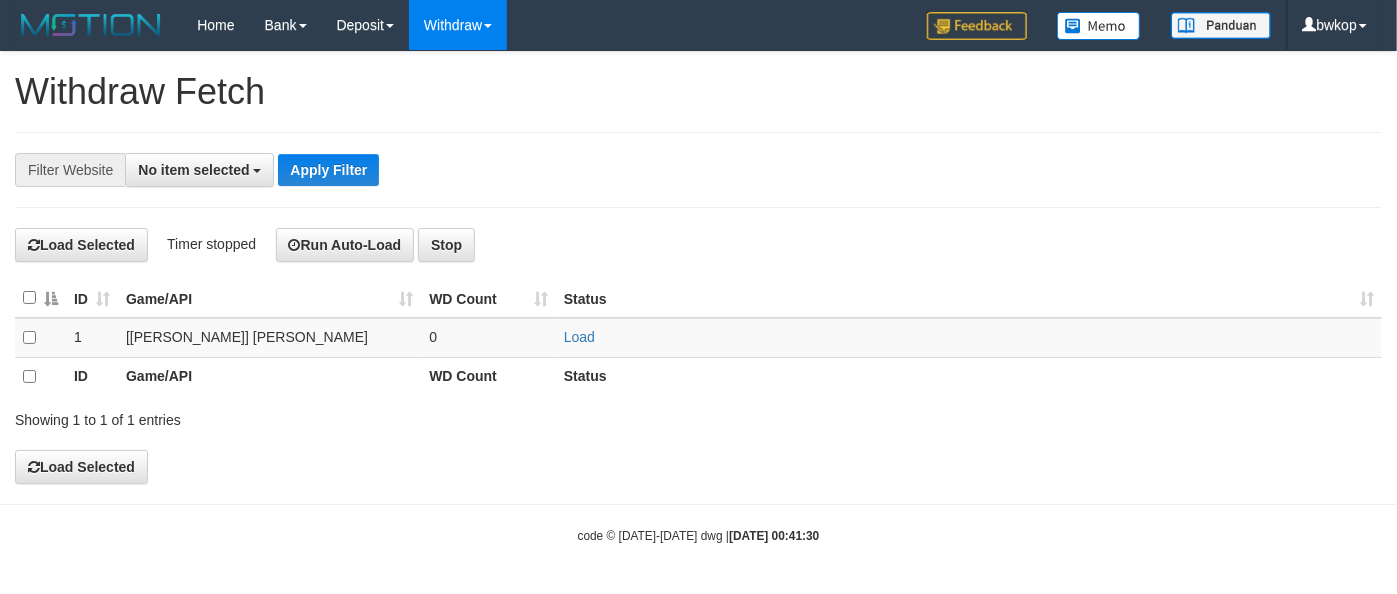 click on "**********" at bounding box center [582, 170] 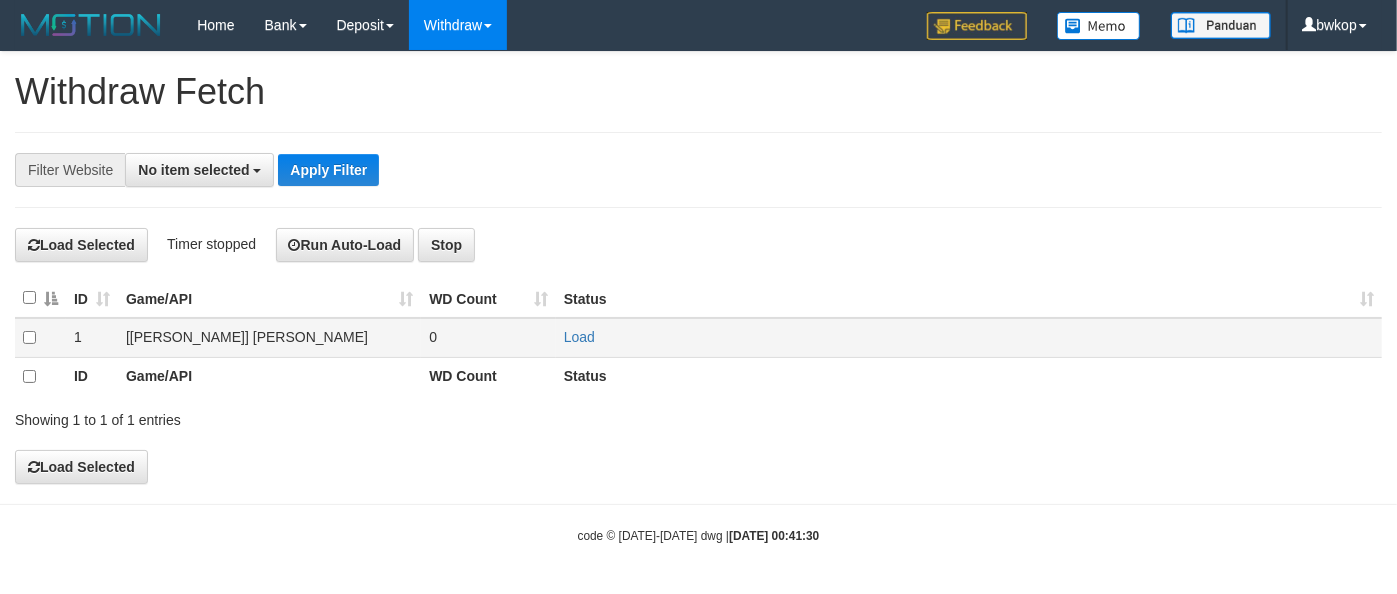 click on "Load" at bounding box center [969, 338] 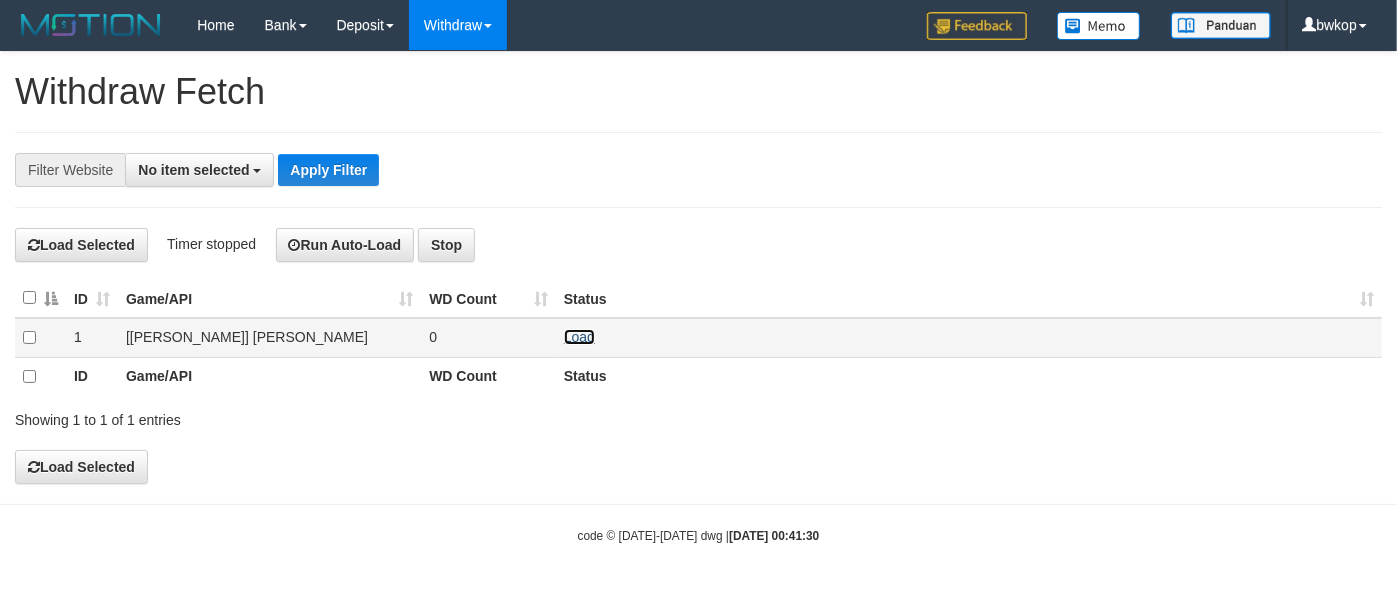 click on "Load" at bounding box center (579, 337) 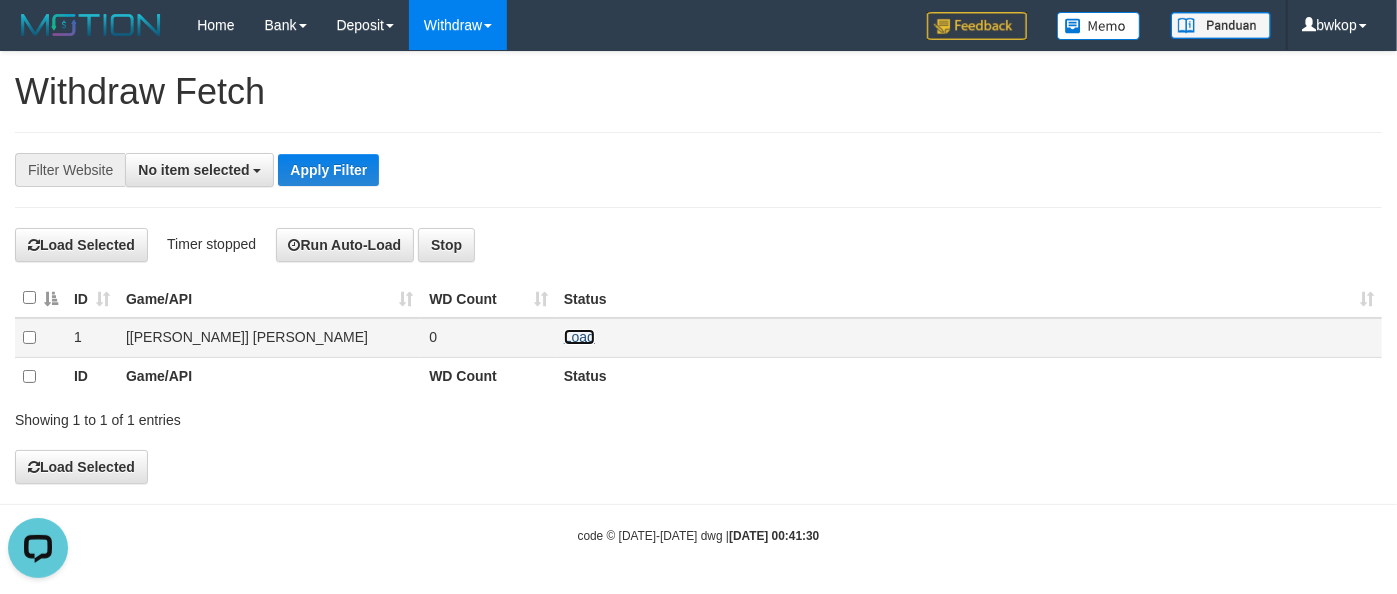 scroll, scrollTop: 0, scrollLeft: 0, axis: both 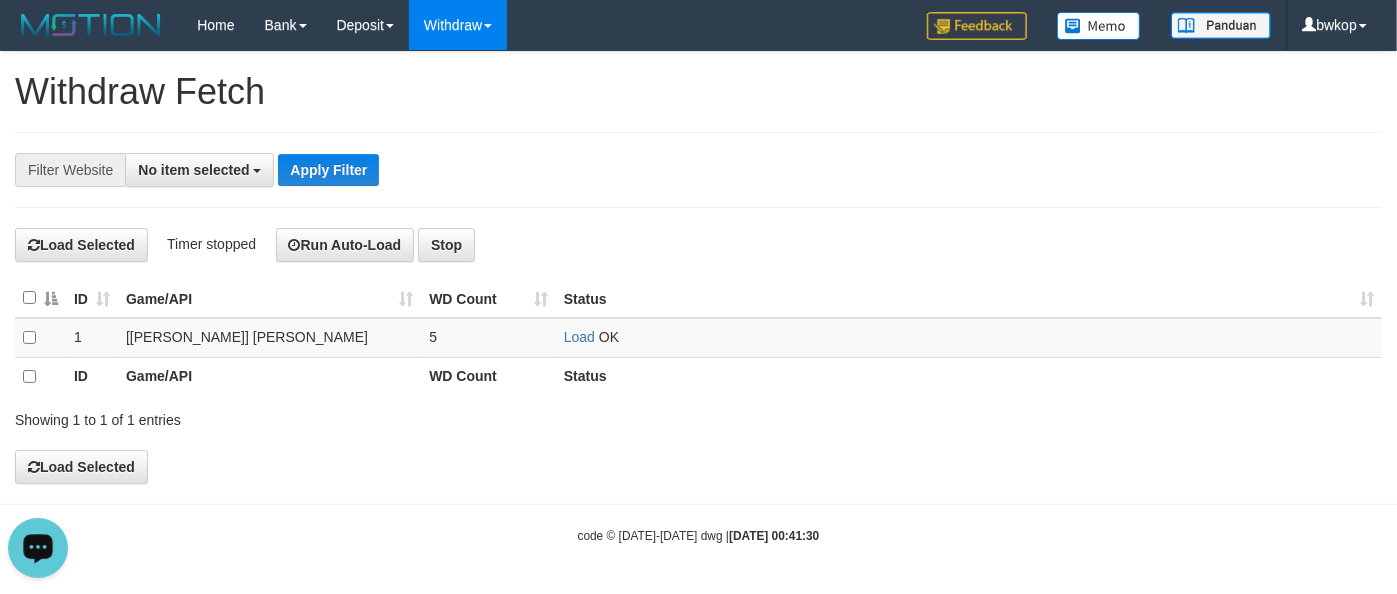 click on "**********" at bounding box center [582, 170] 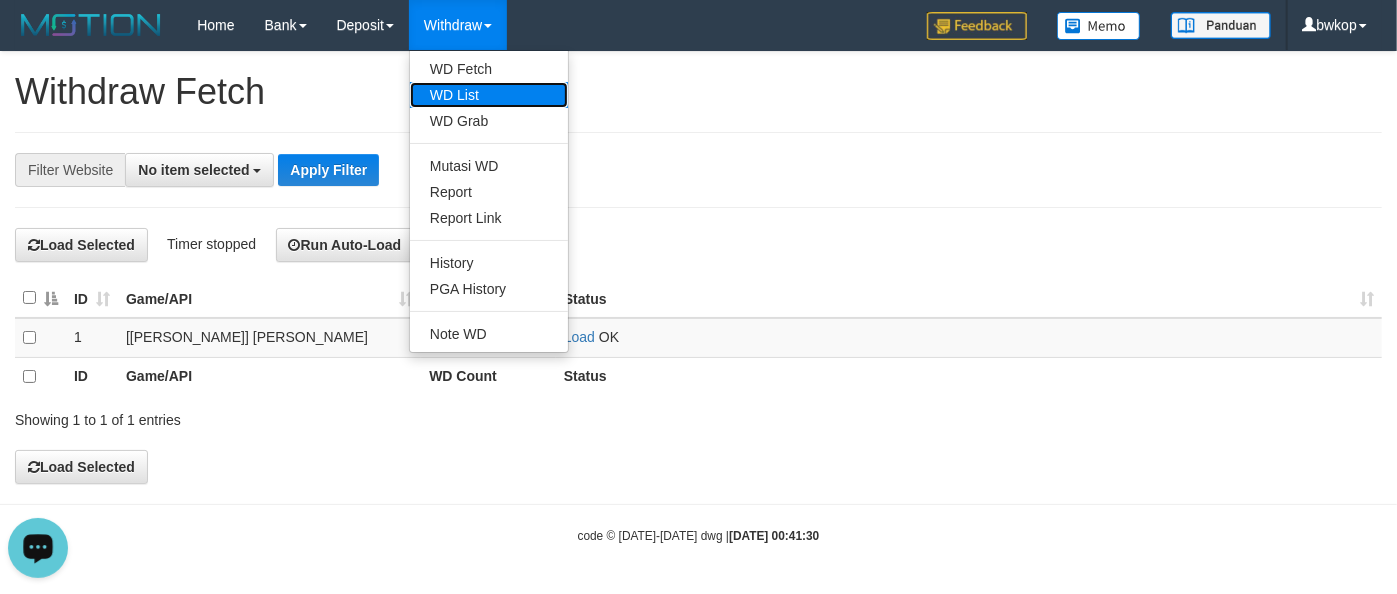 click on "WD List" at bounding box center (489, 95) 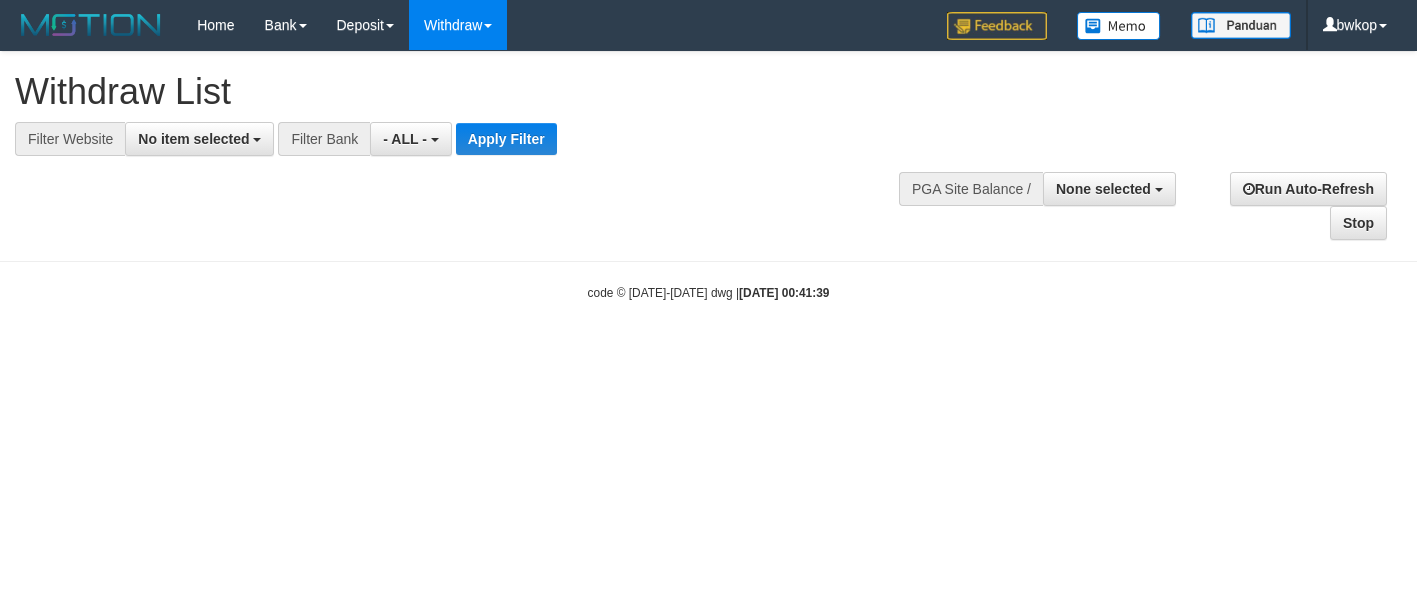 select 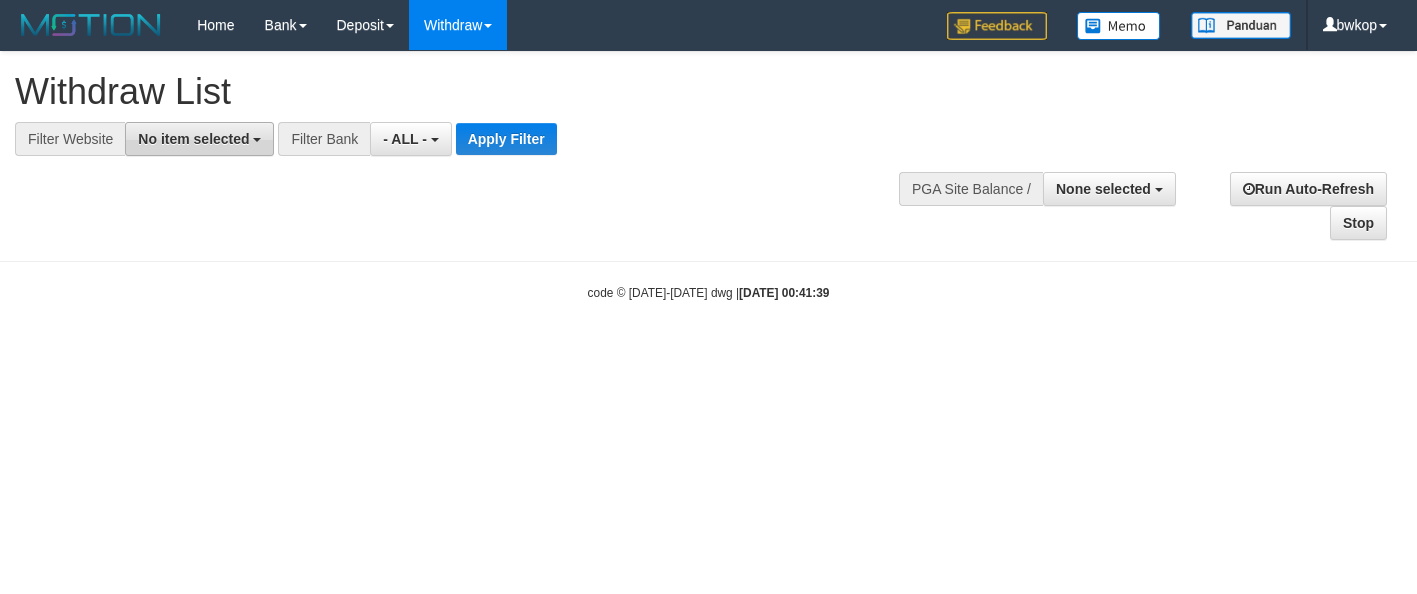 scroll, scrollTop: 0, scrollLeft: 0, axis: both 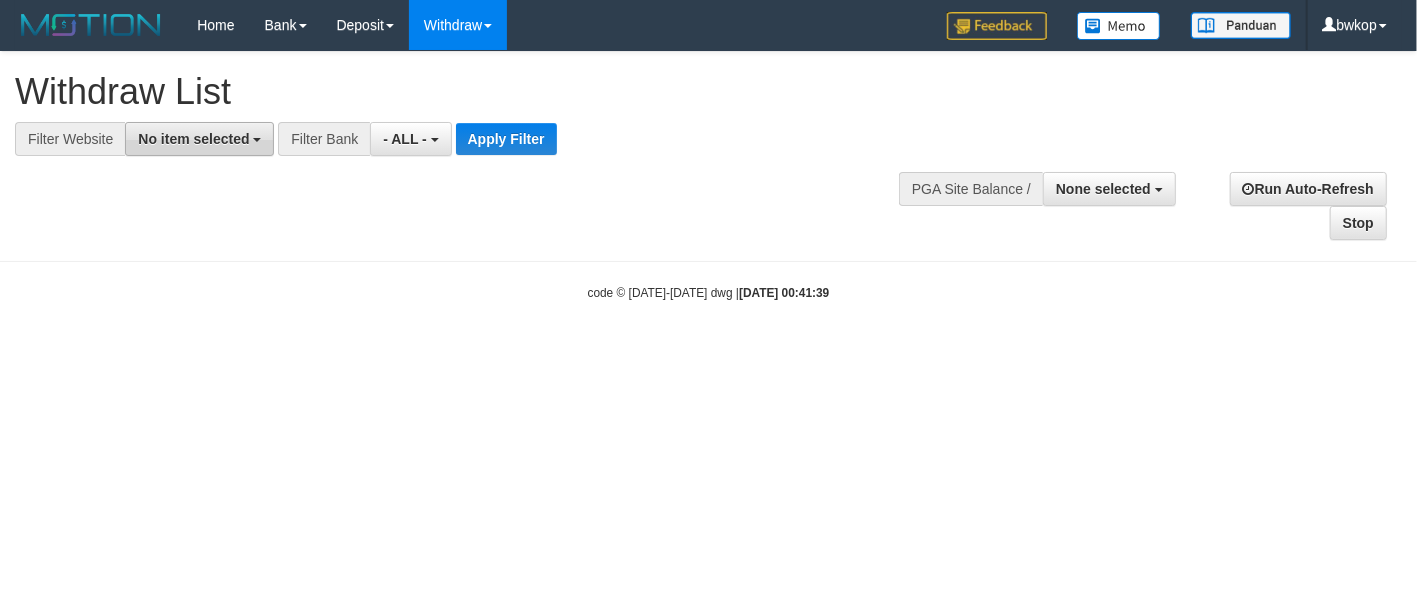 click on "No item selected" at bounding box center [193, 139] 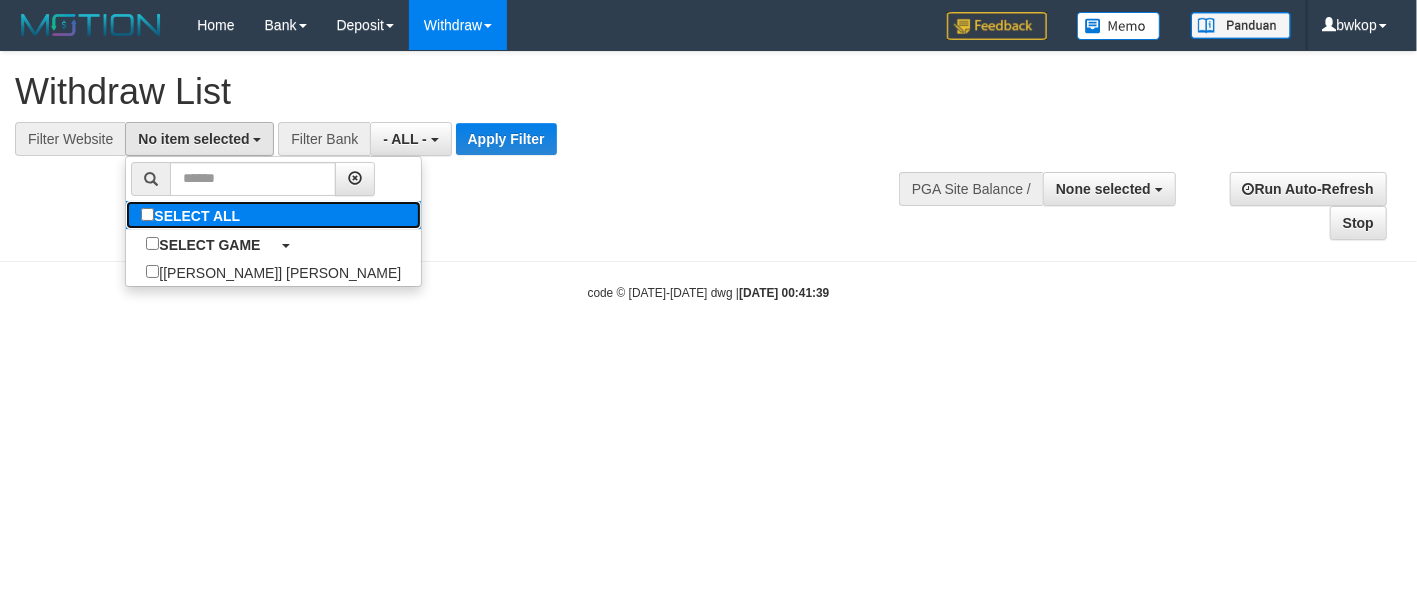 drag, startPoint x: 201, startPoint y: 218, endPoint x: 412, endPoint y: 174, distance: 215.53886 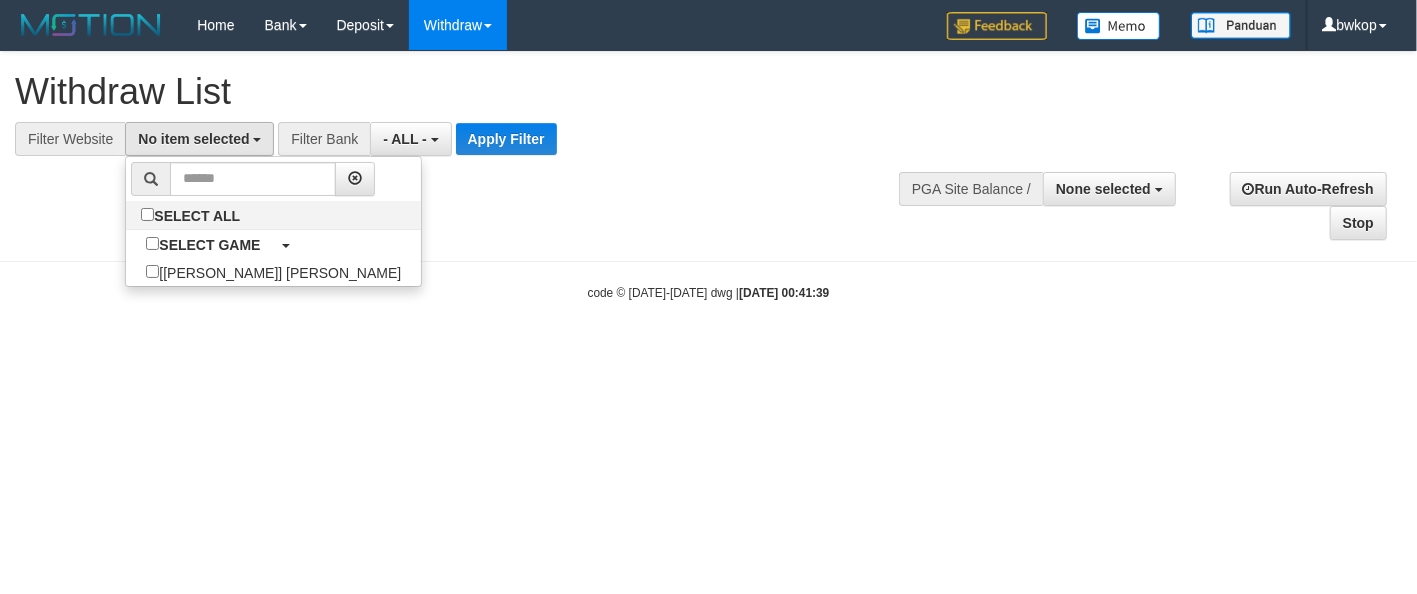 select on "****" 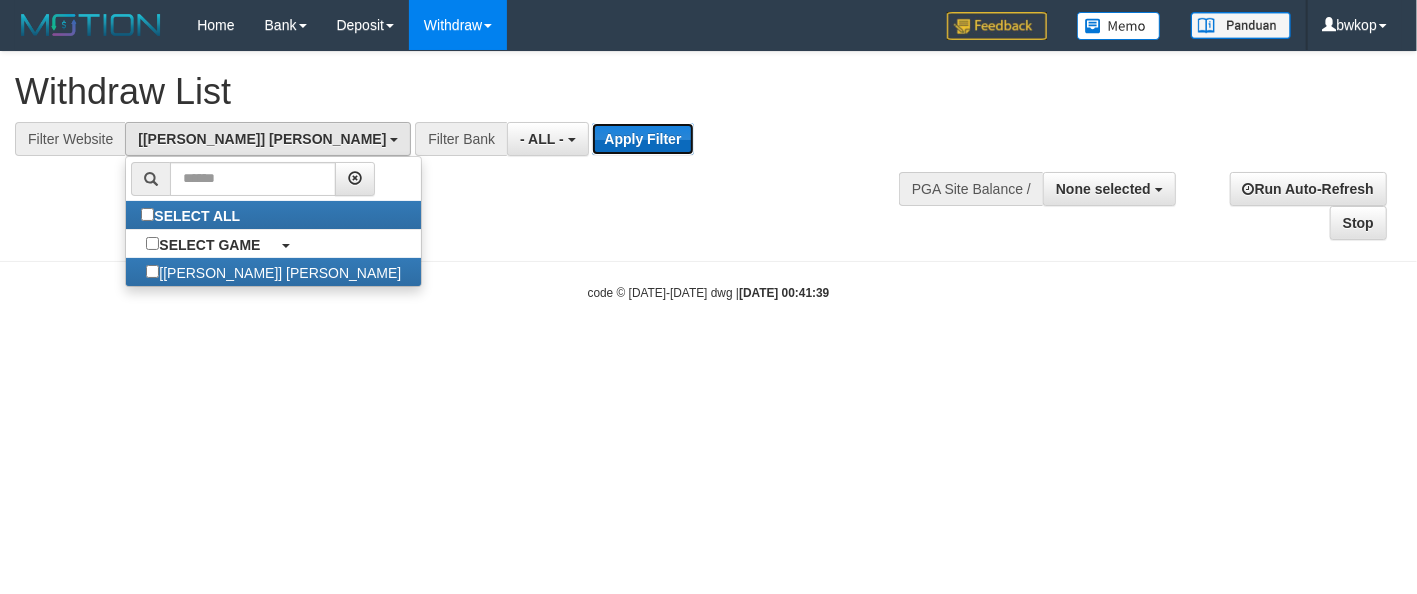 click on "Apply Filter" at bounding box center [642, 139] 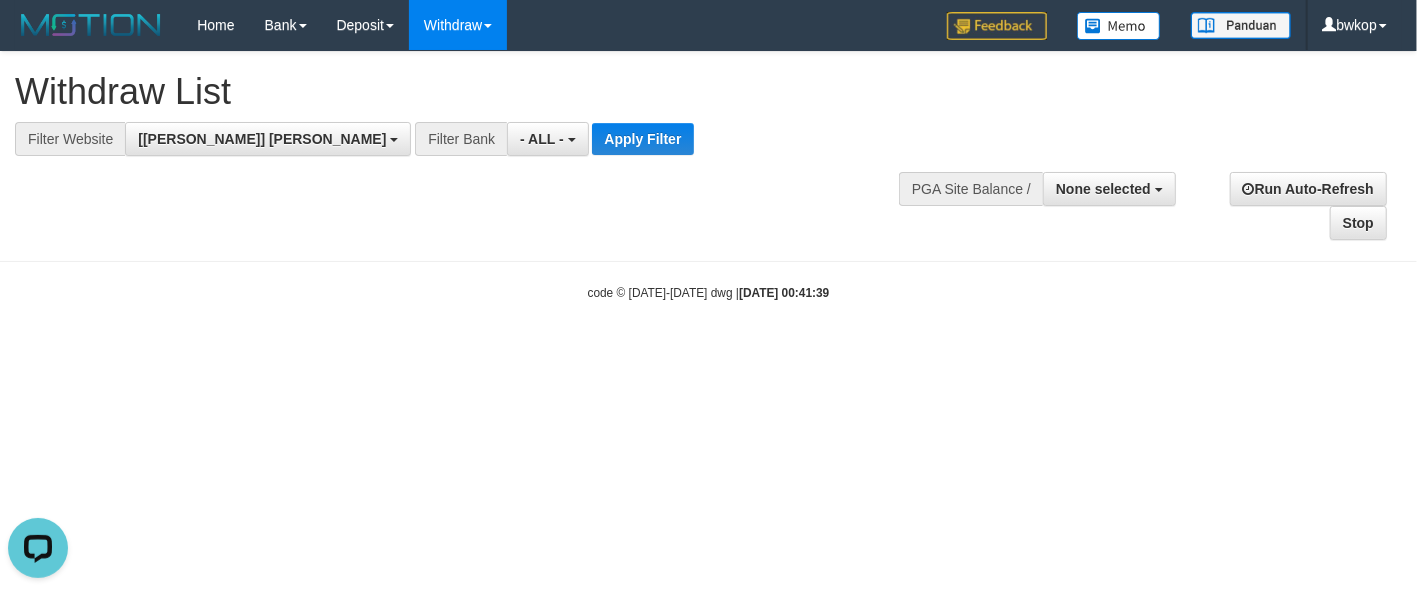scroll, scrollTop: 0, scrollLeft: 0, axis: both 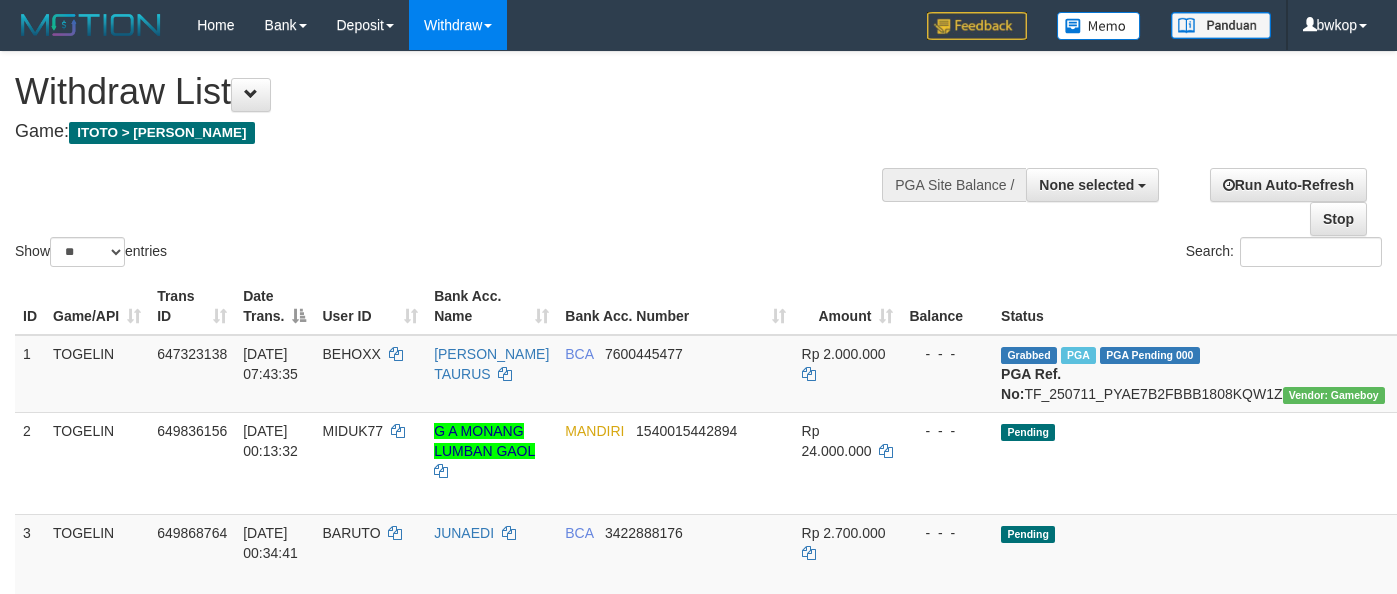 select 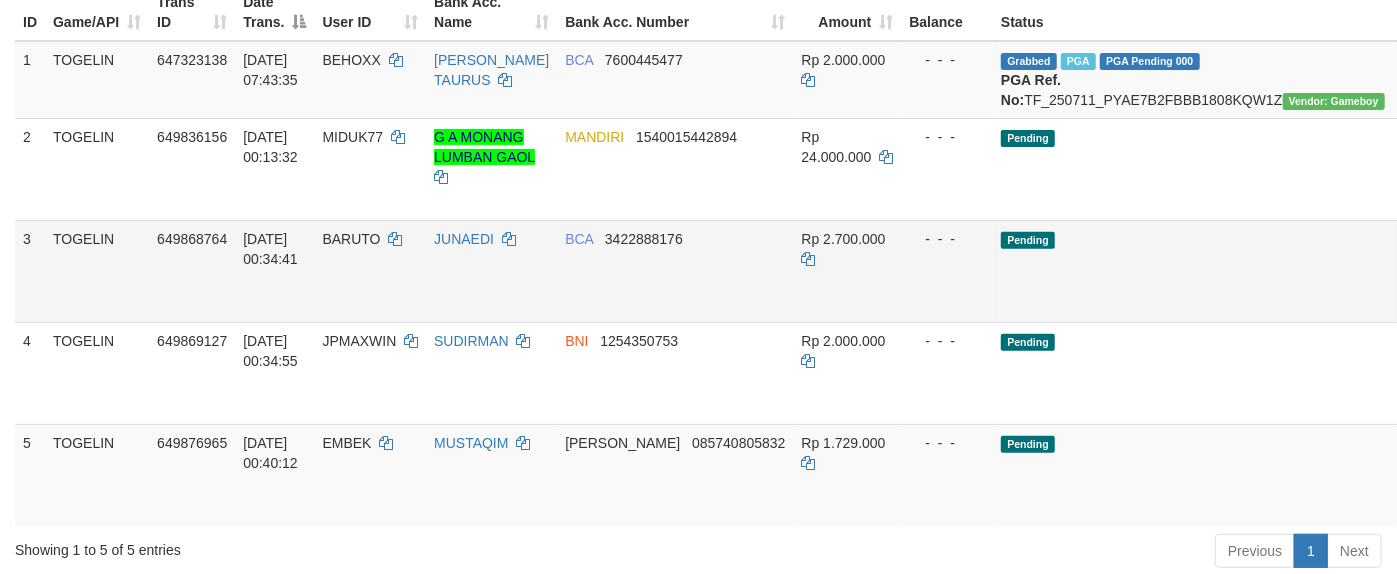 scroll, scrollTop: 356, scrollLeft: 0, axis: vertical 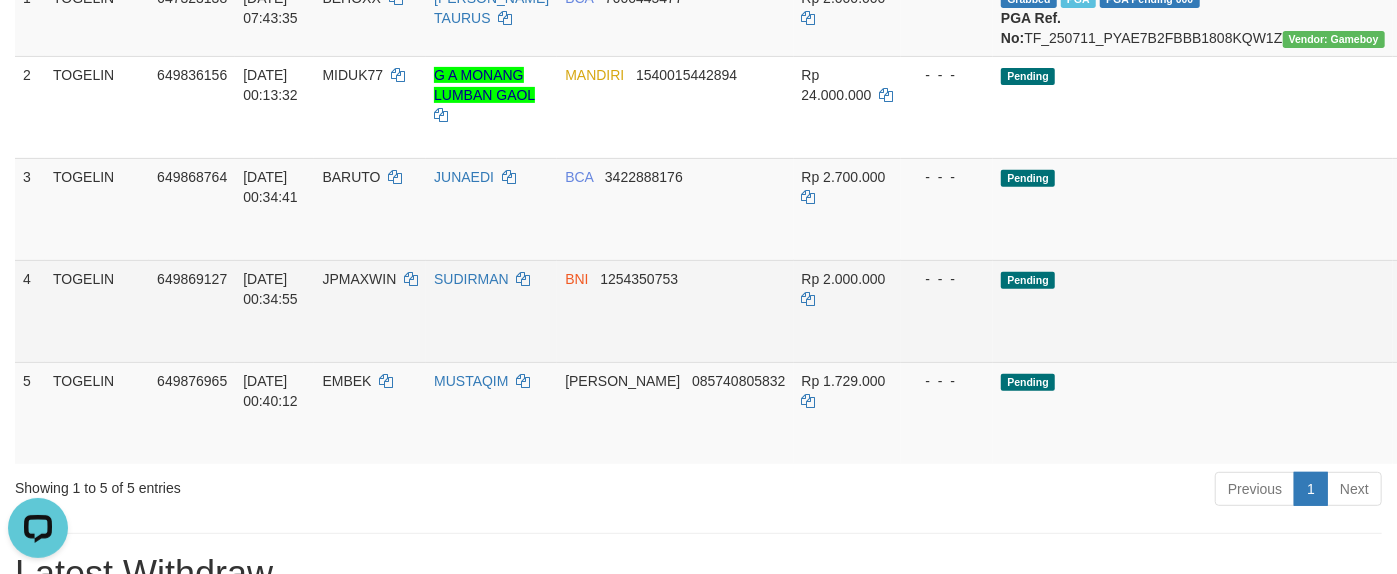 click on "Pending" at bounding box center (1193, 311) 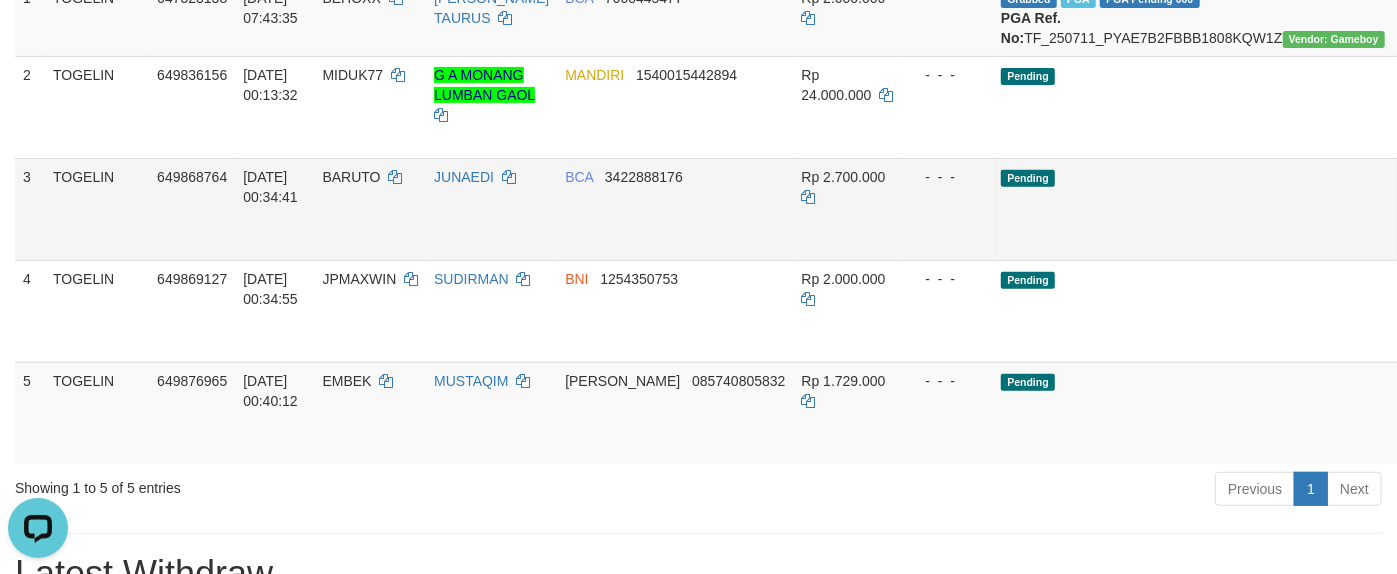 click on "Send PGA" at bounding box center [1500, 232] 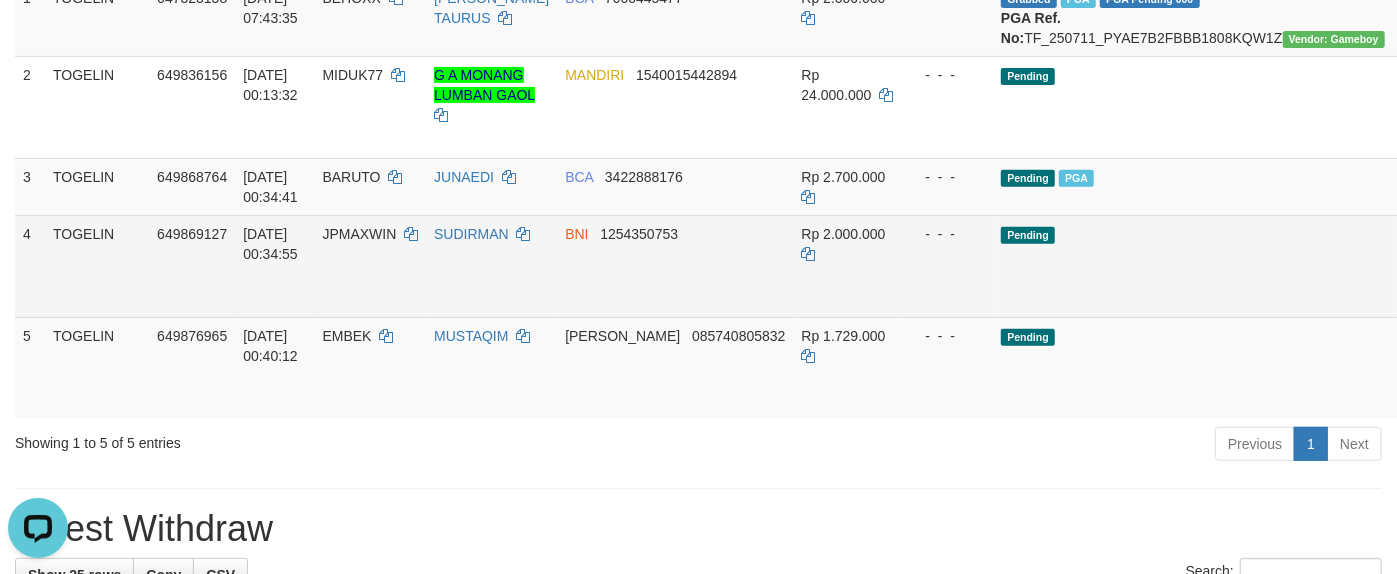 click on "Pending" at bounding box center (1193, 266) 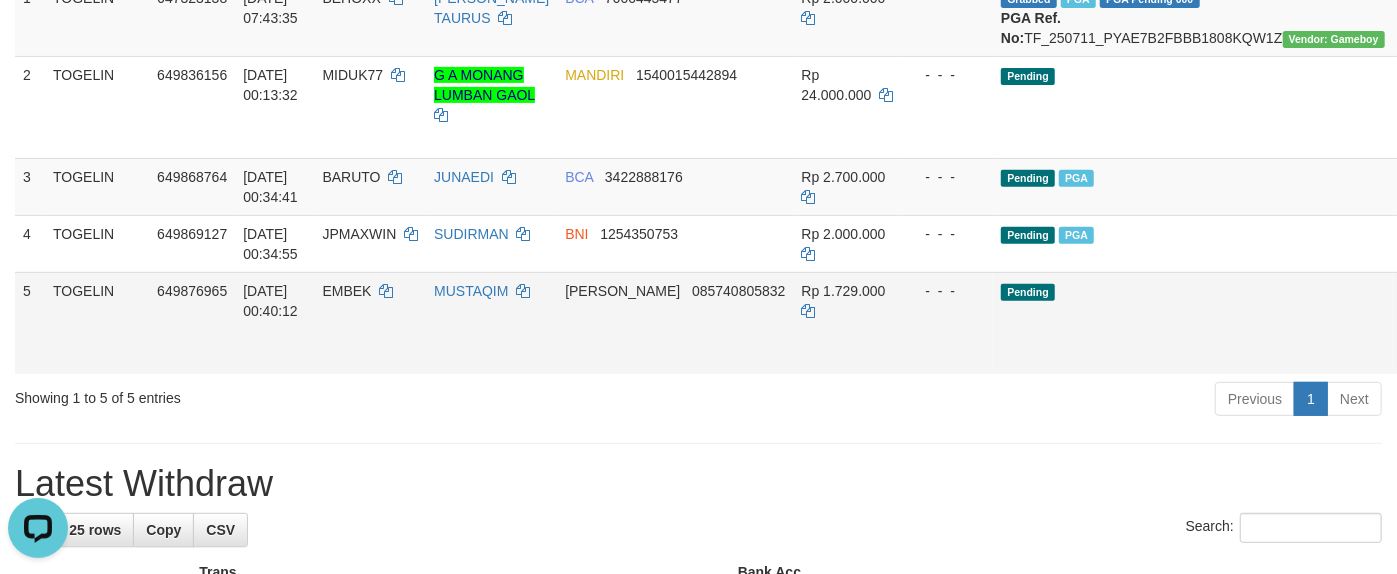 click on "Pending" at bounding box center (1193, 323) 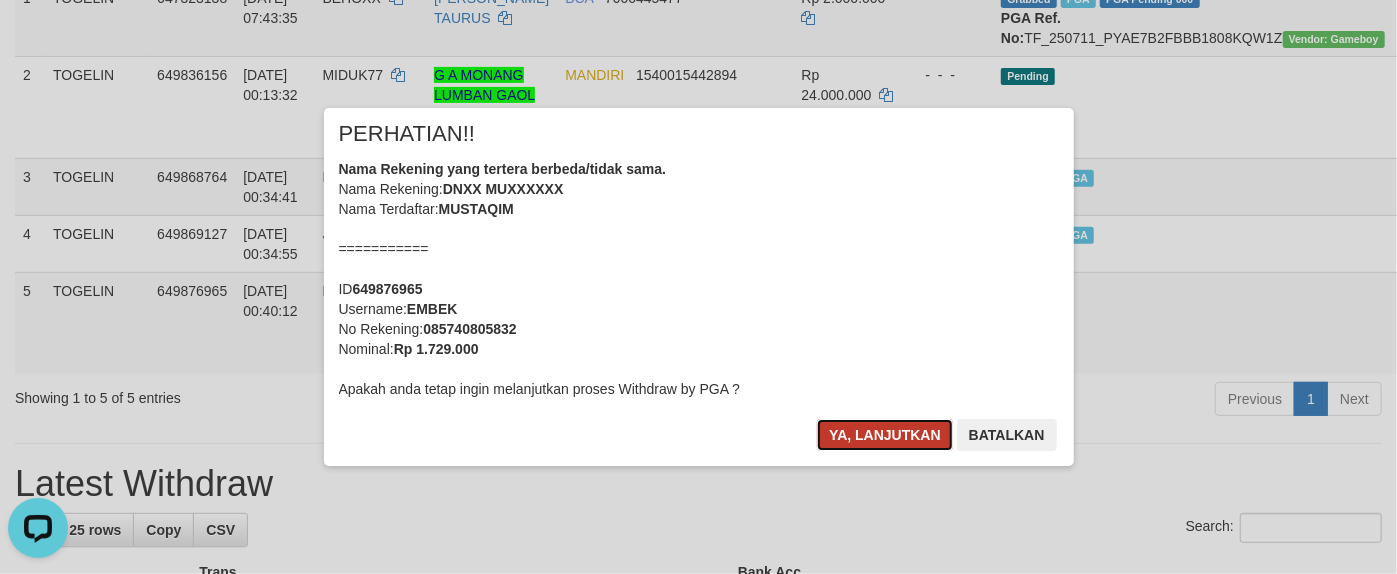 click on "Ya, lanjutkan" at bounding box center [885, 435] 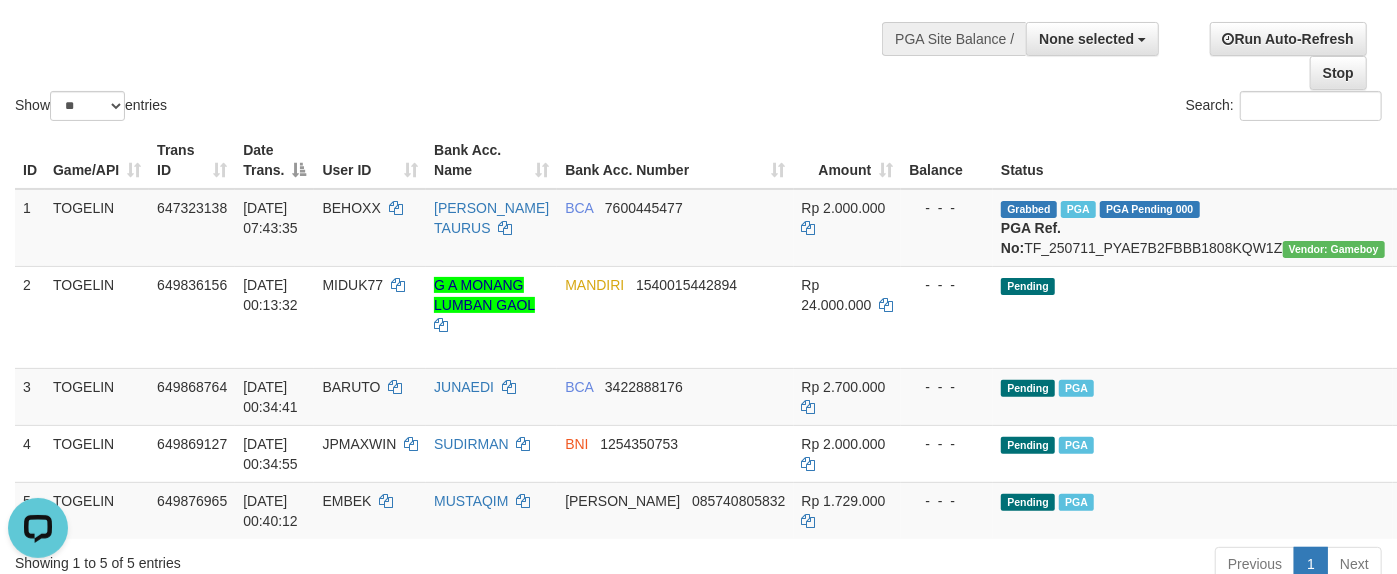 scroll, scrollTop: 0, scrollLeft: 0, axis: both 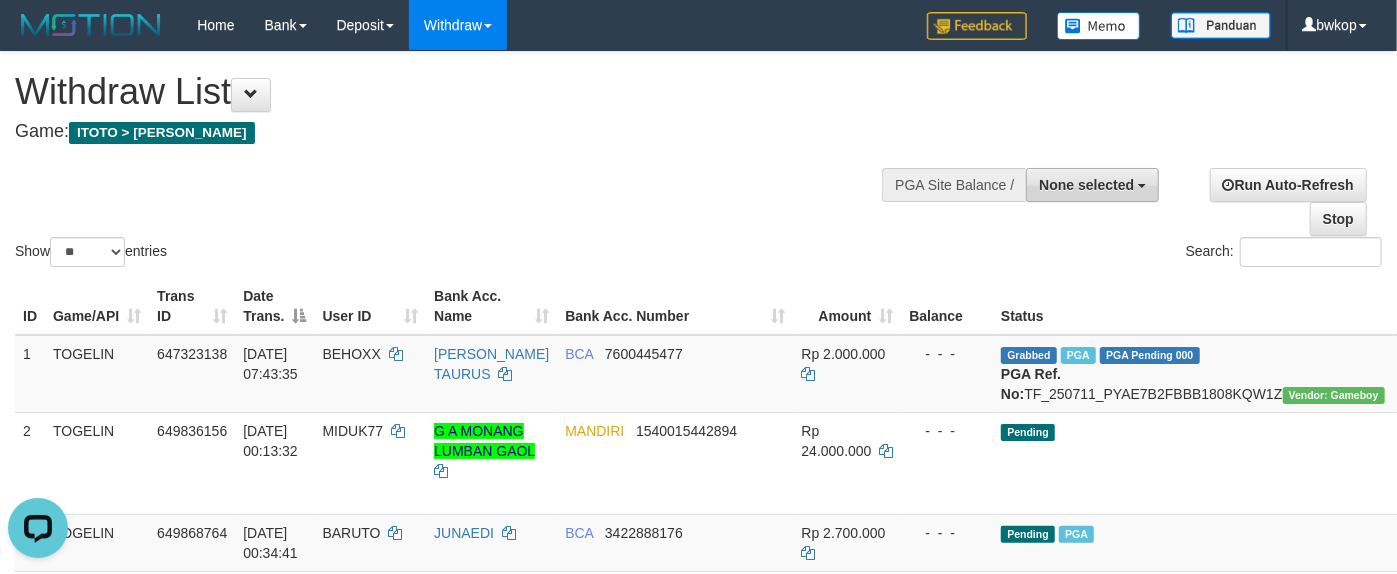 click on "None selected" at bounding box center [1086, 185] 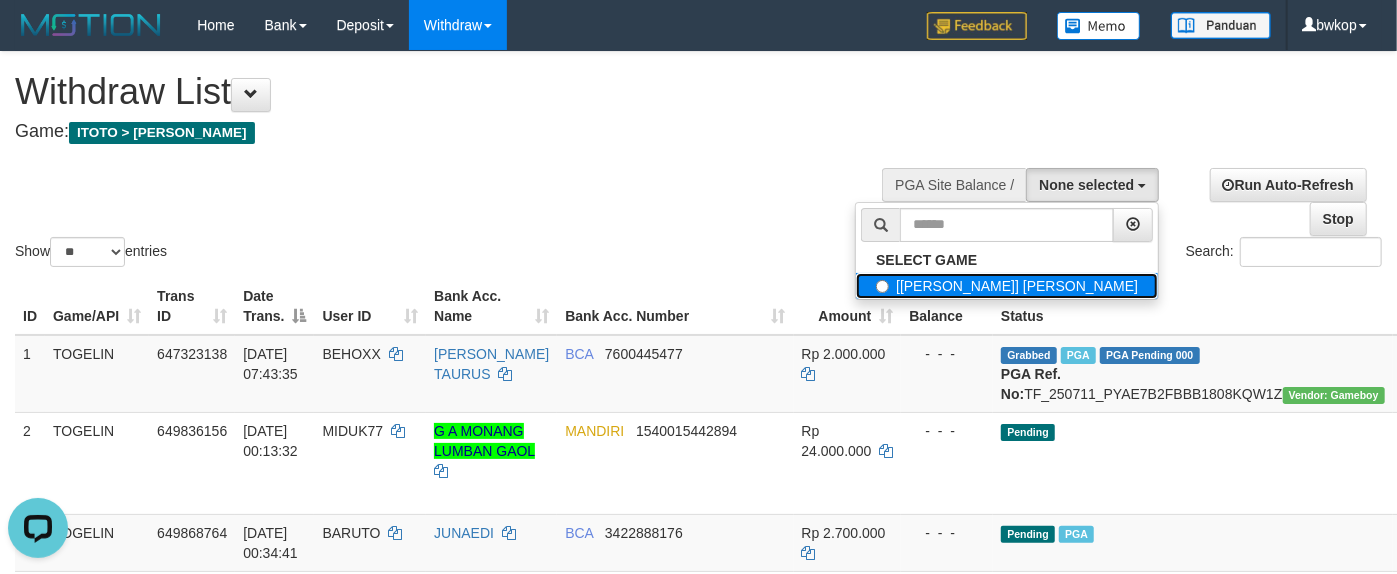 drag, startPoint x: 1080, startPoint y: 285, endPoint x: 820, endPoint y: 265, distance: 260.7681 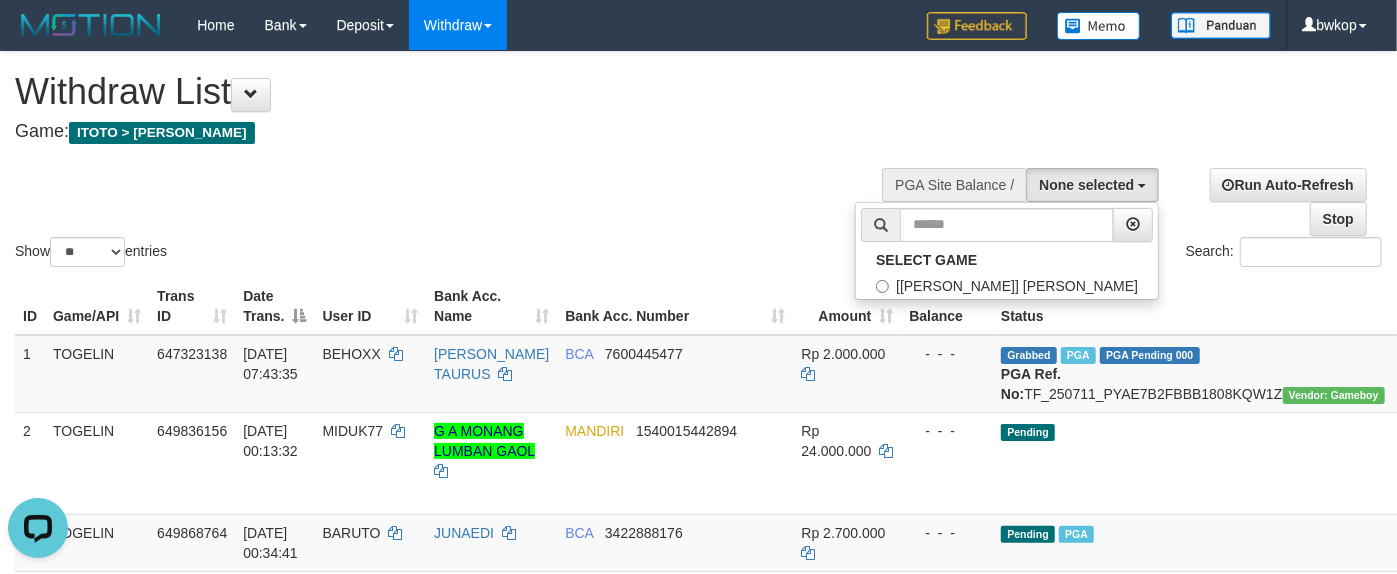 select on "****" 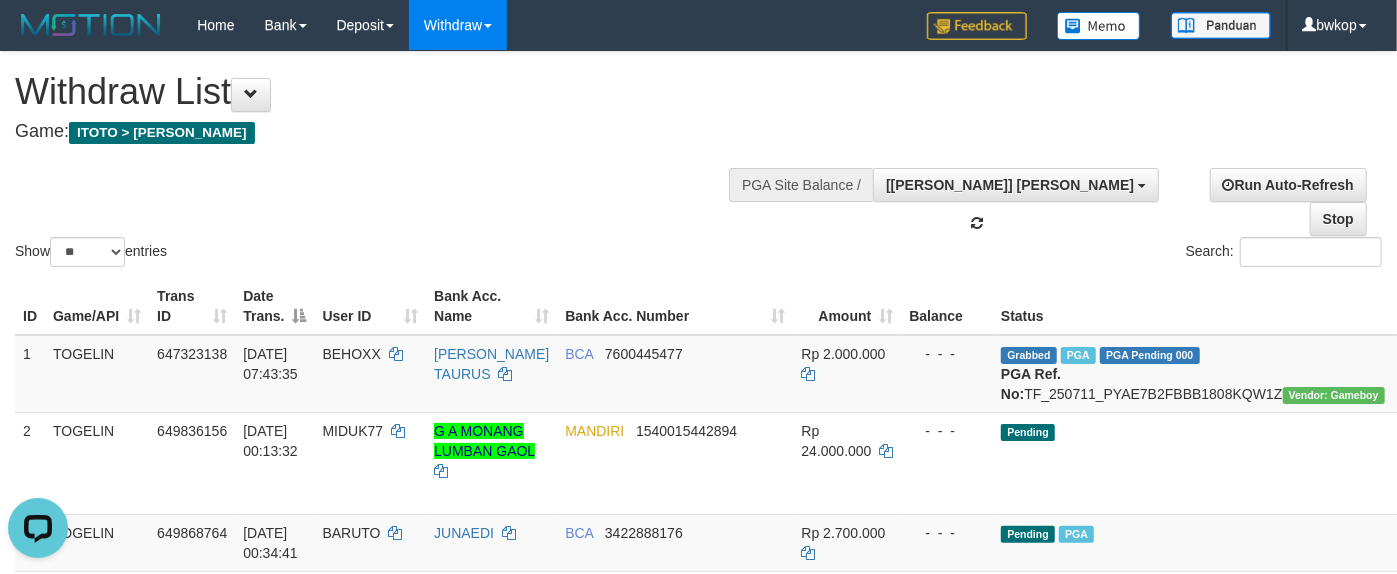 click on "Show  ** ** ** ***  entries Search:" at bounding box center [698, 161] 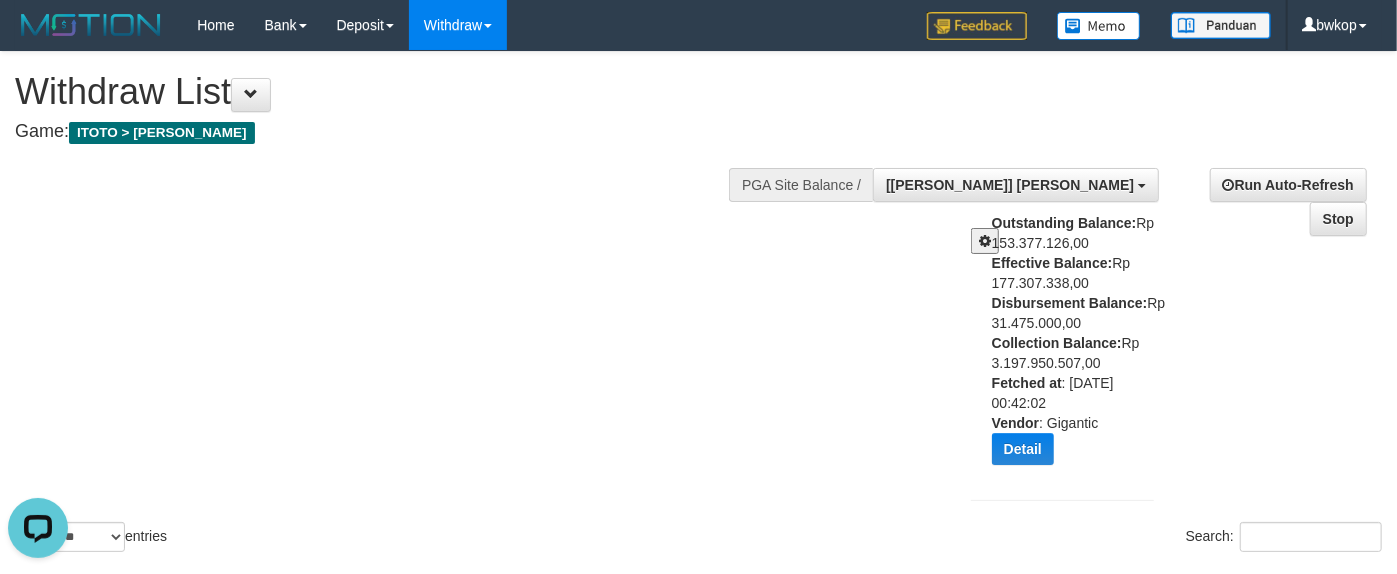 click at bounding box center (985, 241) 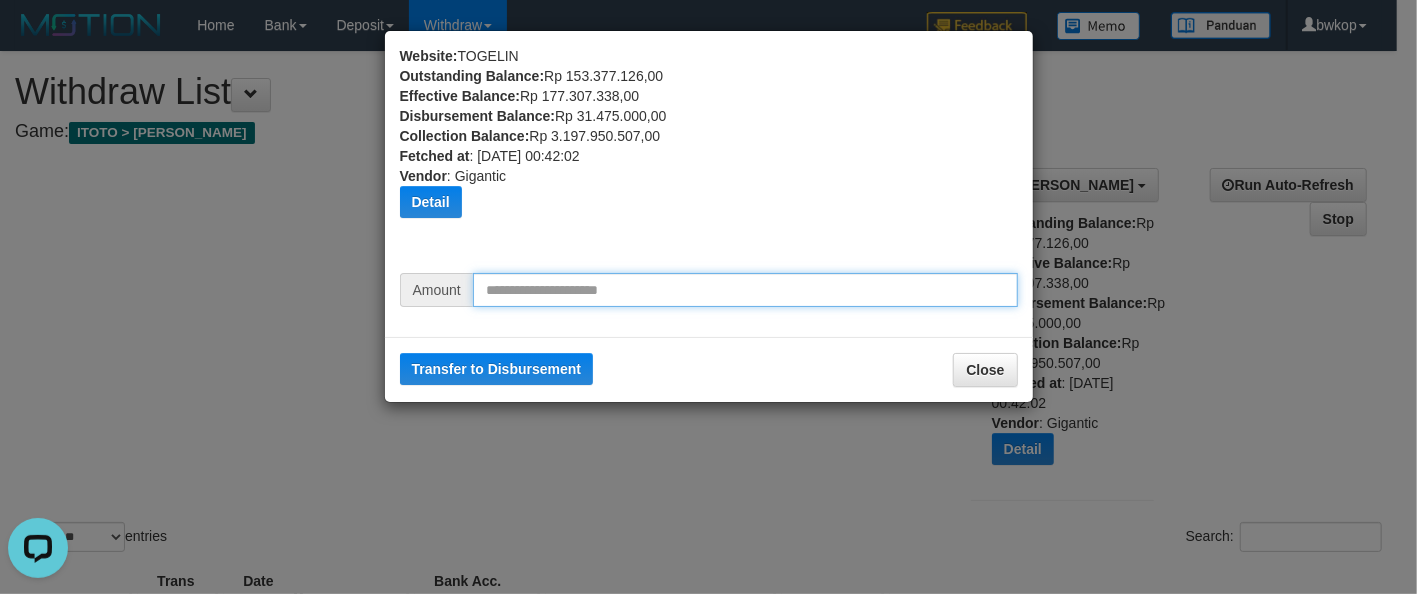 click at bounding box center (745, 290) 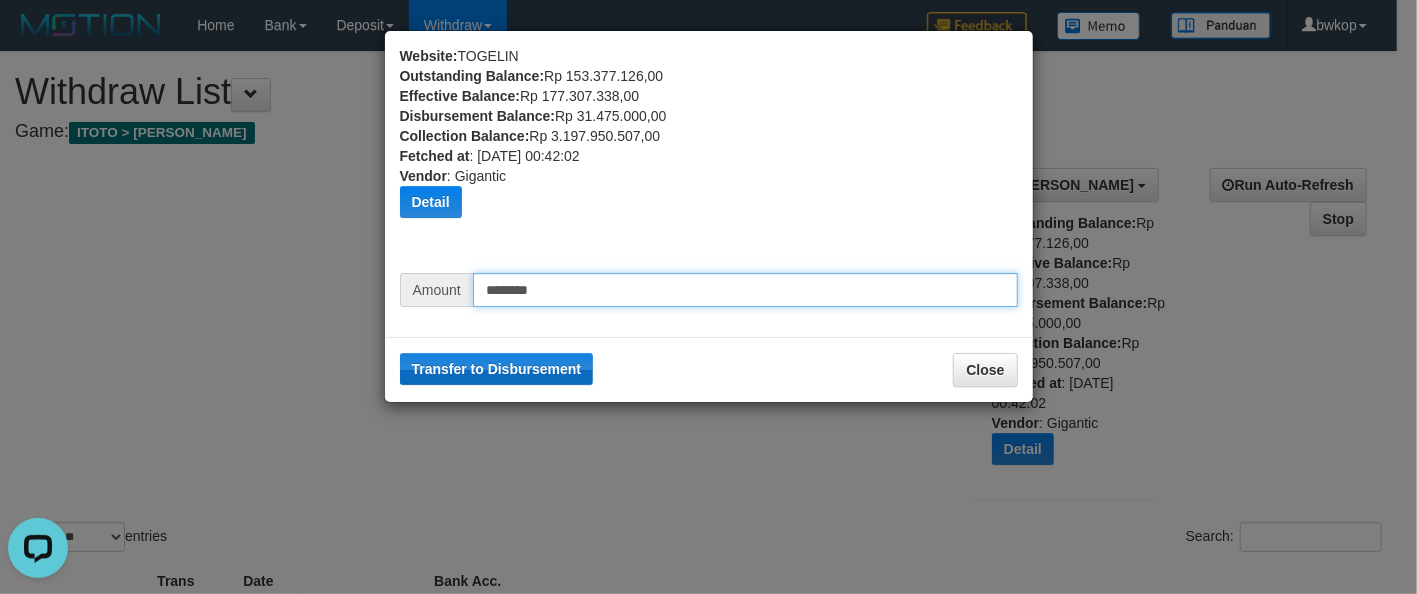type on "********" 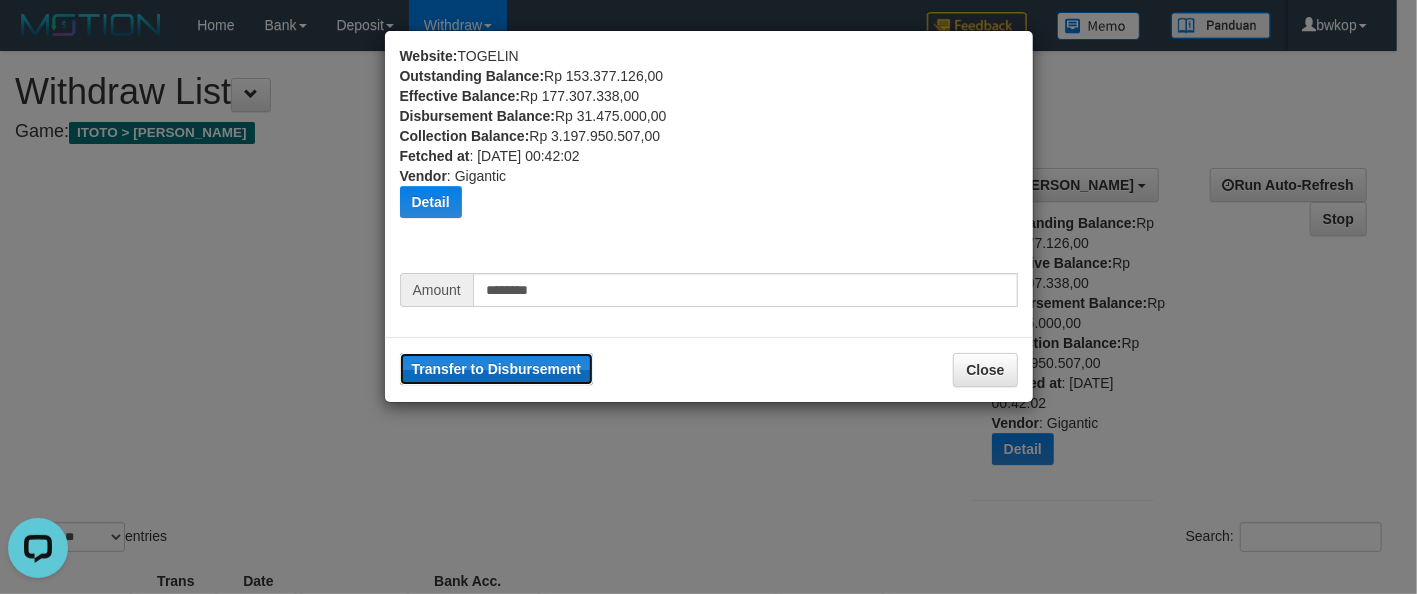 click on "Transfer to Disbursement" at bounding box center [497, 369] 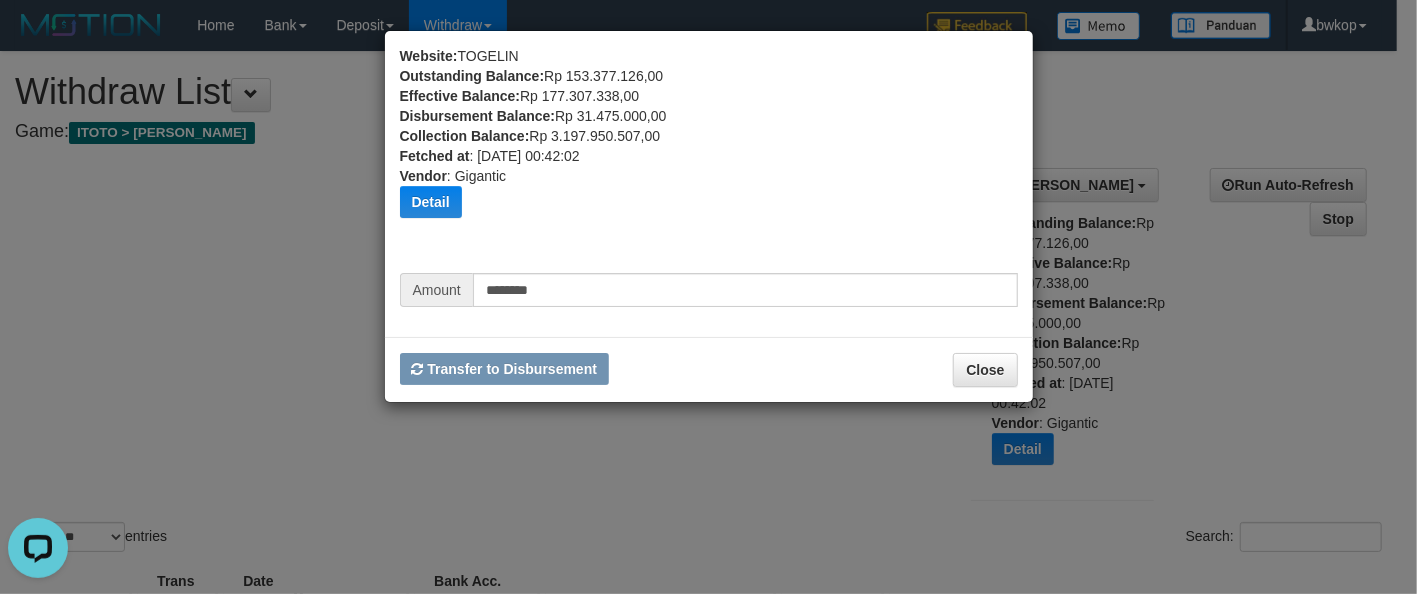 type 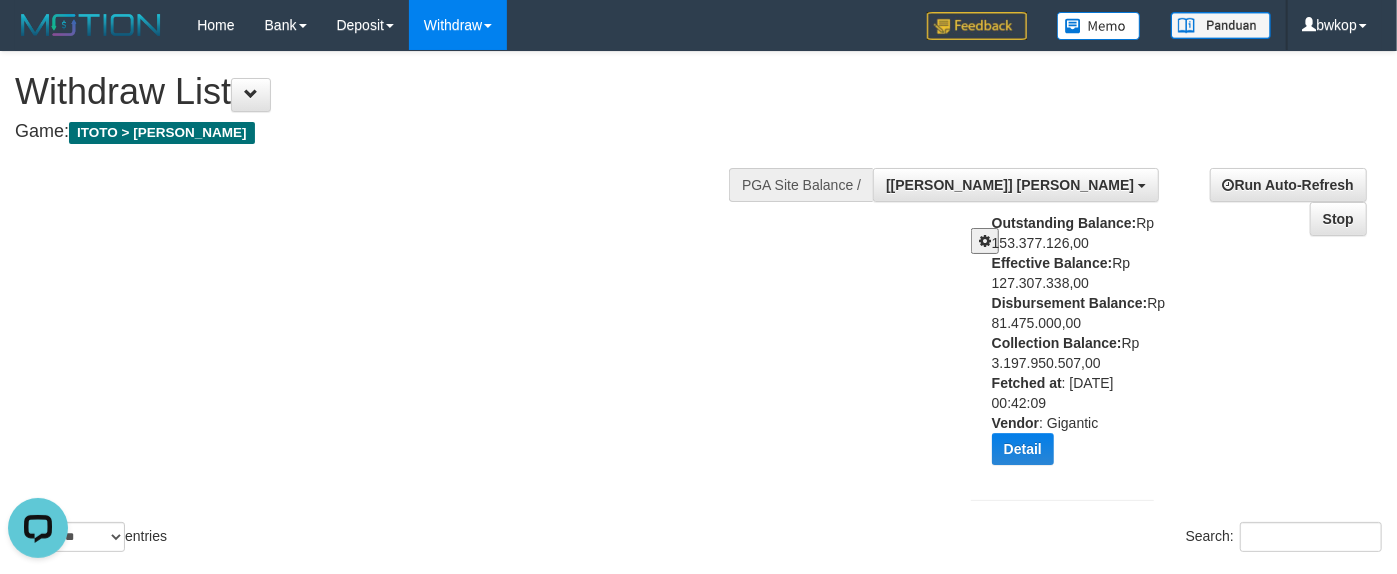 click on "Show  ** ** ** ***  entries Search:" at bounding box center (698, 304) 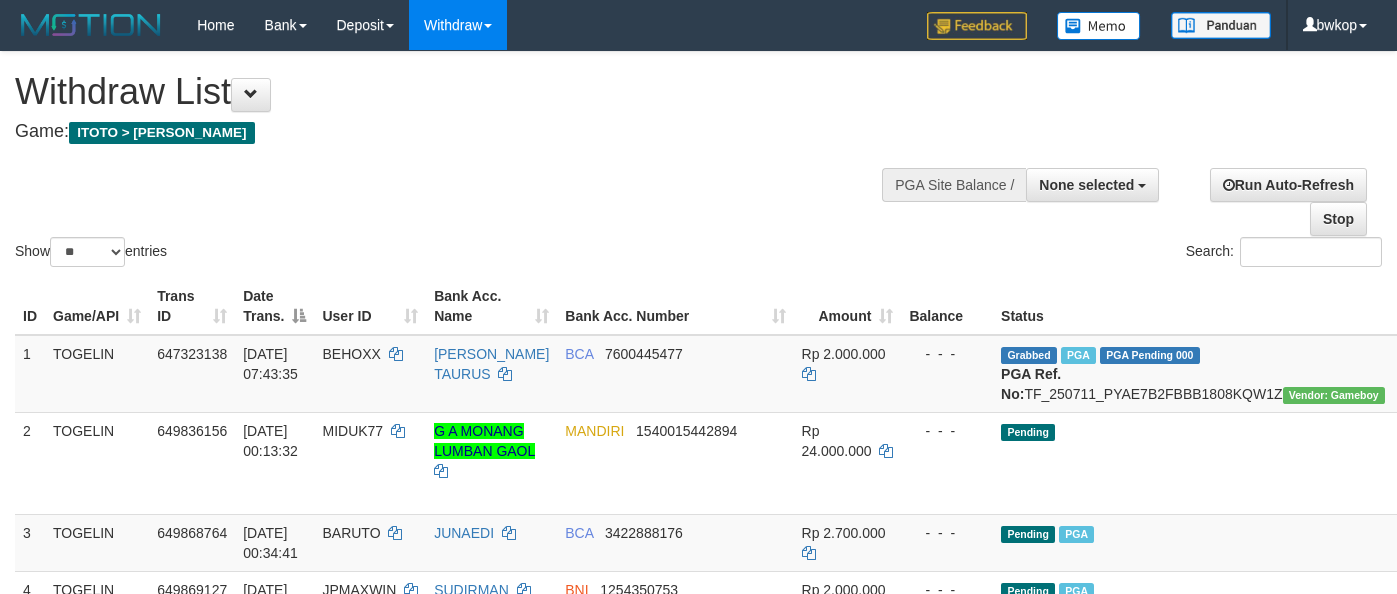 select 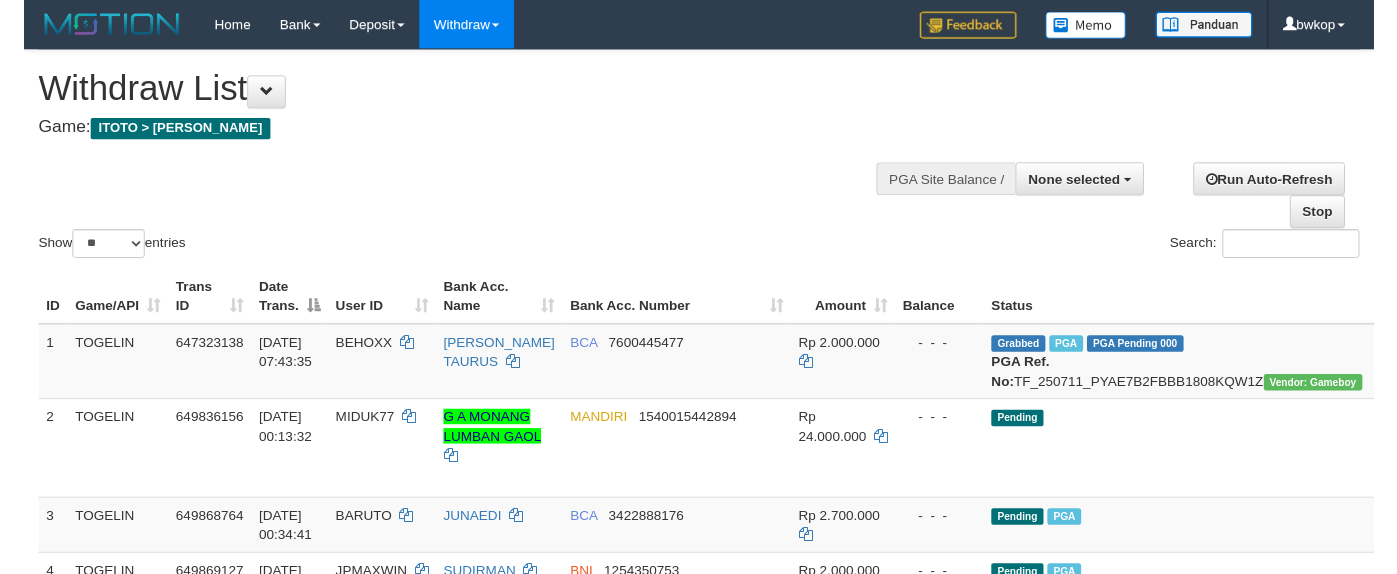 scroll, scrollTop: 0, scrollLeft: 0, axis: both 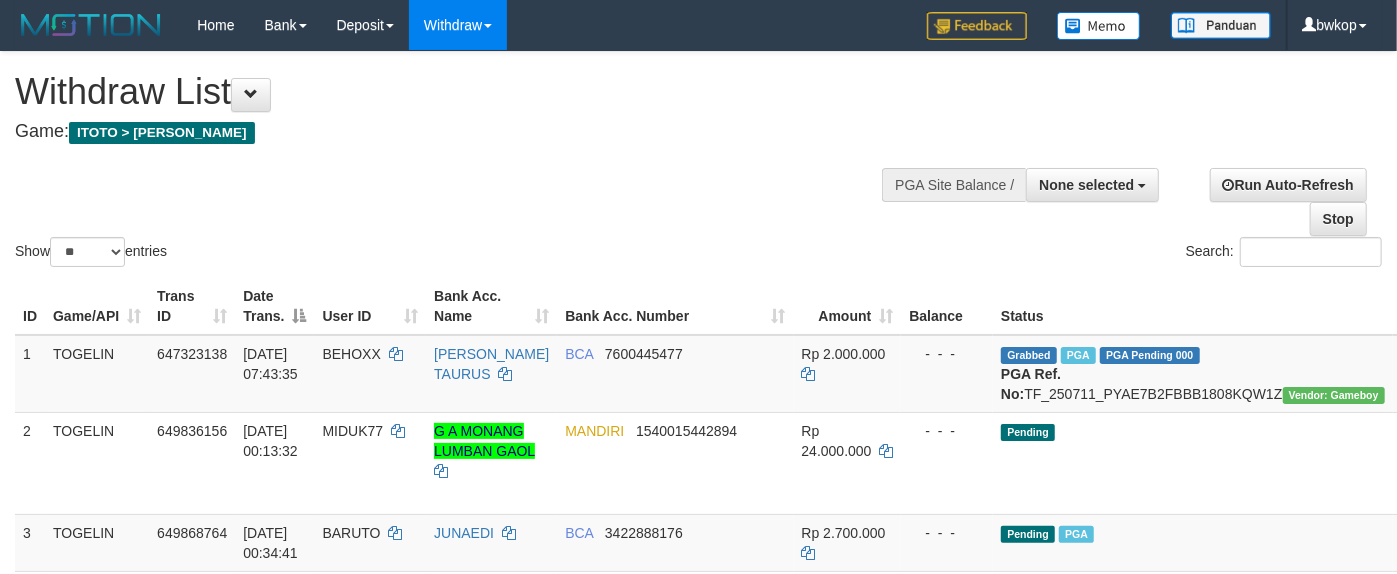 click on "Show  ** ** ** ***  entries Search:" at bounding box center [698, 161] 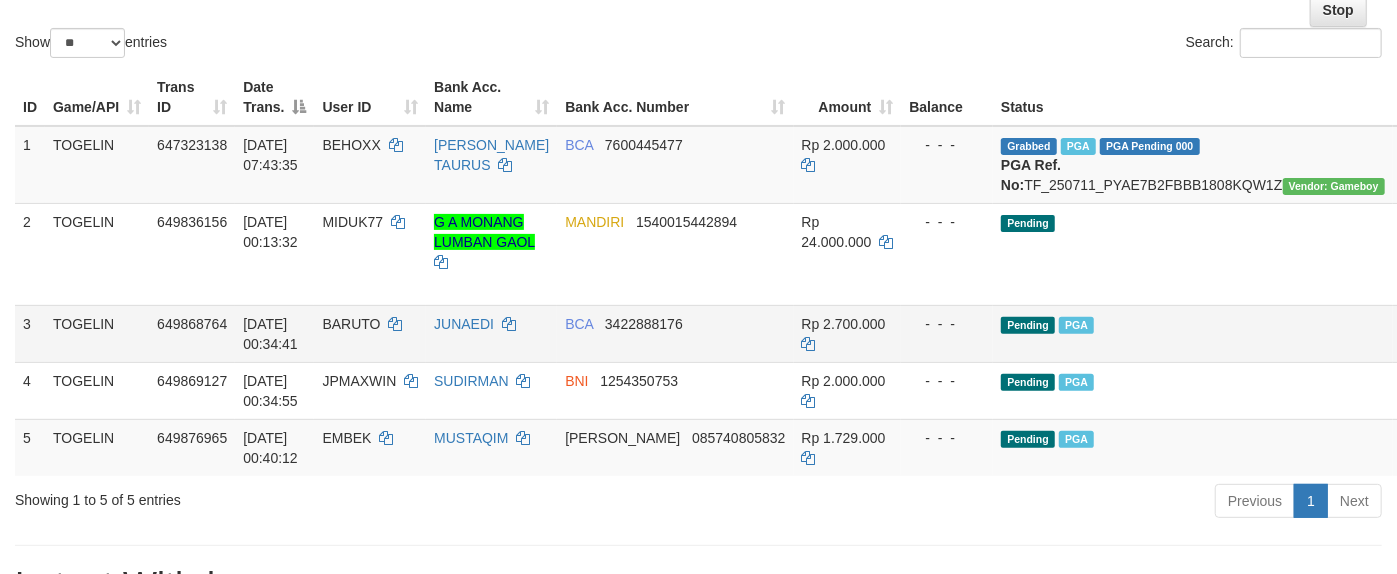 scroll, scrollTop: 356, scrollLeft: 0, axis: vertical 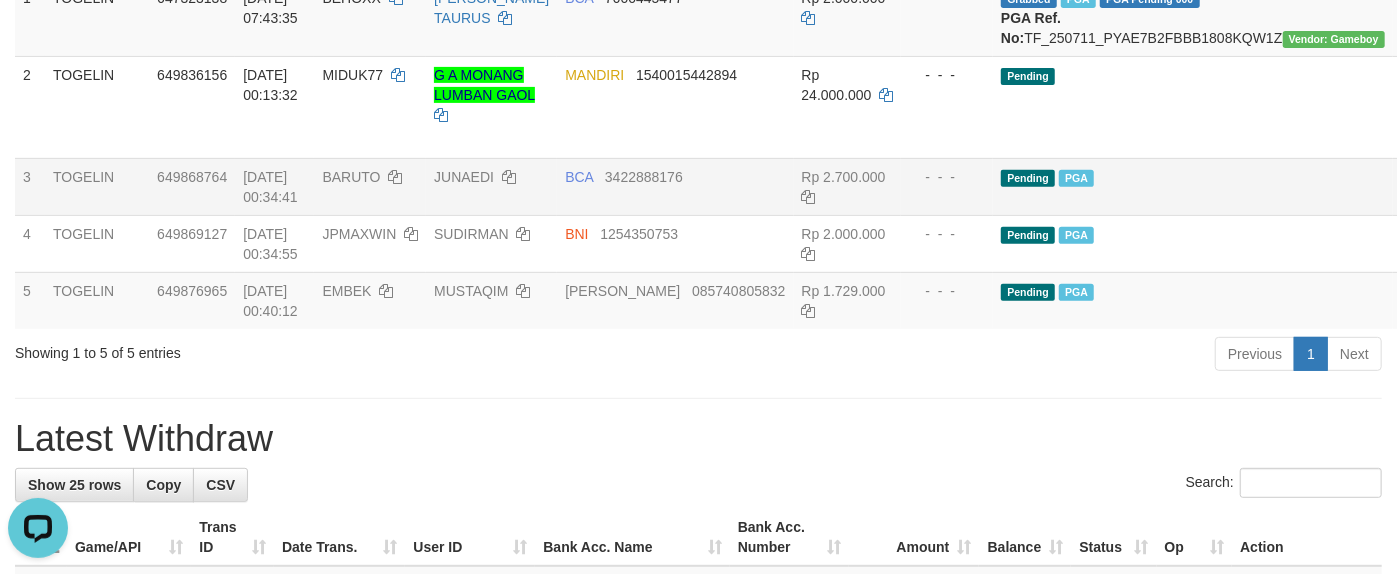 click on "Pending   PGA" at bounding box center (1193, 186) 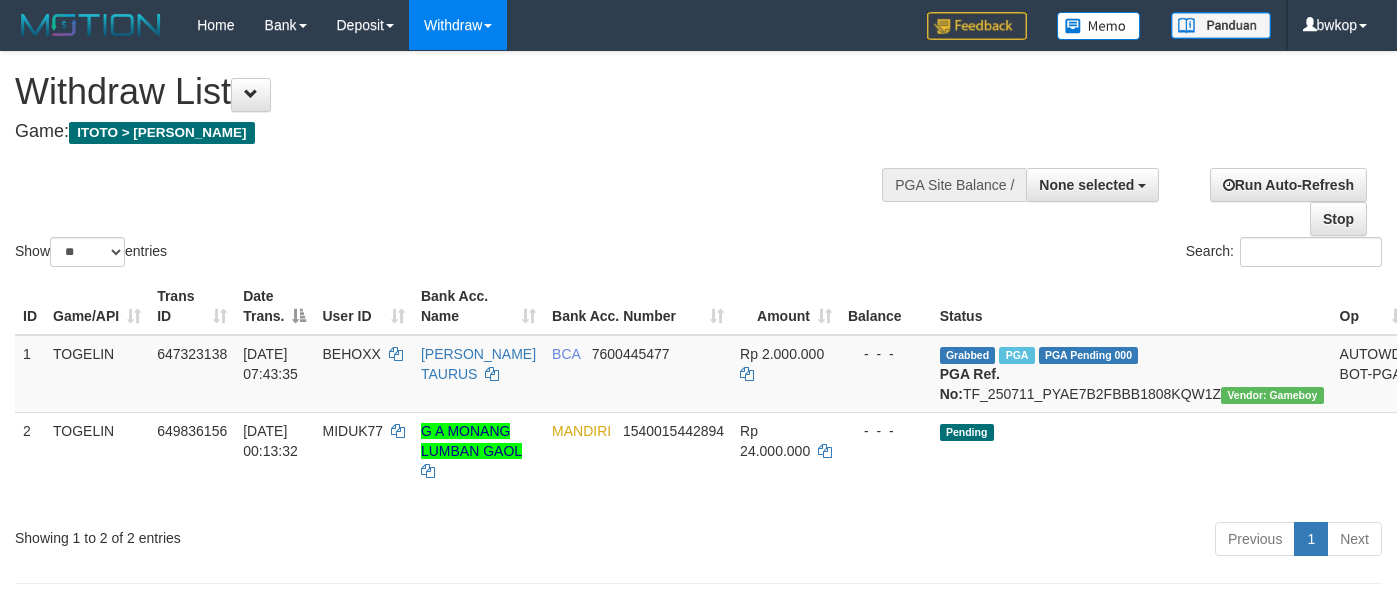 select 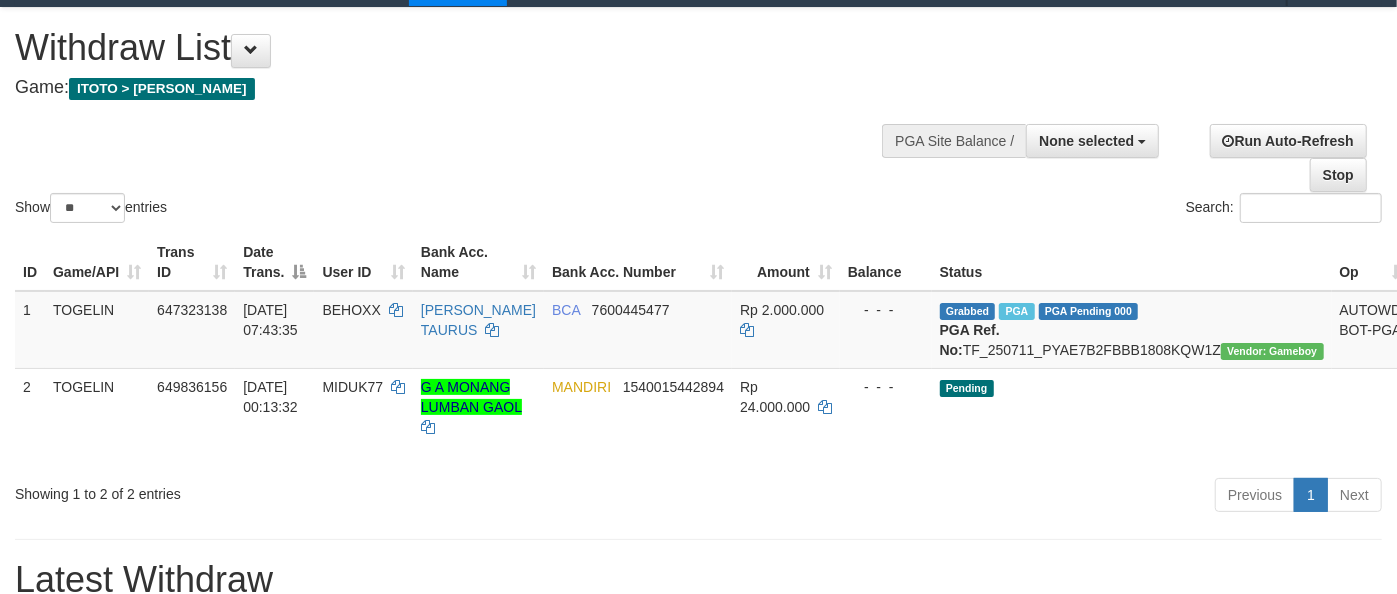 scroll, scrollTop: 0, scrollLeft: 0, axis: both 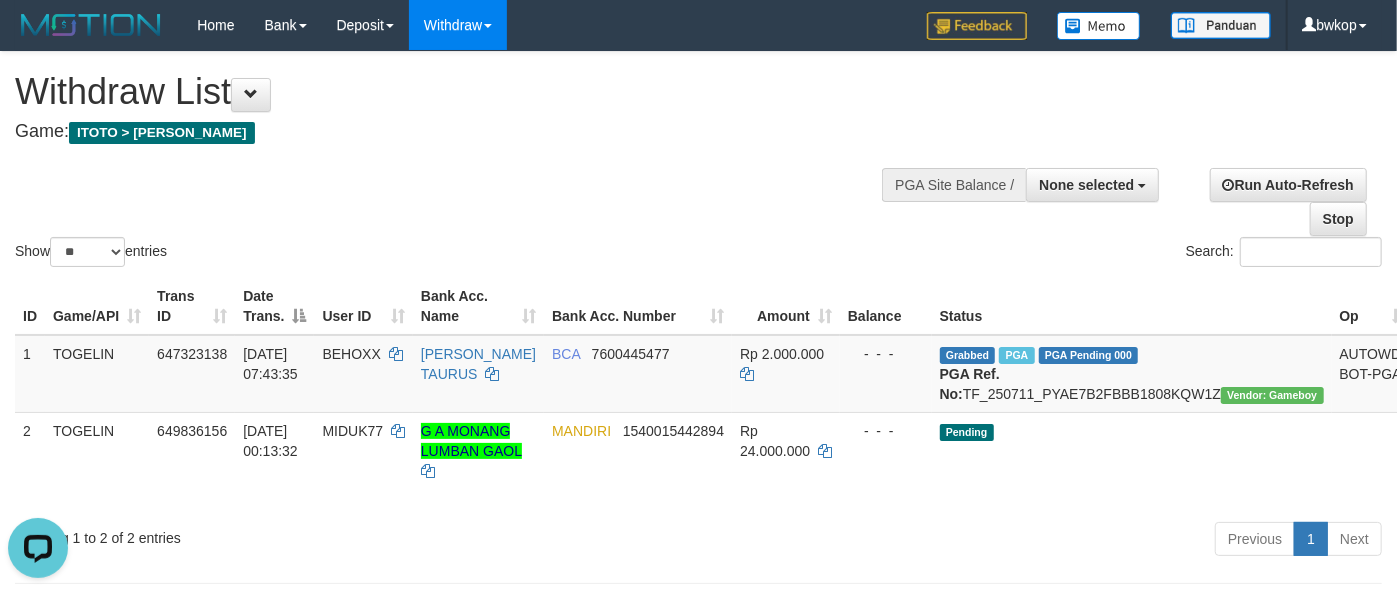 click on "Show  ** ** ** ***  entries Search:" at bounding box center (698, 161) 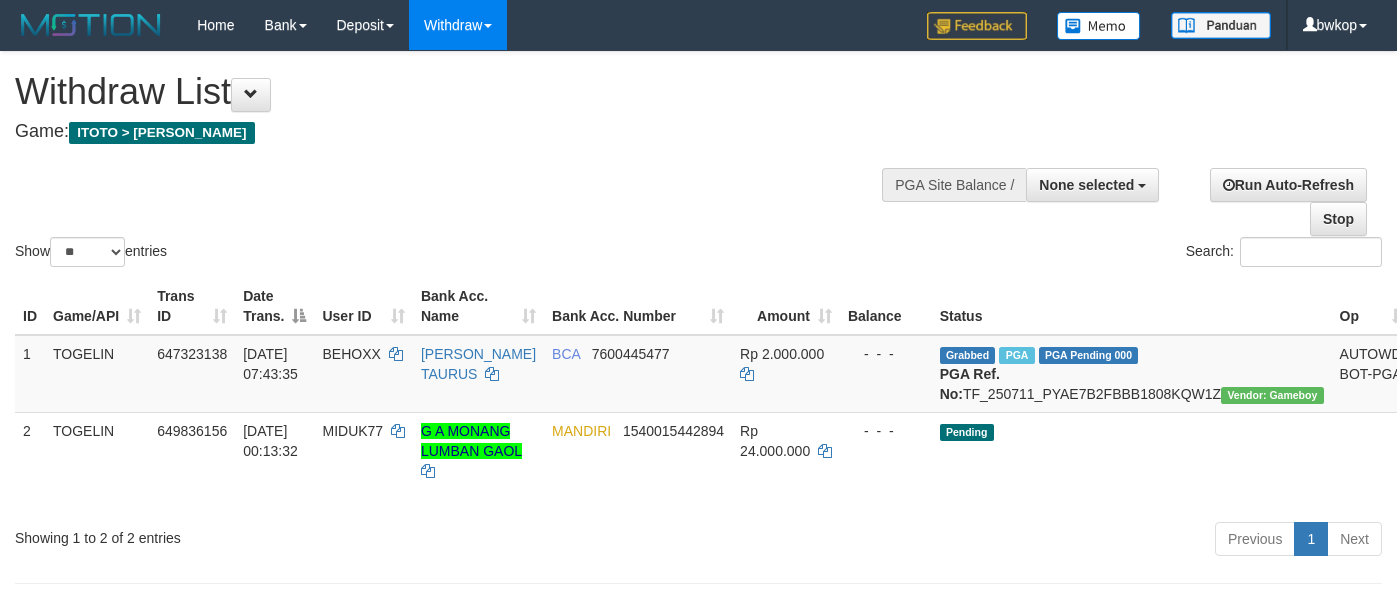 select 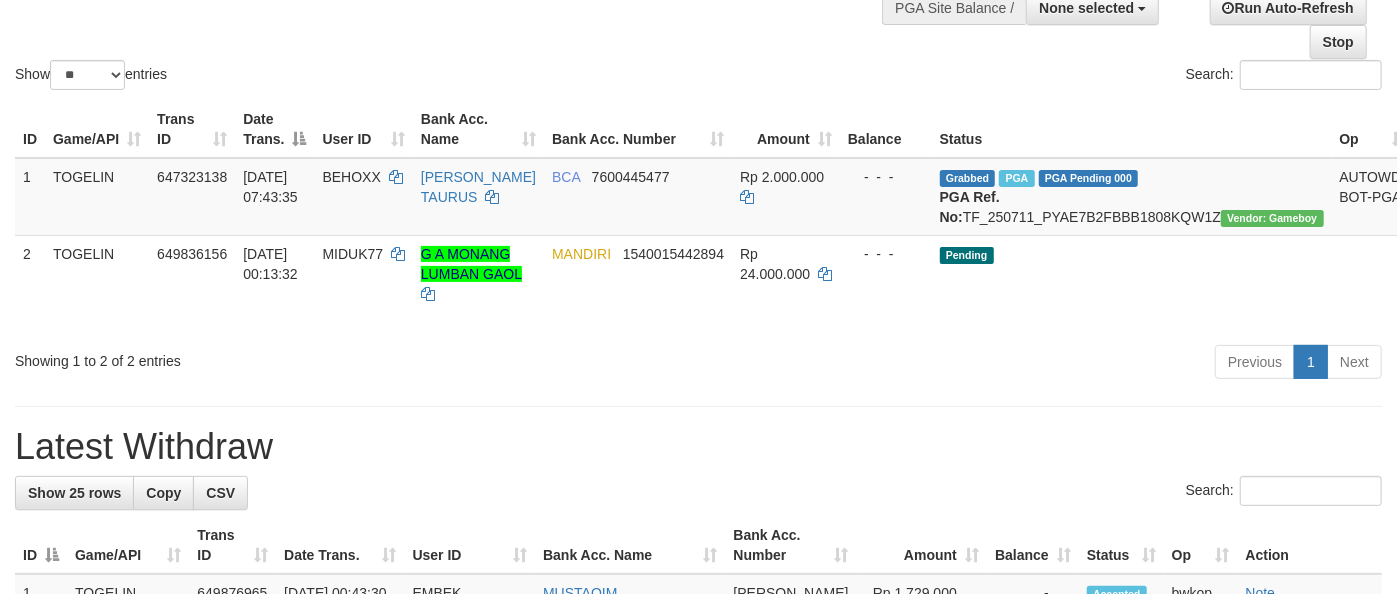 scroll, scrollTop: 0, scrollLeft: 0, axis: both 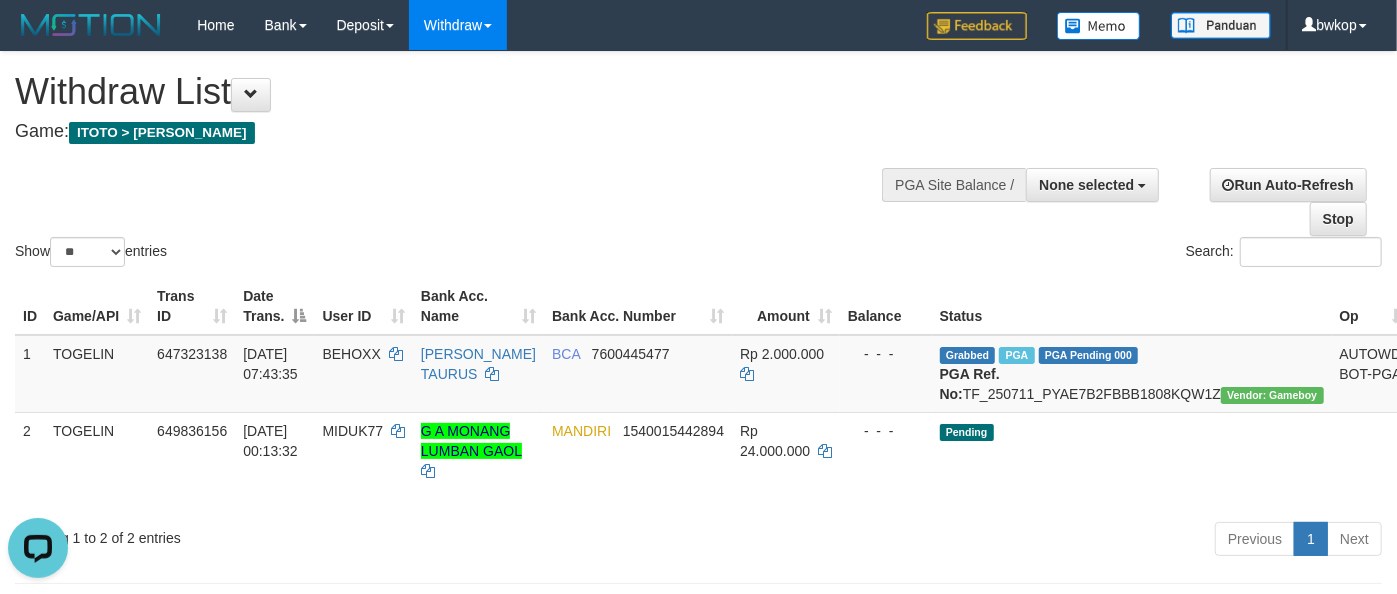 click on "Show  ** ** ** ***  entries Search:" at bounding box center [698, 161] 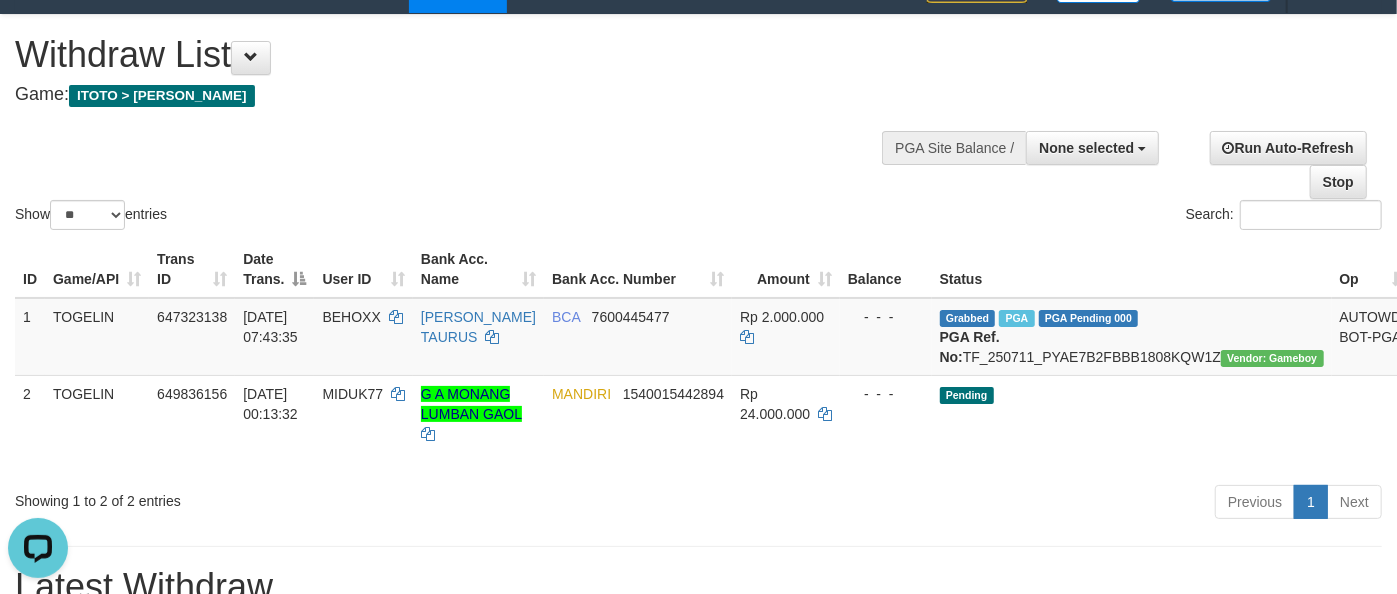 scroll, scrollTop: 0, scrollLeft: 0, axis: both 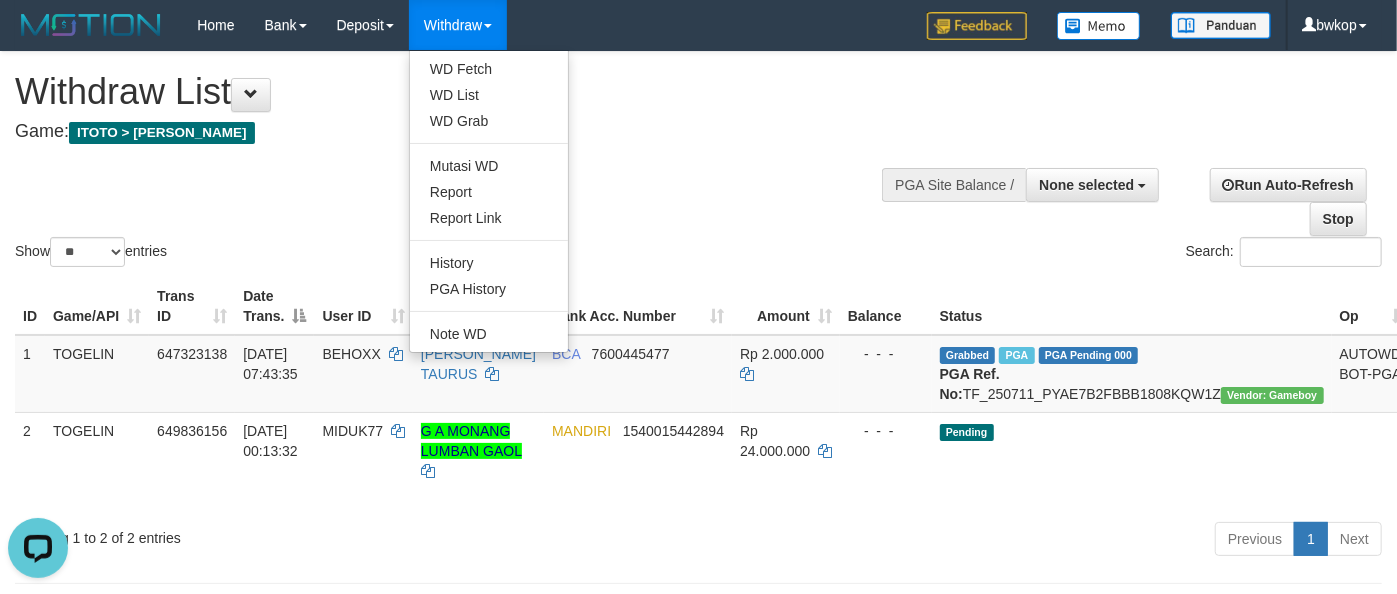 click on "WD Fetch
WD List
WD Grab
Mutasi WD
Report
Report Link
History
PGA History
Note WD" at bounding box center (489, 201) 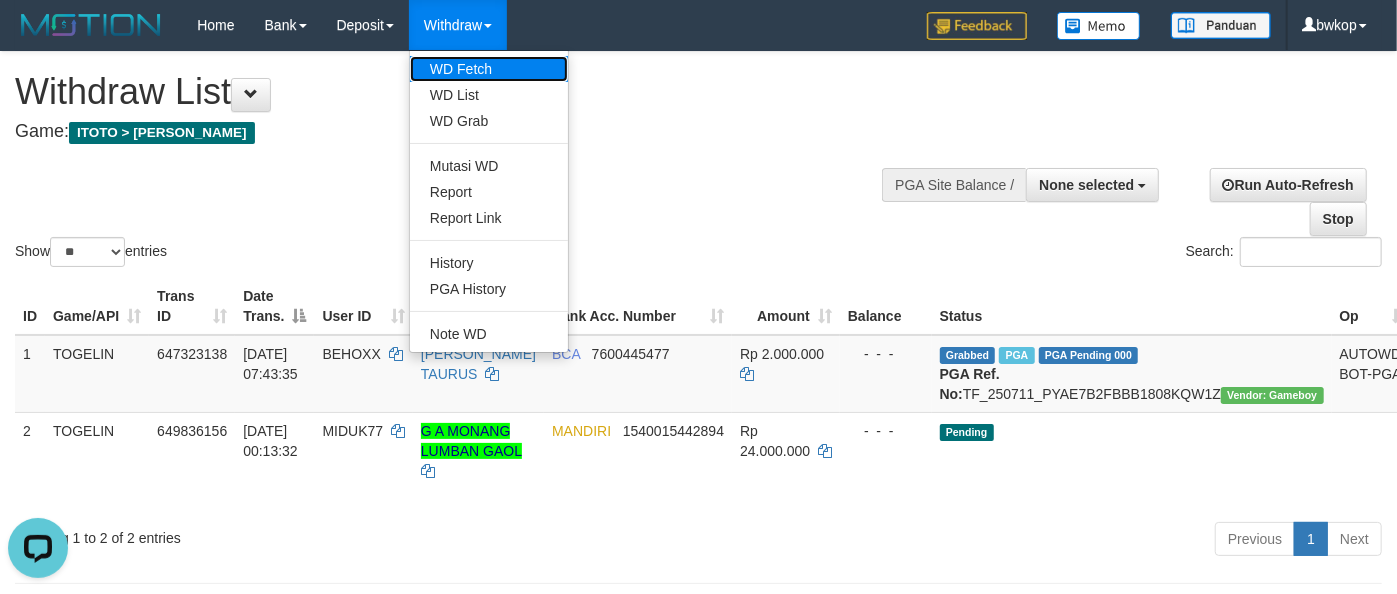 click on "WD Fetch" at bounding box center (489, 69) 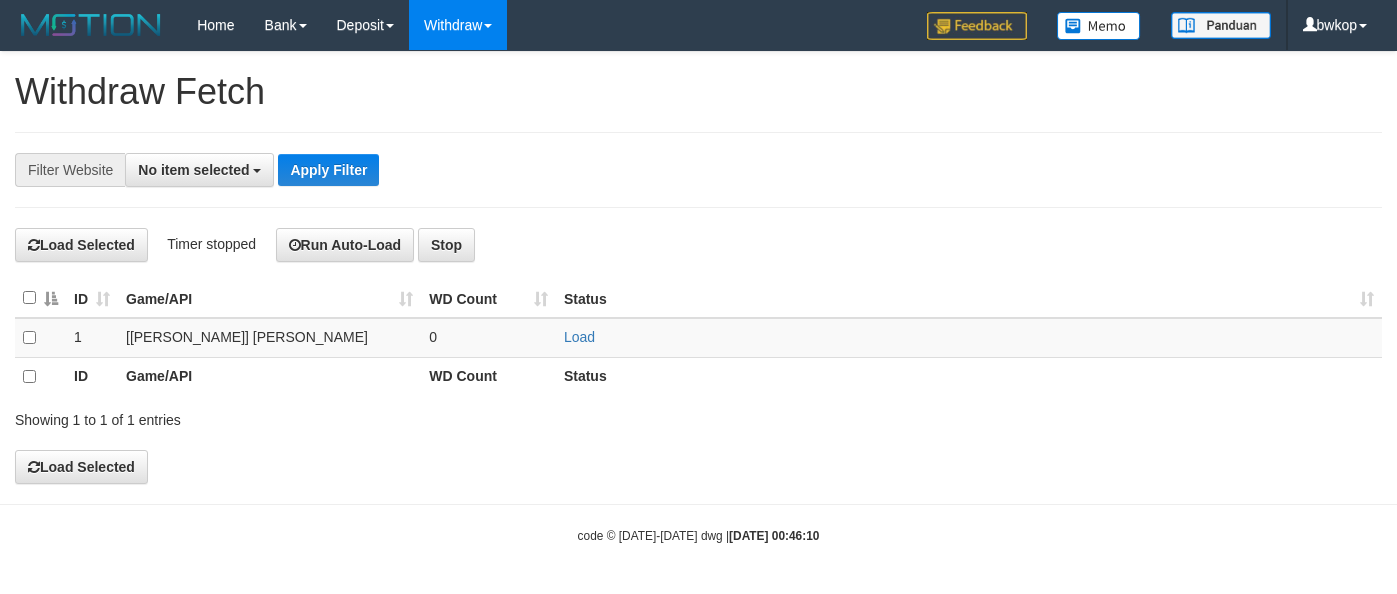 select 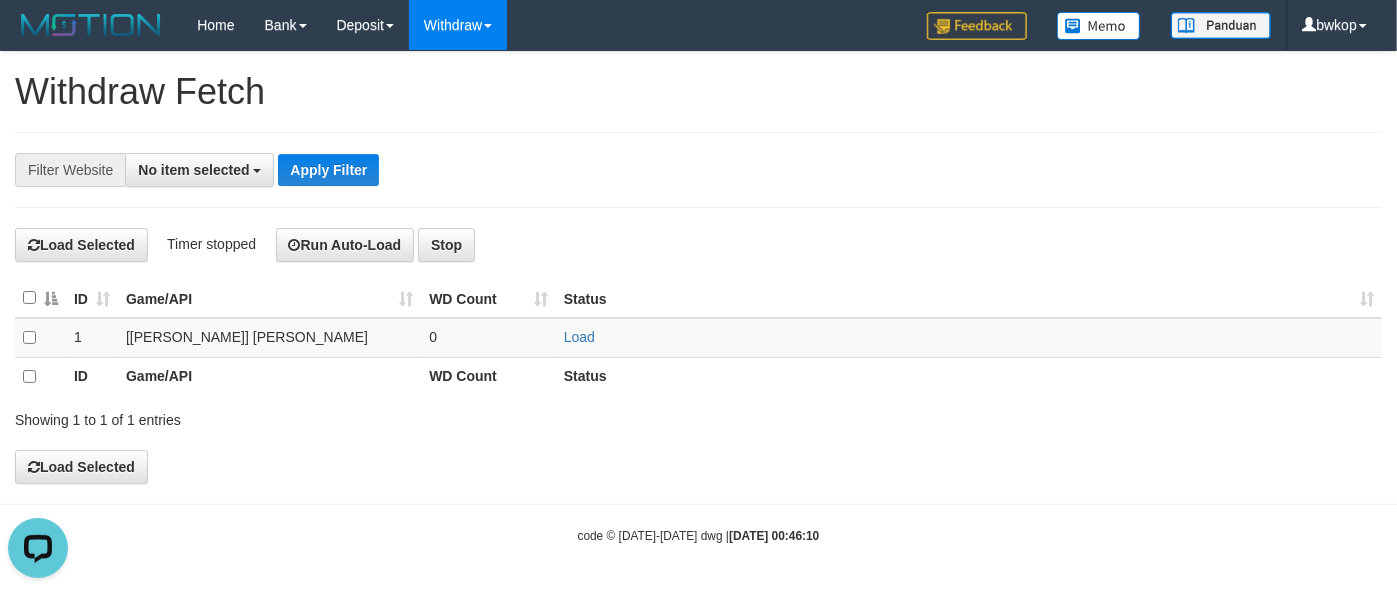 scroll, scrollTop: 0, scrollLeft: 0, axis: both 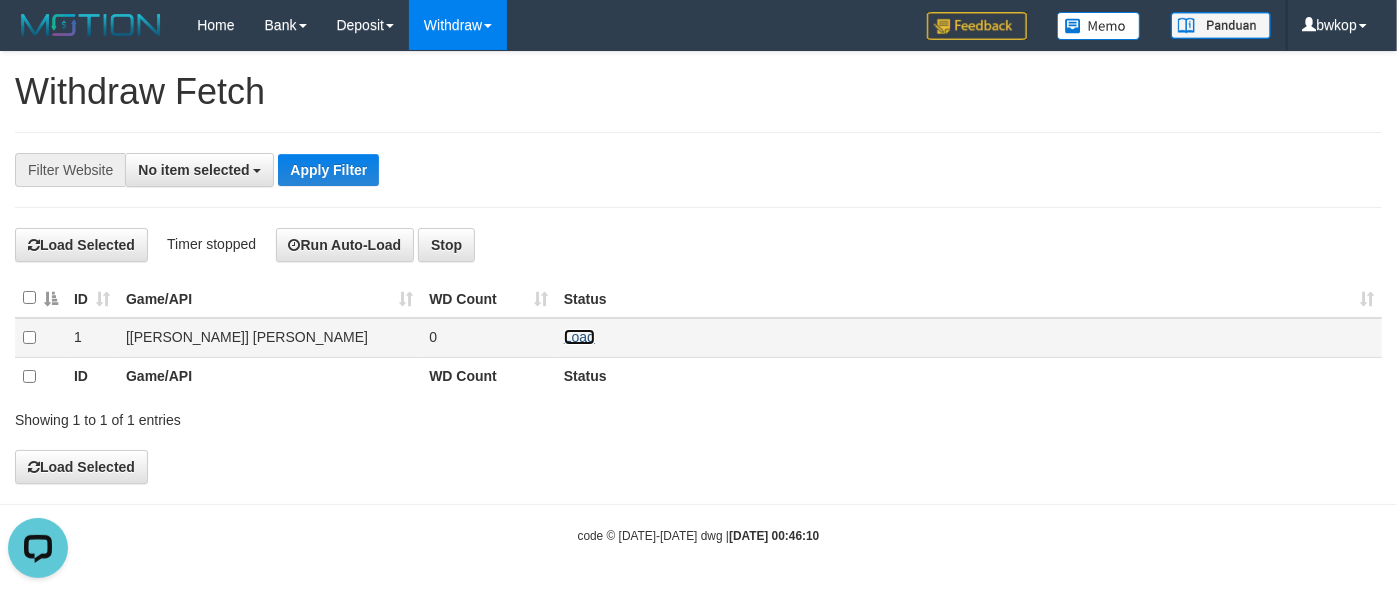 click on "Load" at bounding box center [579, 337] 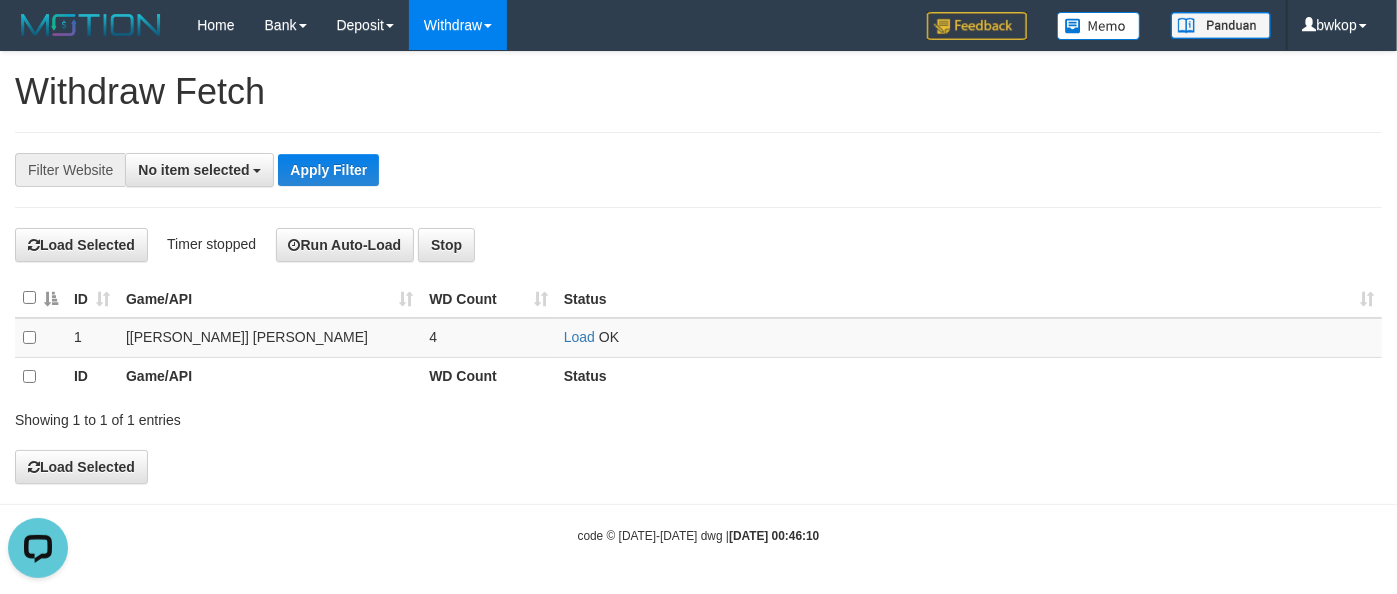 click on "Load Selected
Timer stopped
Run Auto-Load
Stop" at bounding box center (698, 245) 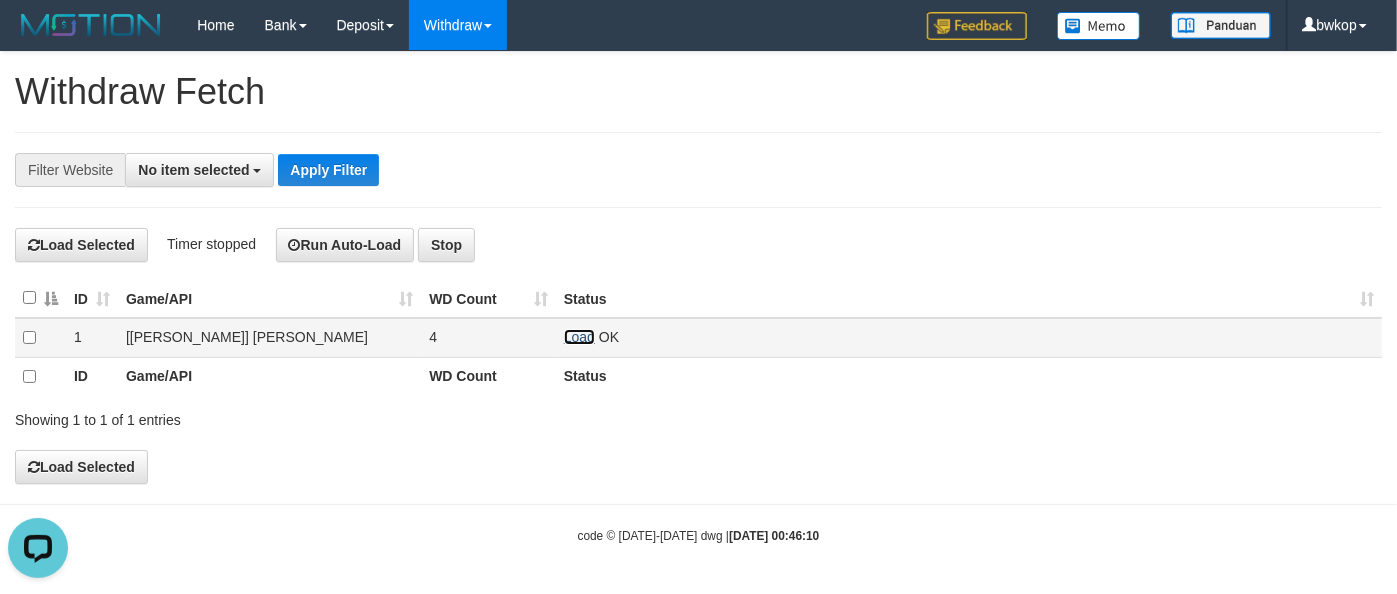 click on "Load" at bounding box center [579, 337] 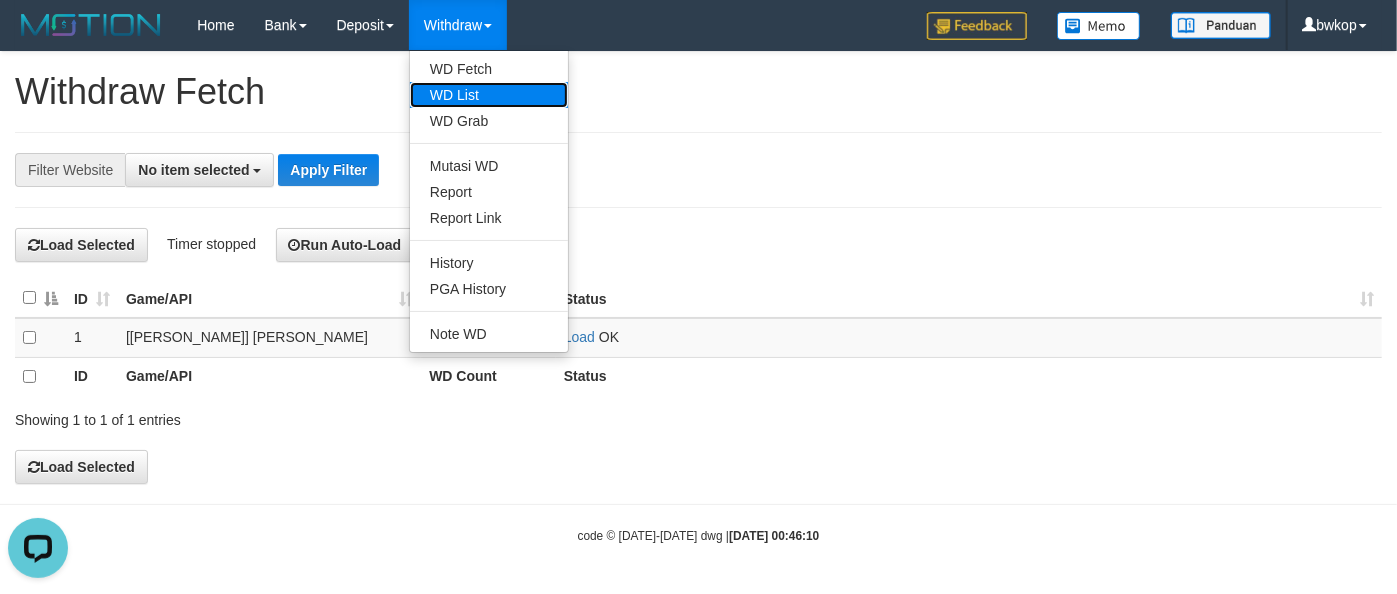 click on "WD List" at bounding box center [489, 95] 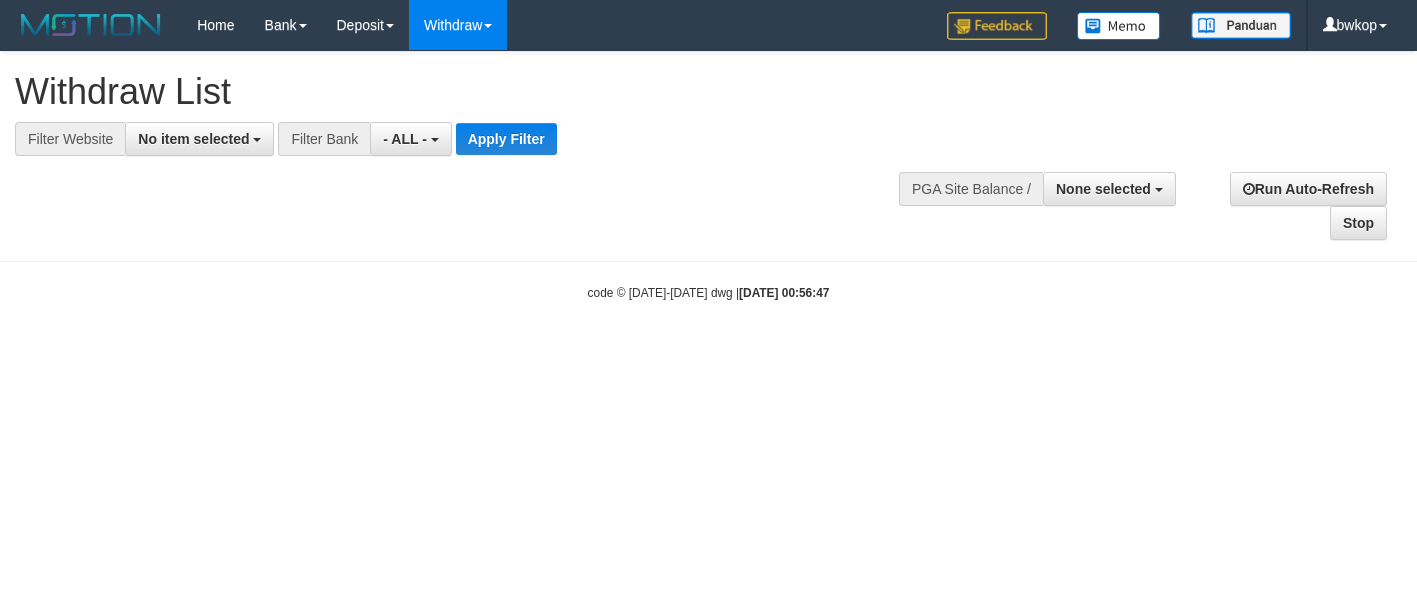 select 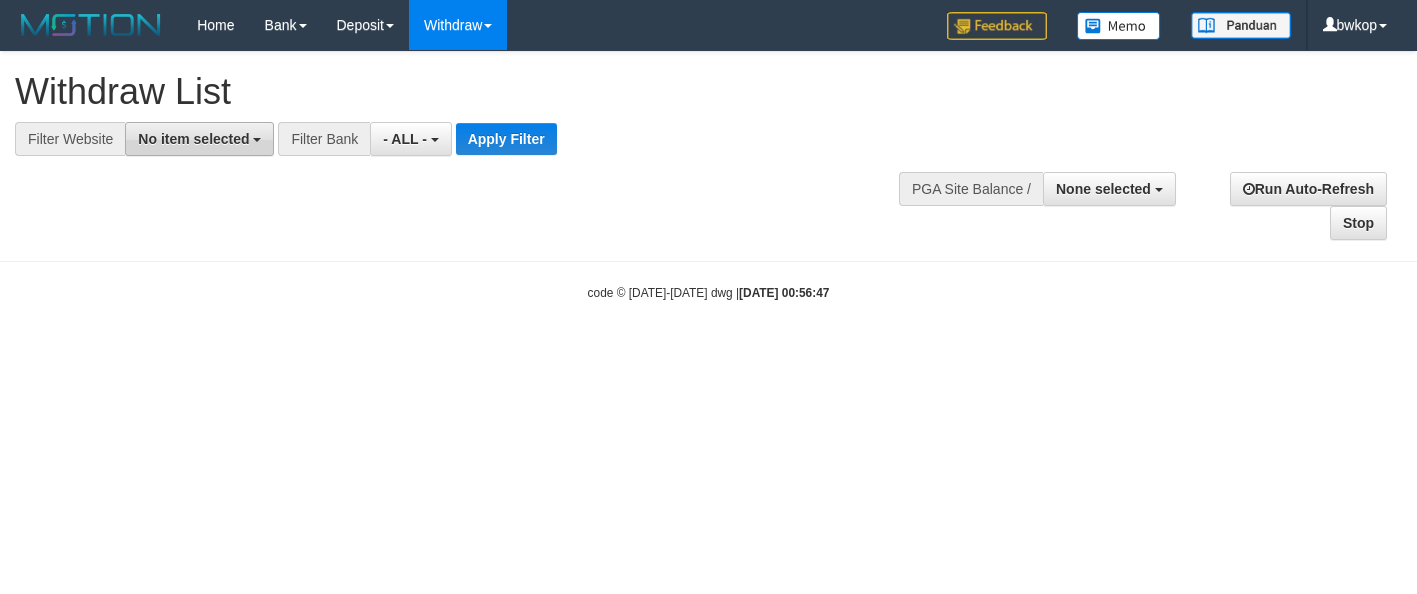 scroll, scrollTop: 0, scrollLeft: 0, axis: both 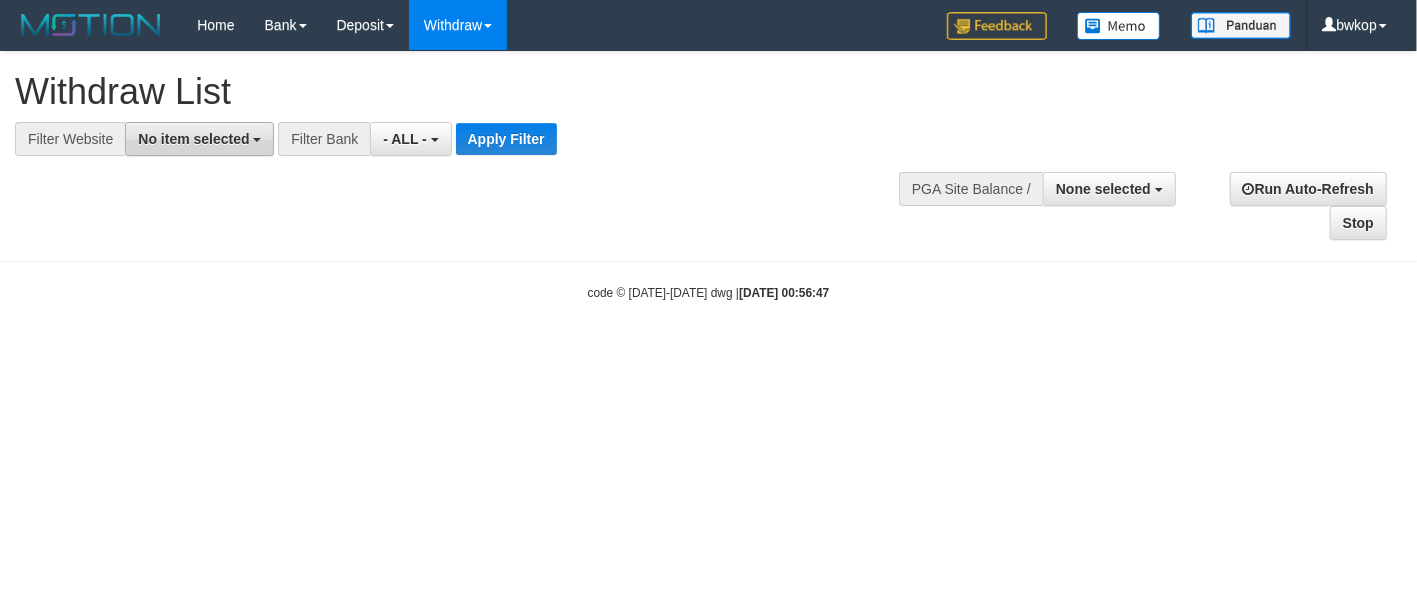 click on "No item selected" at bounding box center (193, 139) 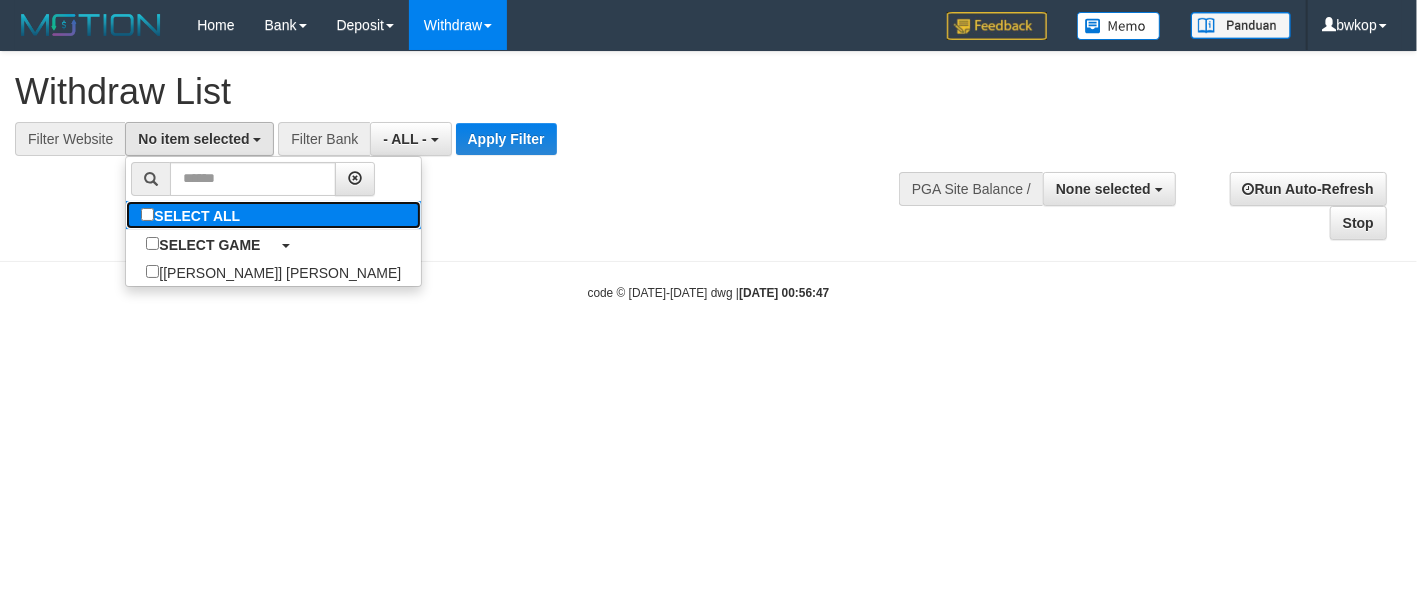click on "SELECT ALL" at bounding box center [193, 215] 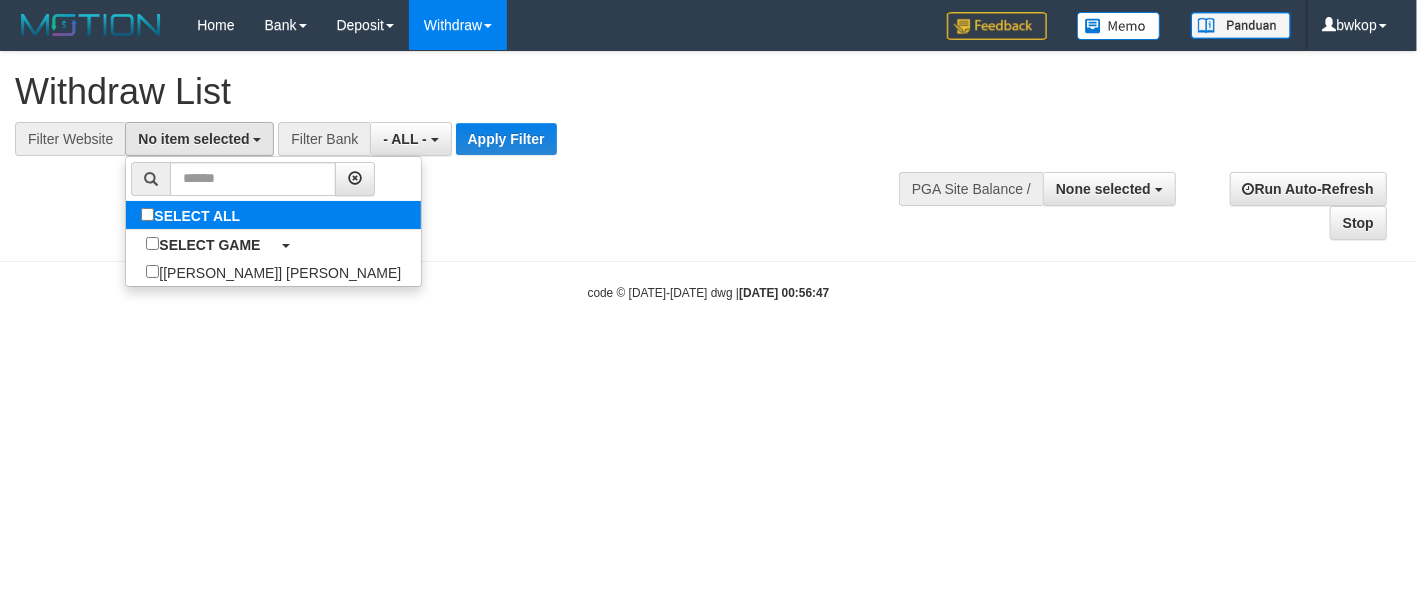 select on "****" 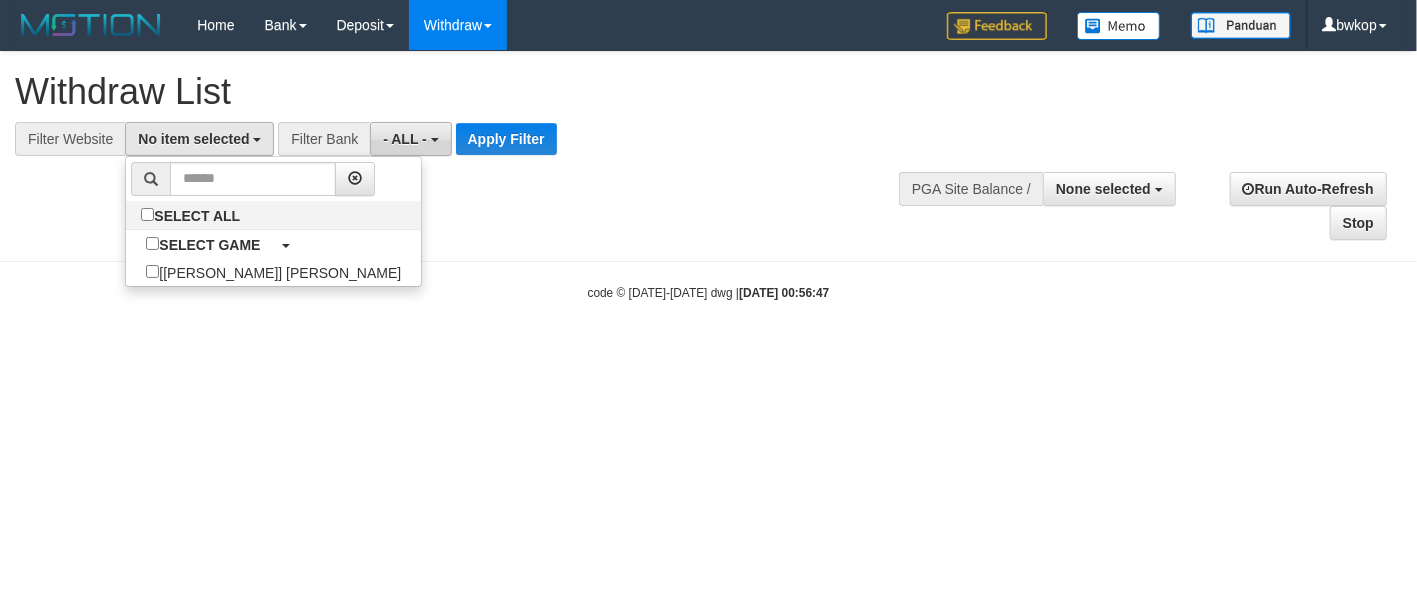 scroll, scrollTop: 17, scrollLeft: 0, axis: vertical 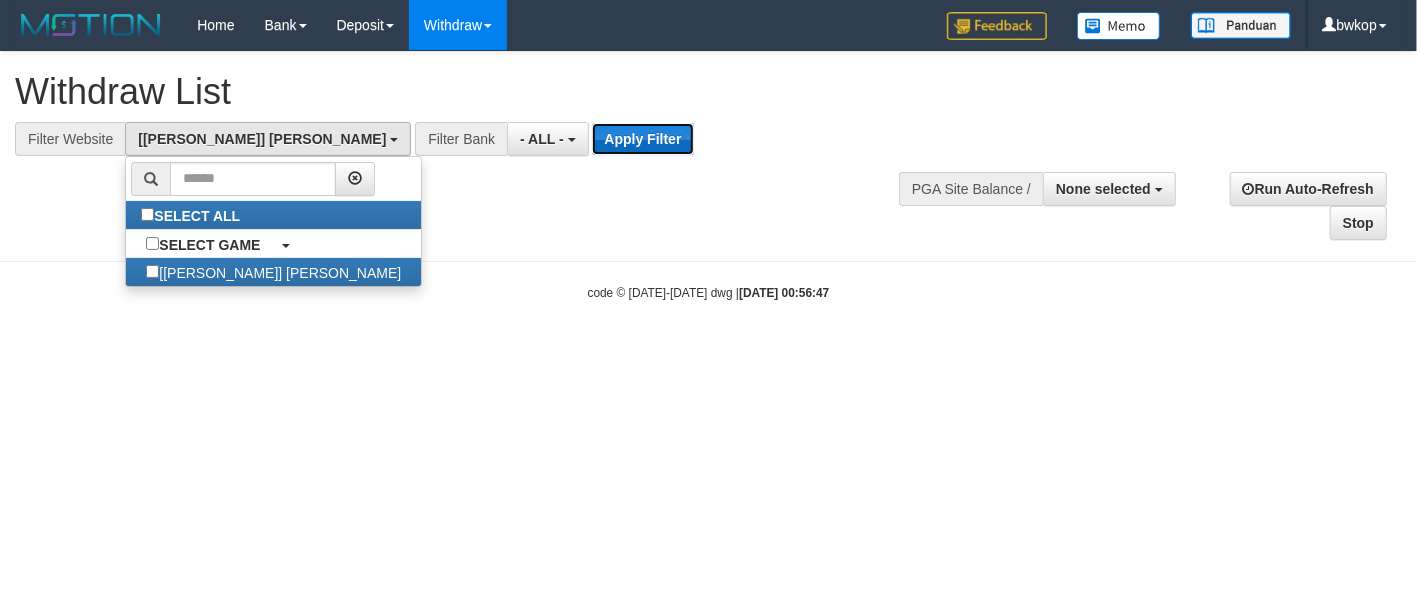 click on "Apply Filter" at bounding box center [642, 139] 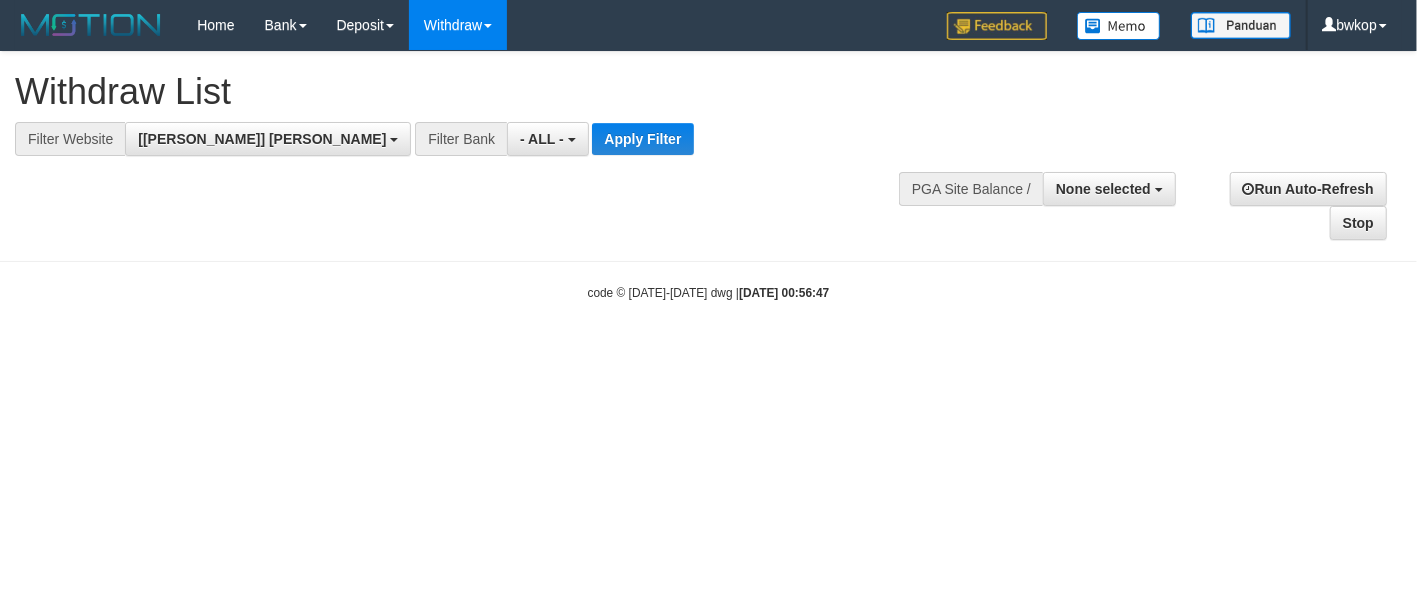 click on "Withdraw List" at bounding box center (470, 92) 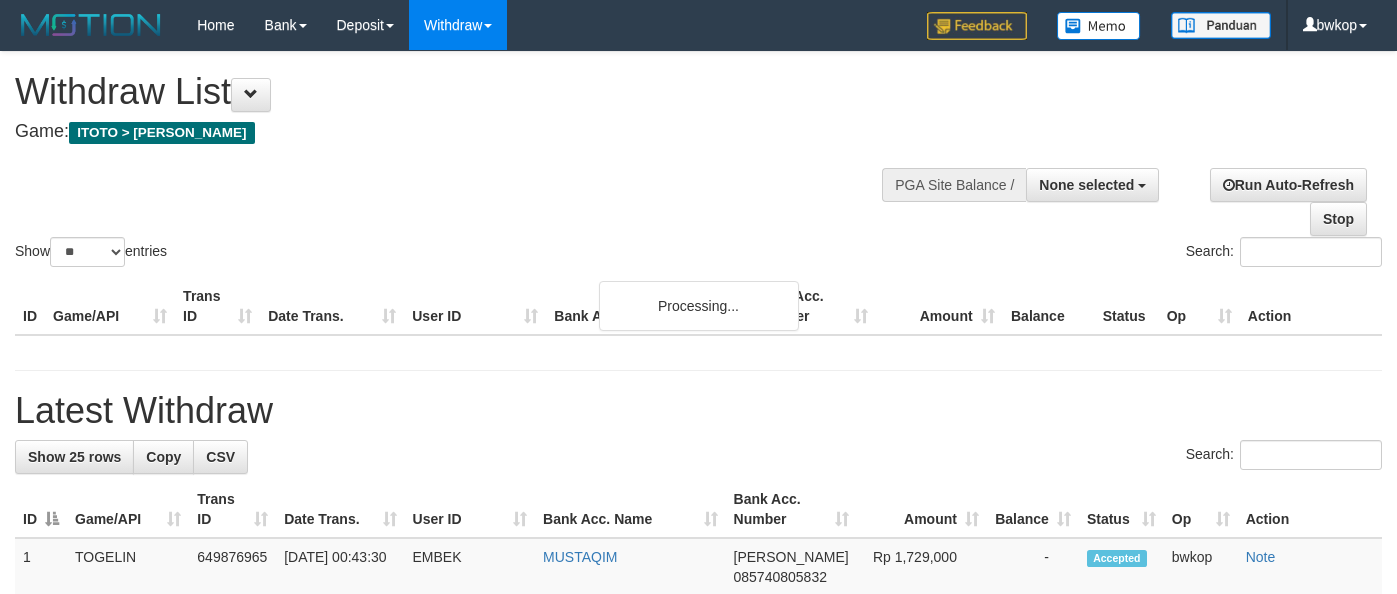 select 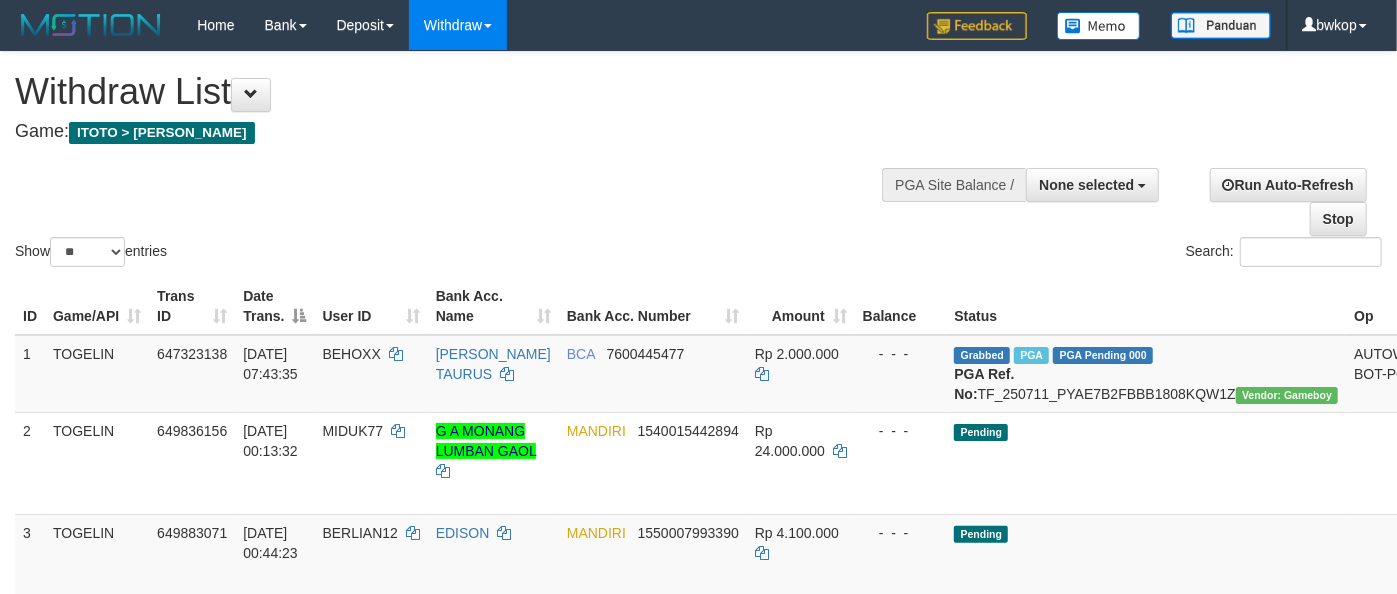 click on "Show  ** ** ** ***  entries Search:" at bounding box center [698, 161] 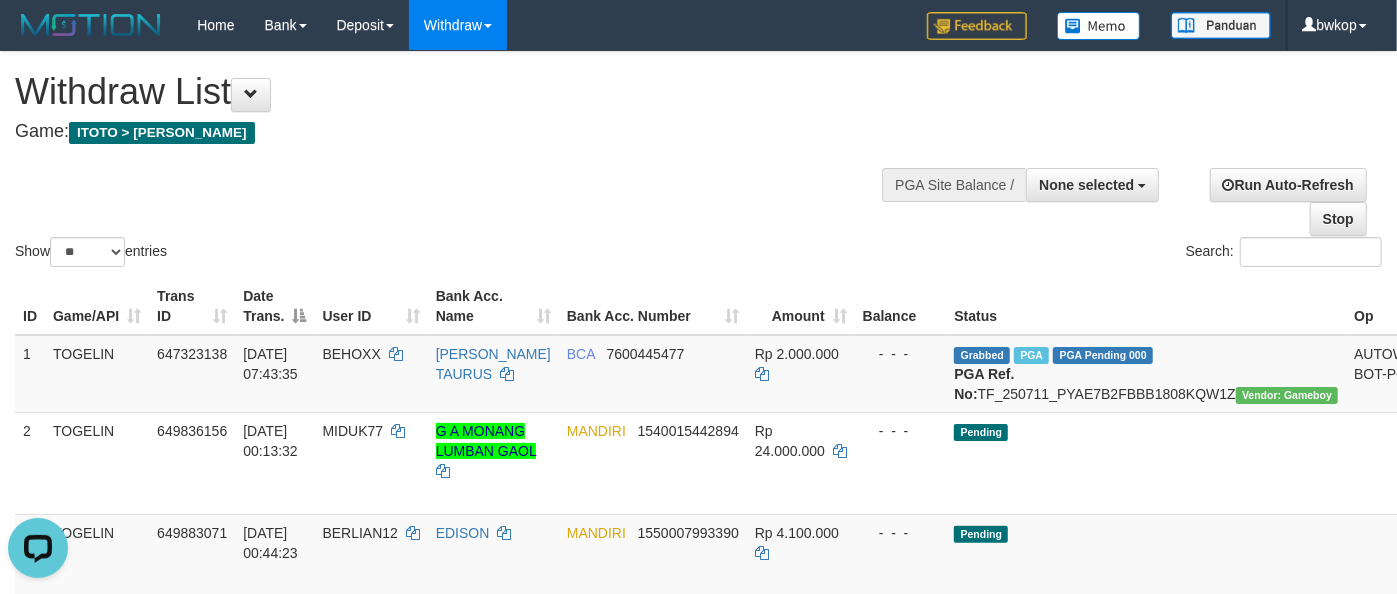 scroll, scrollTop: 0, scrollLeft: 0, axis: both 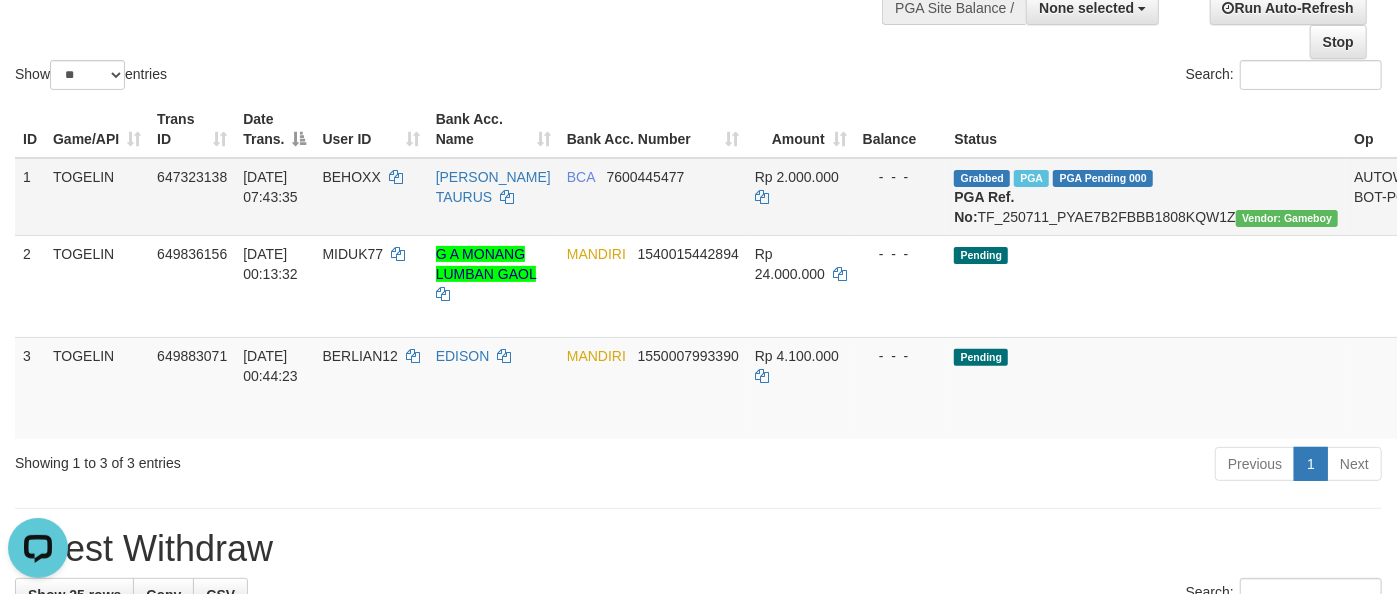 click on "BEHOXX" at bounding box center (351, 177) 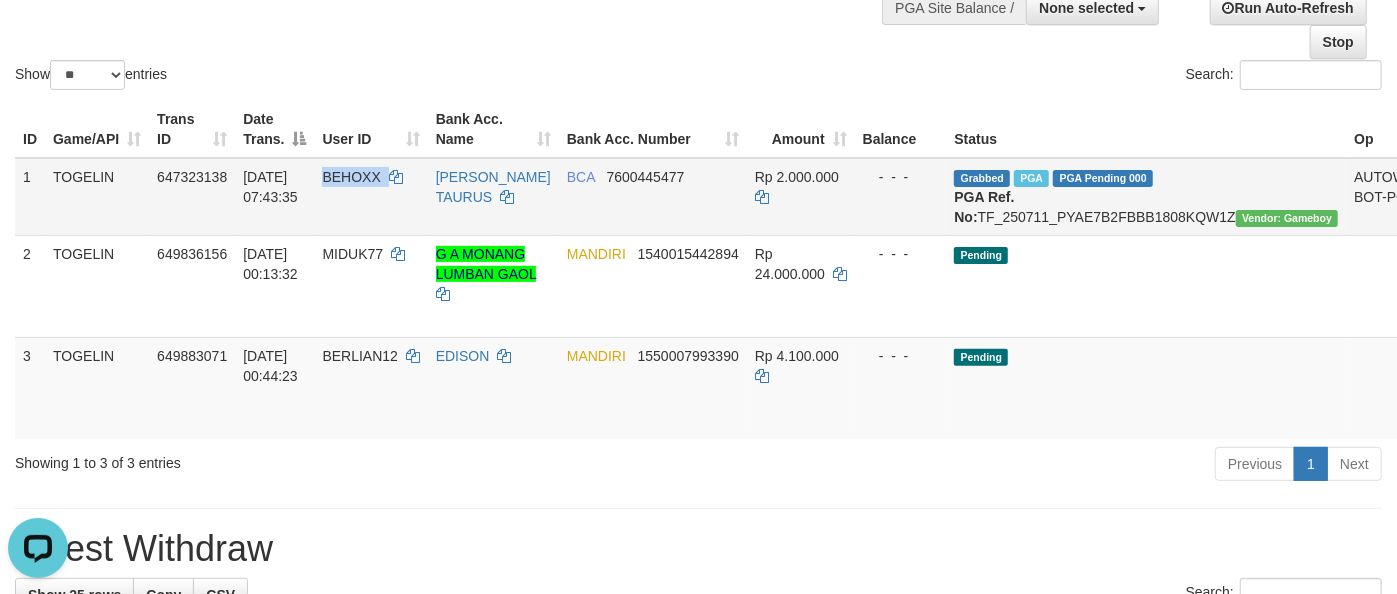 click on "BEHOXX" at bounding box center [351, 177] 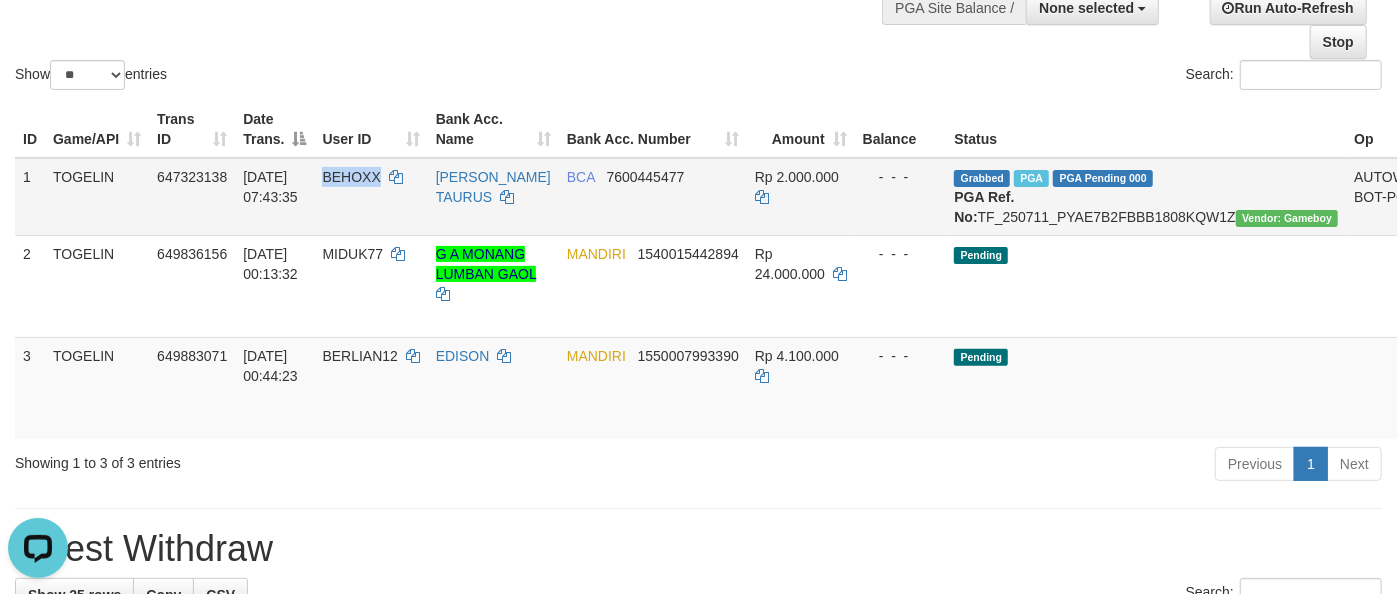 click on "BEHOXX" at bounding box center (351, 177) 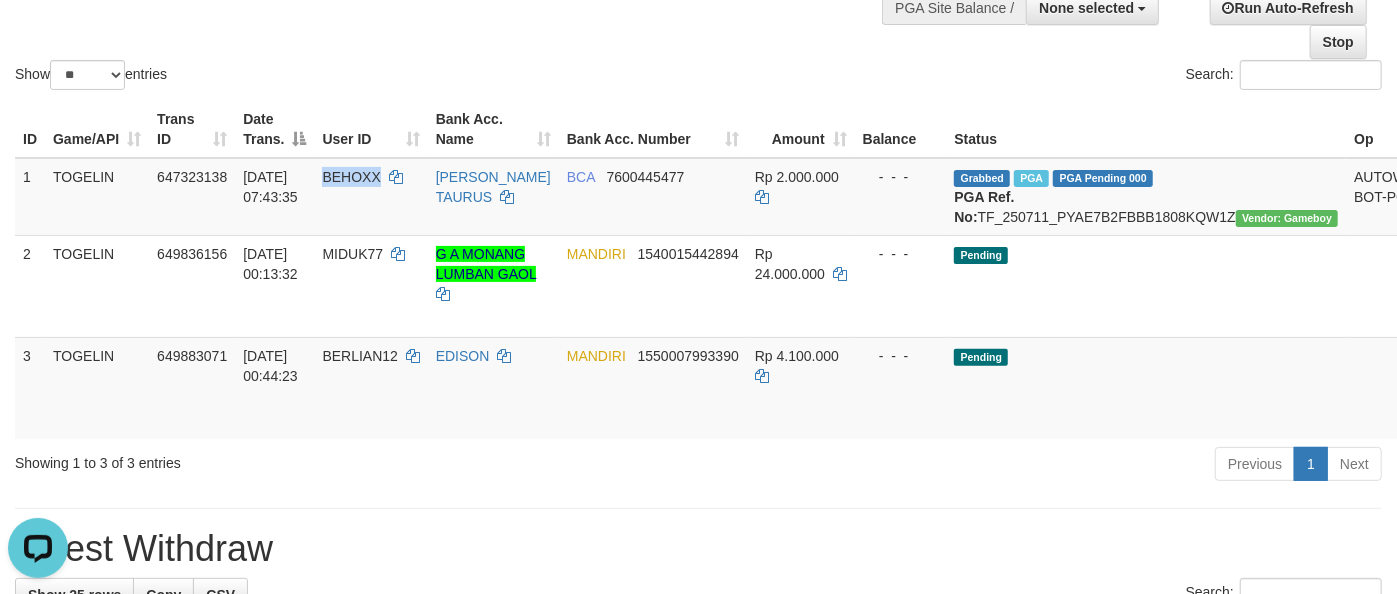 copy on "BEHOXX" 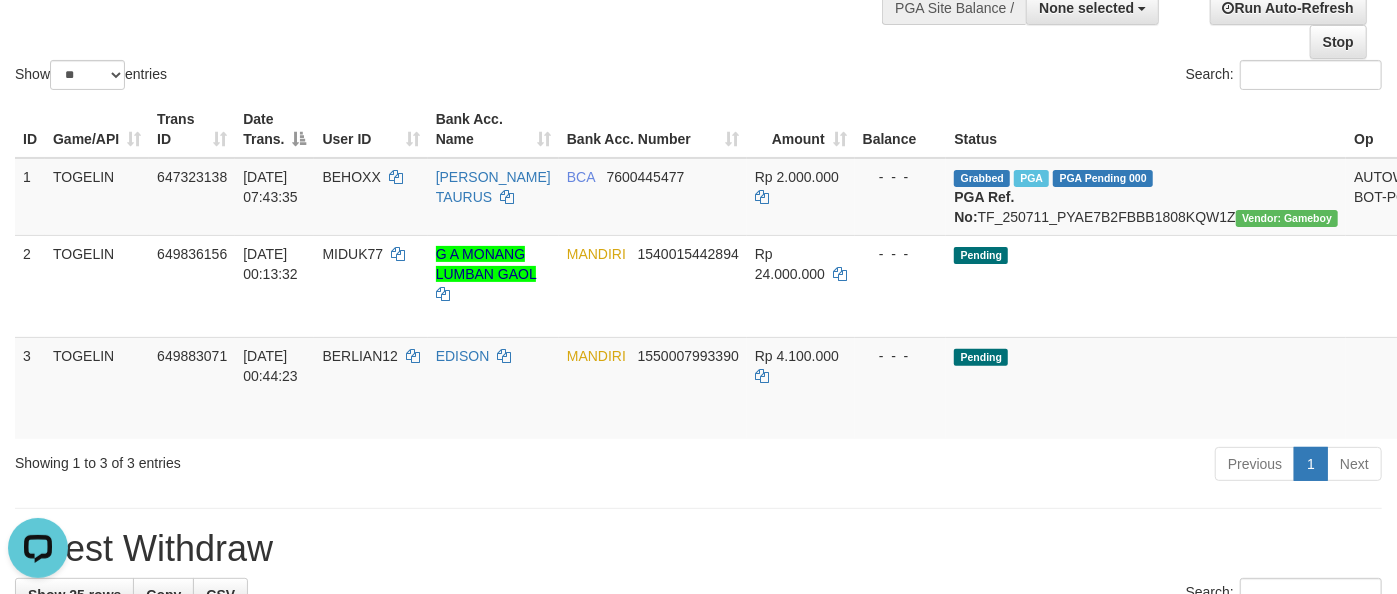 click on "Show  ** ** ** ***  entries Search:" at bounding box center (698, -16) 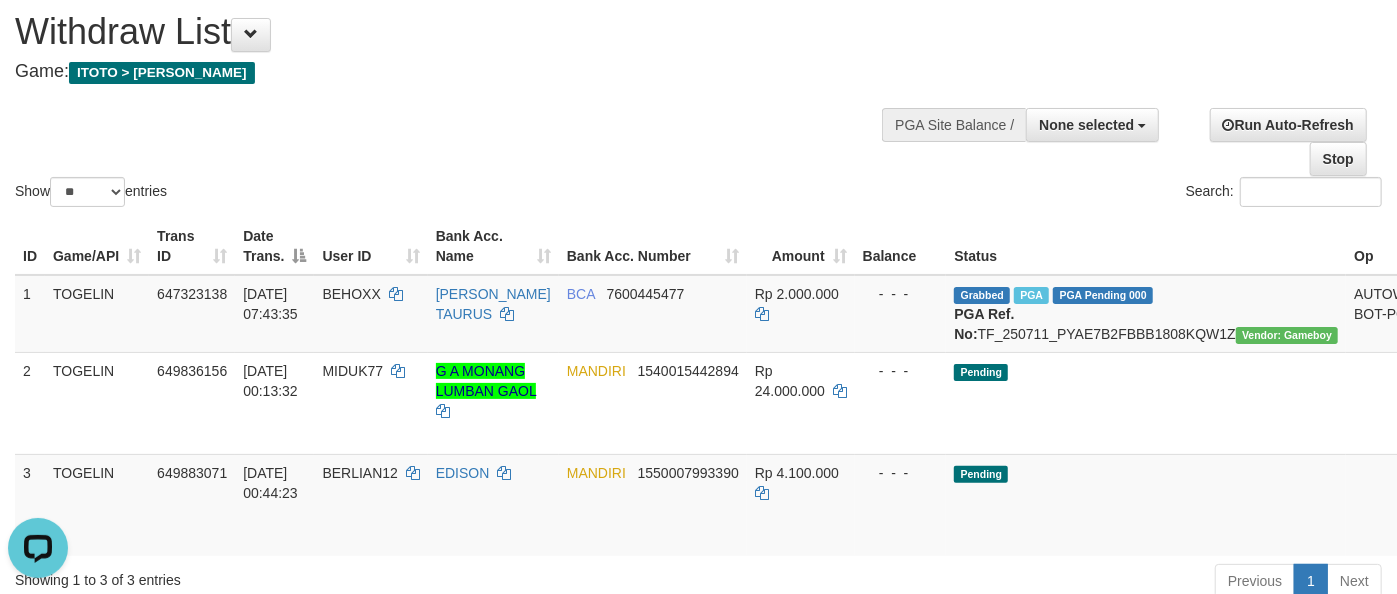 scroll, scrollTop: 0, scrollLeft: 0, axis: both 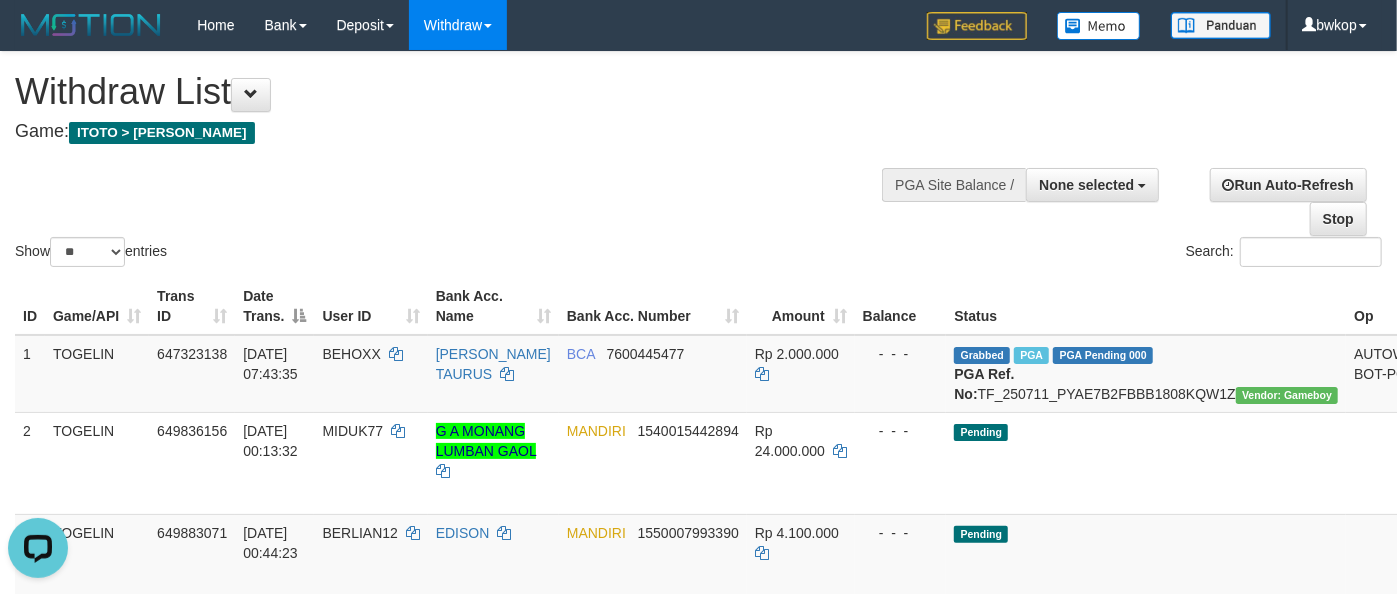 click on "Show  ** ** ** ***  entries Search:" at bounding box center (698, 161) 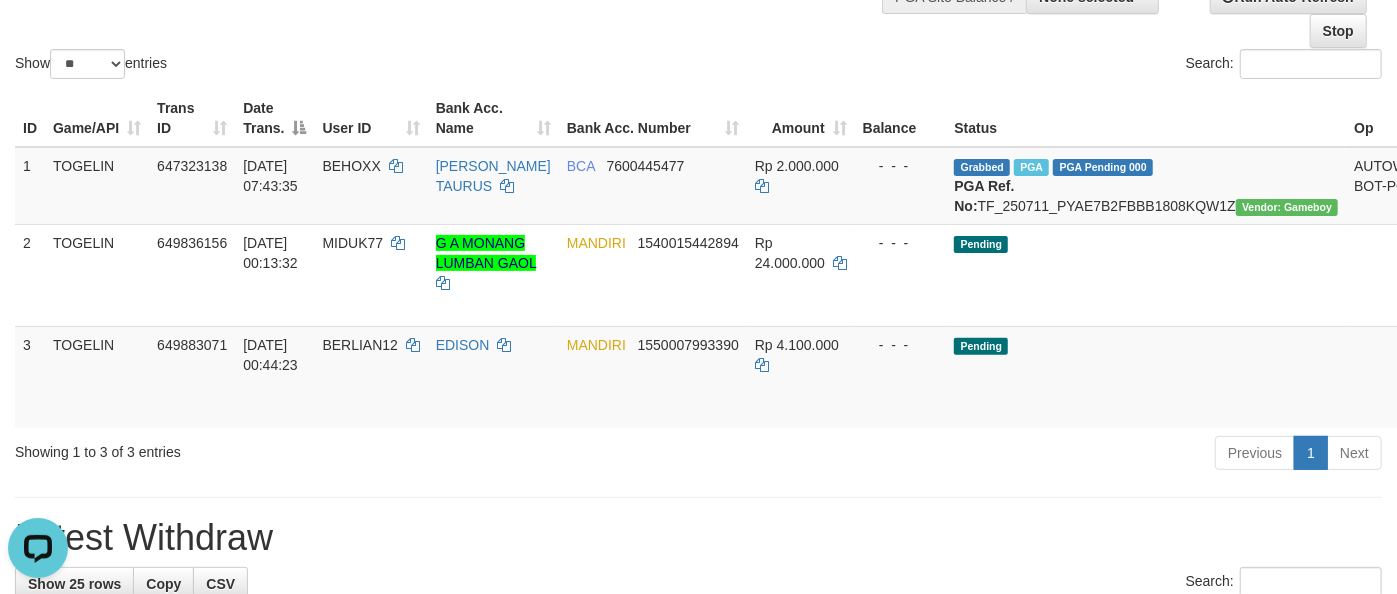 scroll, scrollTop: 0, scrollLeft: 0, axis: both 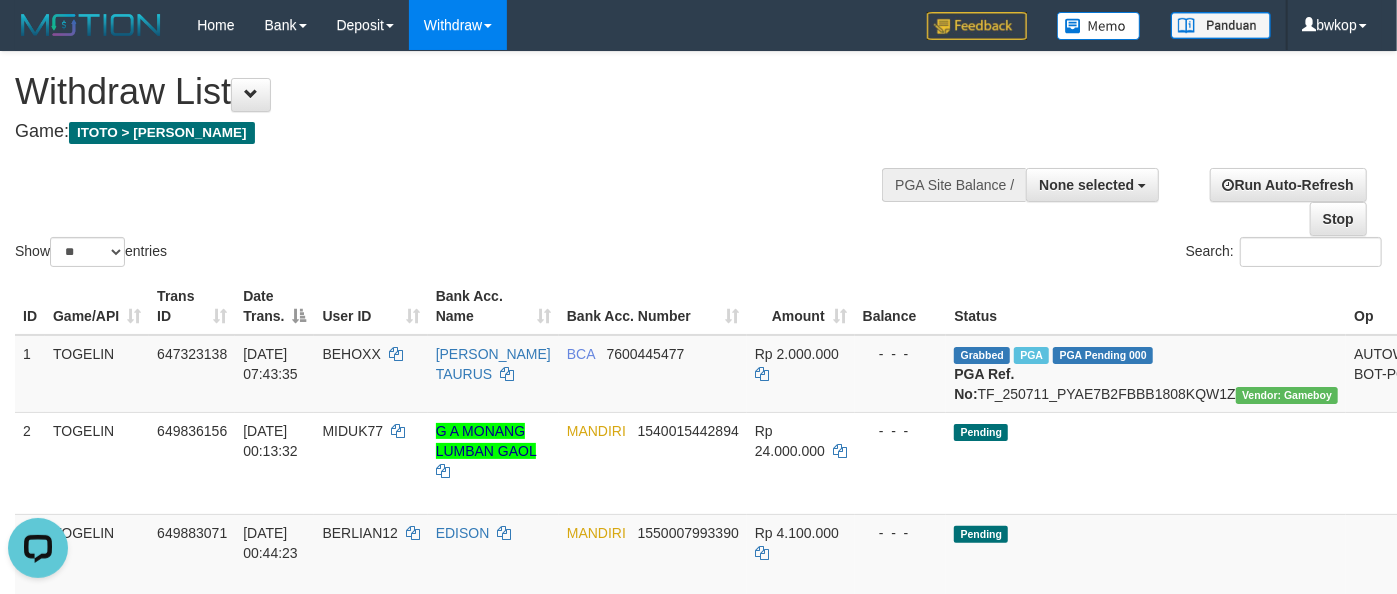 click on "Show  ** ** ** ***  entries Search:" at bounding box center [698, 161] 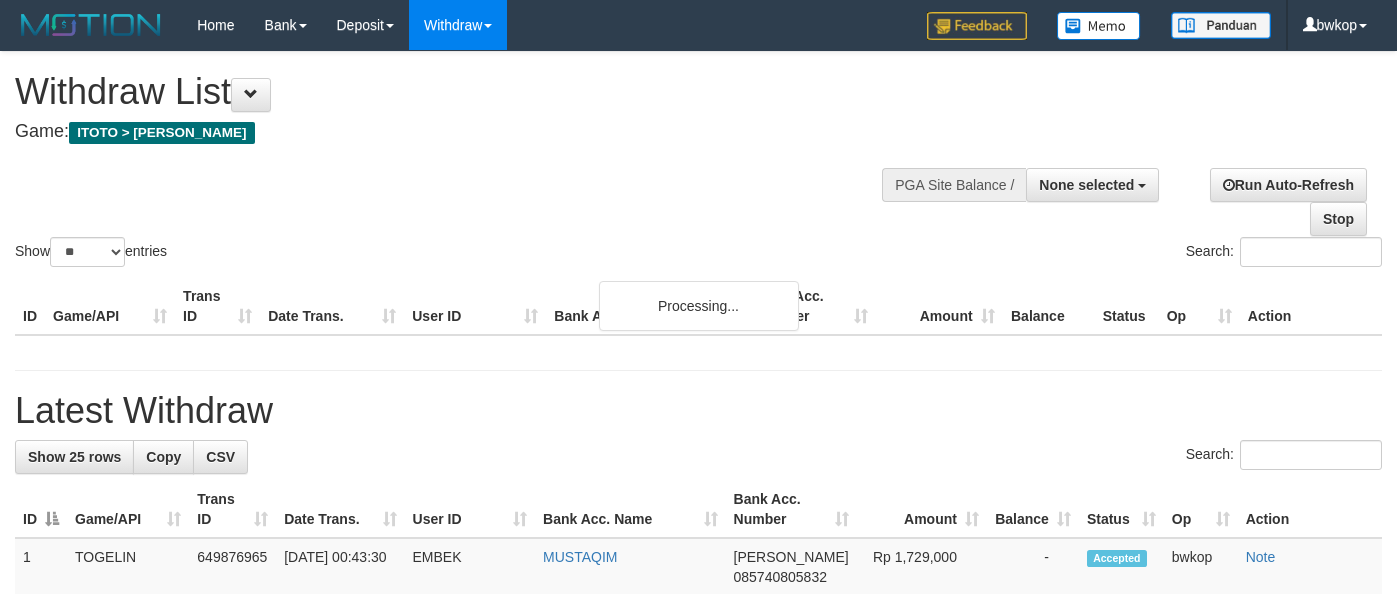 select 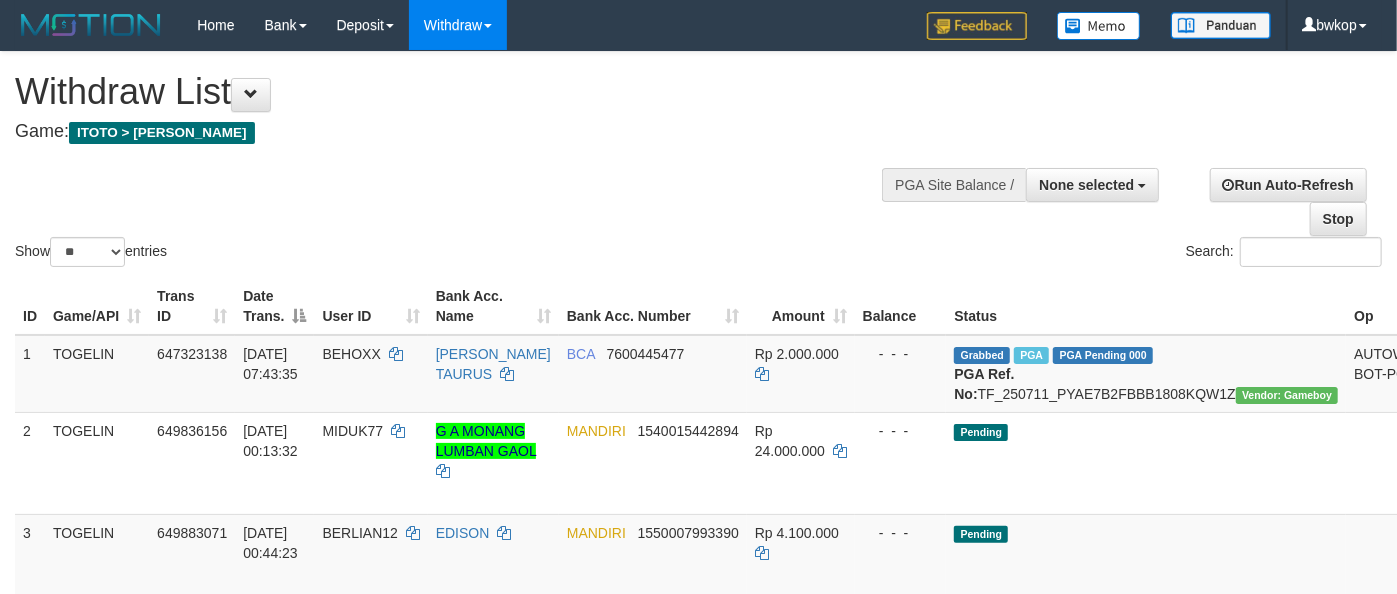 click on "Withdraw List
Game:   ITOTO > TOGELIN" at bounding box center [463, 106] 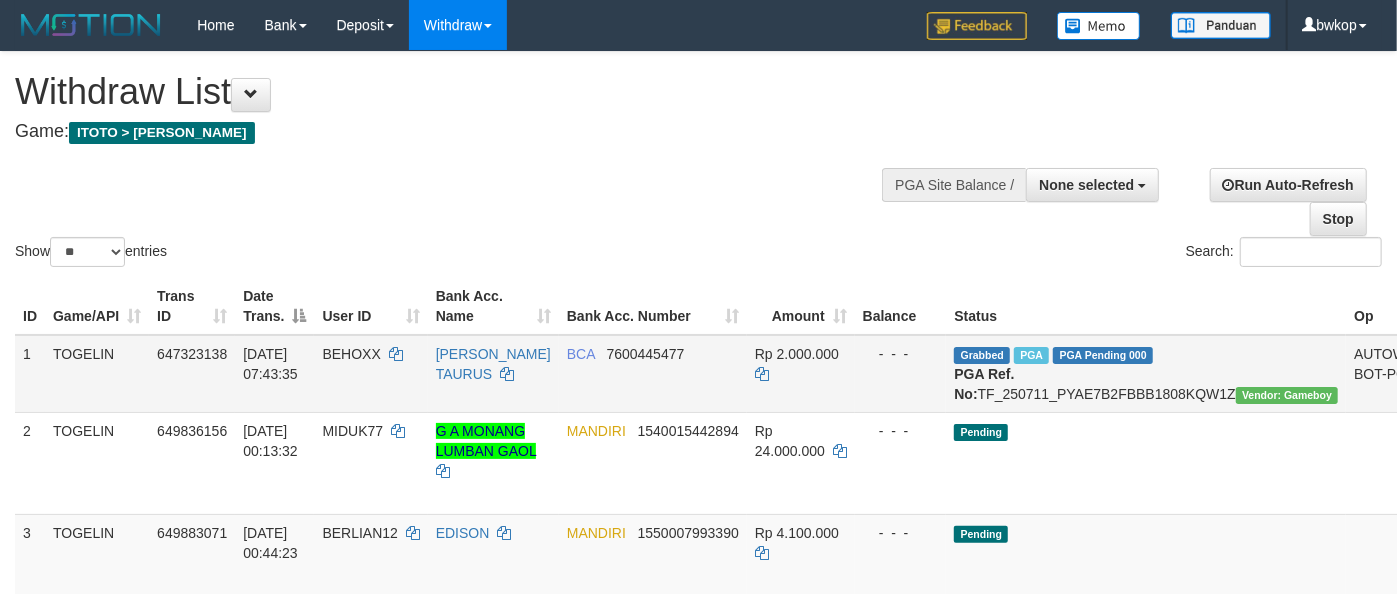click on "Check Trans" at bounding box center [1478, 364] 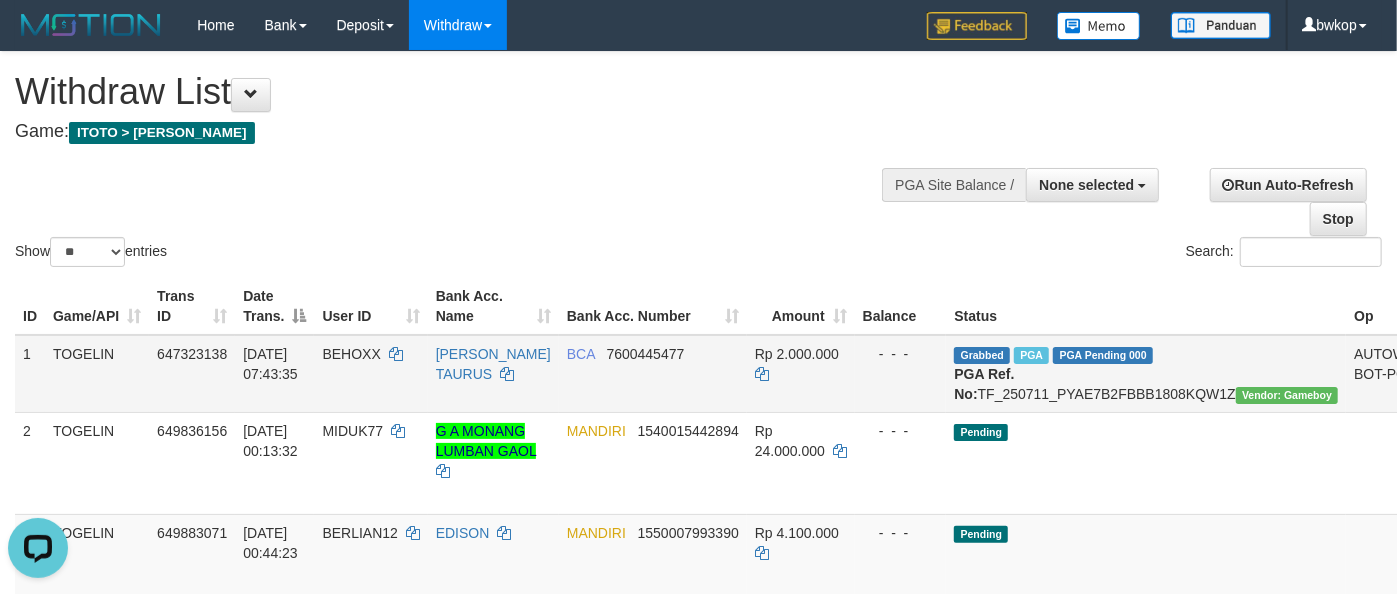 scroll, scrollTop: 0, scrollLeft: 0, axis: both 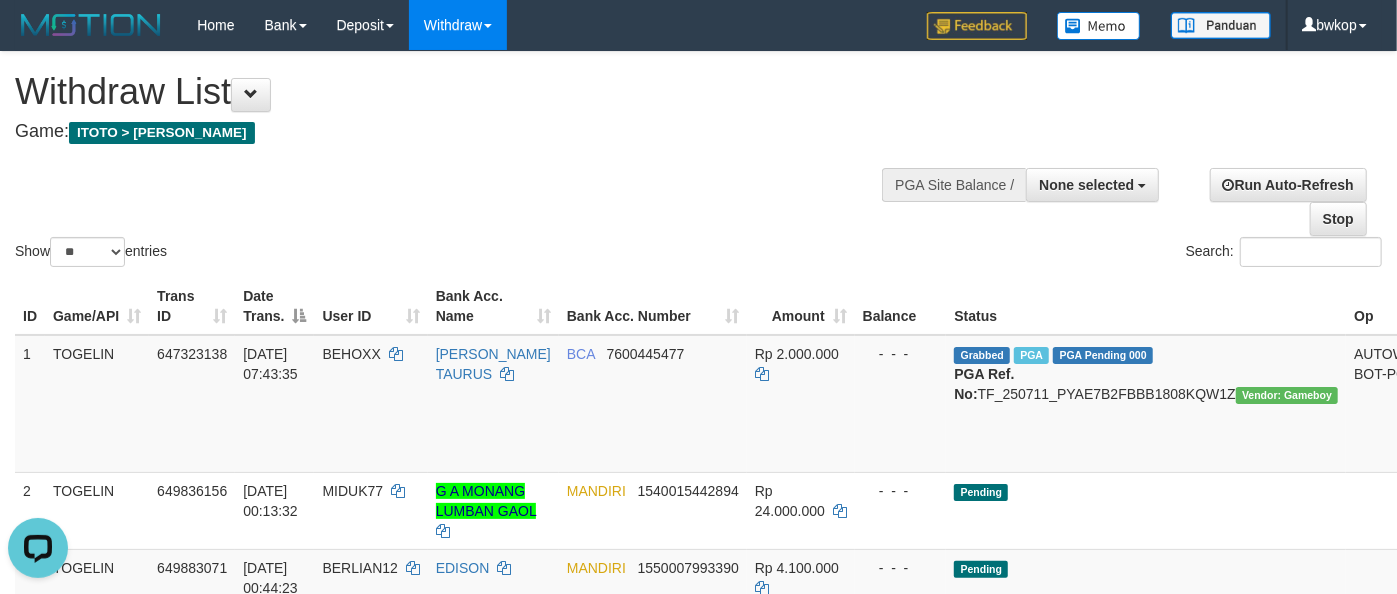 click on "Show  ** ** ** ***  entries Search:" at bounding box center [698, 161] 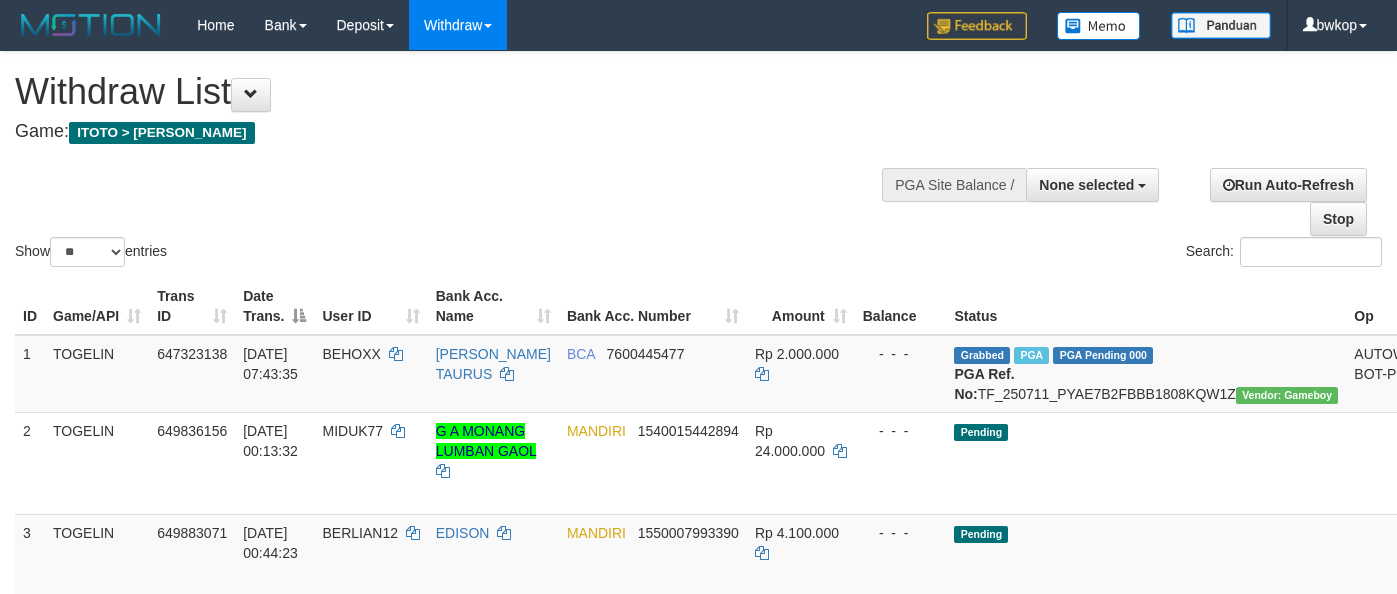 select 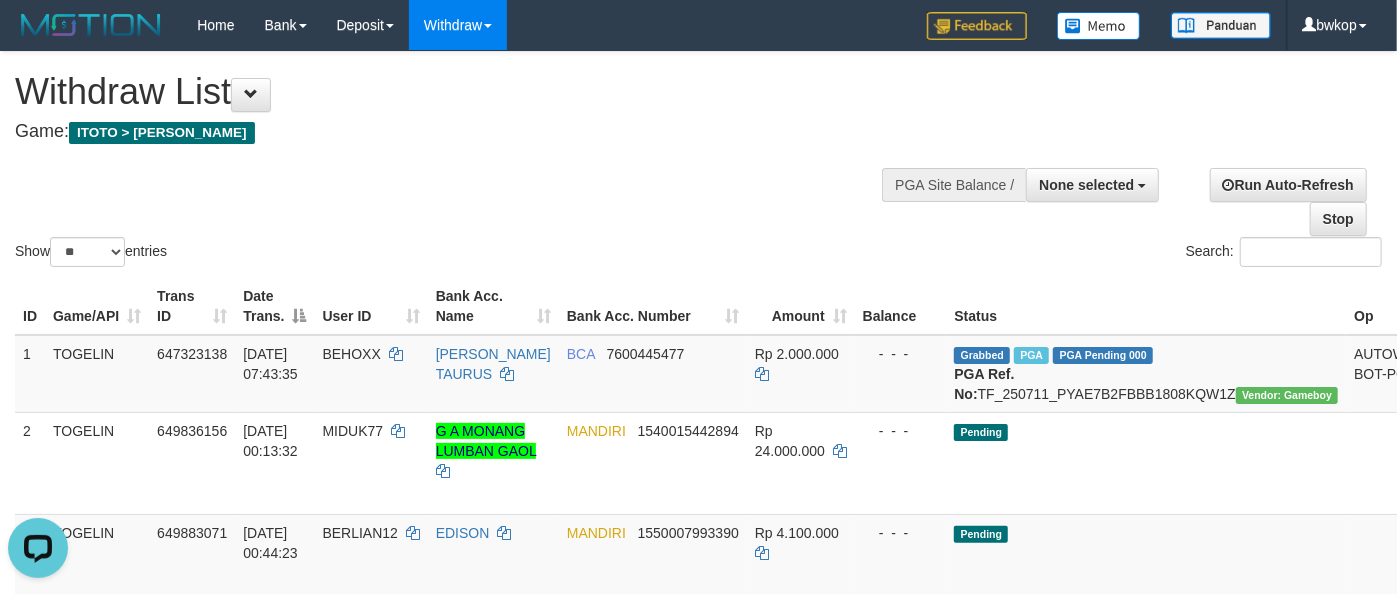 scroll, scrollTop: 0, scrollLeft: 0, axis: both 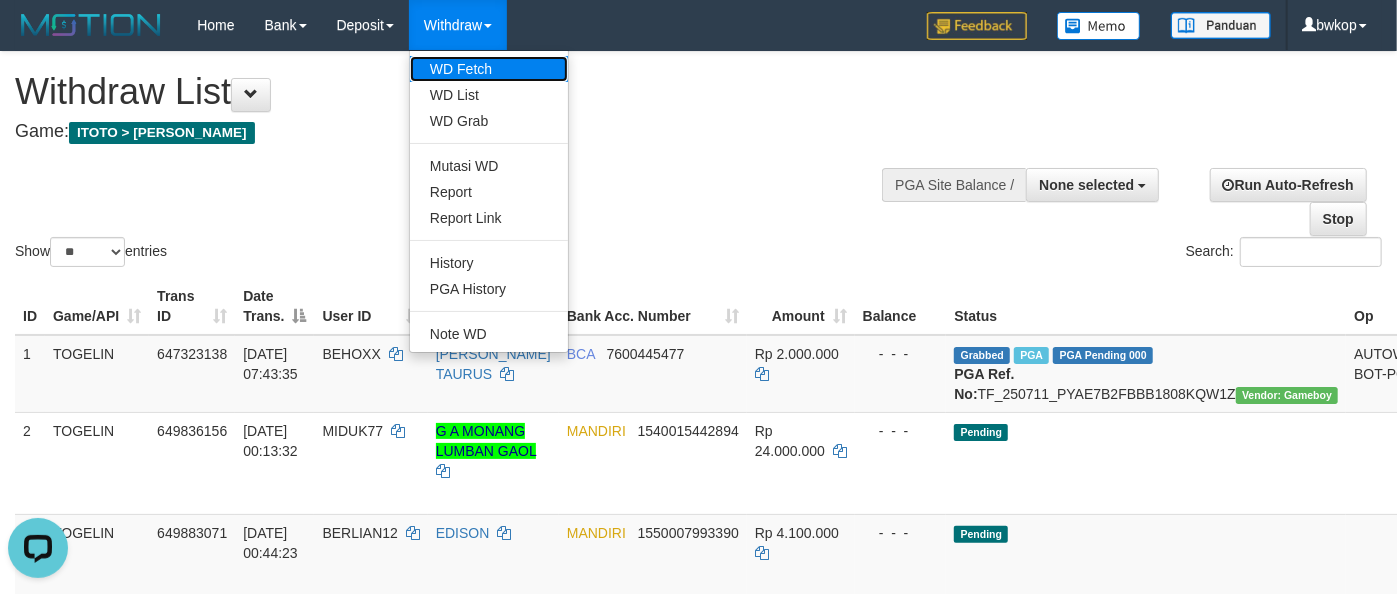 click on "WD Fetch" at bounding box center [489, 69] 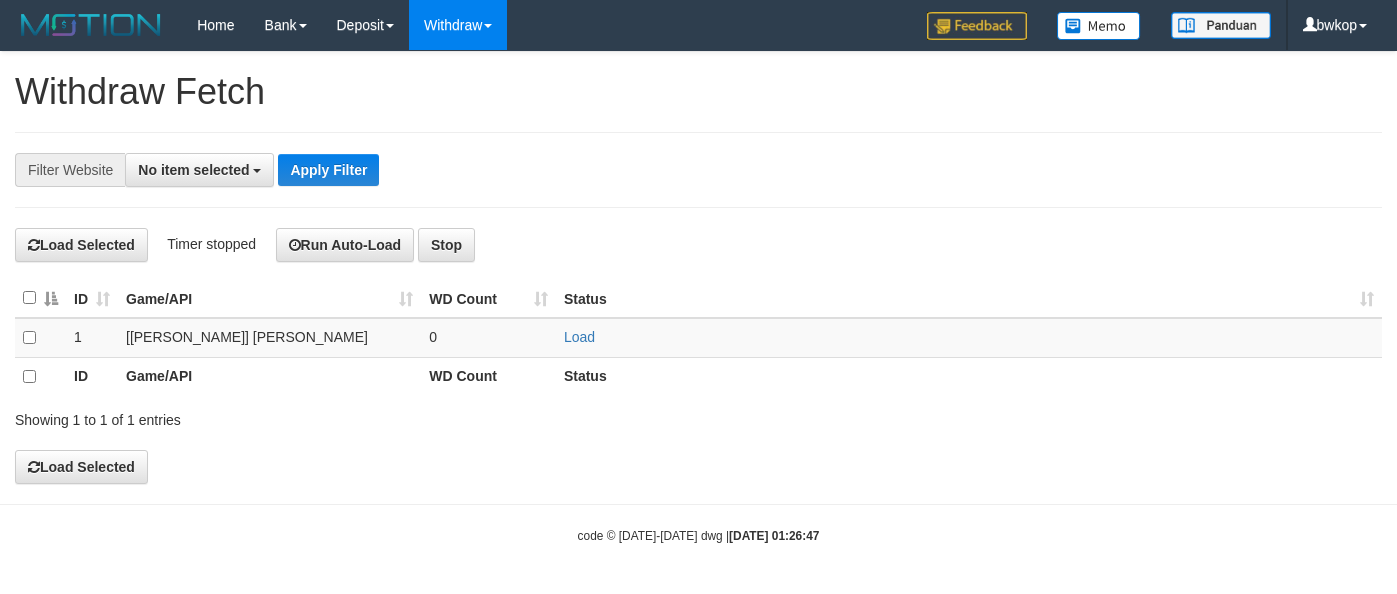 select 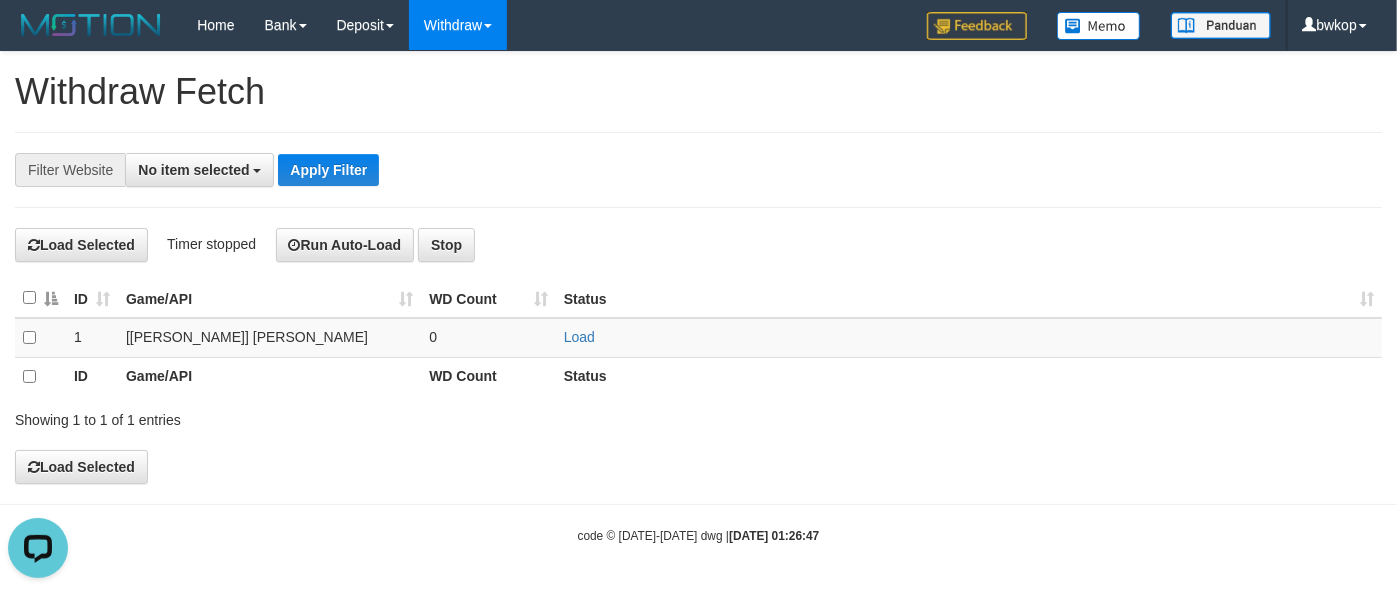 scroll, scrollTop: 0, scrollLeft: 0, axis: both 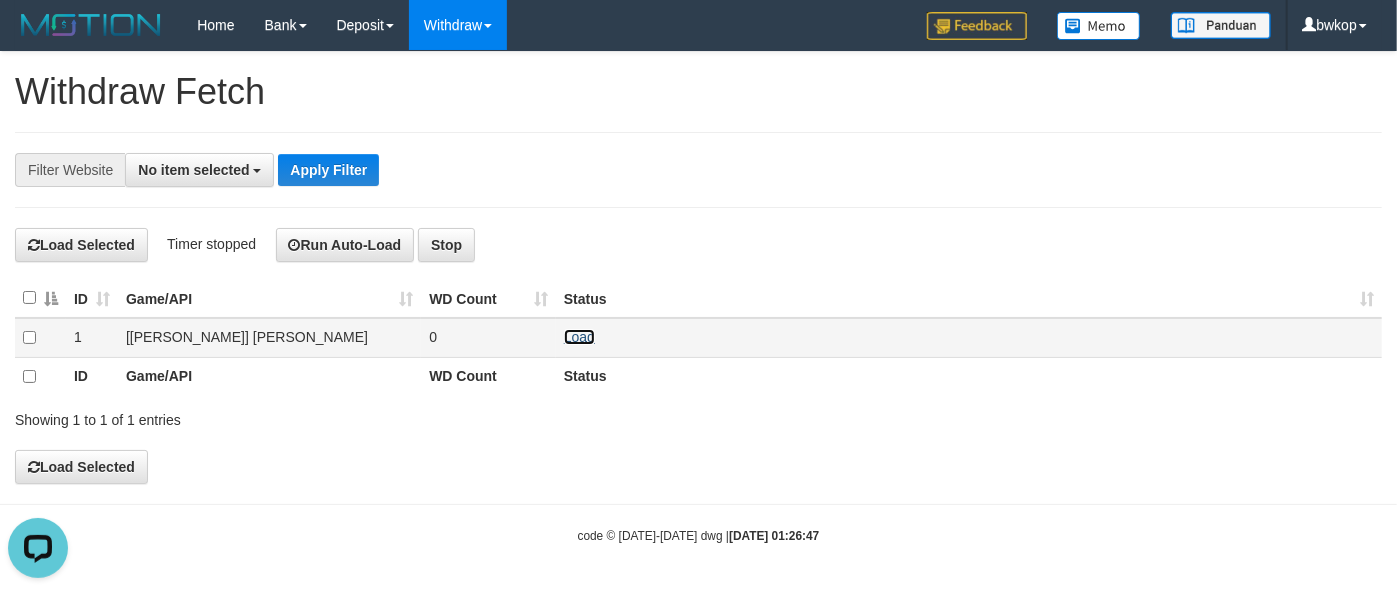 click on "Load" at bounding box center [579, 337] 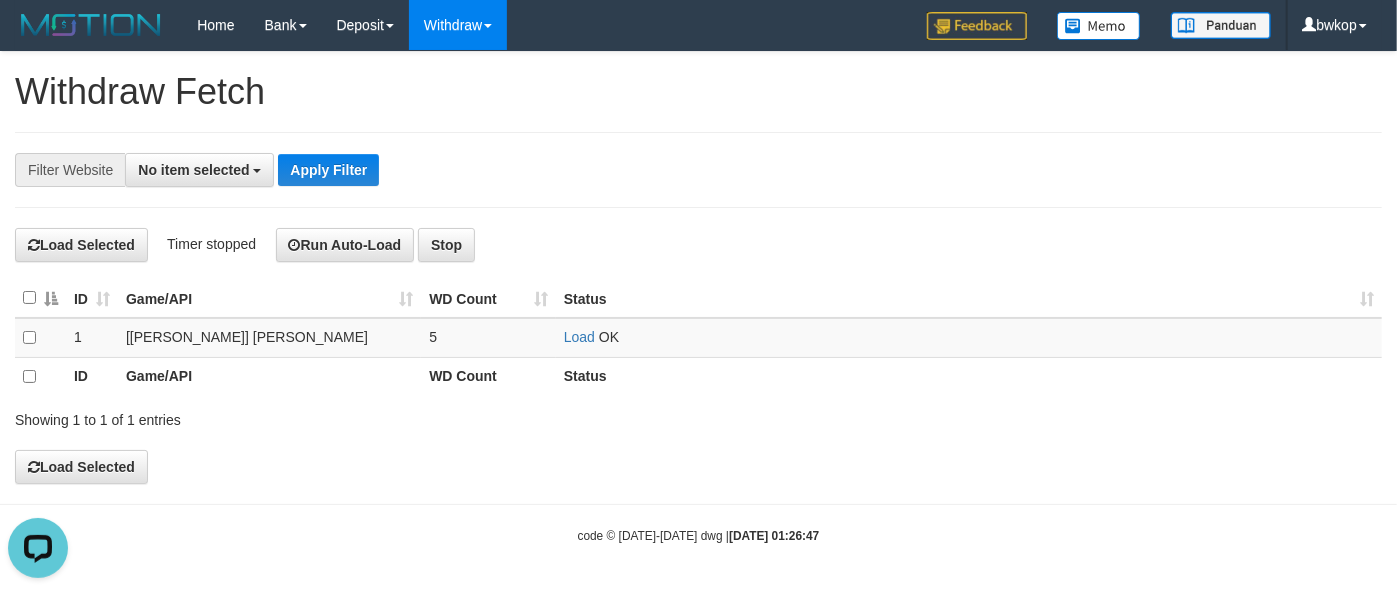 click on "**********" at bounding box center (698, 170) 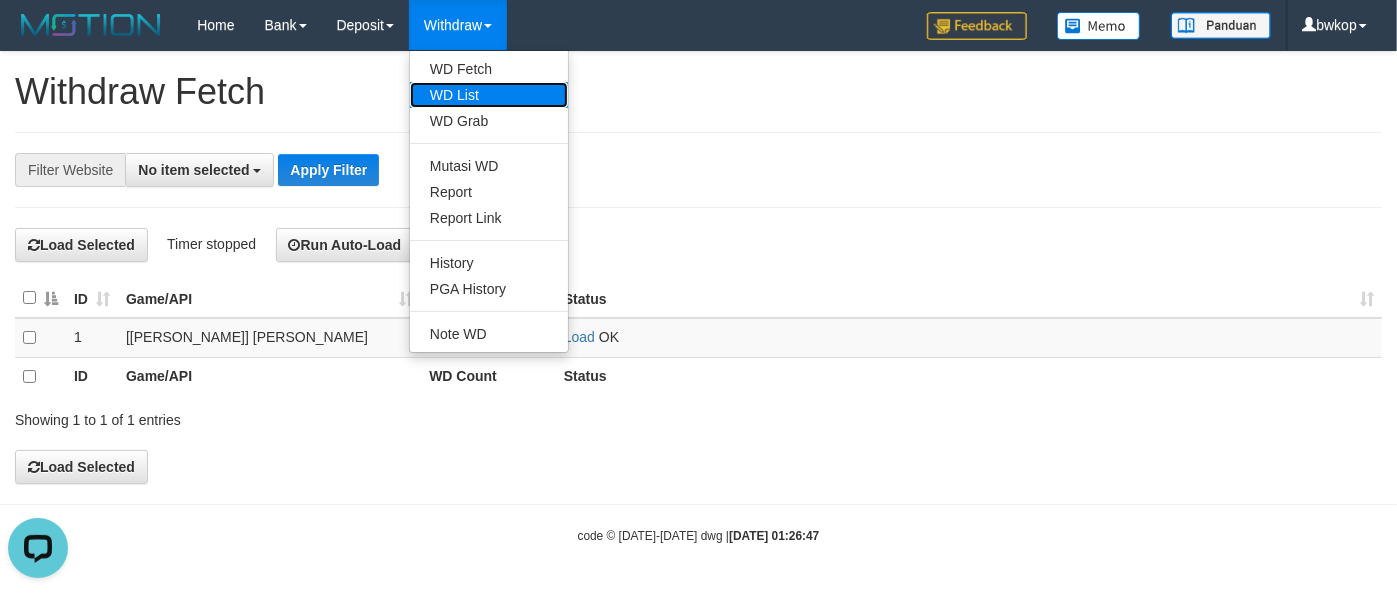 click on "WD List" at bounding box center (489, 95) 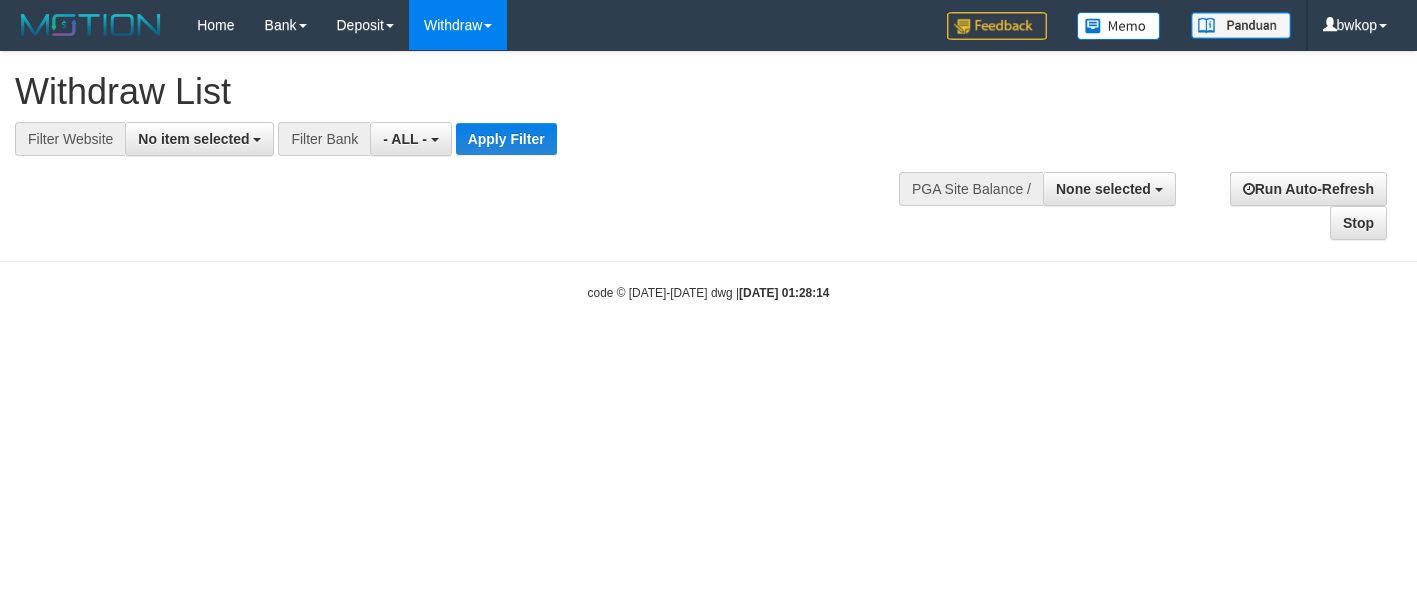 select 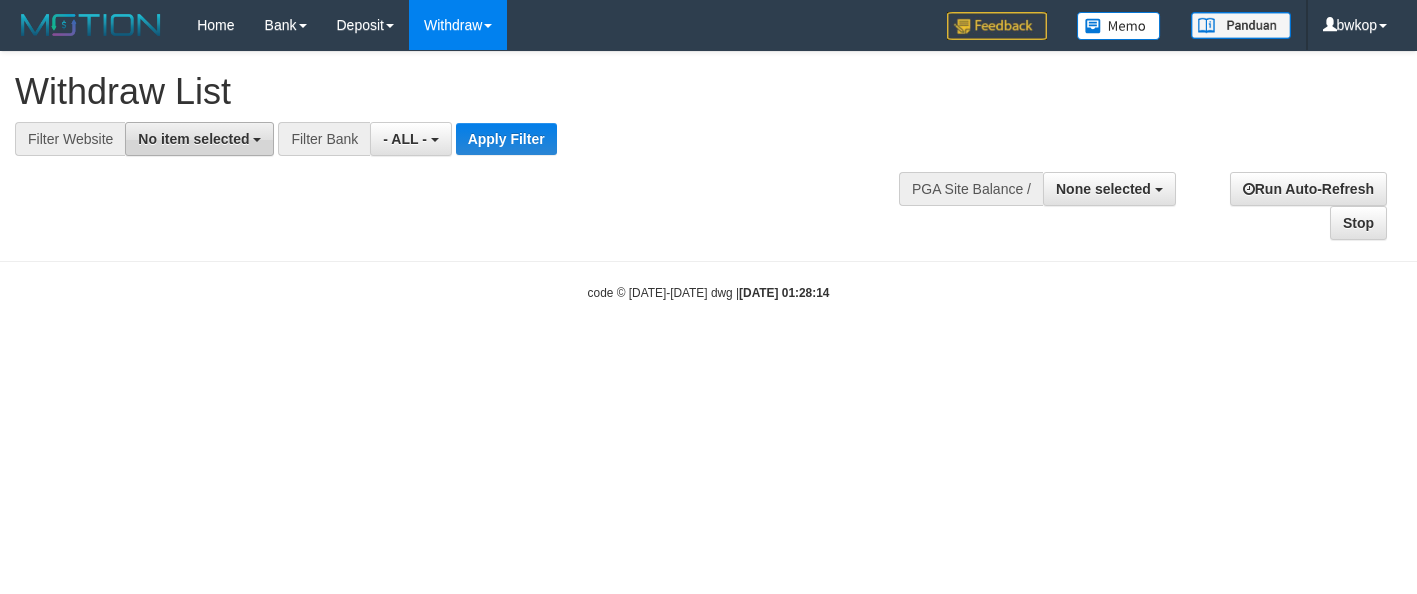 scroll, scrollTop: 0, scrollLeft: 0, axis: both 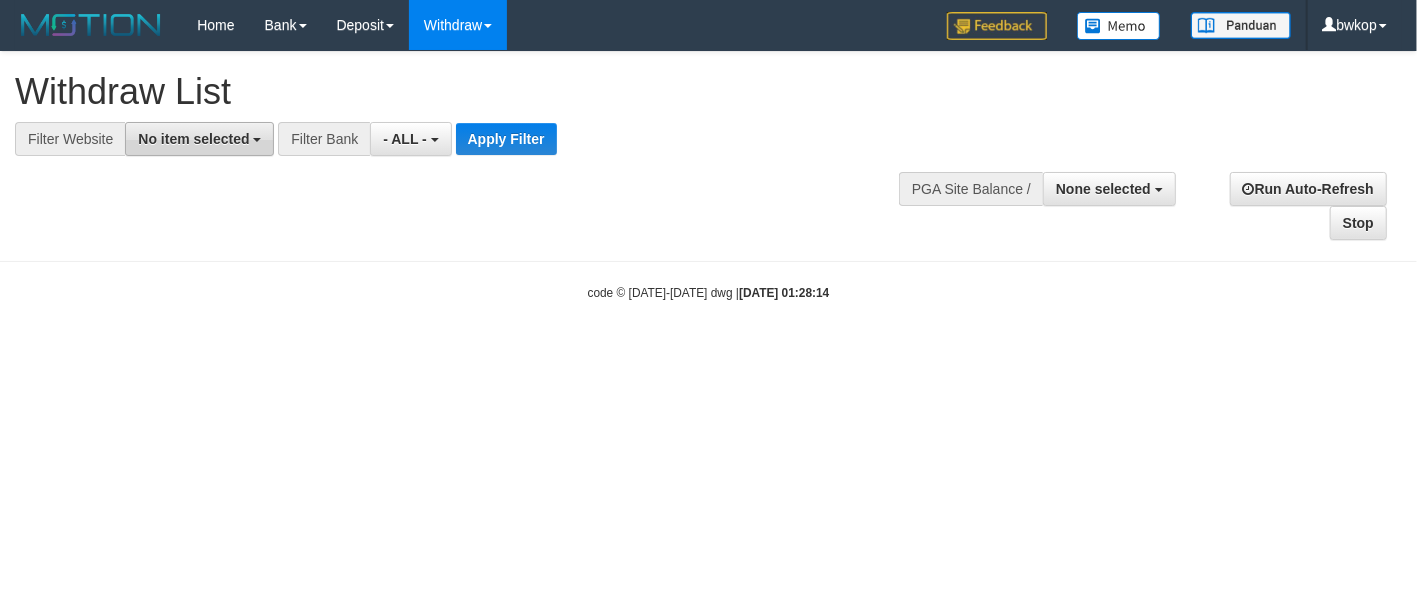 click on "No item selected" at bounding box center [193, 139] 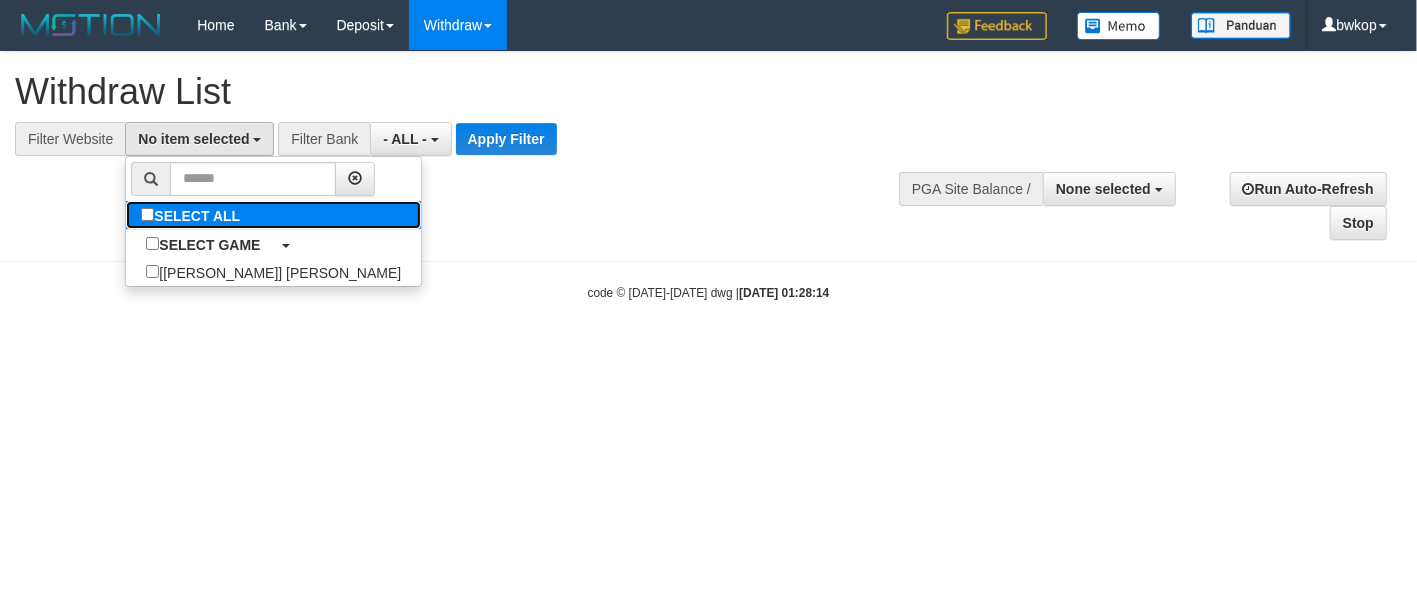 click on "SELECT ALL" at bounding box center (193, 215) 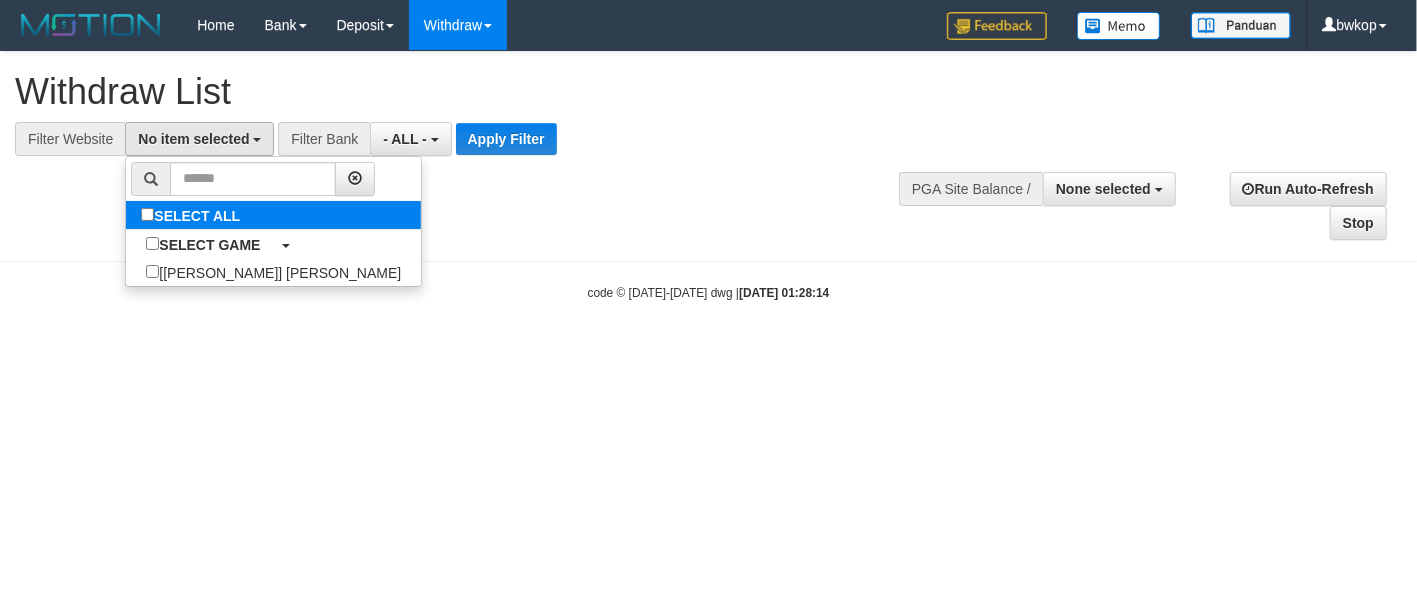select on "****" 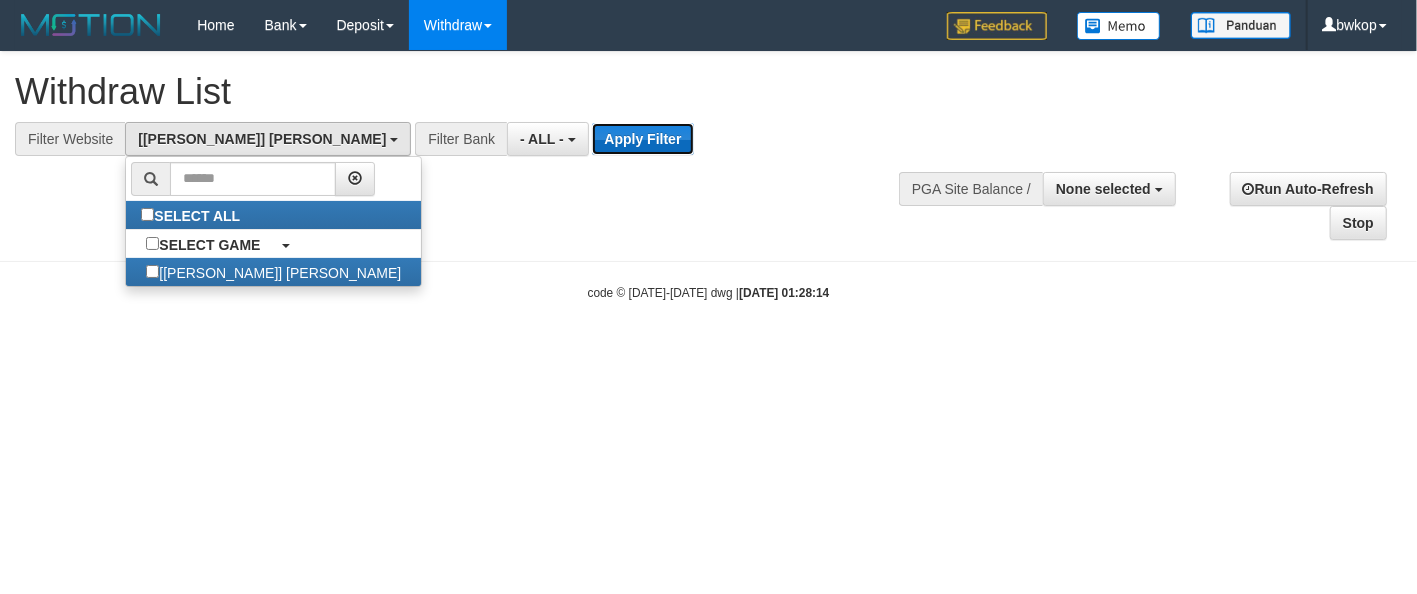 click on "Apply Filter" at bounding box center (642, 139) 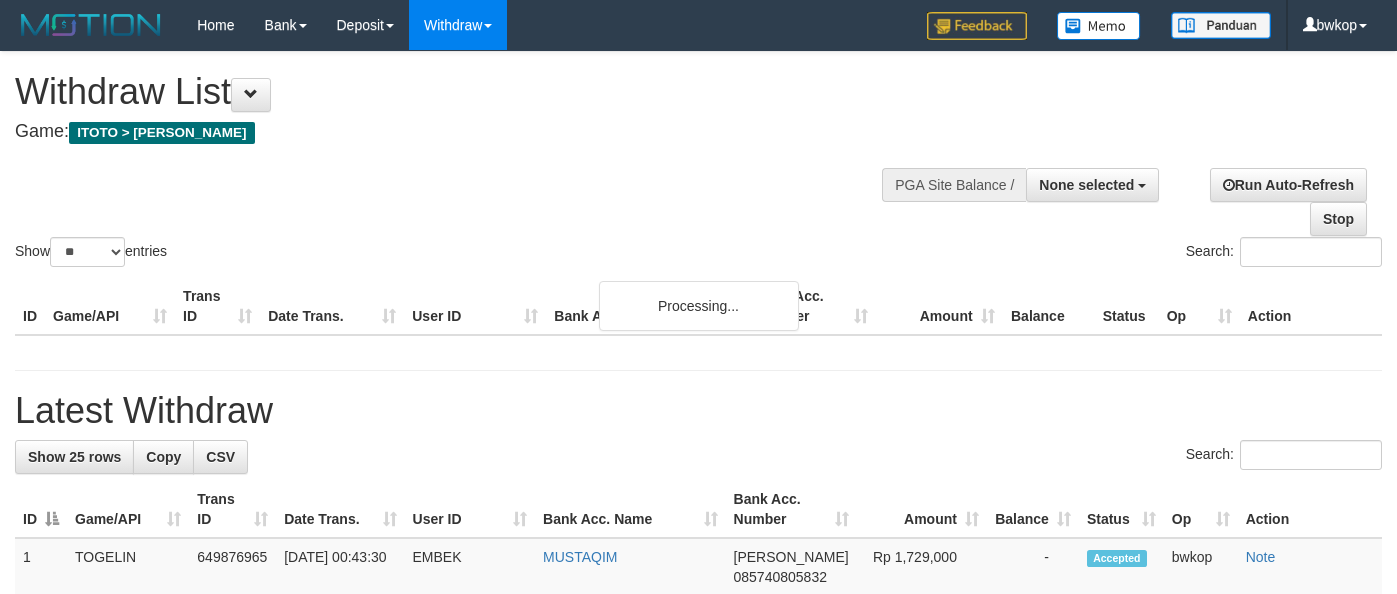 select 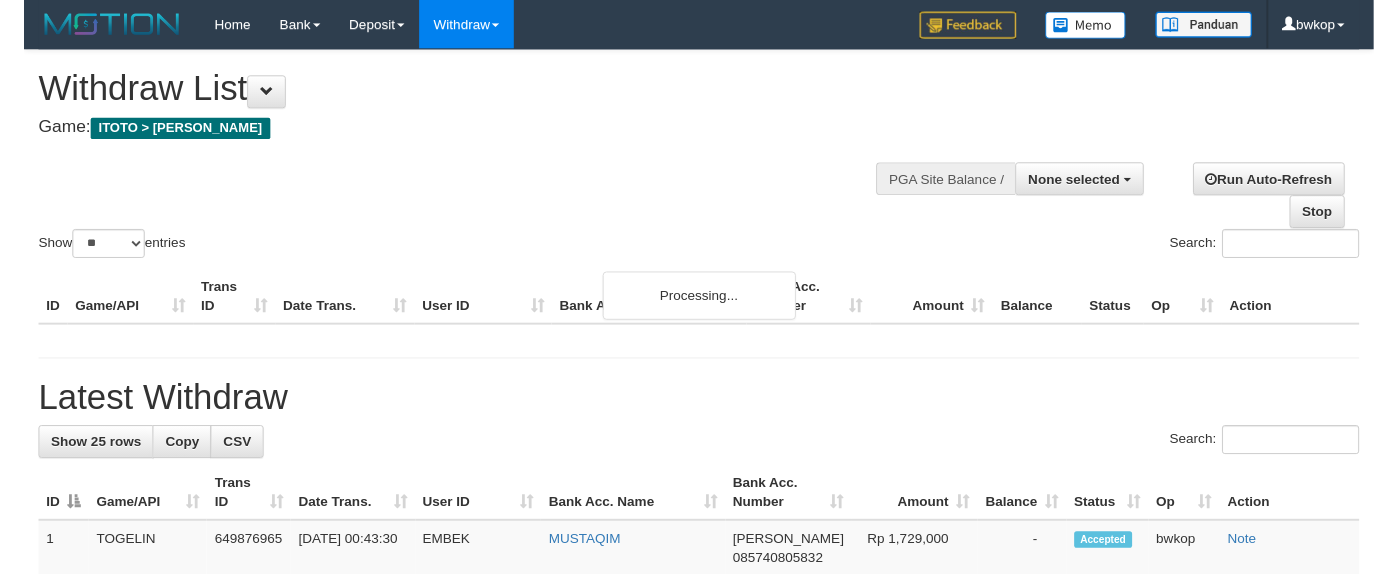 scroll, scrollTop: 369, scrollLeft: 0, axis: vertical 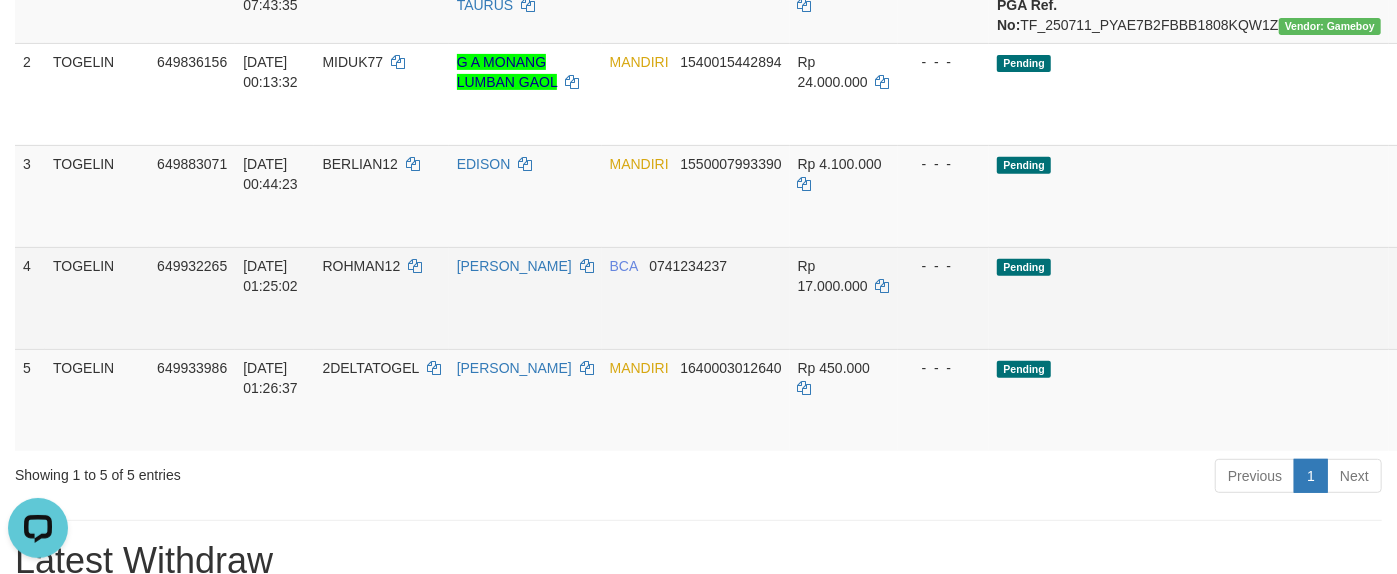 click on "Pending" at bounding box center (1189, 298) 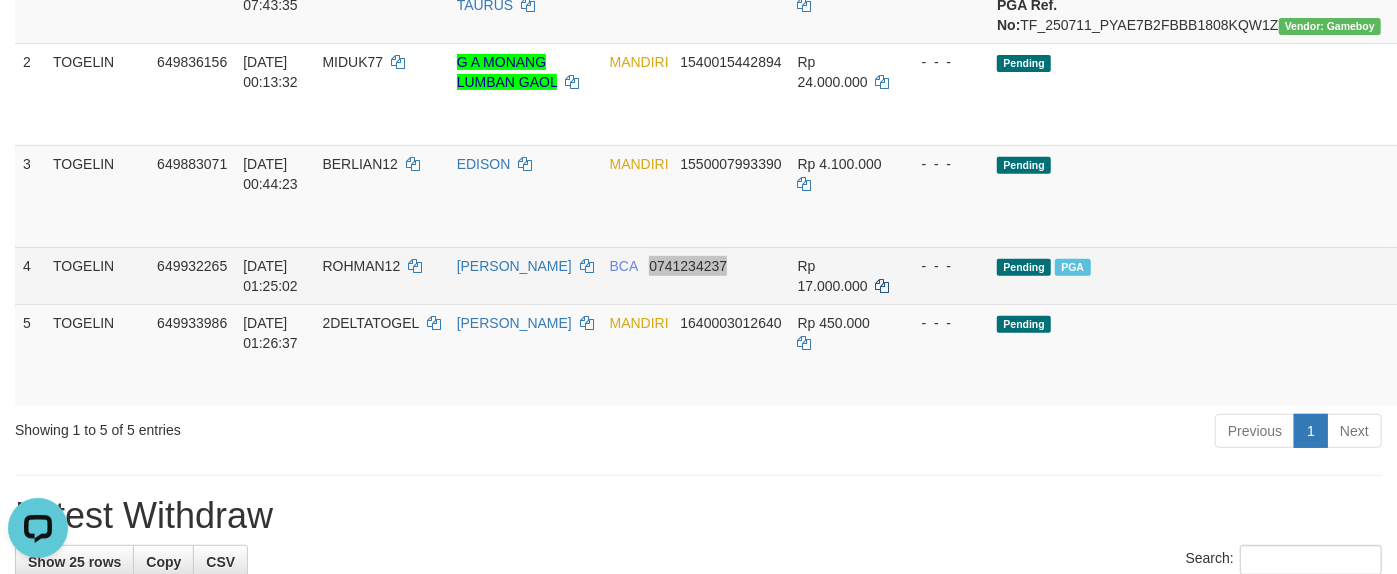 scroll, scrollTop: 0, scrollLeft: 0, axis: both 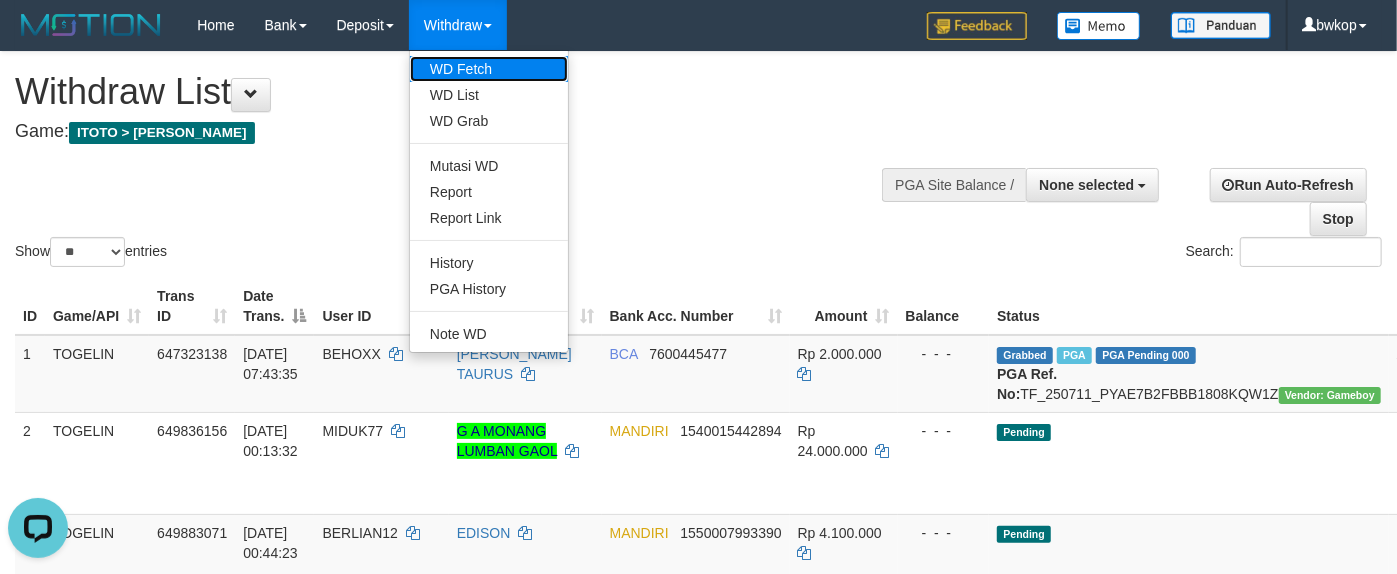 click on "WD Fetch" at bounding box center [489, 69] 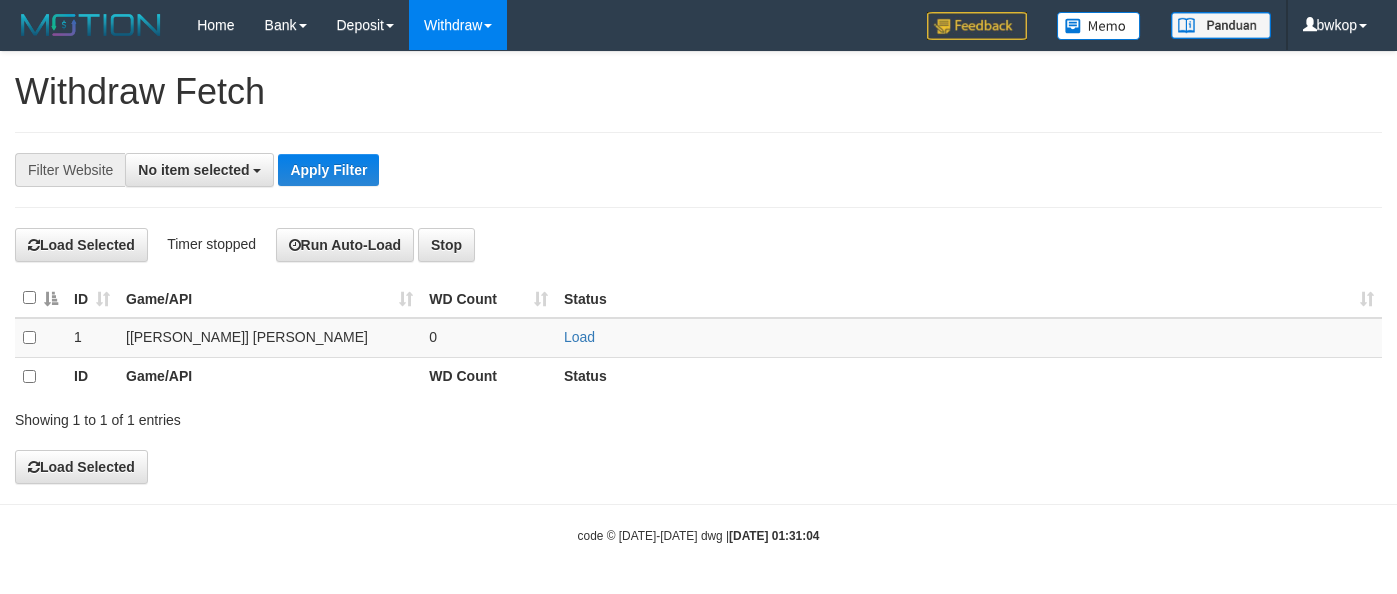 select 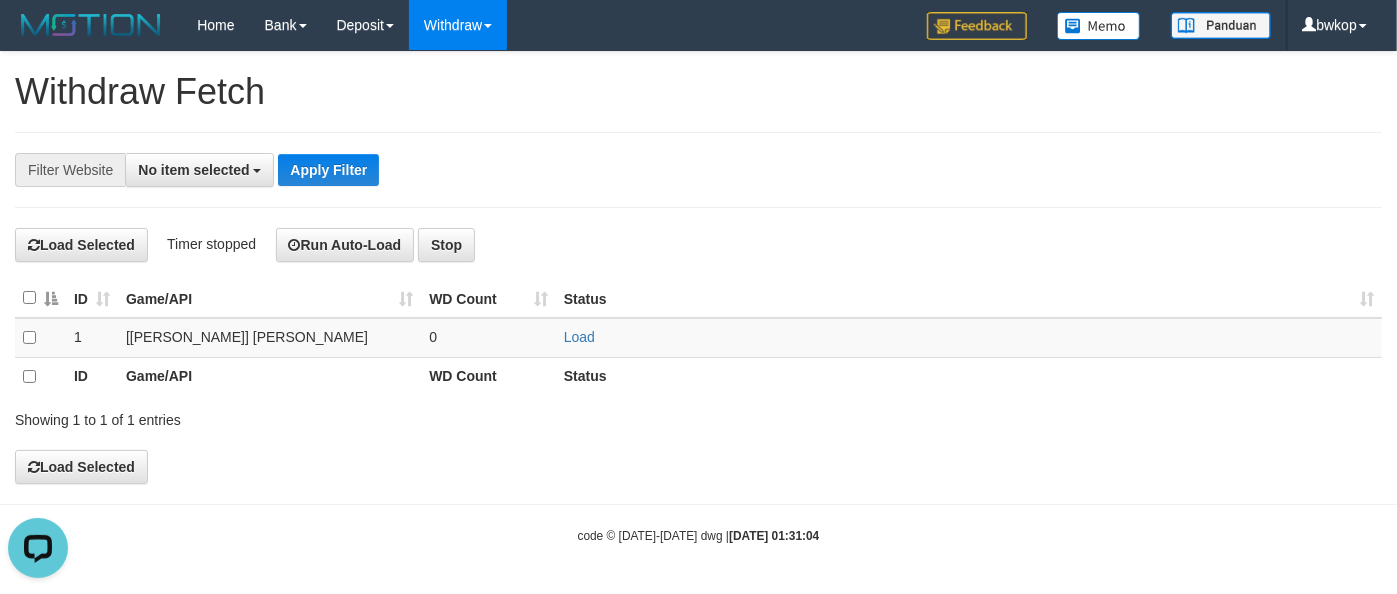 scroll, scrollTop: 0, scrollLeft: 0, axis: both 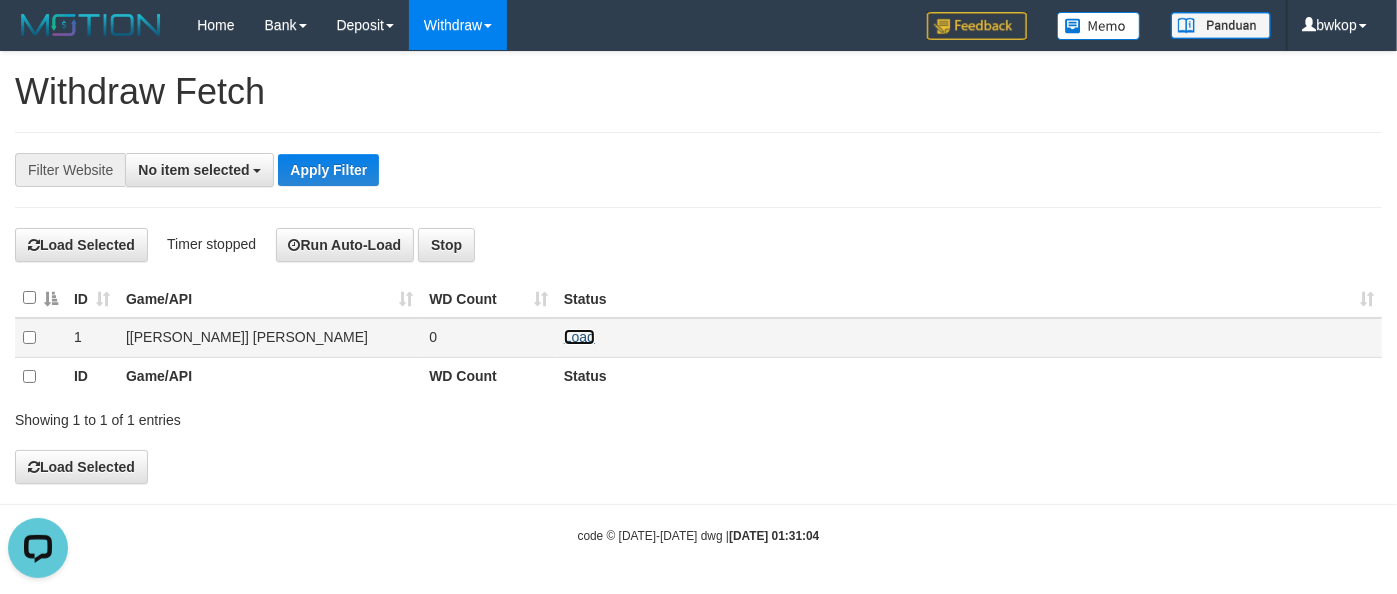 click on "Load" at bounding box center [579, 337] 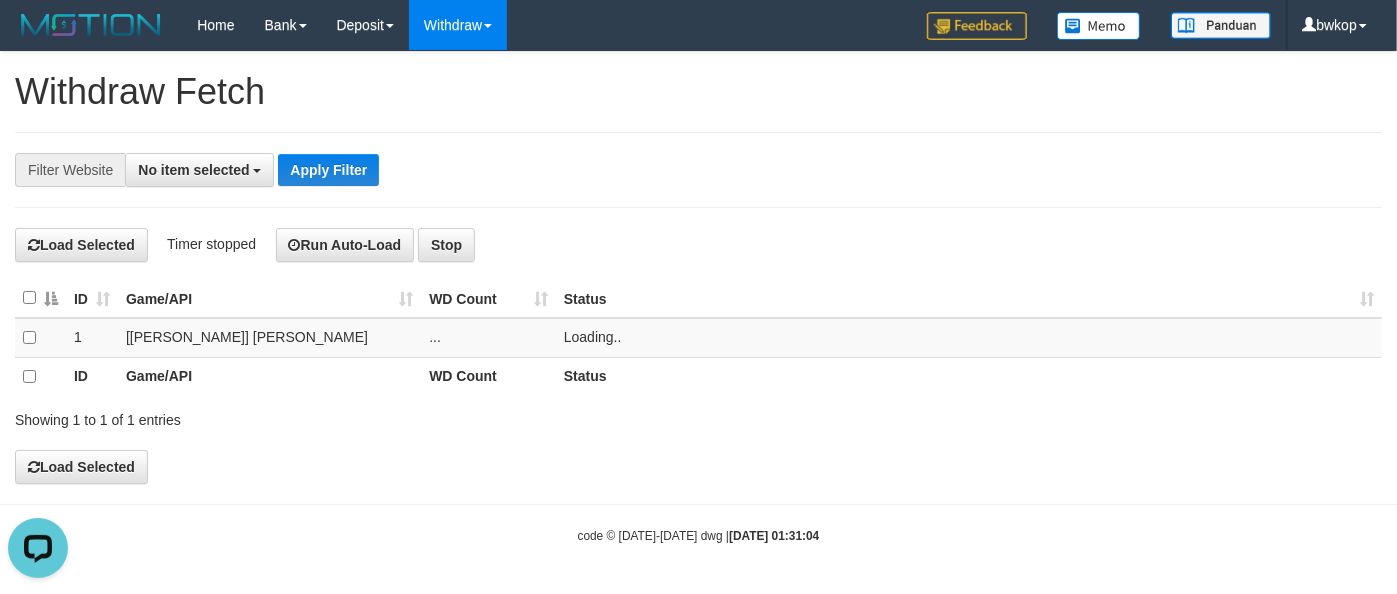 click on "**********" at bounding box center (582, 170) 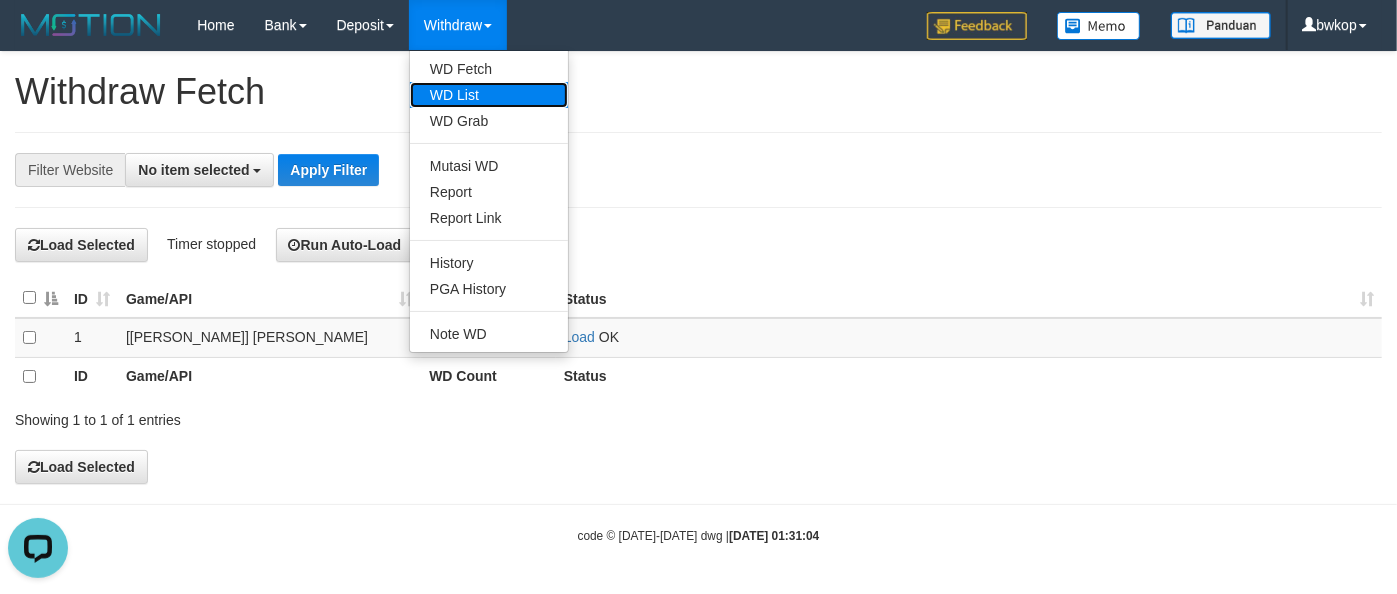 click on "WD List" at bounding box center [489, 95] 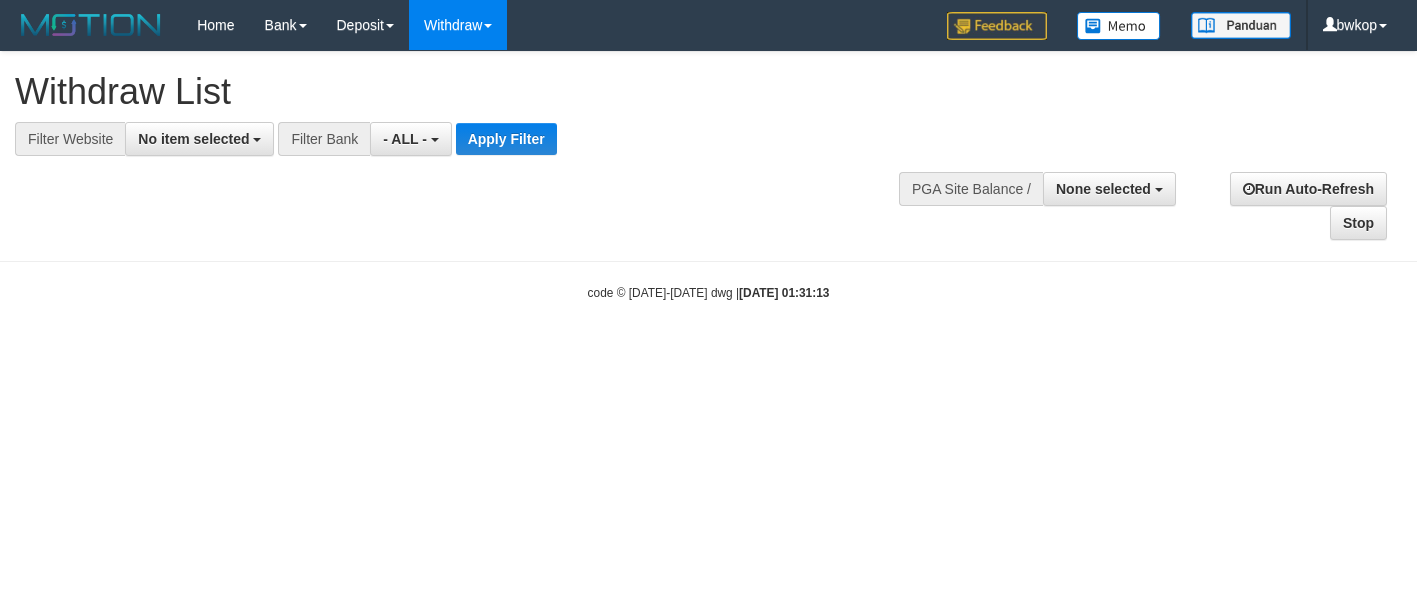 select 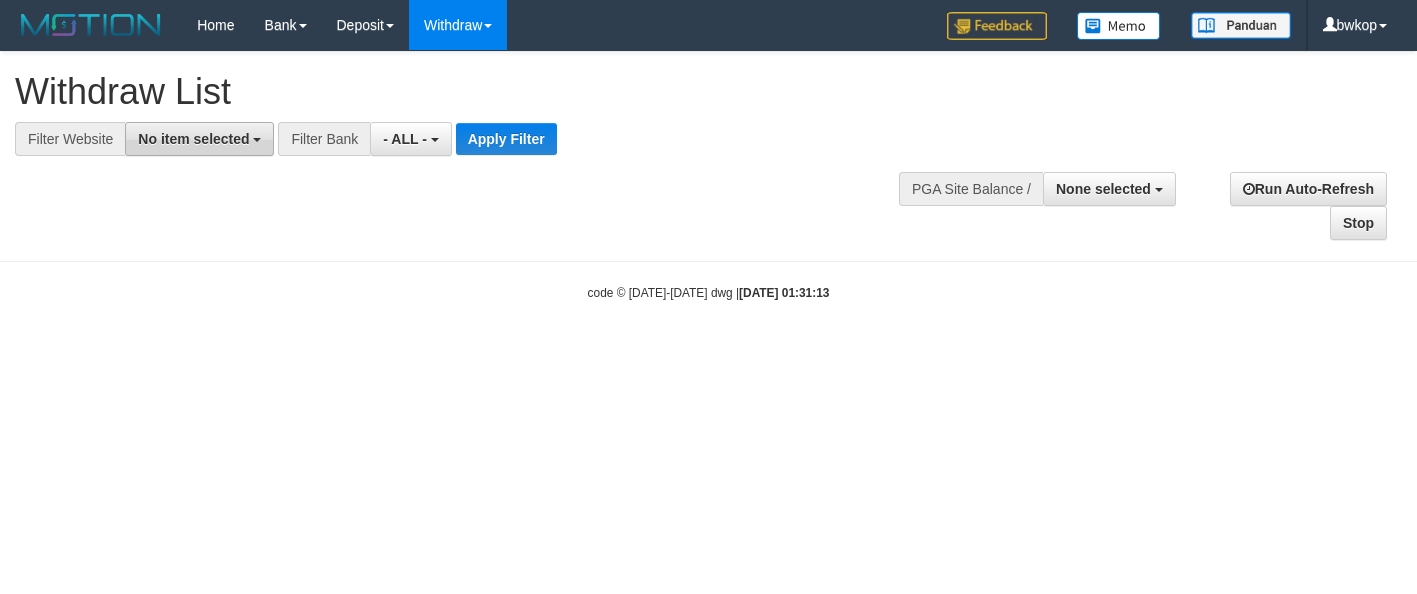 scroll, scrollTop: 0, scrollLeft: 0, axis: both 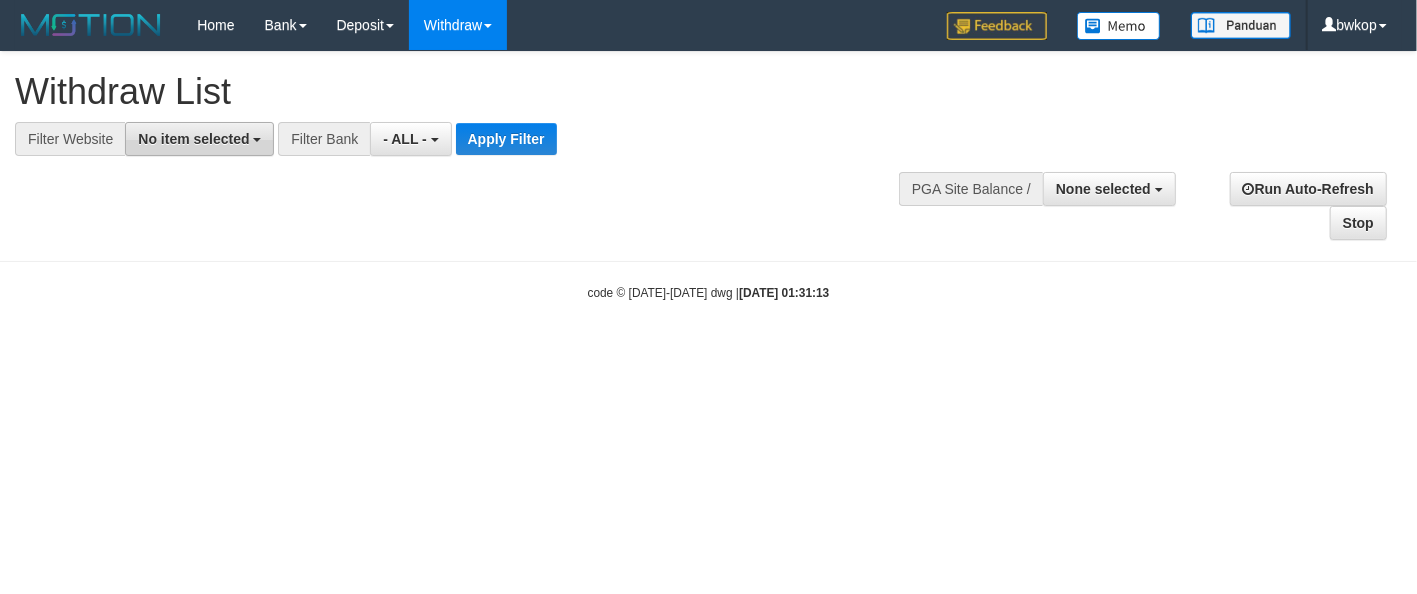 click on "No item selected" at bounding box center [193, 139] 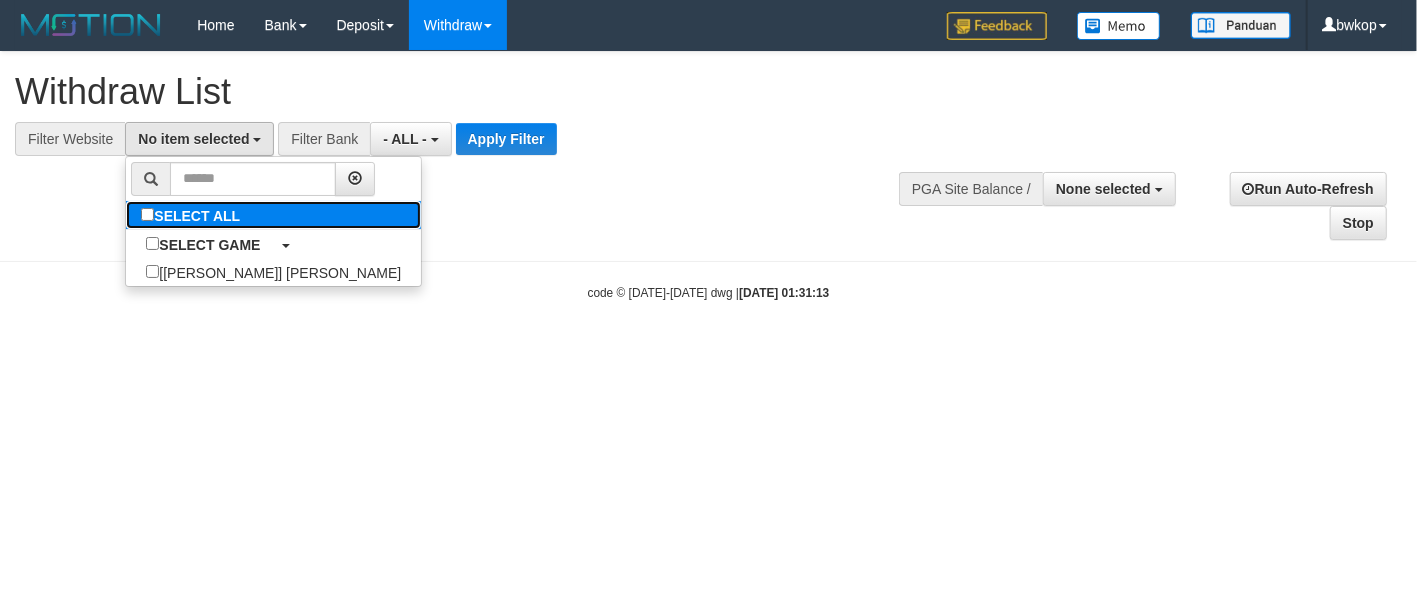 click on "SELECT ALL" at bounding box center (193, 215) 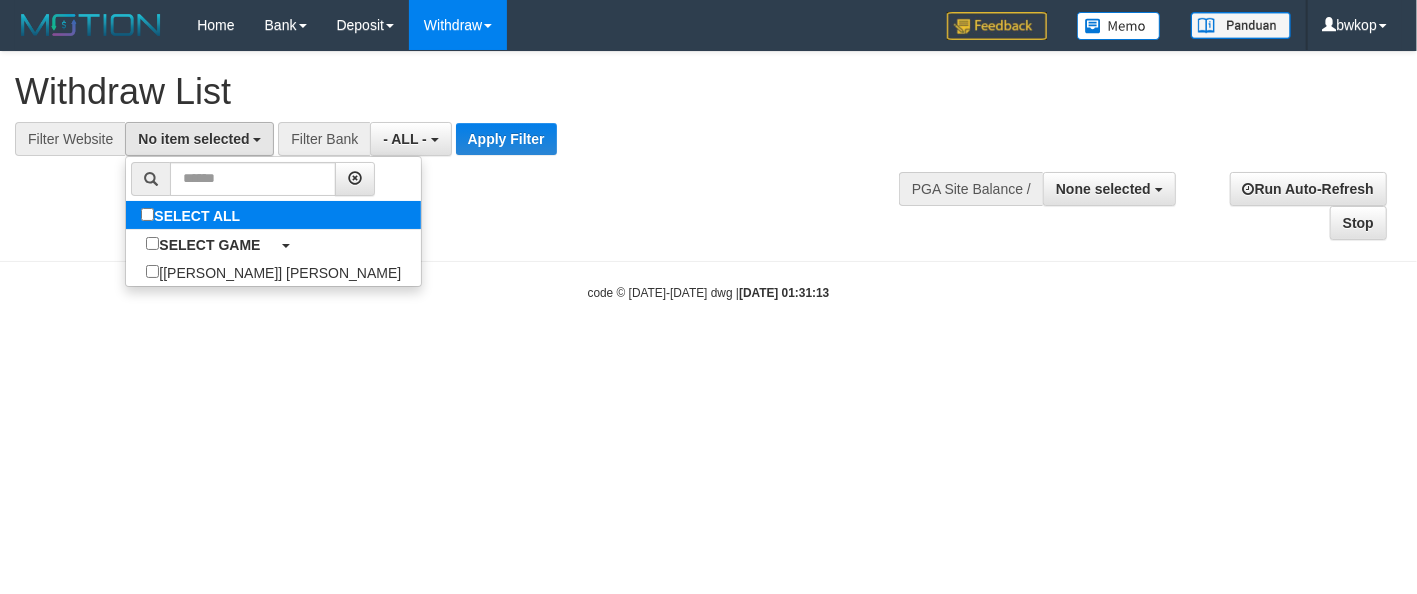 select on "****" 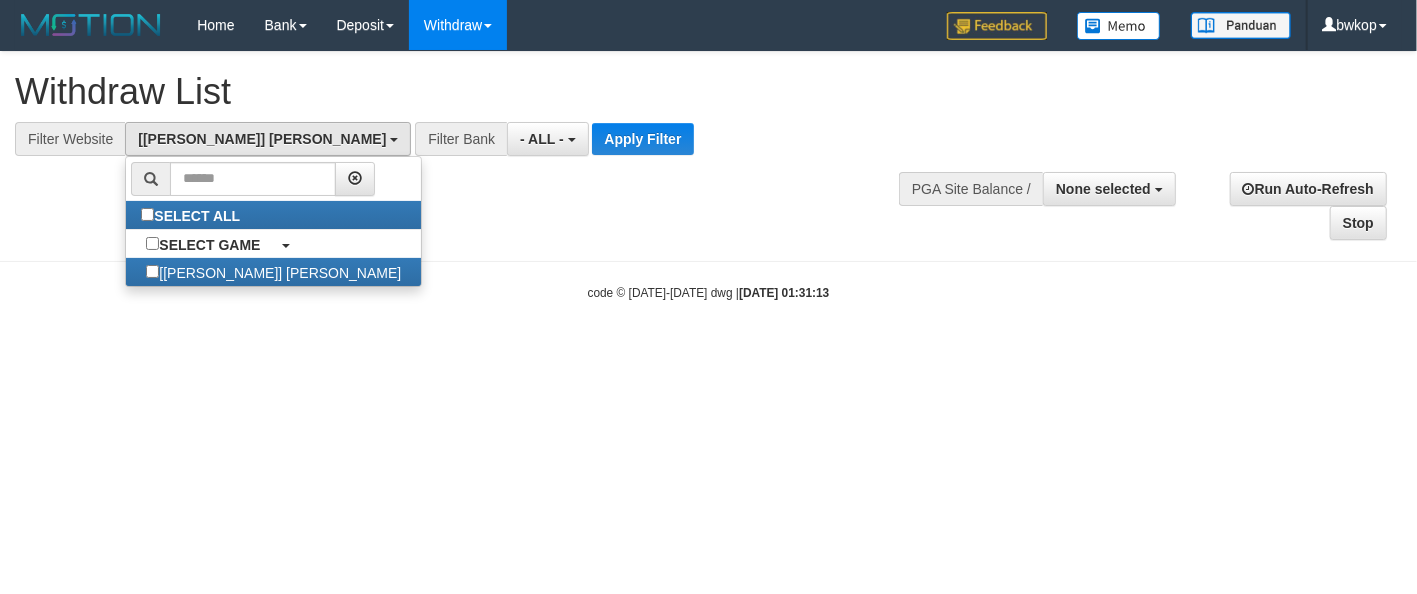scroll, scrollTop: 17, scrollLeft: 0, axis: vertical 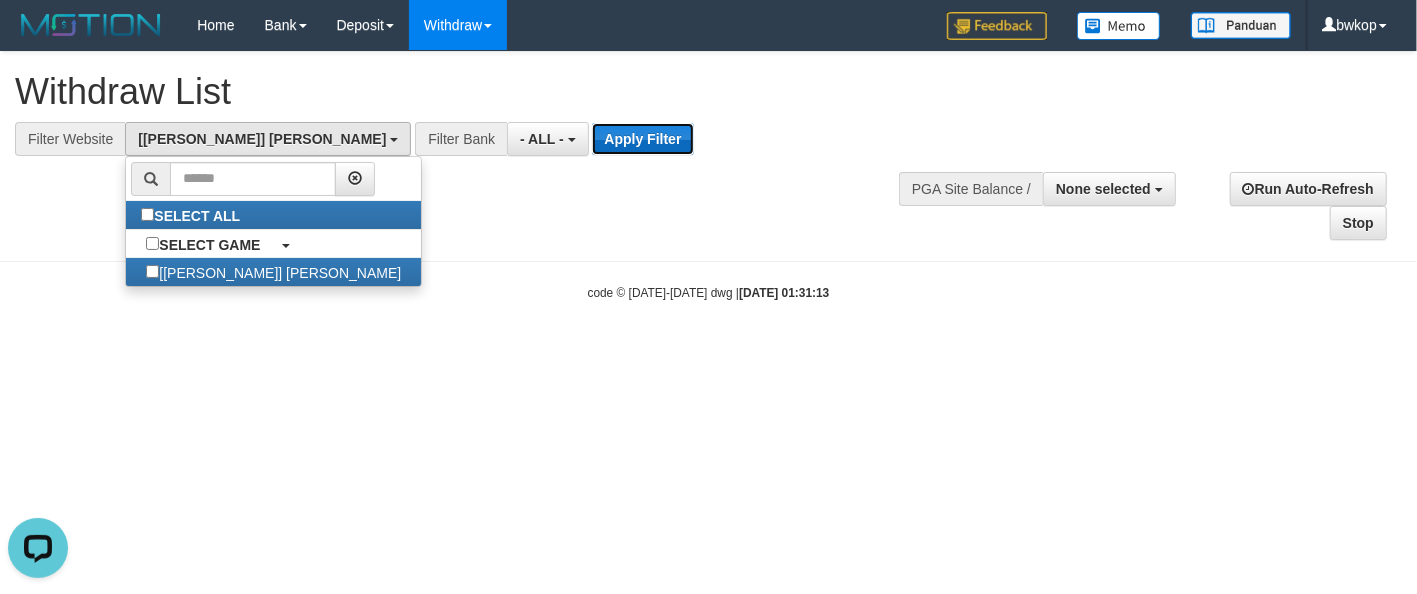 click on "Apply Filter" at bounding box center [642, 139] 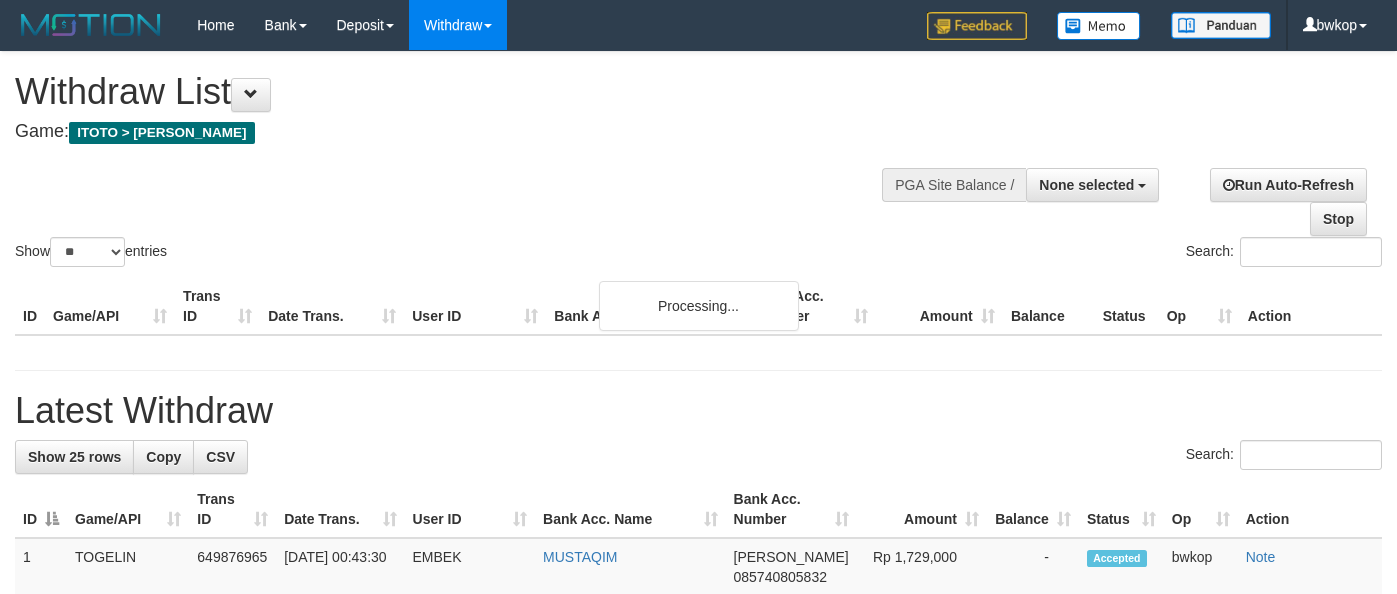 select 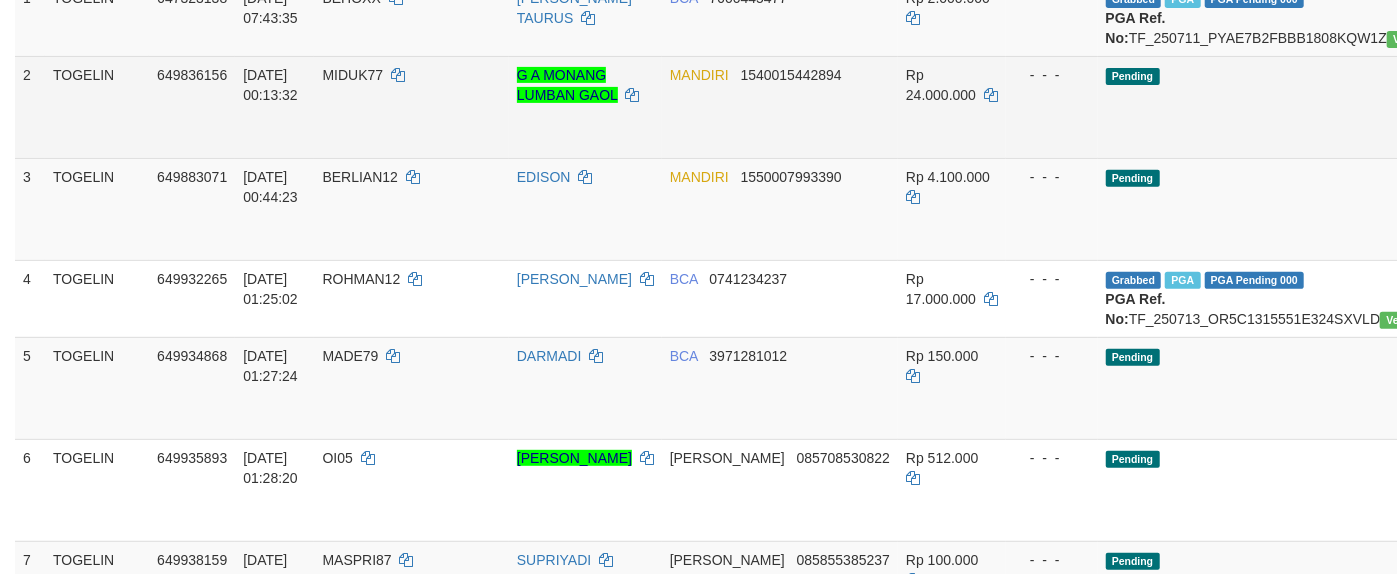 scroll, scrollTop: 308, scrollLeft: 0, axis: vertical 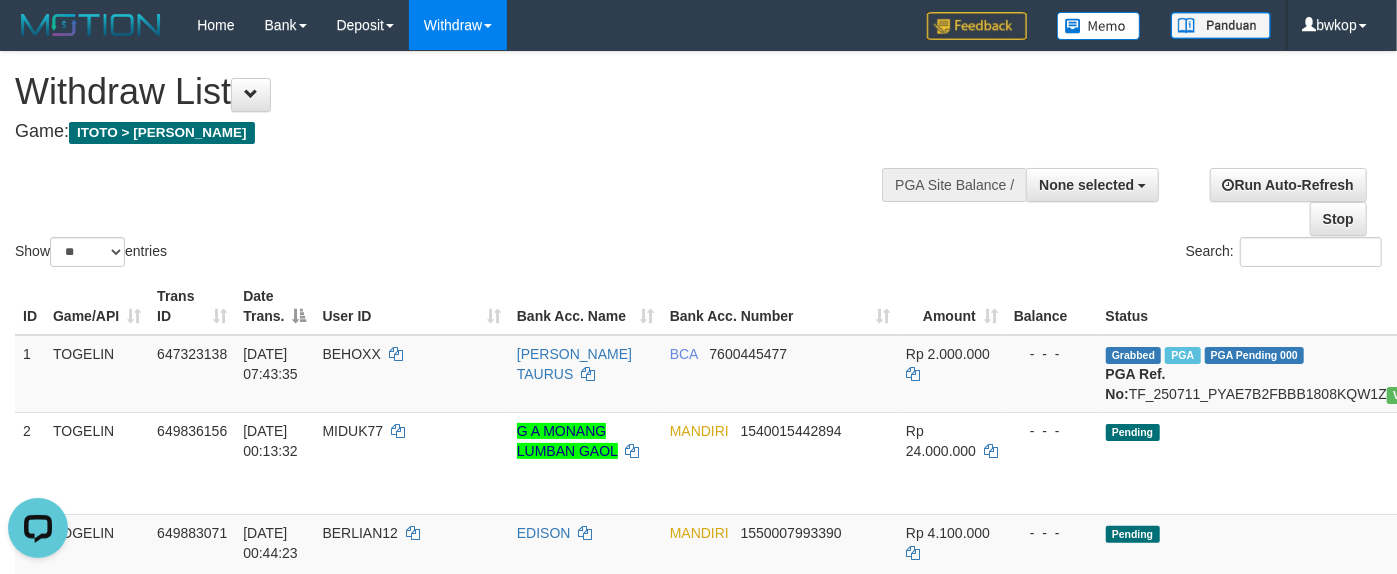 click on "Show  ** ** ** ***  entries Search:" at bounding box center [698, 161] 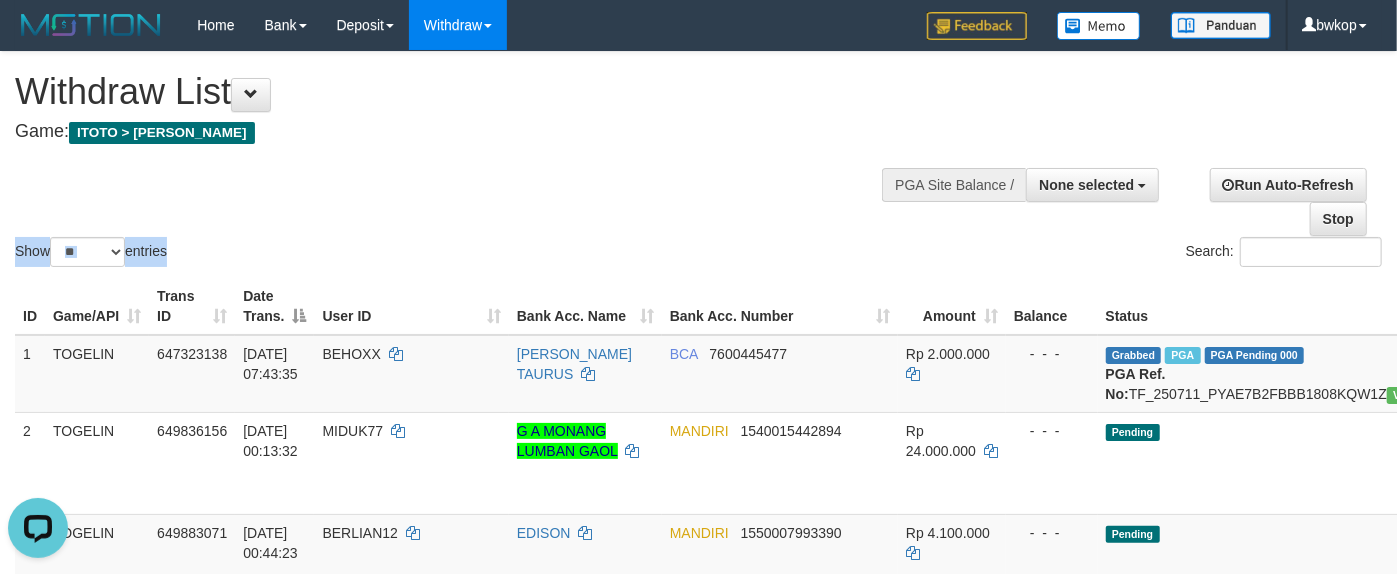 click on "Show  ** ** ** ***  entries Search:" at bounding box center (698, 161) 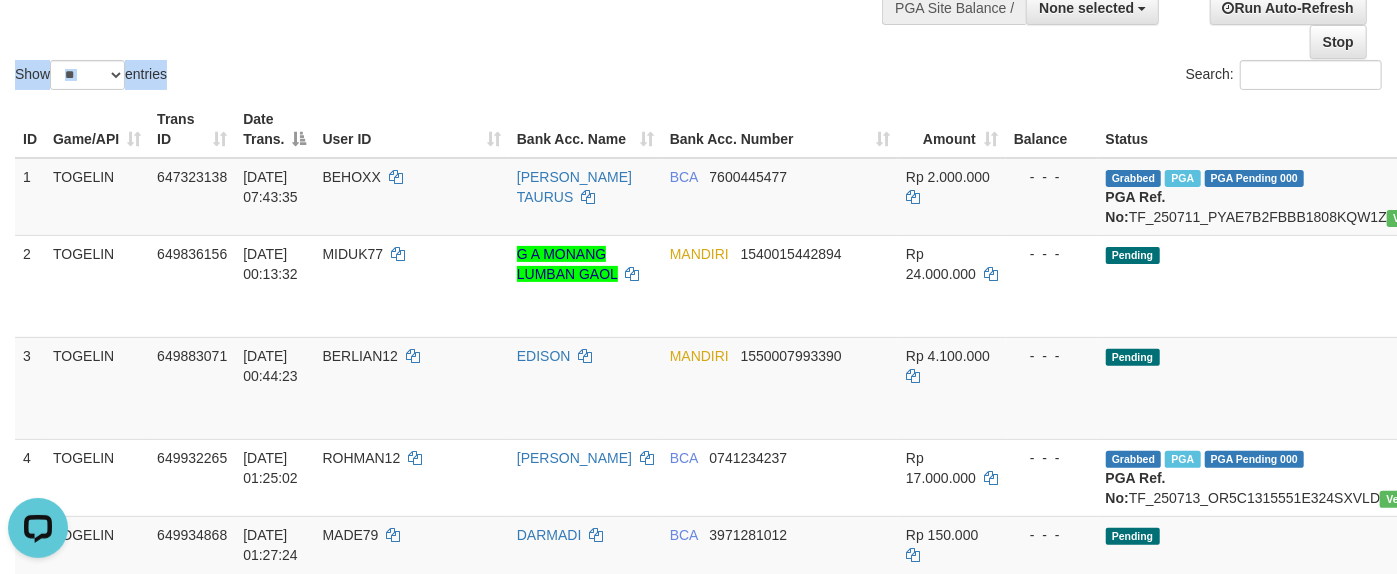click on "Show  ** ** ** ***  entries Search:" at bounding box center [698, -16] 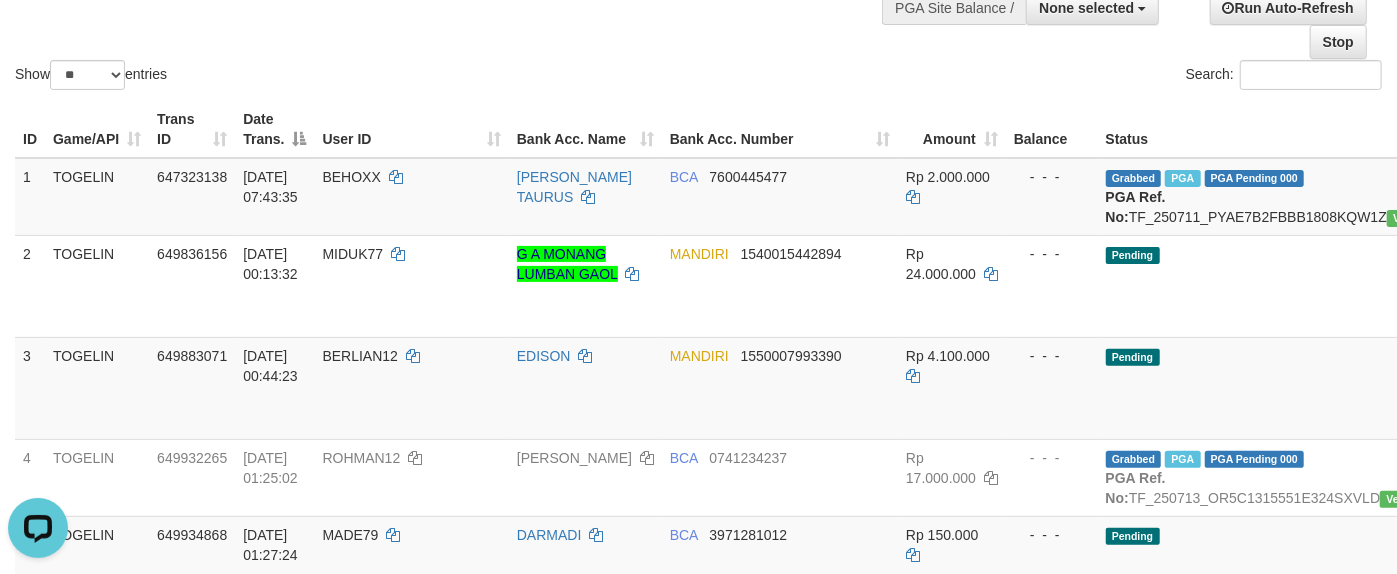 click on "Show  ** ** ** ***  entries Search:" at bounding box center (698, -16) 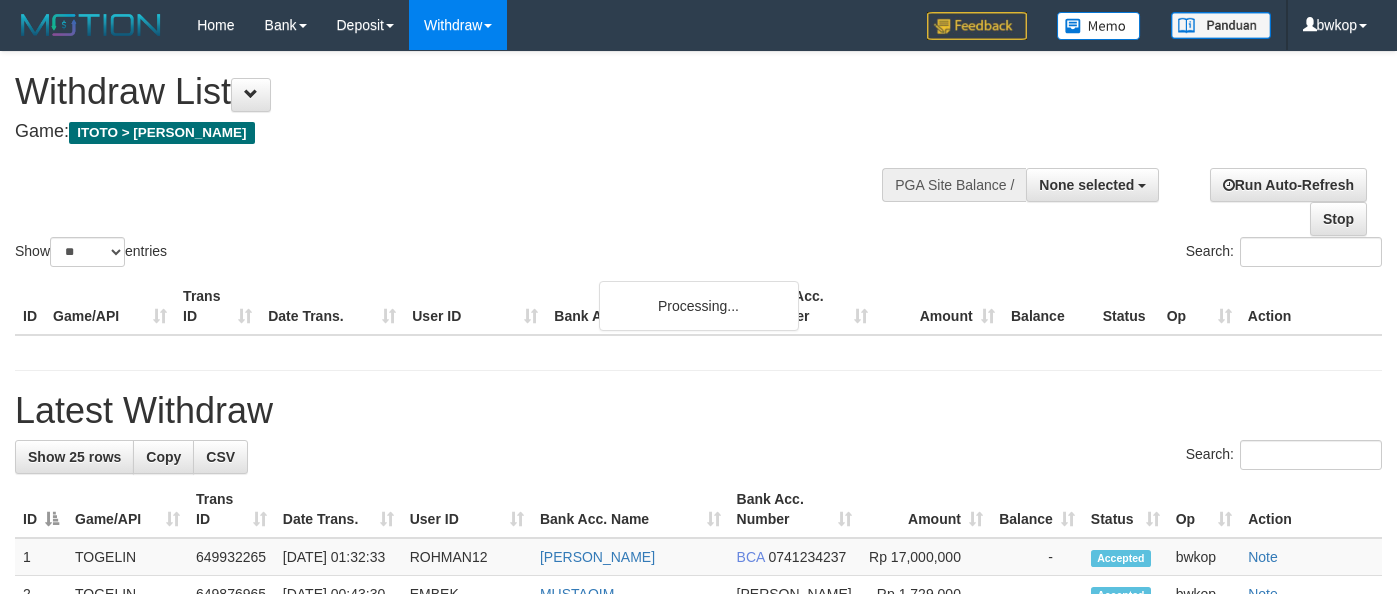 select 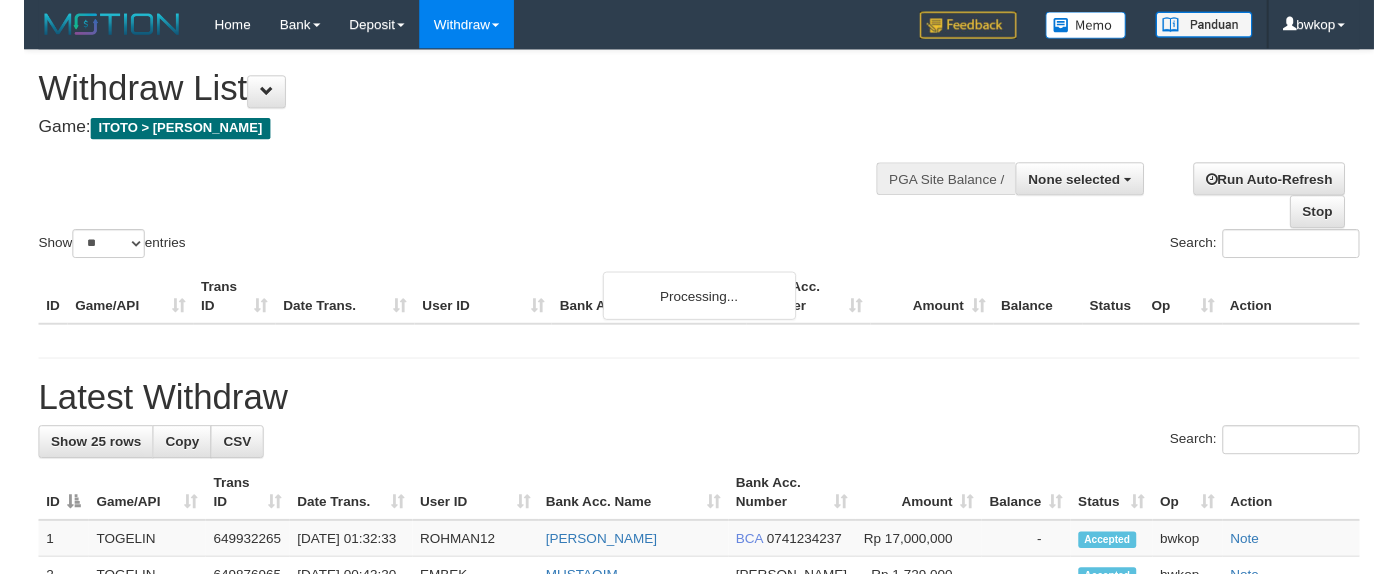 scroll, scrollTop: 177, scrollLeft: 0, axis: vertical 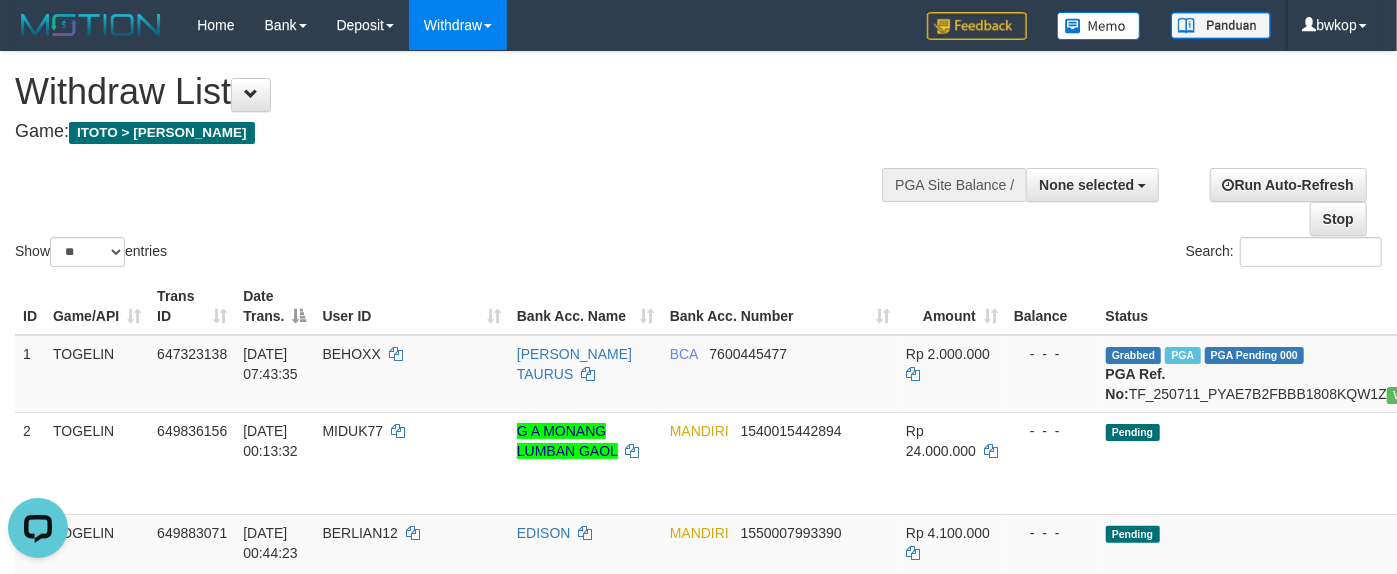 click on "Game:   ITOTO > TOGELIN" at bounding box center (463, 132) 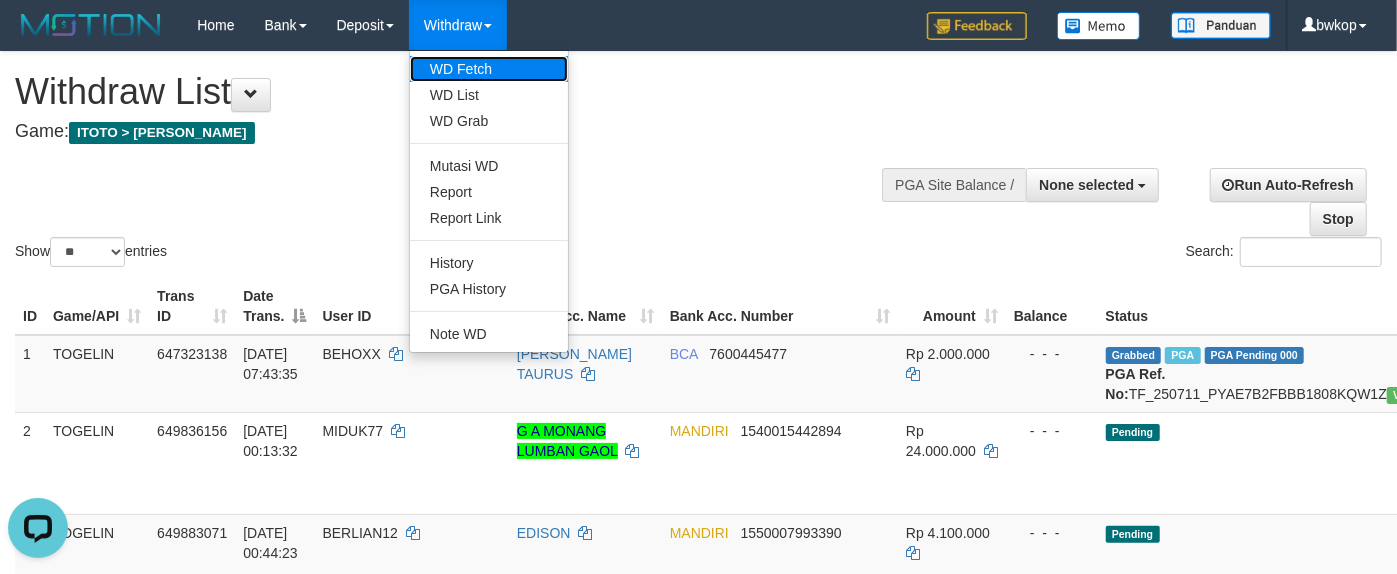 click on "WD Fetch" at bounding box center [489, 69] 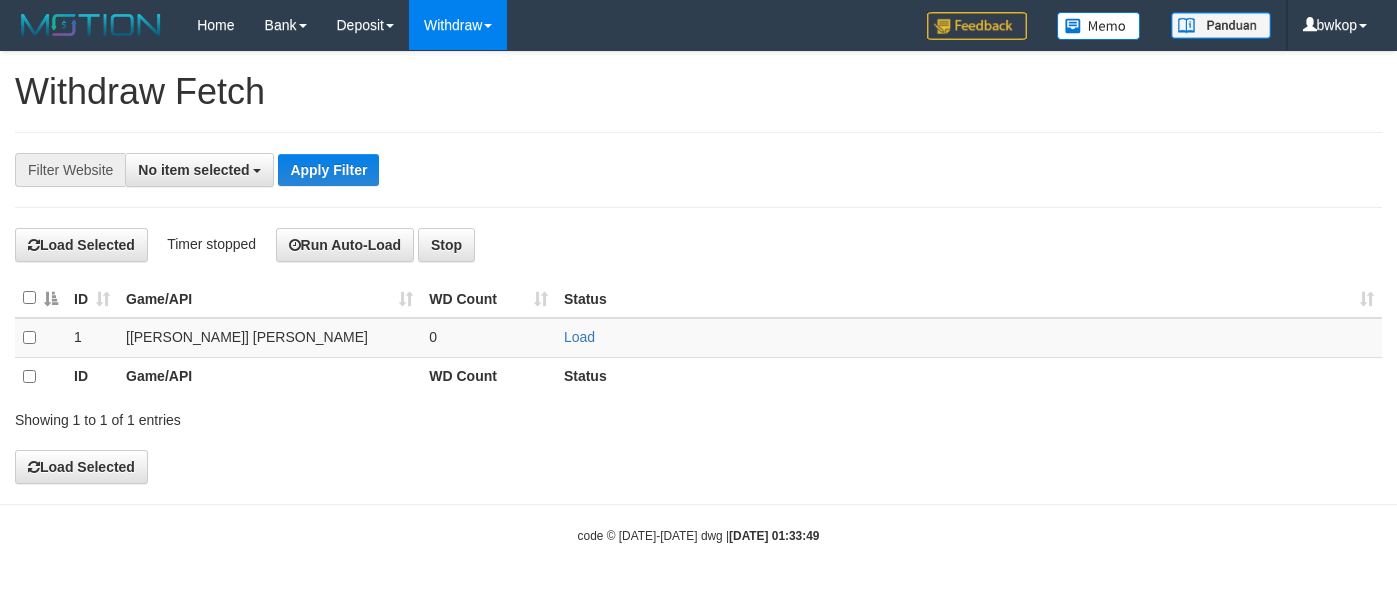 select 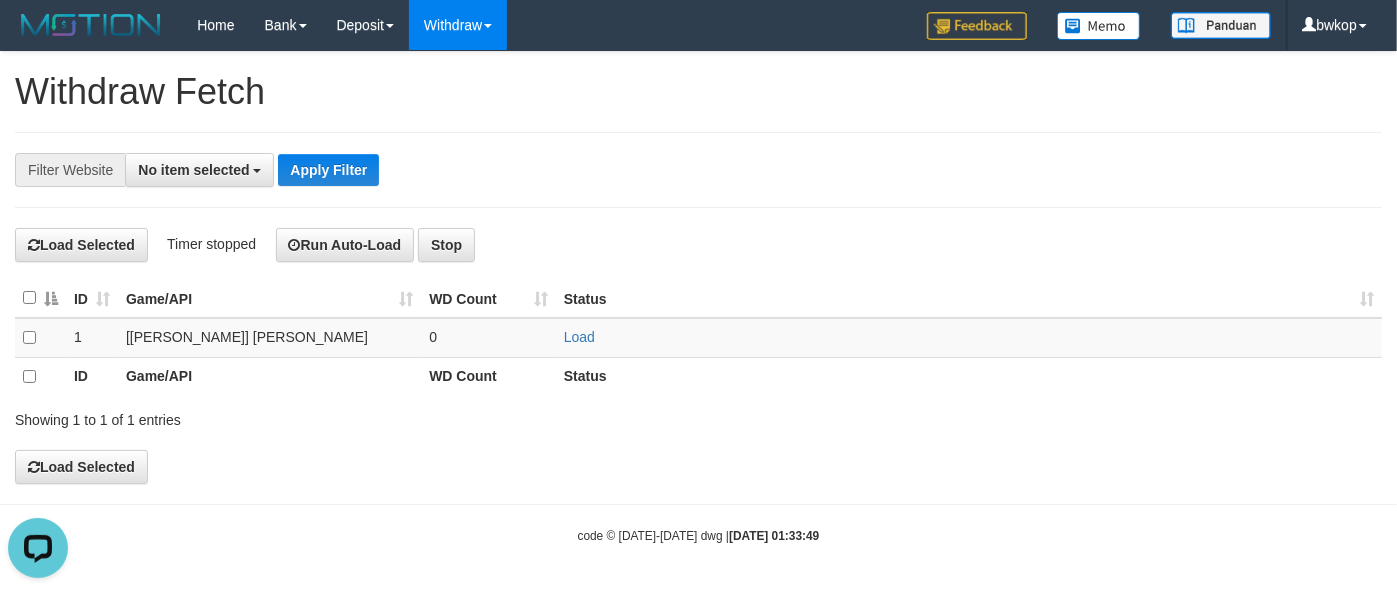 scroll, scrollTop: 0, scrollLeft: 0, axis: both 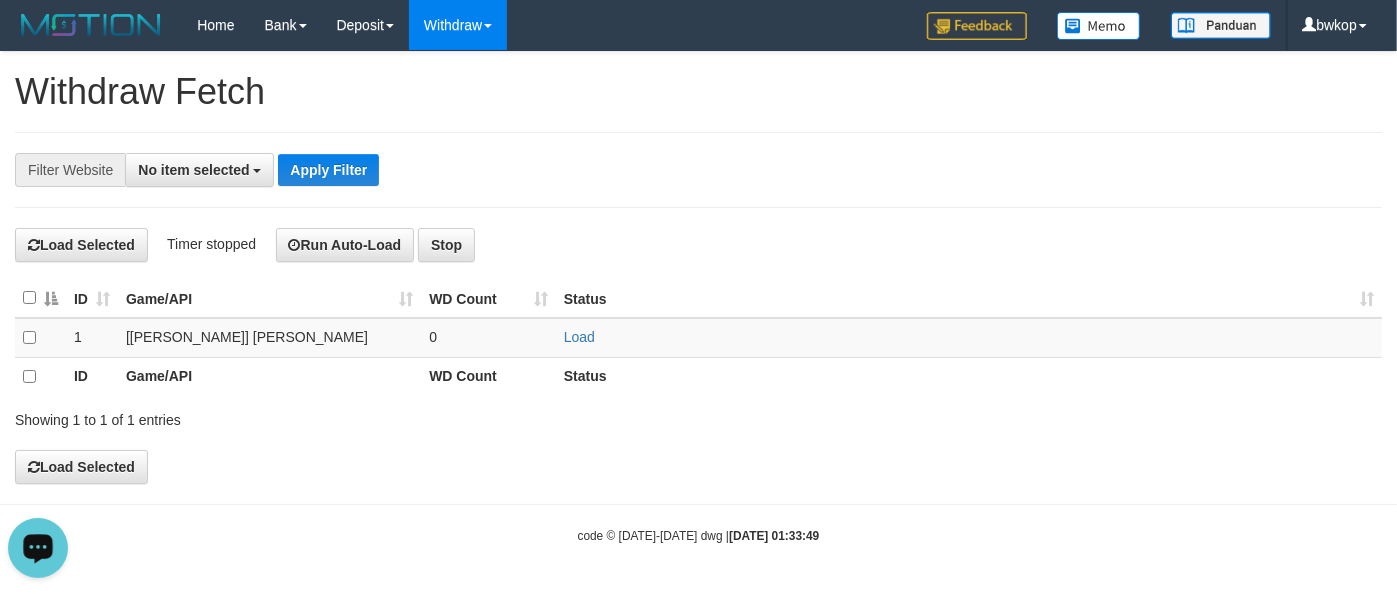 click on "**********" at bounding box center [698, 268] 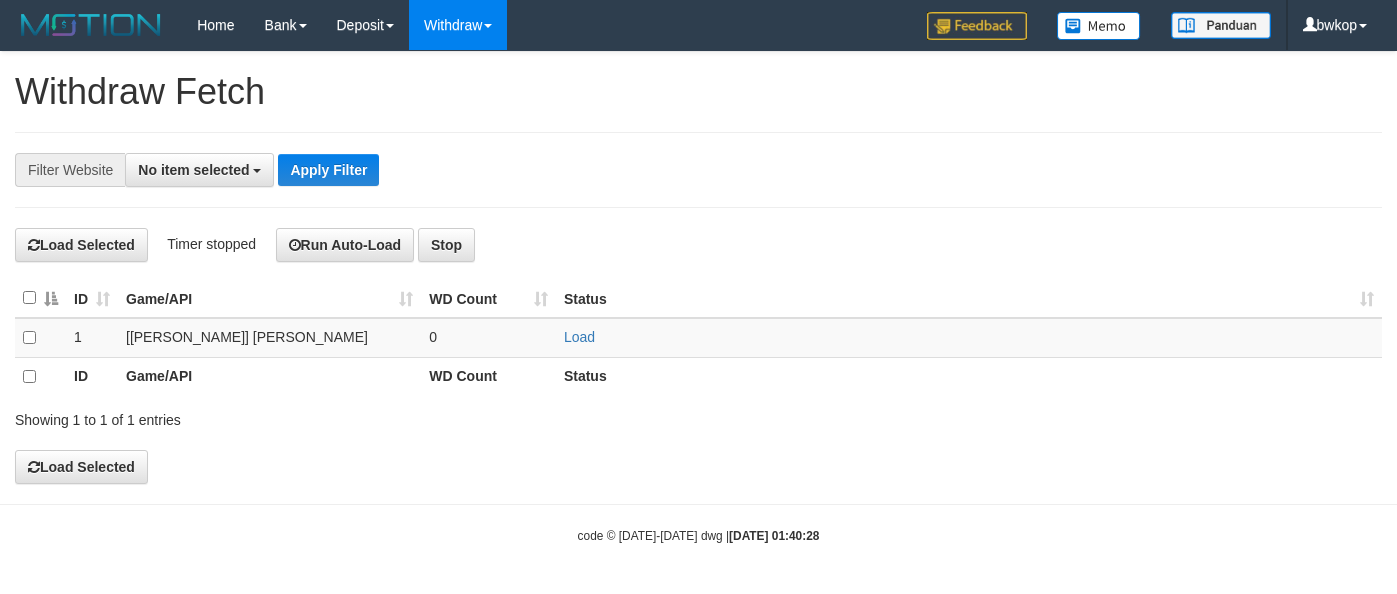 select 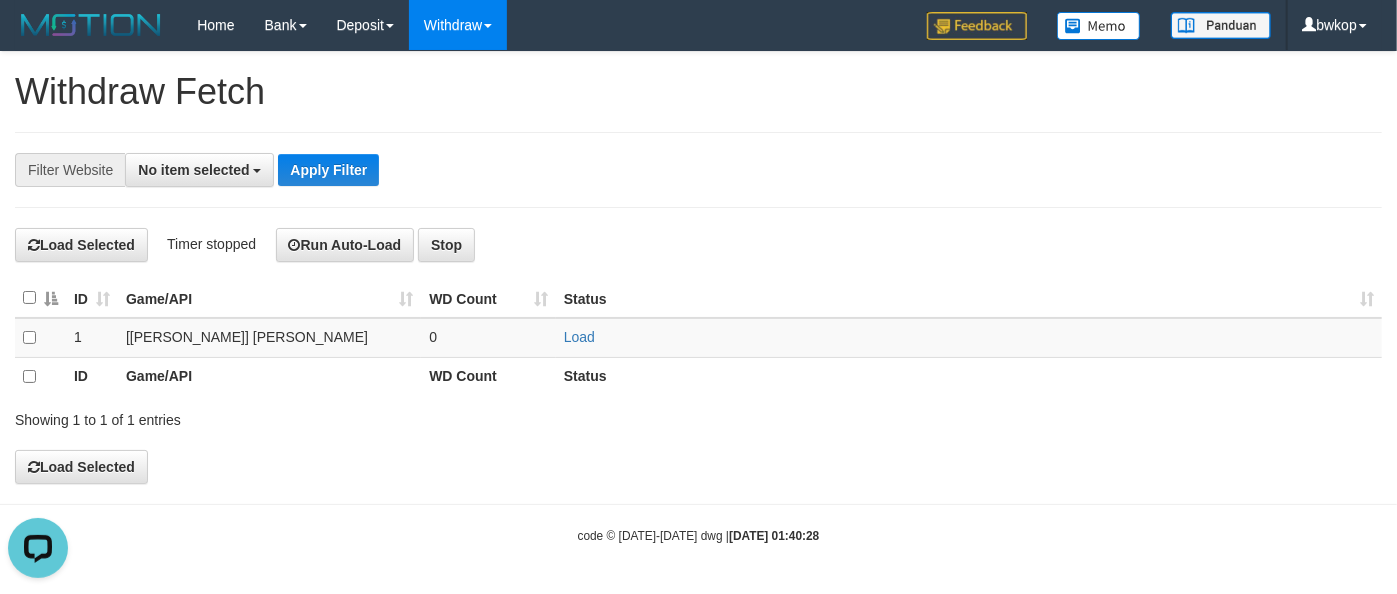 scroll, scrollTop: 0, scrollLeft: 0, axis: both 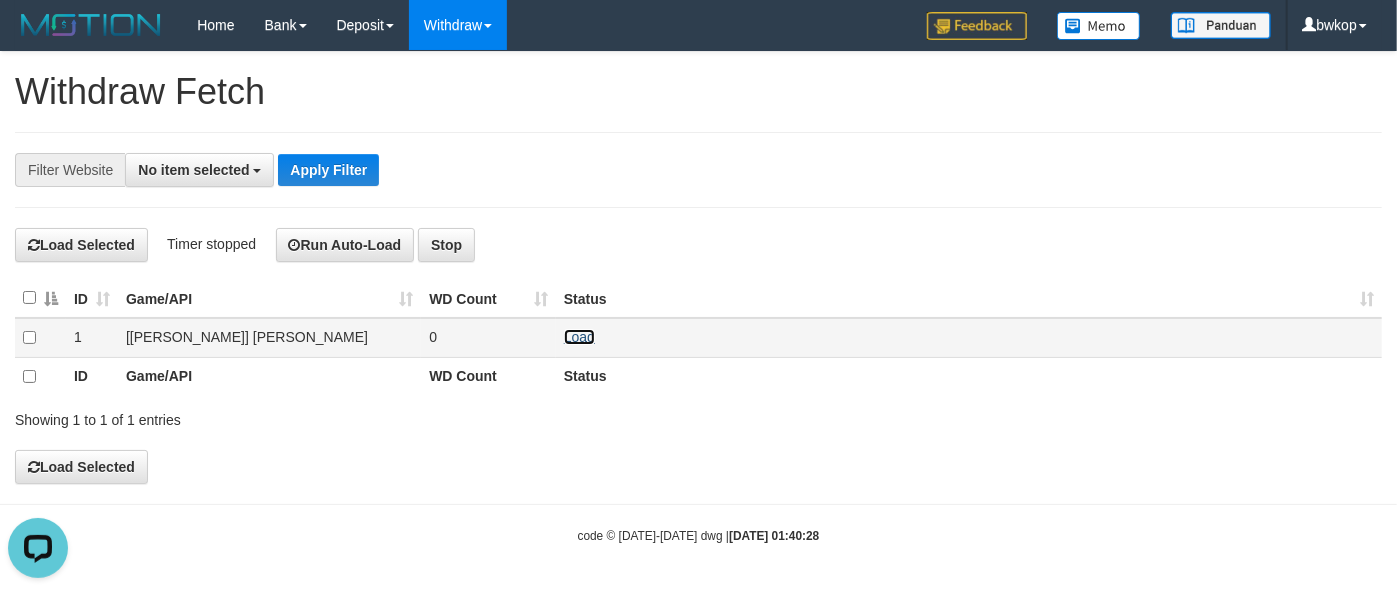 click on "Load" at bounding box center (579, 337) 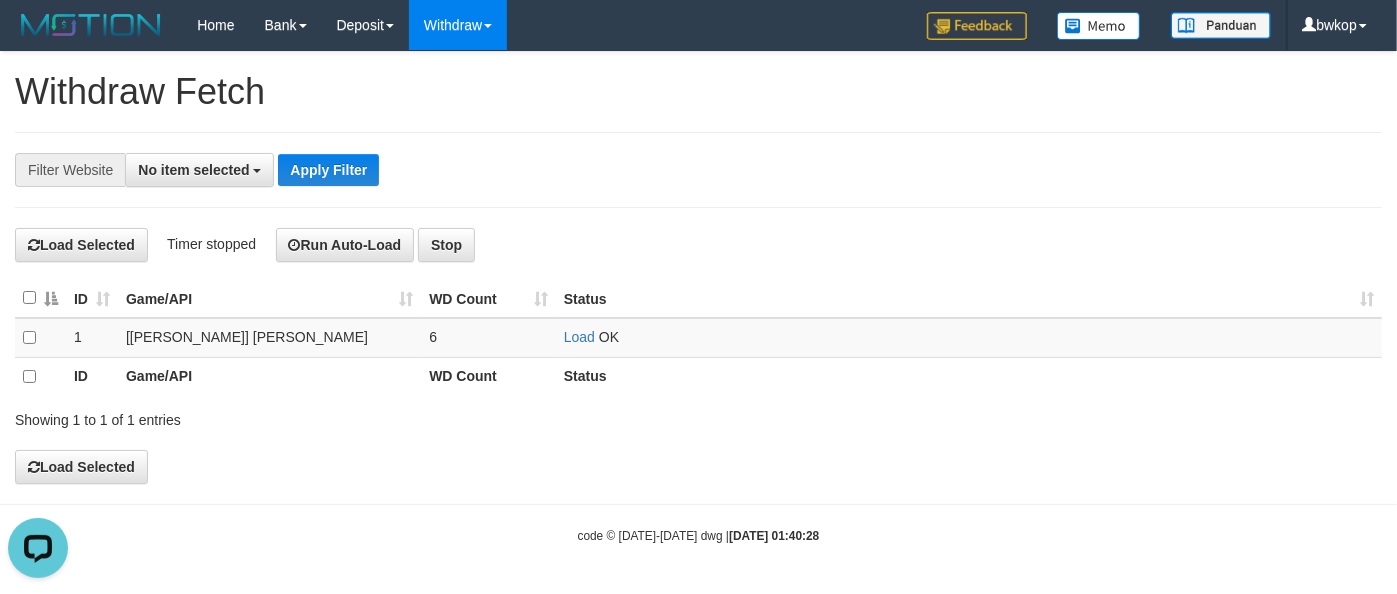 click on "**********" at bounding box center (698, 268) 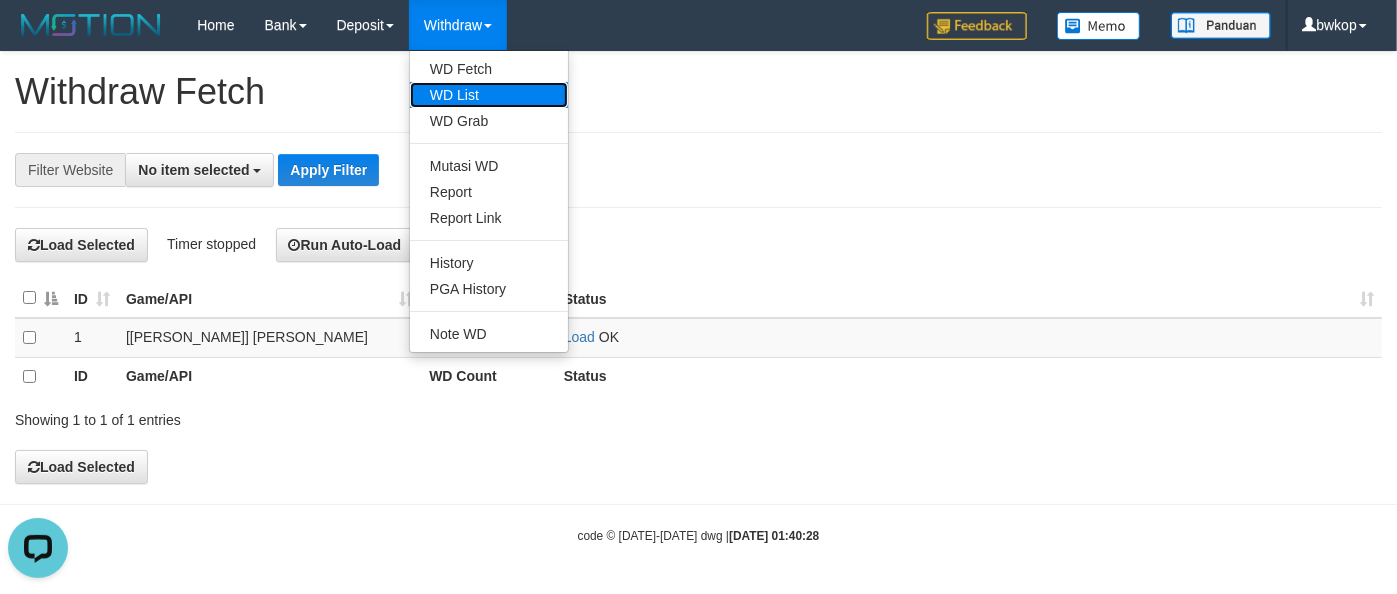 click on "WD List" at bounding box center [489, 95] 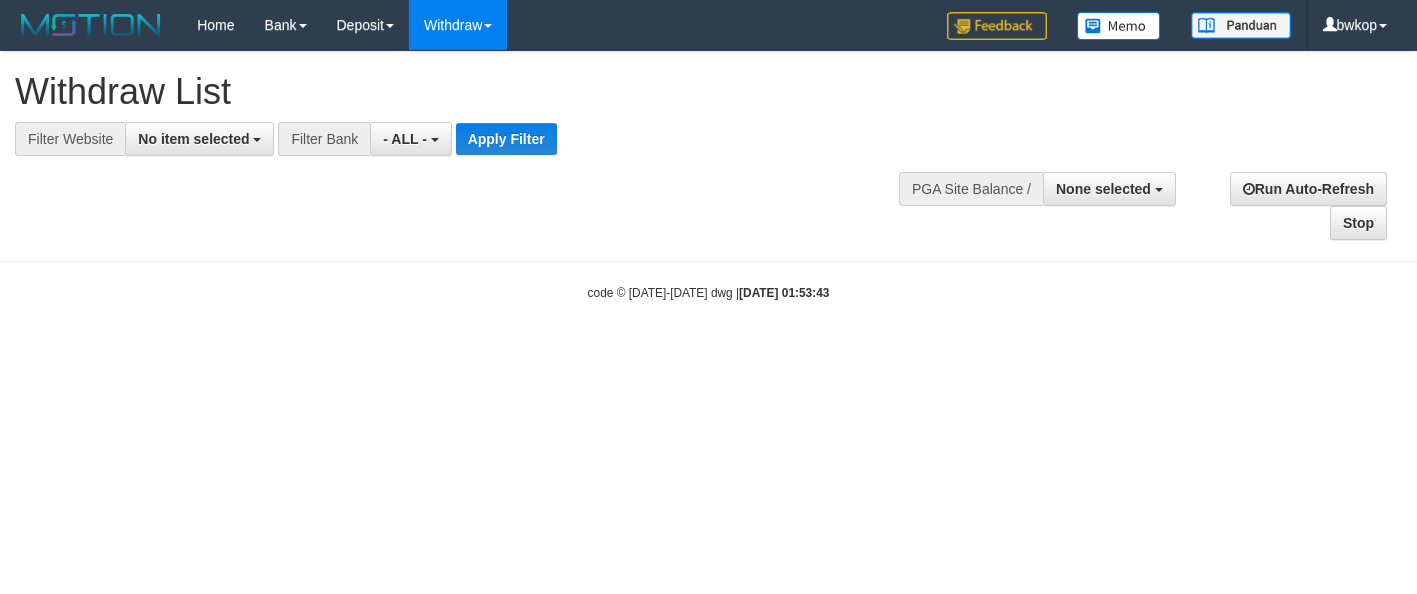 select 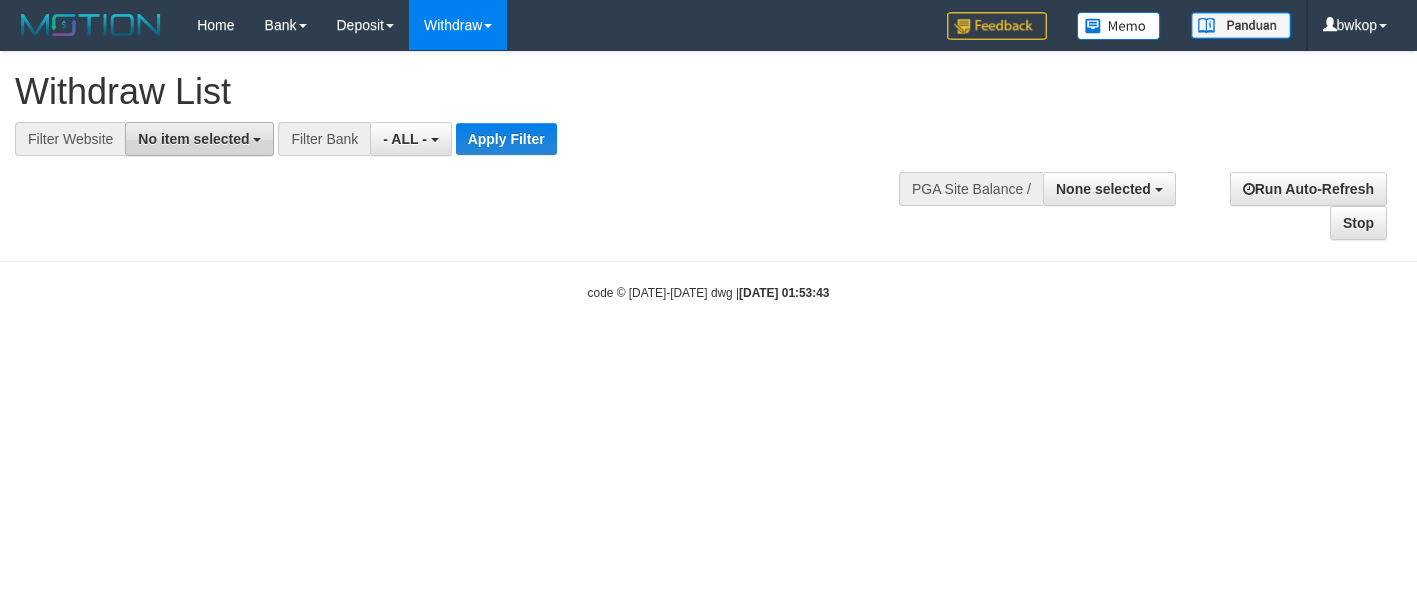 scroll, scrollTop: 0, scrollLeft: 0, axis: both 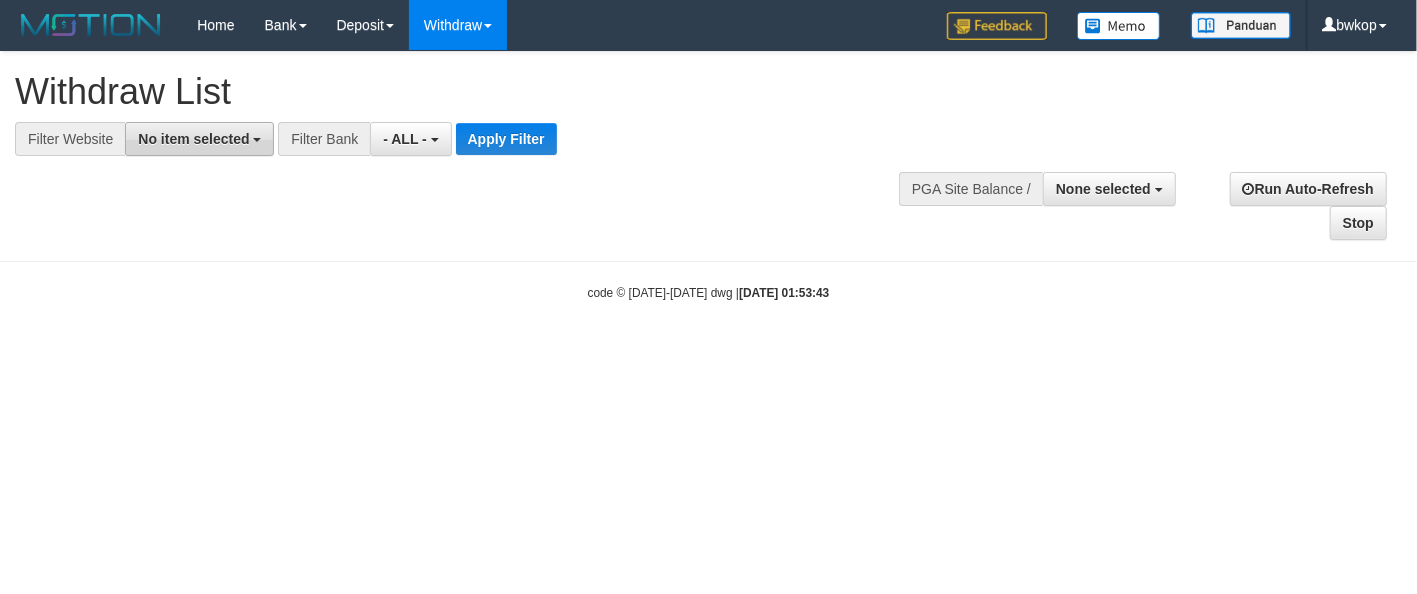 click on "No item selected" at bounding box center (193, 139) 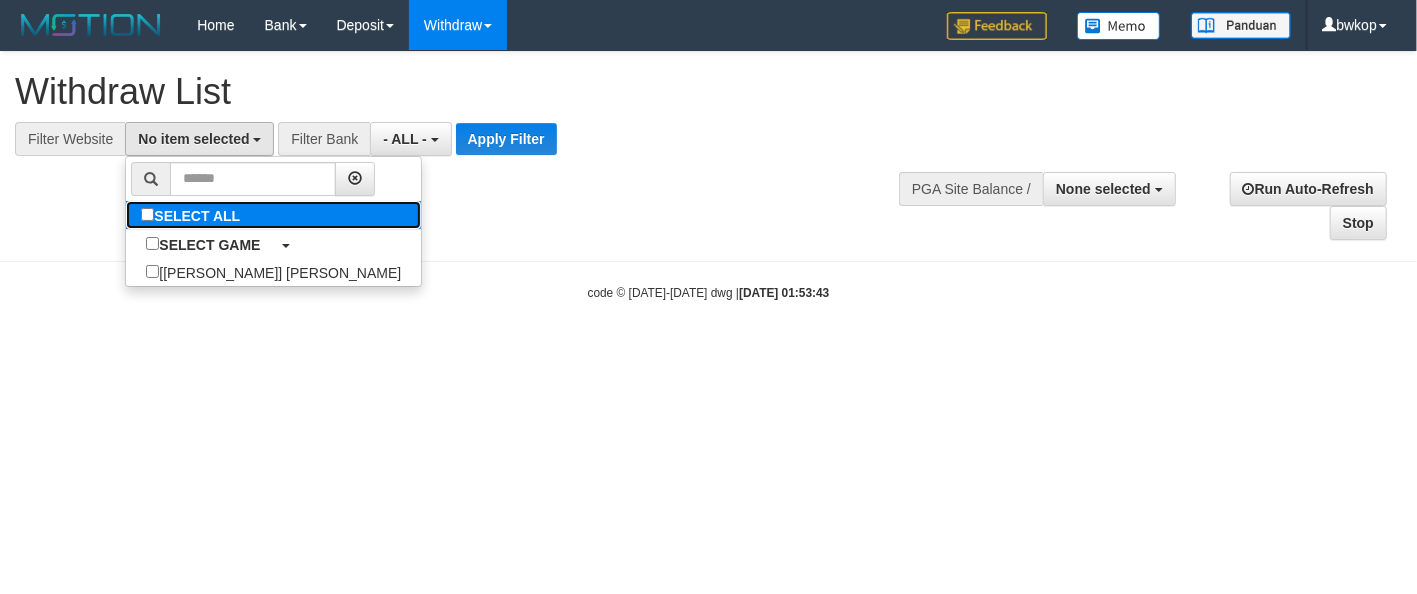 click on "SELECT ALL" at bounding box center [193, 215] 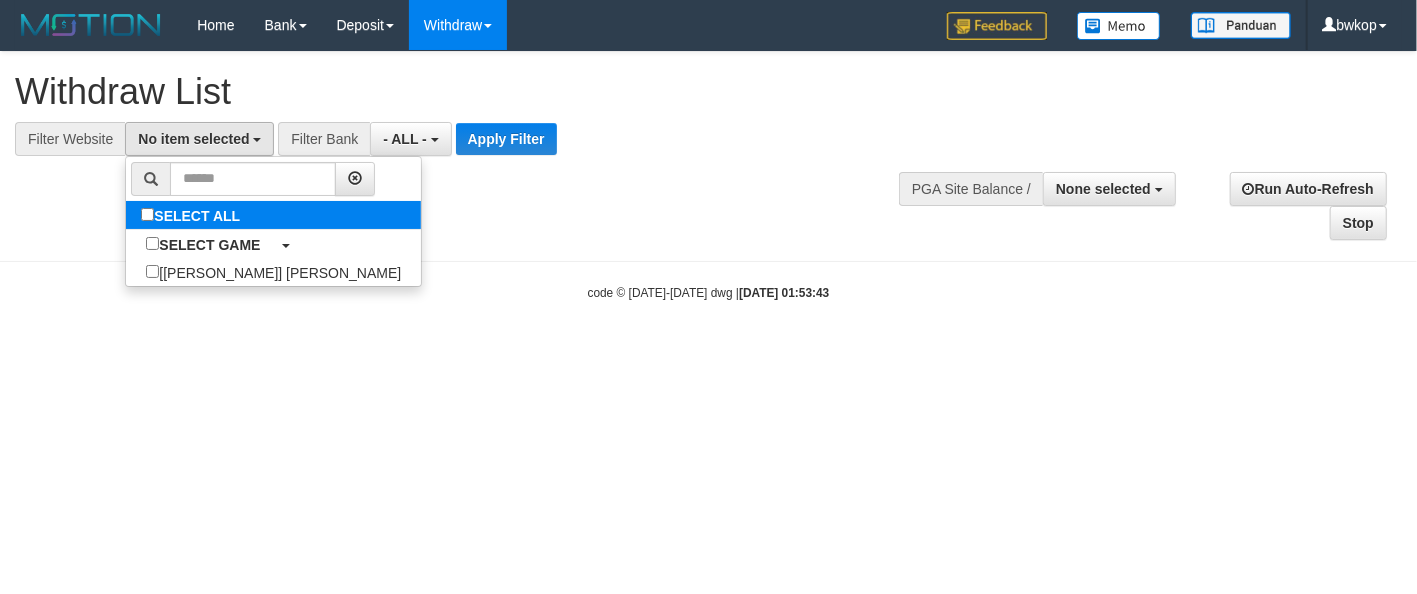 select on "****" 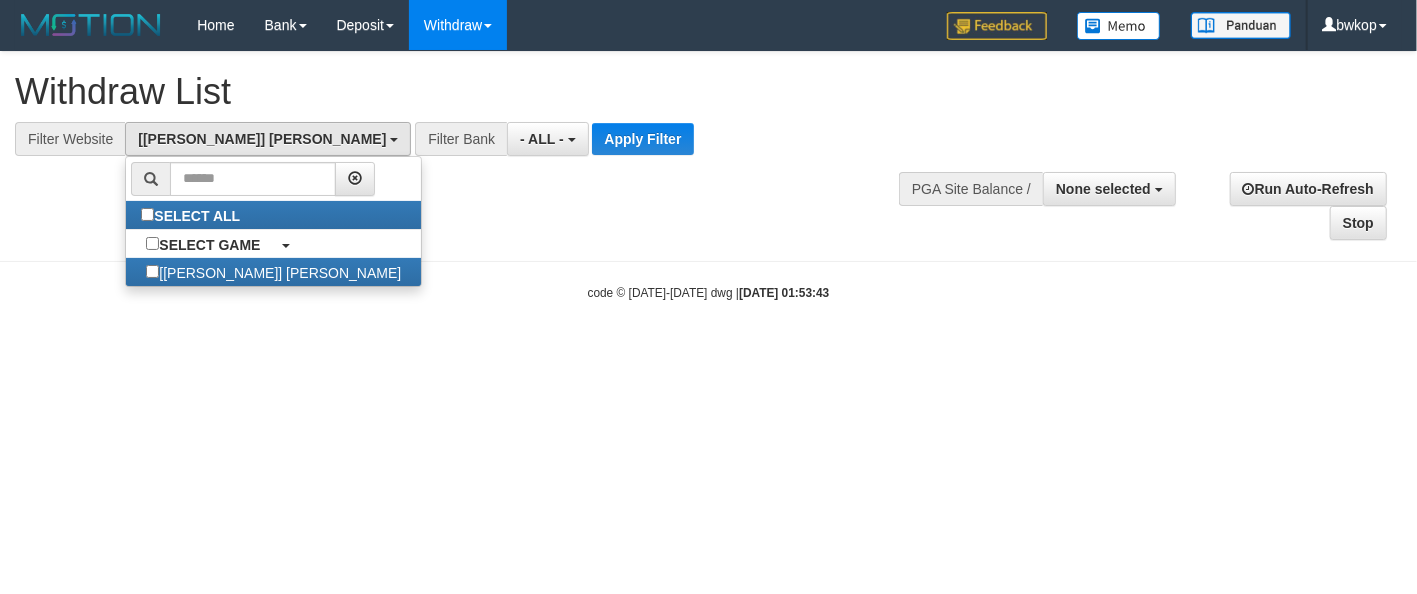 scroll, scrollTop: 17, scrollLeft: 0, axis: vertical 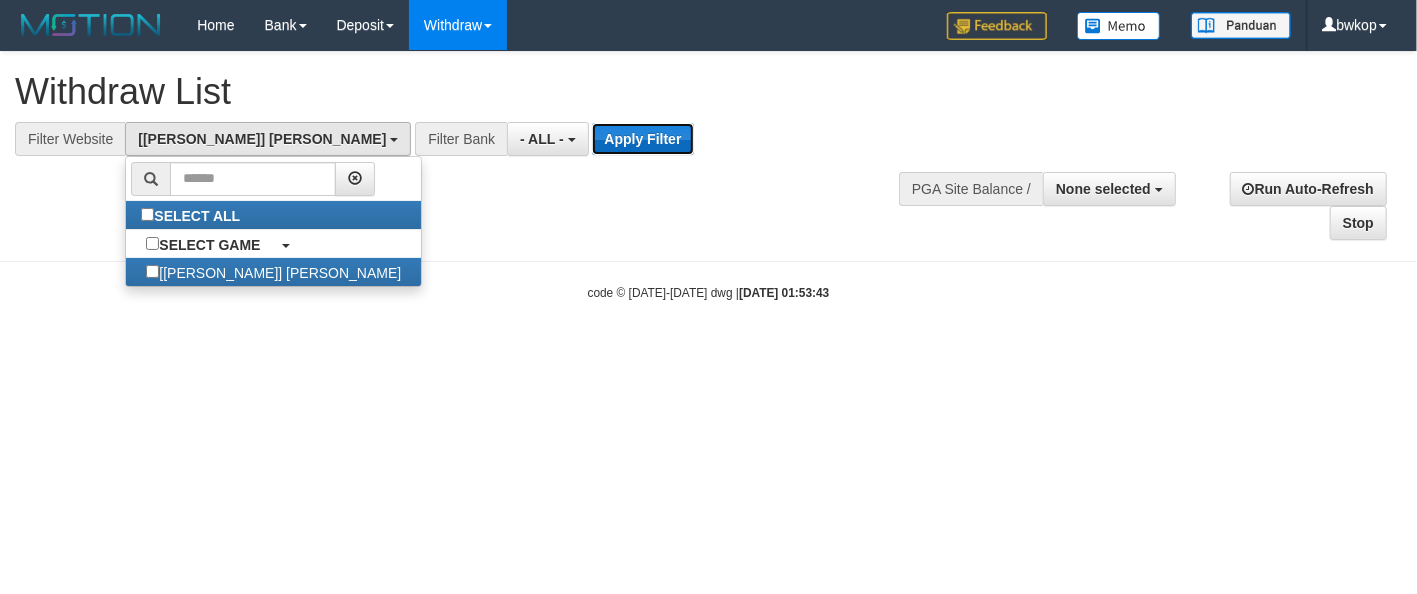 click on "Apply Filter" at bounding box center [642, 139] 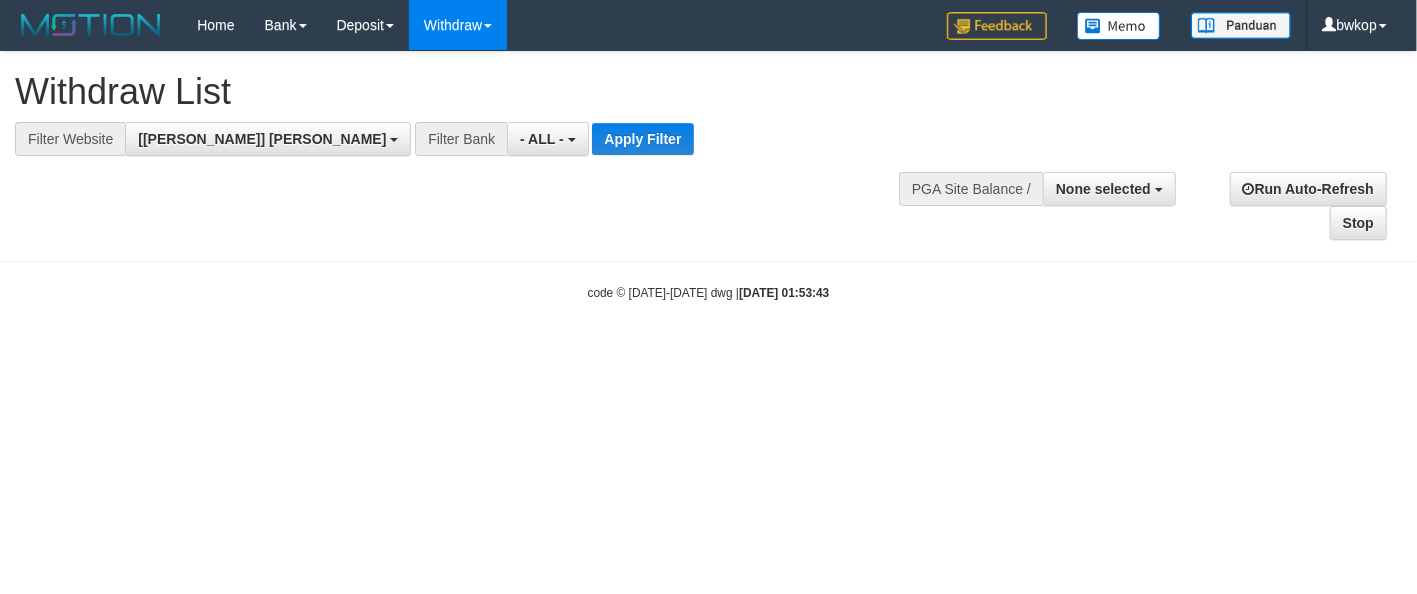 click on "**********" at bounding box center [391, 139] 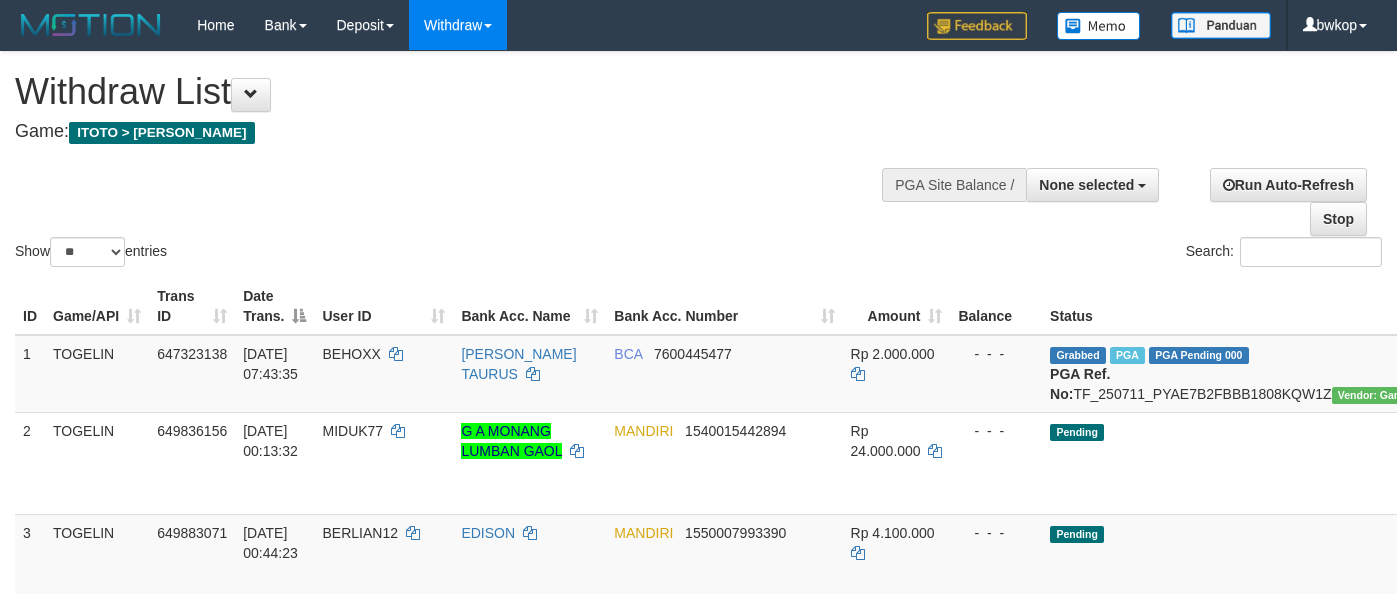 select 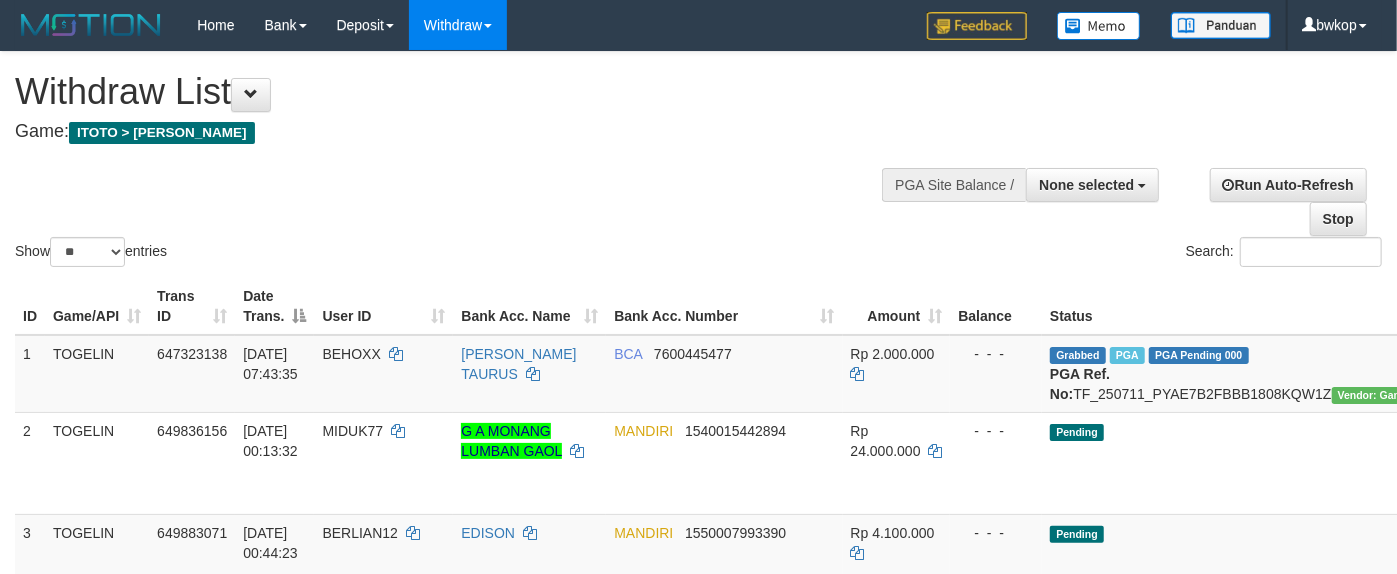 scroll, scrollTop: 573, scrollLeft: 0, axis: vertical 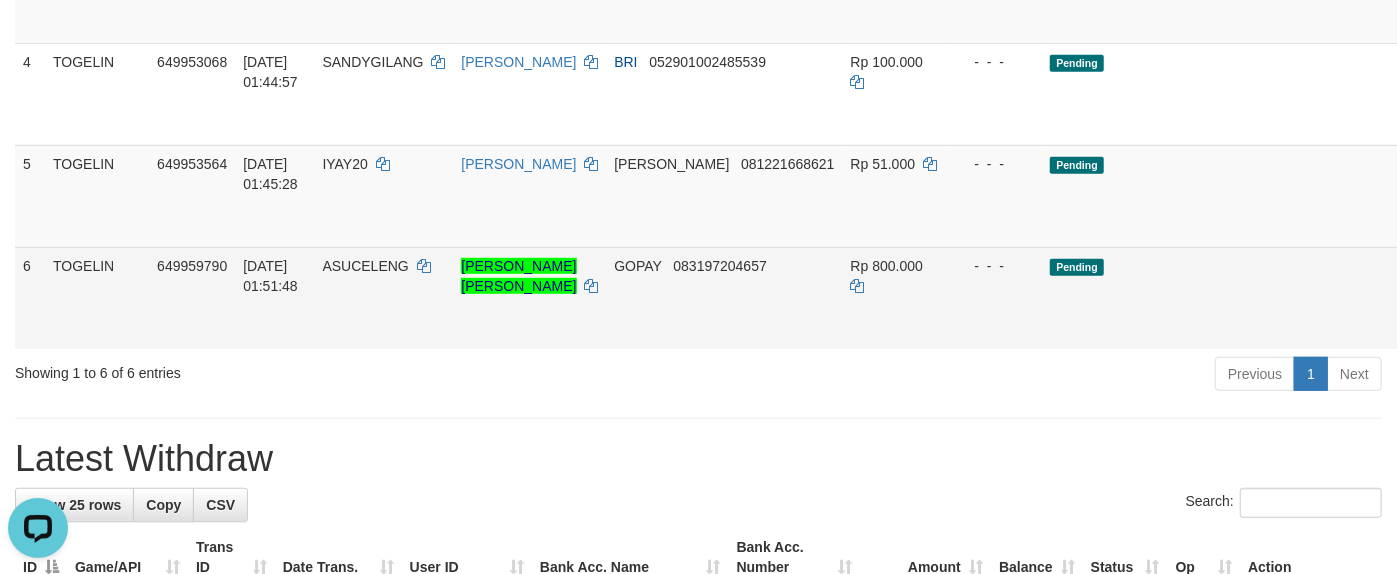 click on "Send PGA" at bounding box center [1549, 321] 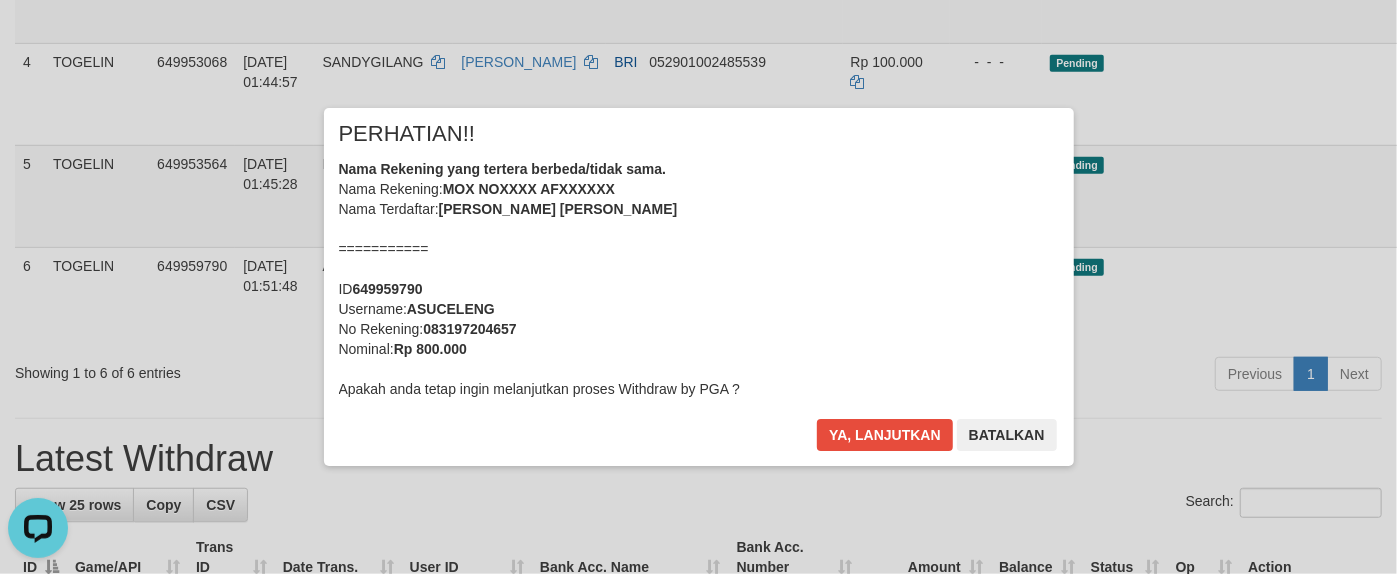 click on "Nama Rekening yang tertera berbeda/tidak sama. Nama Rekening:  MOX NOXXXX AFXXXXXX Nama Terdaftar:  MOH NOUVAN AFDIRMAN =========== ID  649959790 Username:  ASUCELENG No Rekening:  083197204657 Nominal:  Rp 800.000 Apakah anda tetap ingin melanjutkan proses Withdraw by PGA ?" at bounding box center [699, 279] 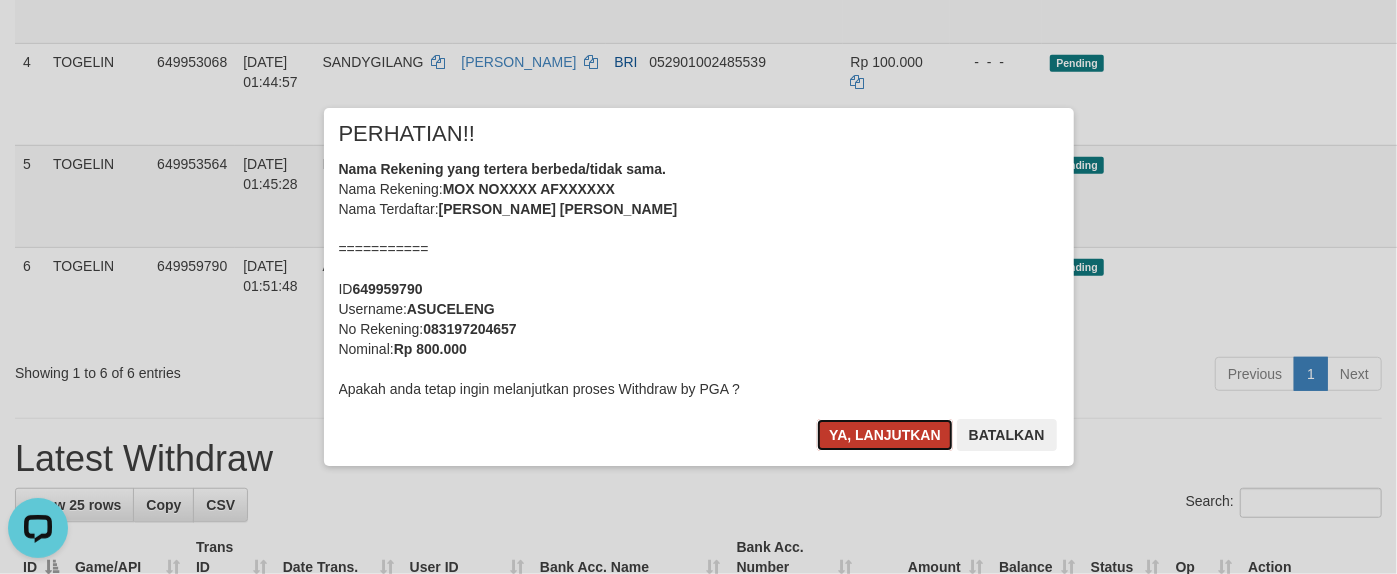 click on "Ya, lanjutkan" at bounding box center (885, 435) 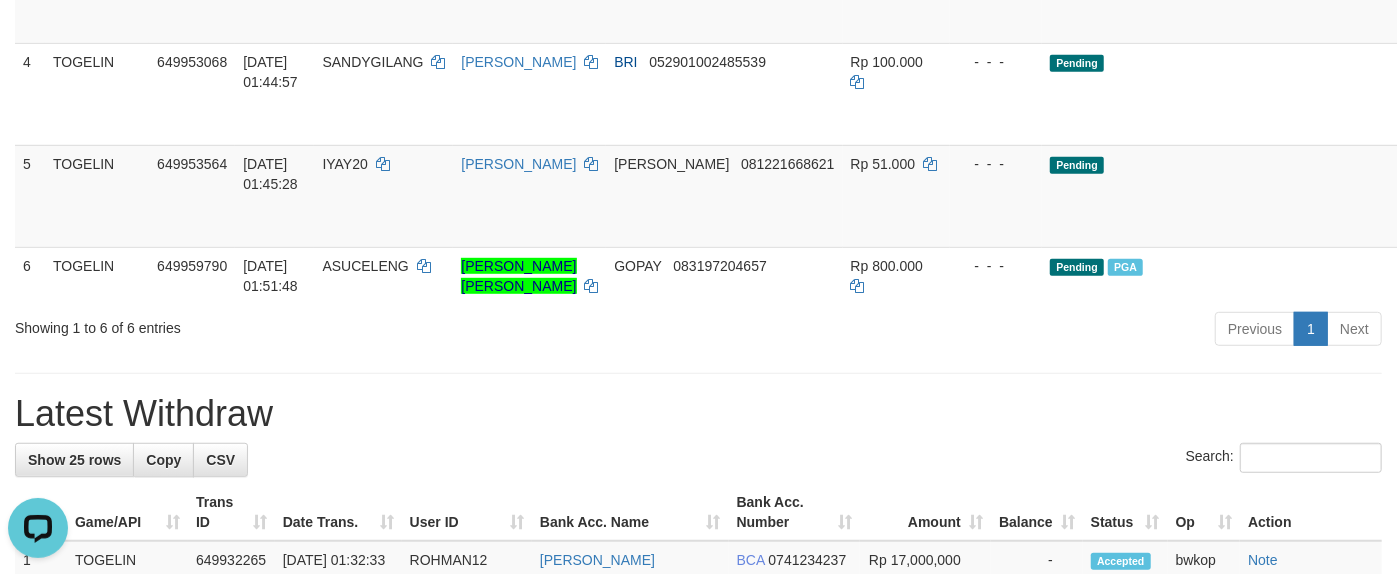 click on "**********" at bounding box center [698, 161] 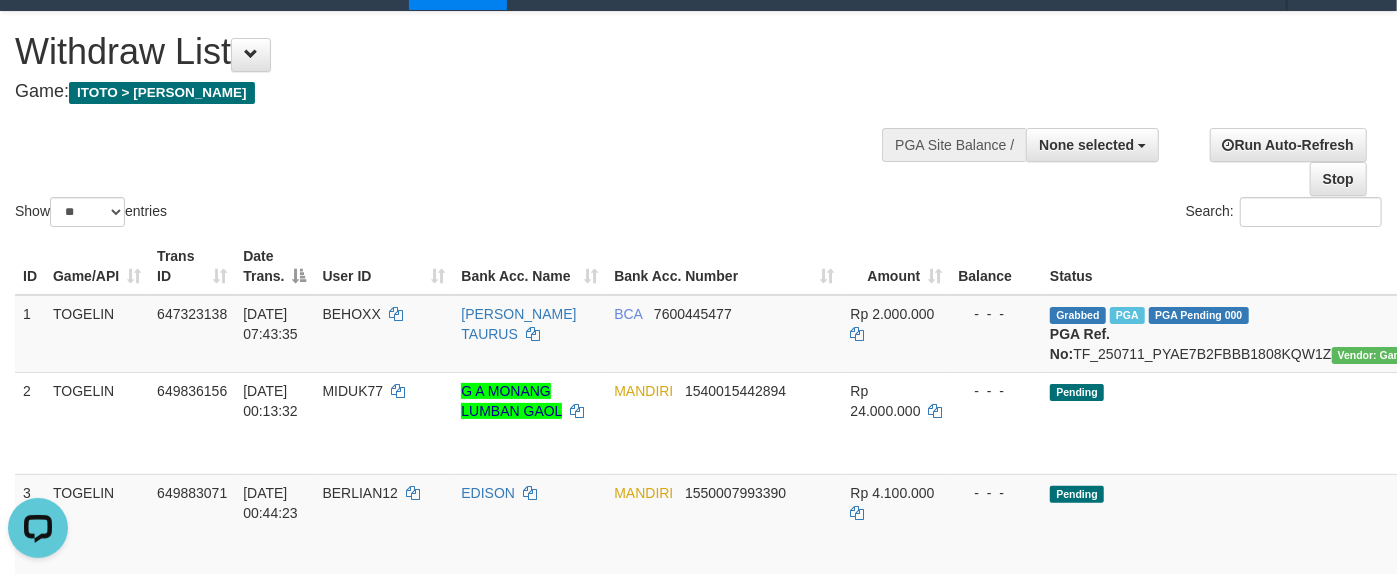 click on "Show  ** ** ** ***  entries Search:" at bounding box center (698, 121) 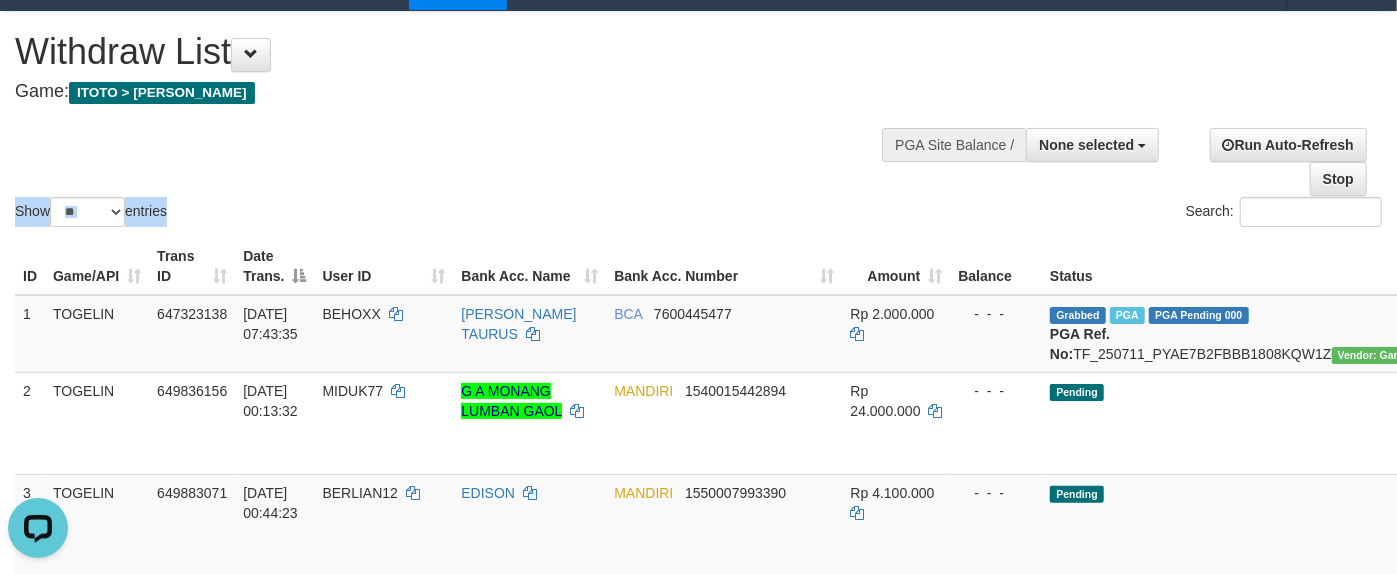 click on "Show  ** ** ** ***  entries Search:" at bounding box center [698, 121] 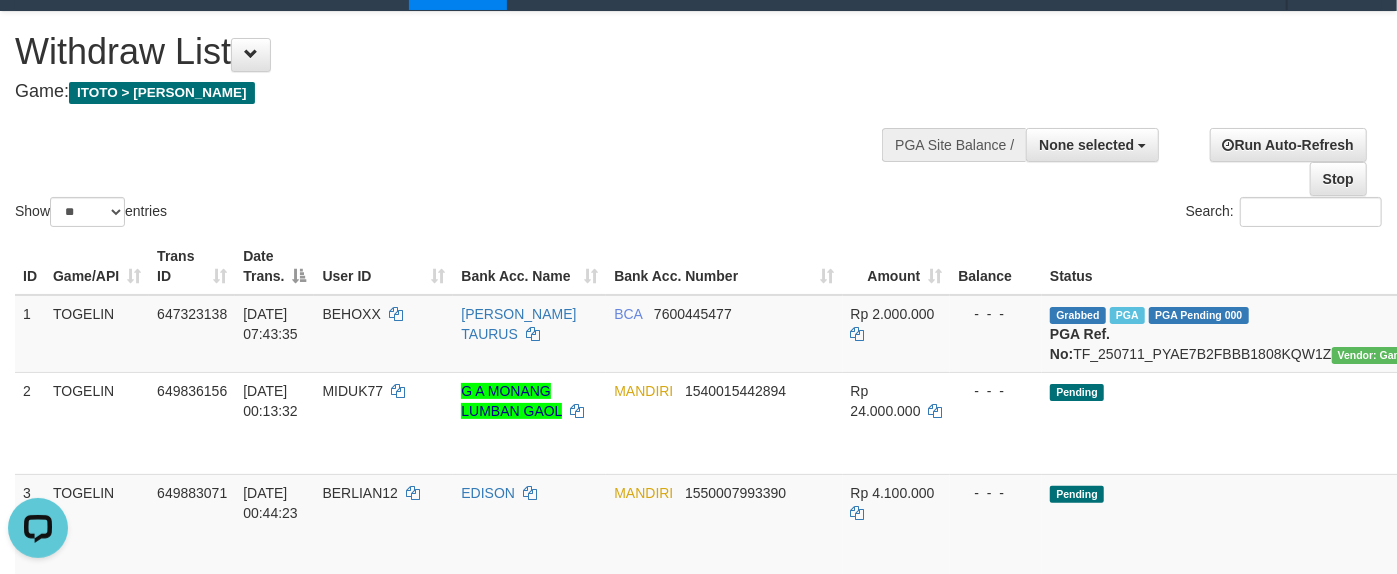 click on "Show  ** ** ** ***  entries Search:" at bounding box center [698, 121] 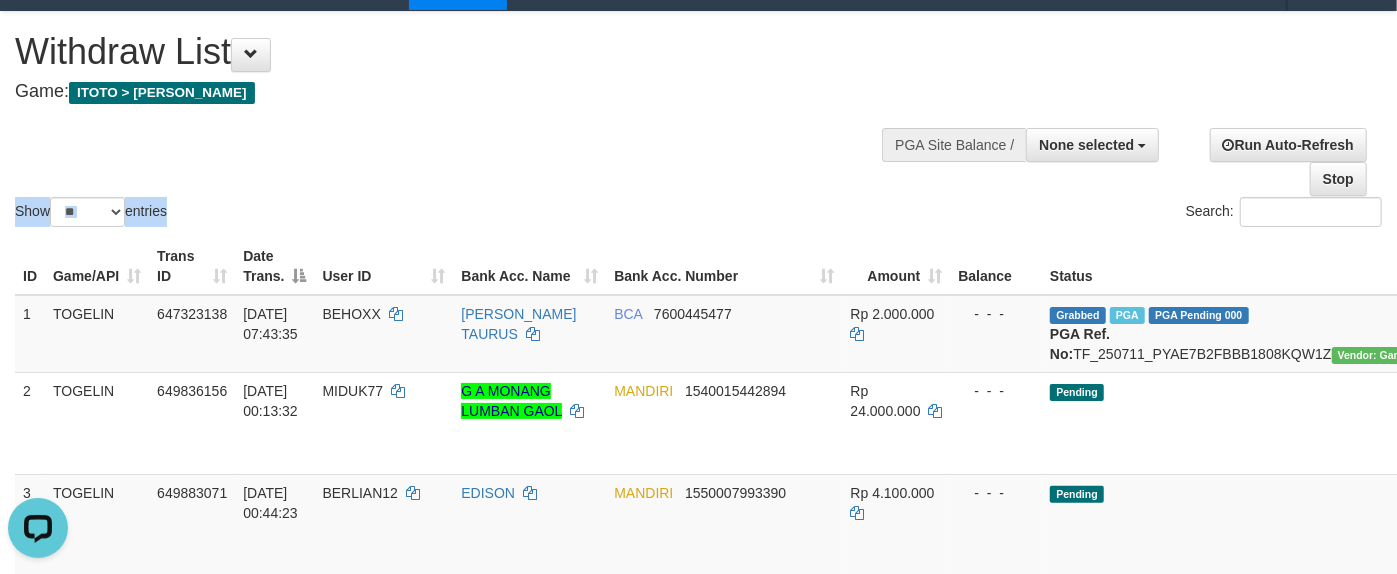 click on "Show  ** ** ** ***  entries Search:" at bounding box center (698, 121) 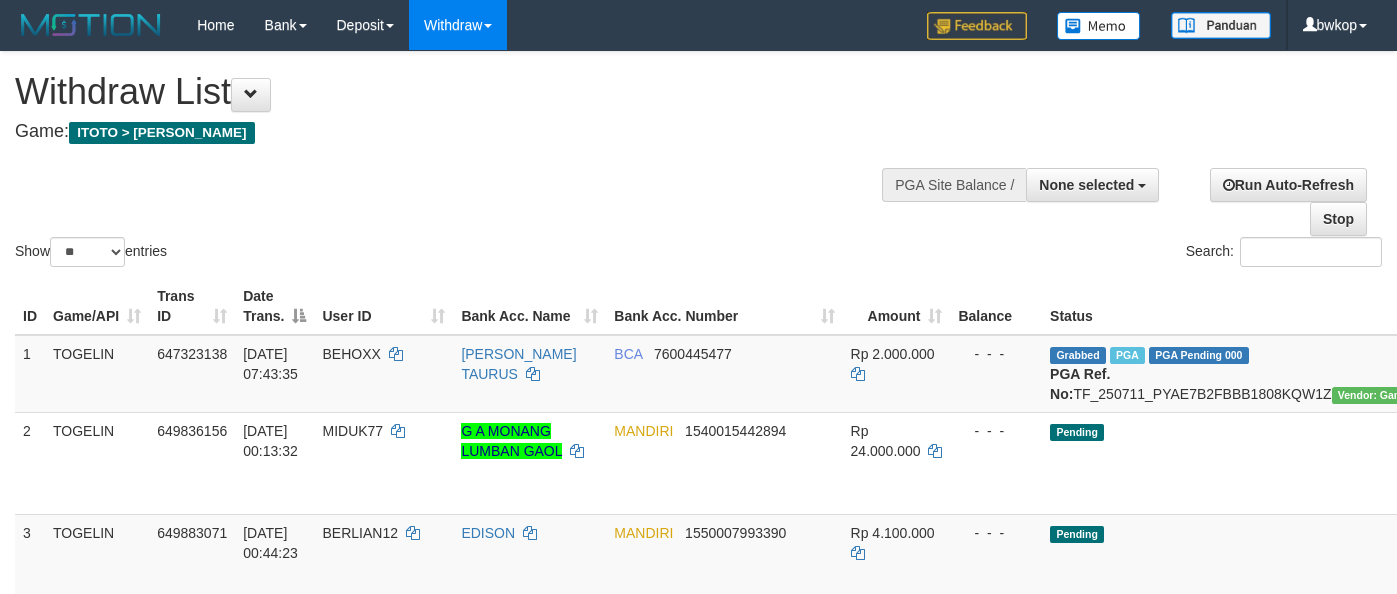 select 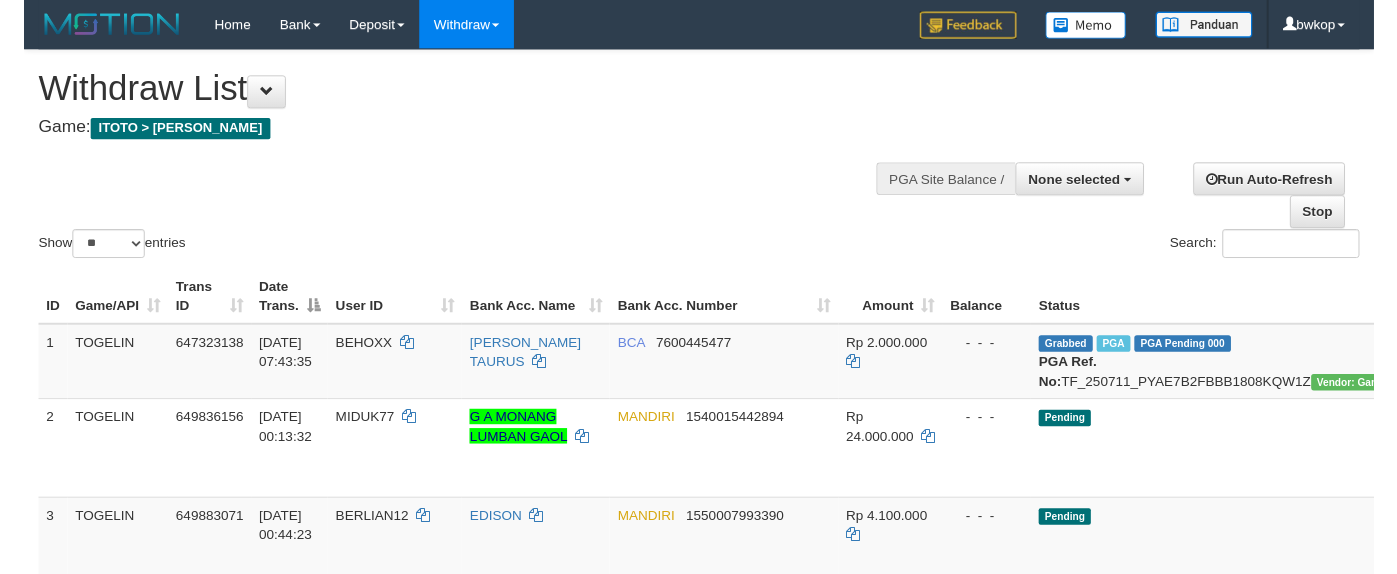 scroll, scrollTop: 40, scrollLeft: 0, axis: vertical 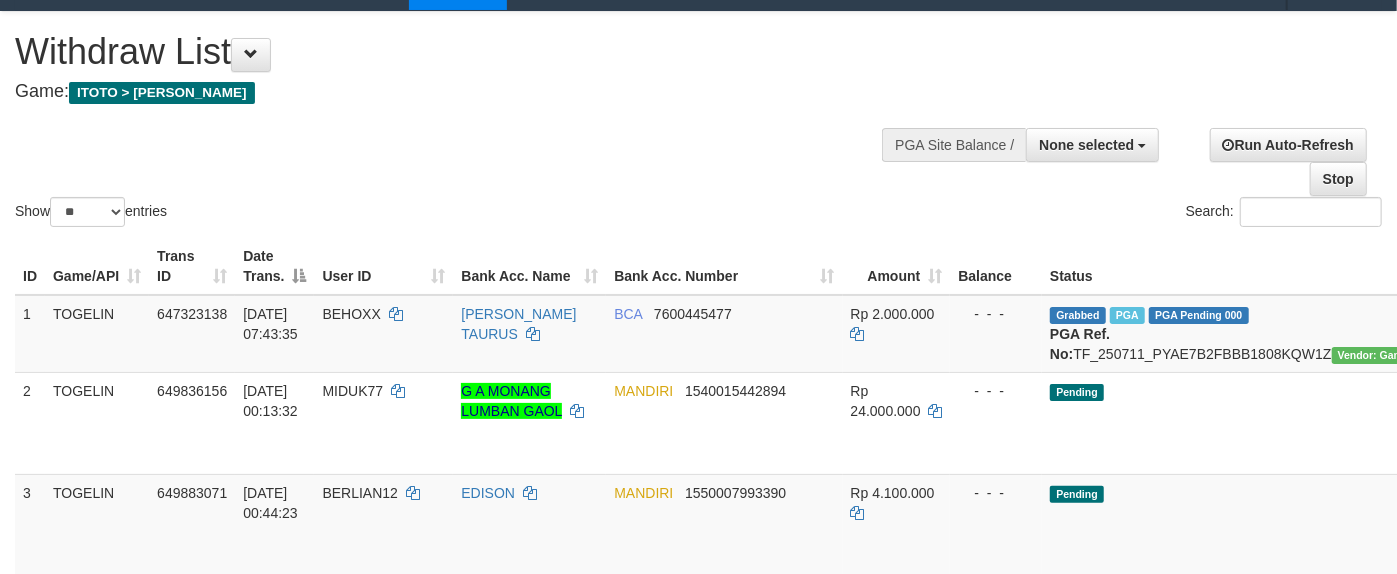 click on "**********" at bounding box center (470, 61) 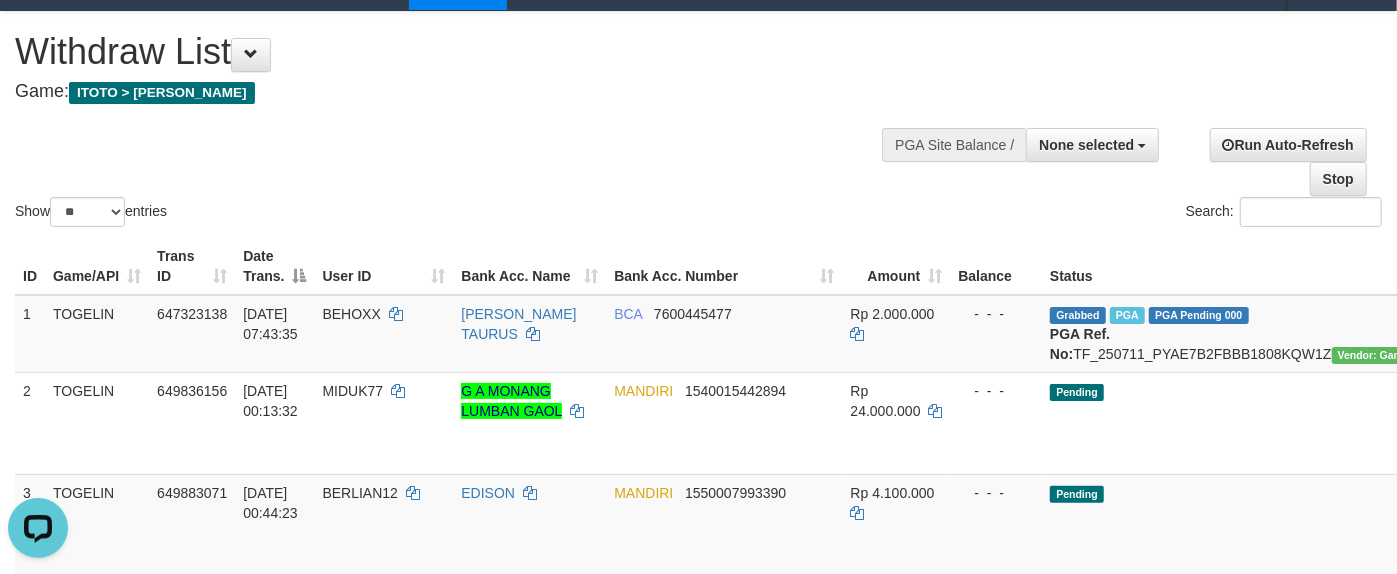 scroll, scrollTop: 0, scrollLeft: 0, axis: both 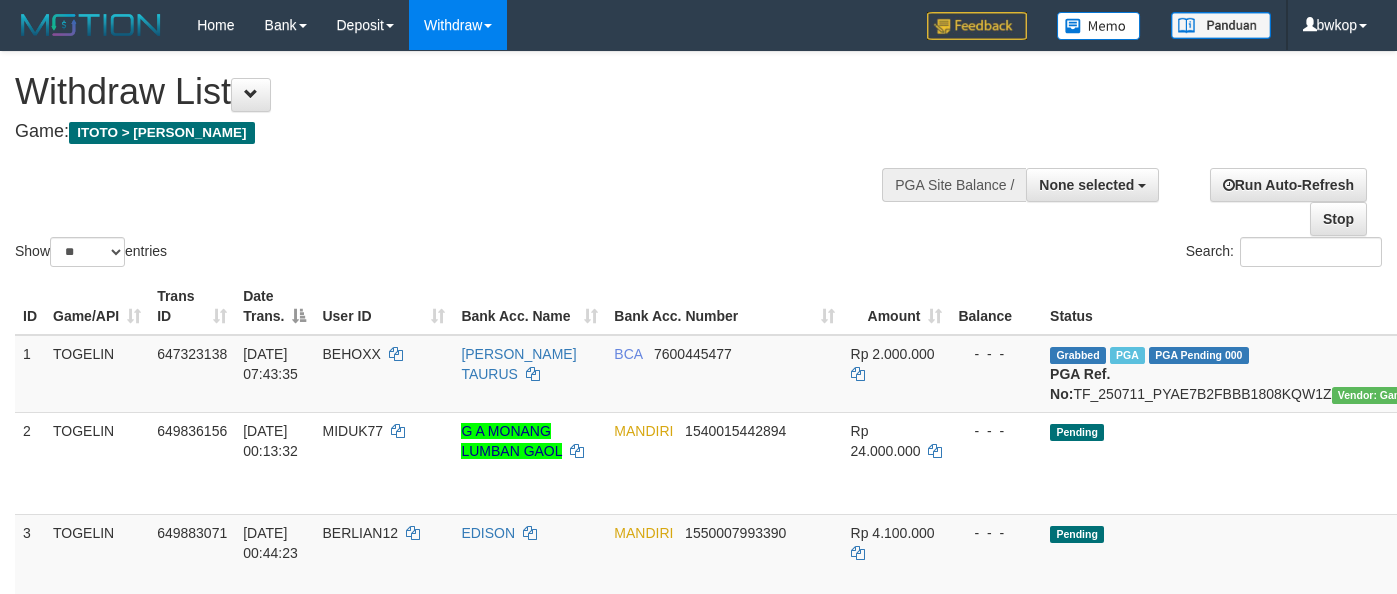 select 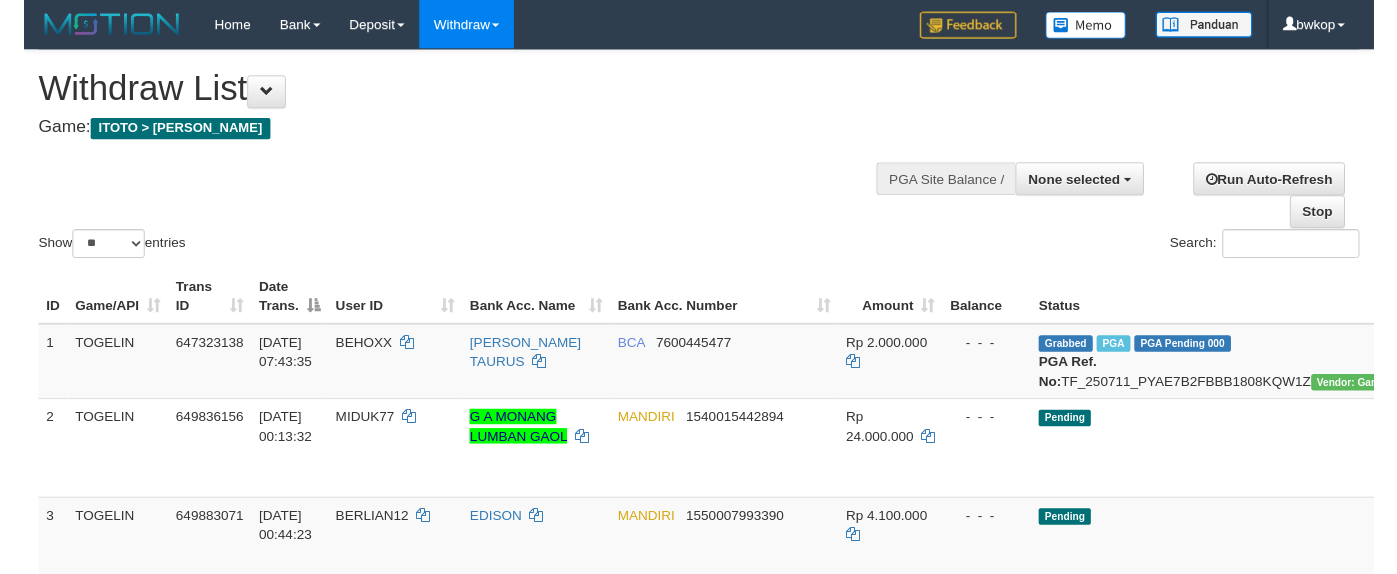scroll, scrollTop: 40, scrollLeft: 0, axis: vertical 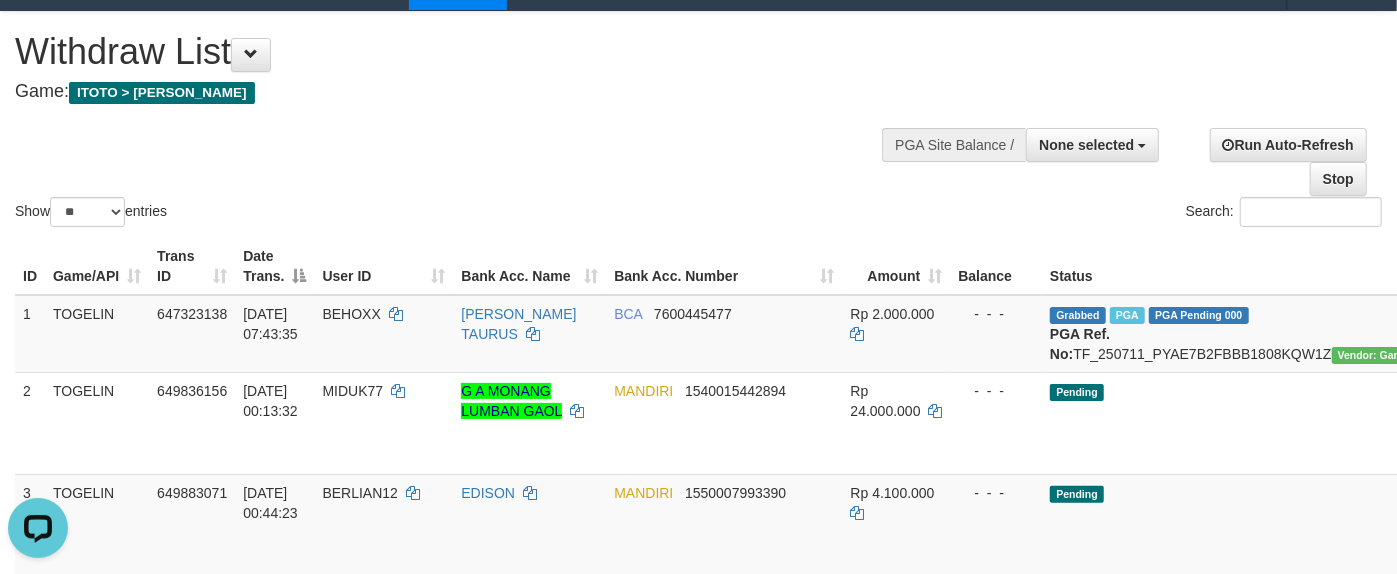 click on "Show  ** ** ** ***  entries Search:" at bounding box center (698, 121) 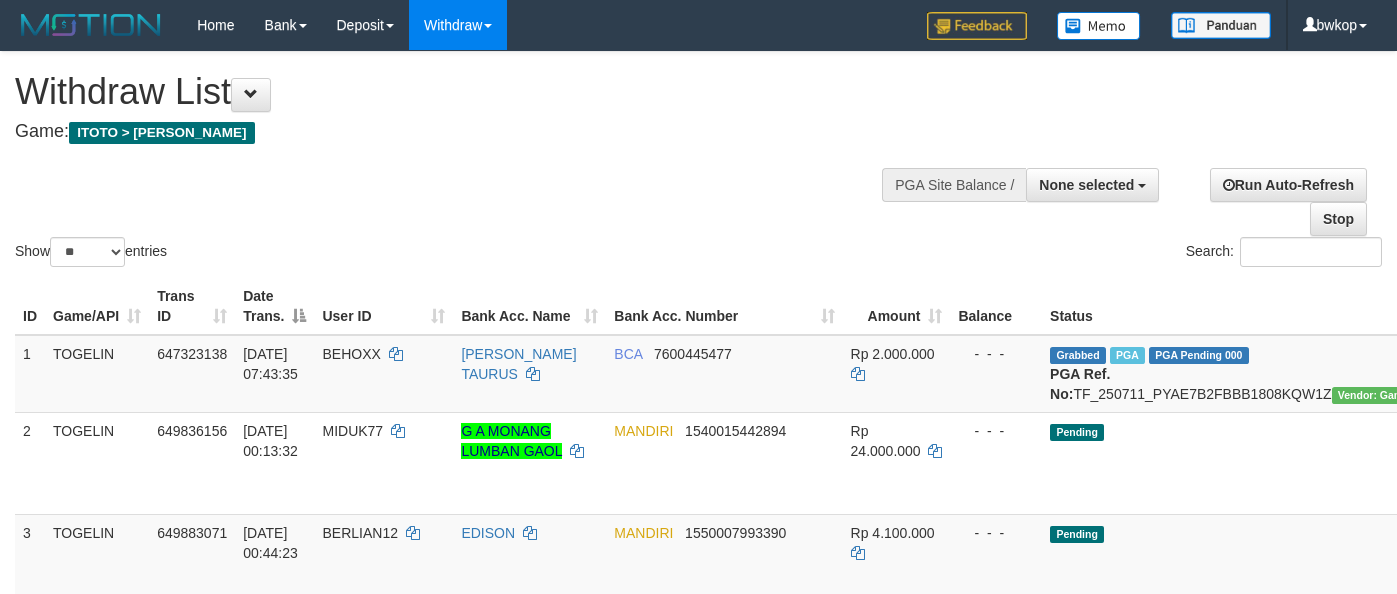 select 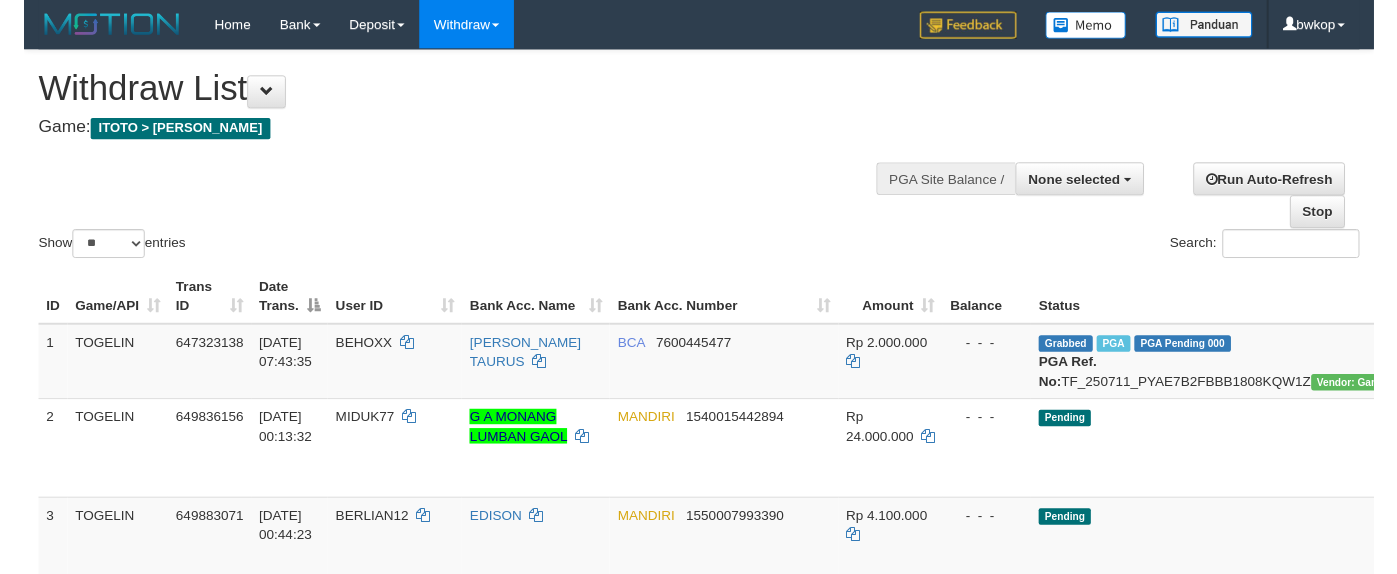 scroll, scrollTop: 40, scrollLeft: 0, axis: vertical 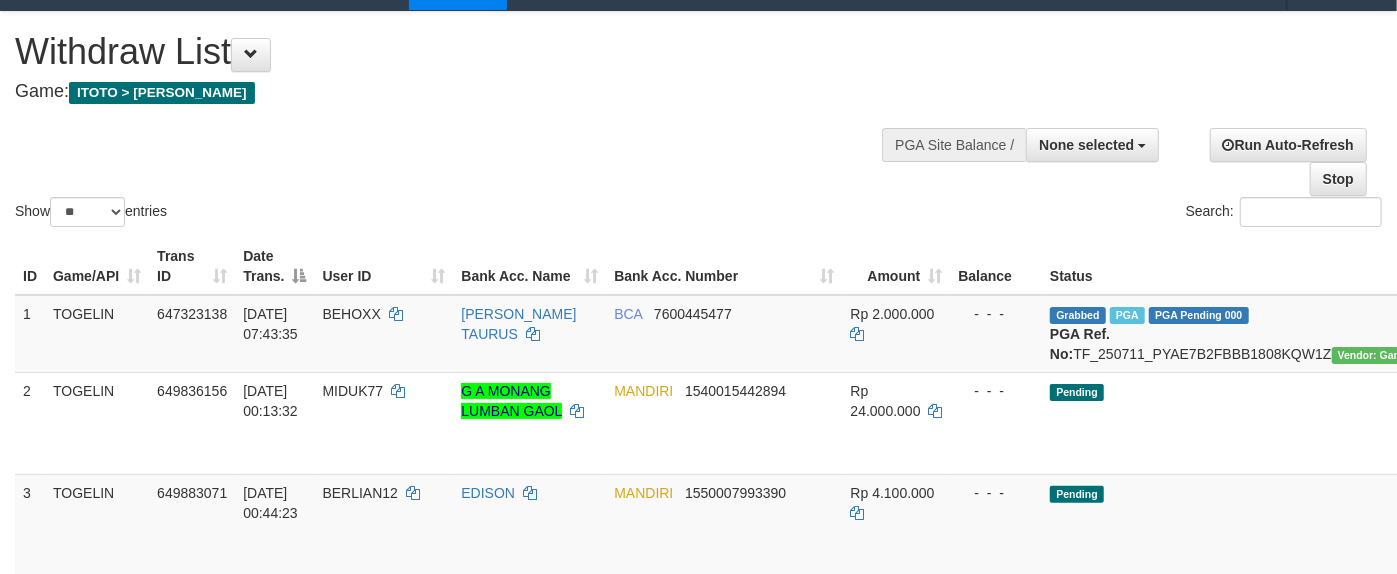 click on "Show  ** ** ** ***  entries Search:" at bounding box center (698, 121) 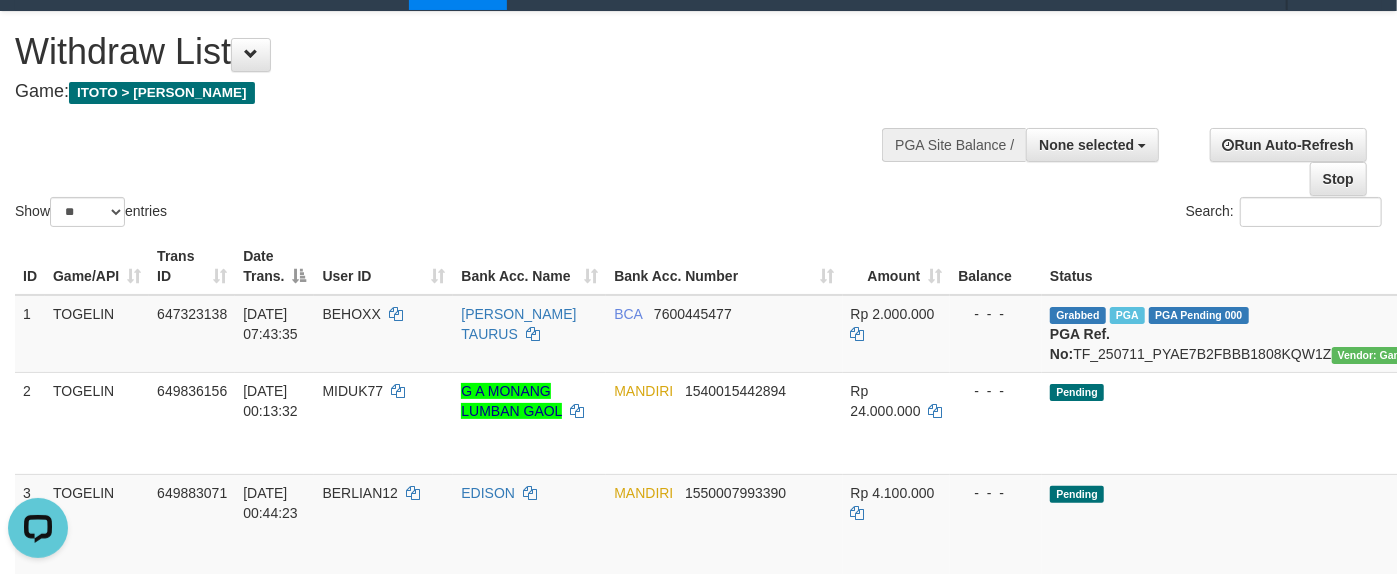scroll, scrollTop: 0, scrollLeft: 0, axis: both 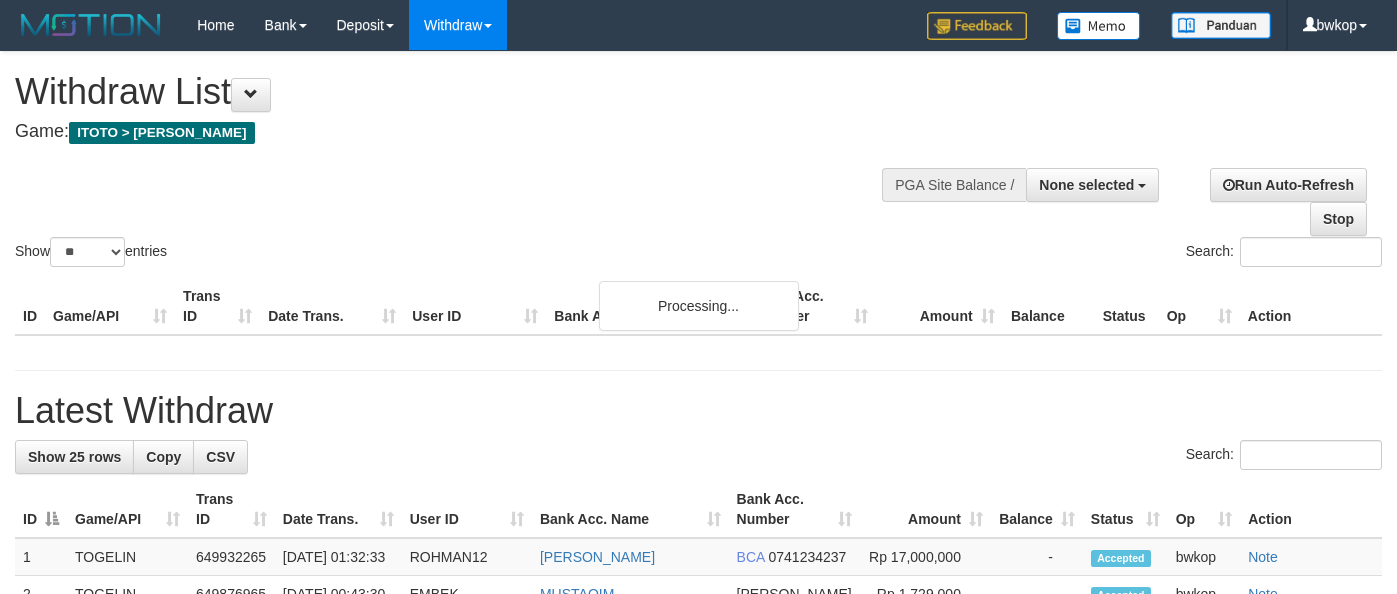 select 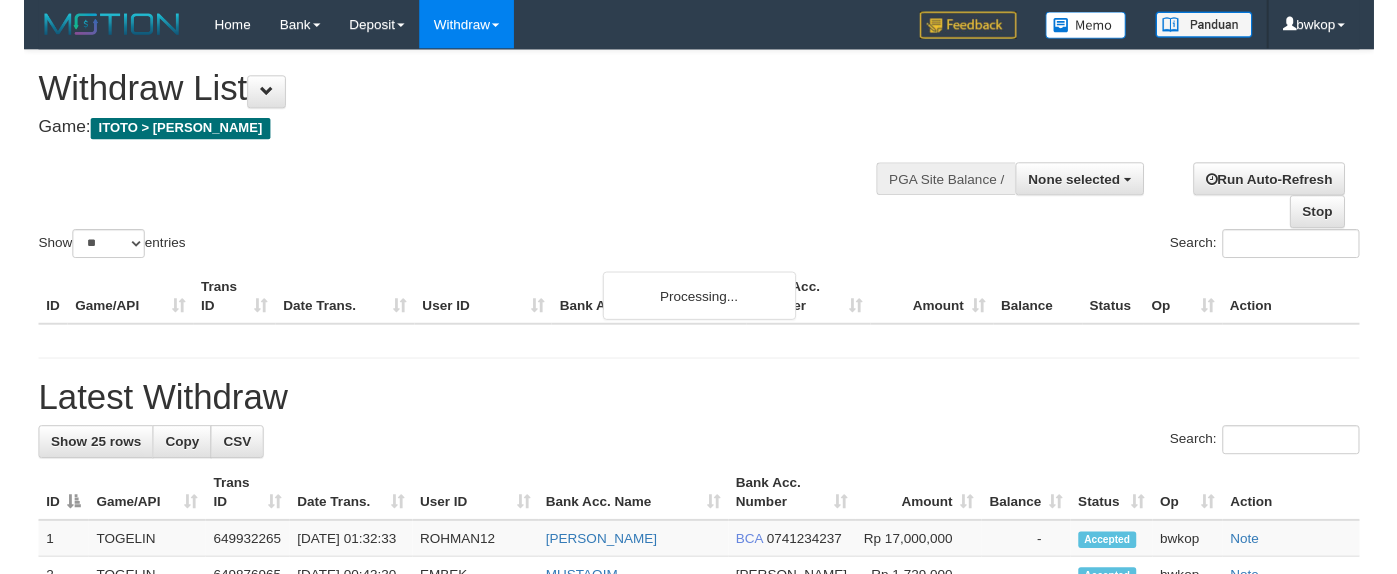 scroll, scrollTop: 40, scrollLeft: 0, axis: vertical 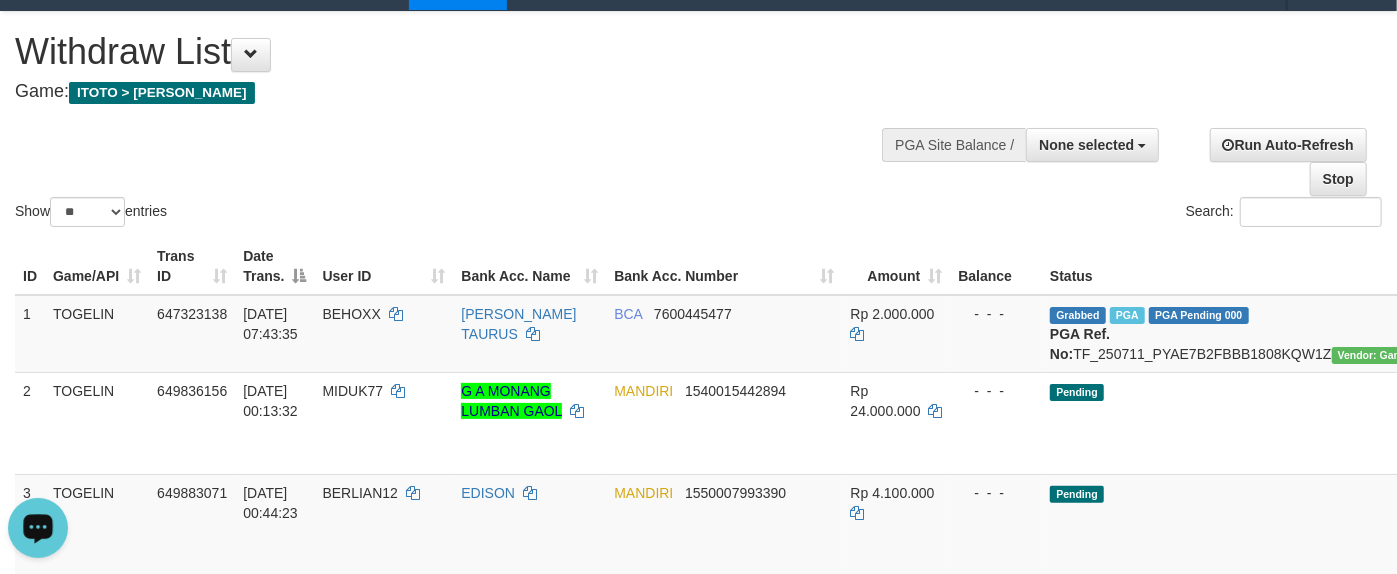 click on "Show  ** ** ** ***  entries Search:" at bounding box center [698, 121] 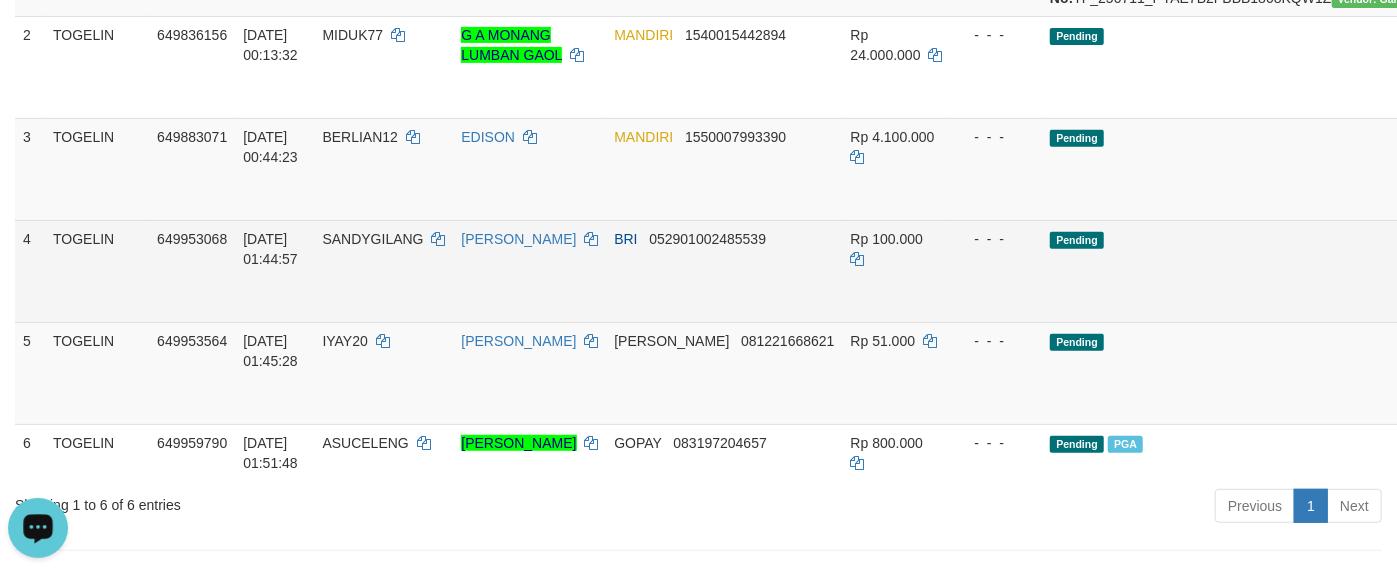 scroll, scrollTop: 0, scrollLeft: 0, axis: both 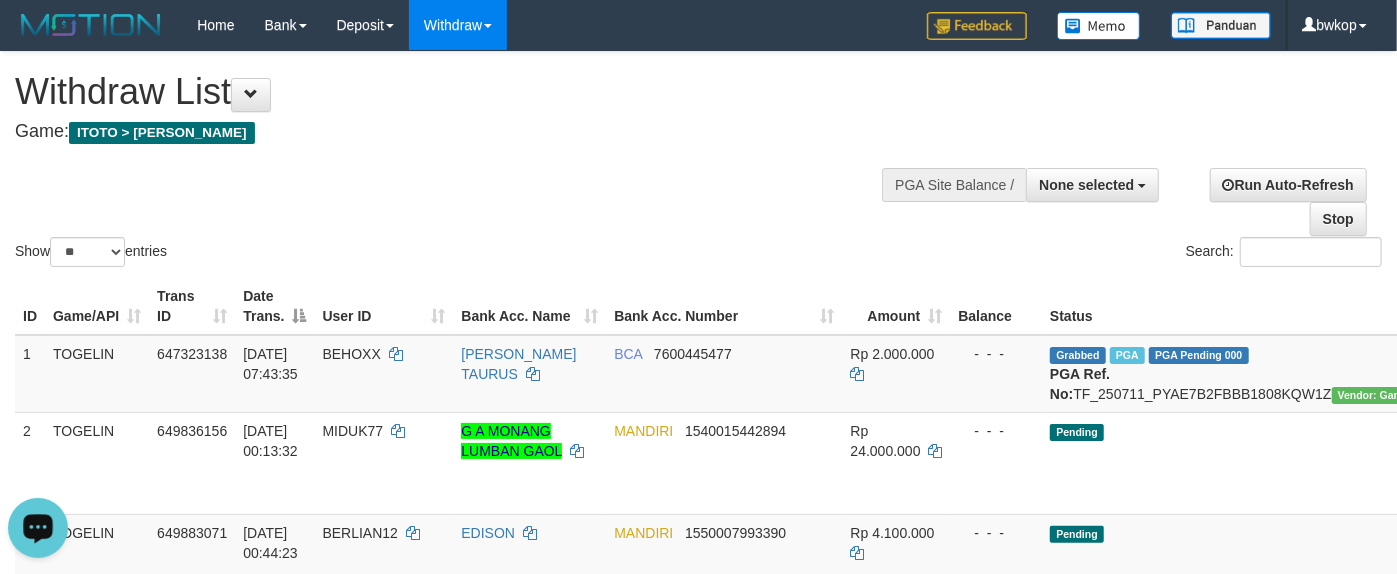 click on "Show  ** ** ** ***  entries Search:" at bounding box center (698, 161) 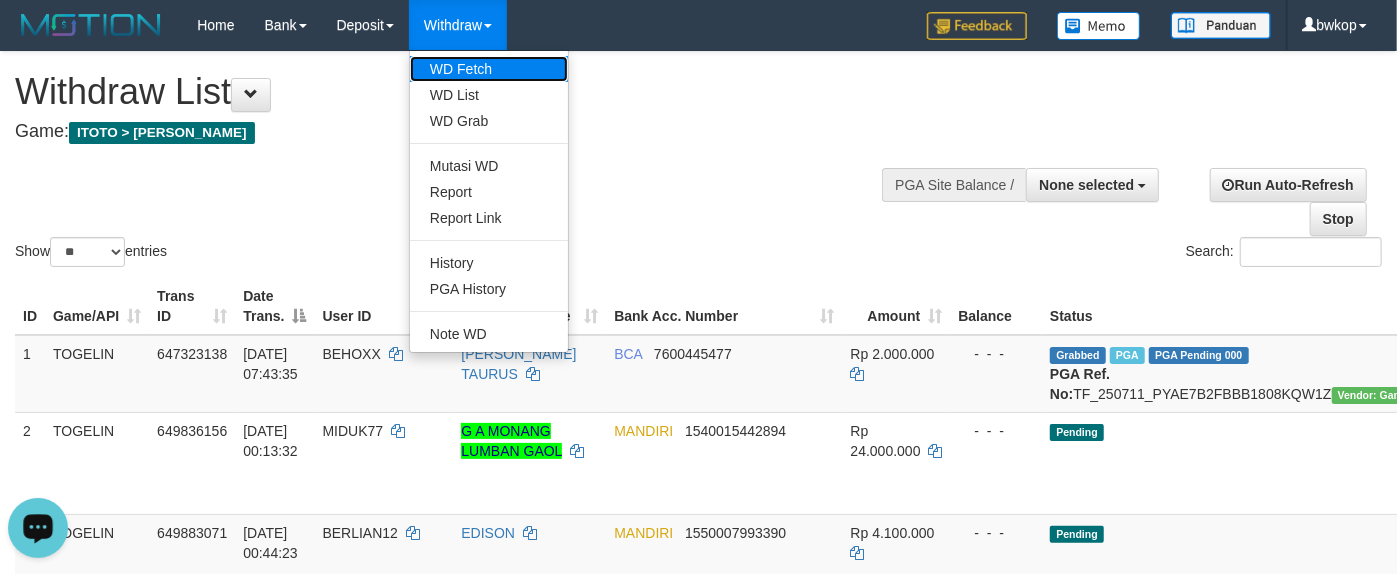 click on "WD Fetch" at bounding box center [489, 69] 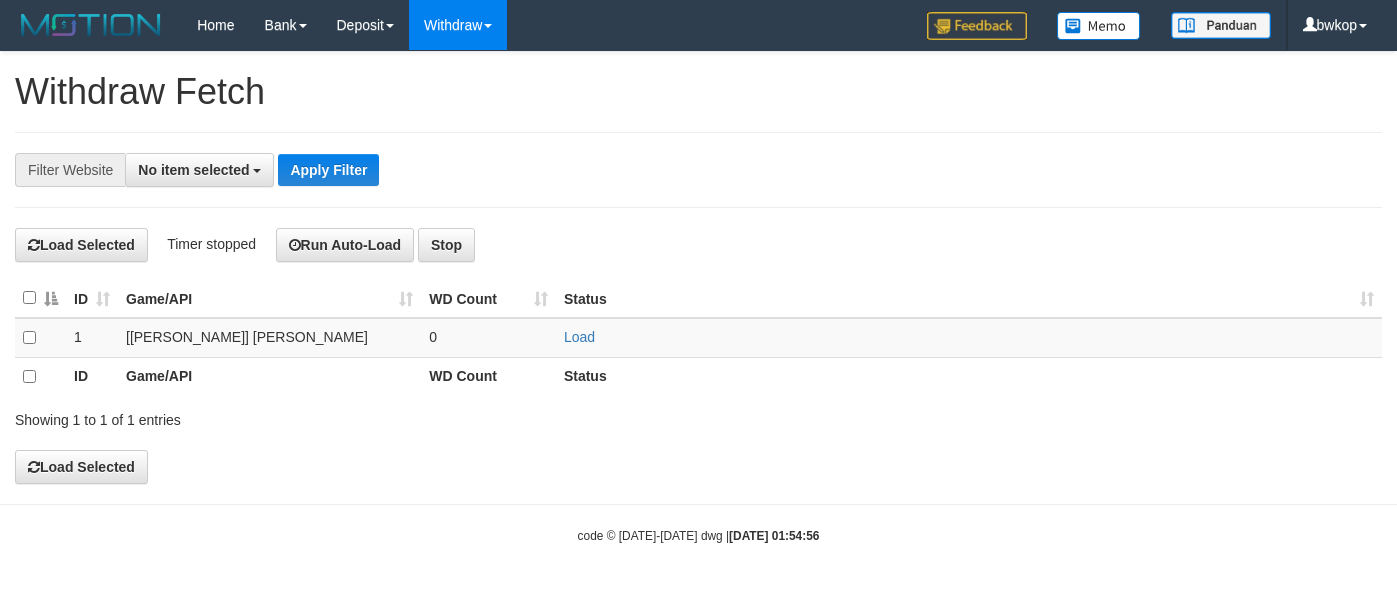 select 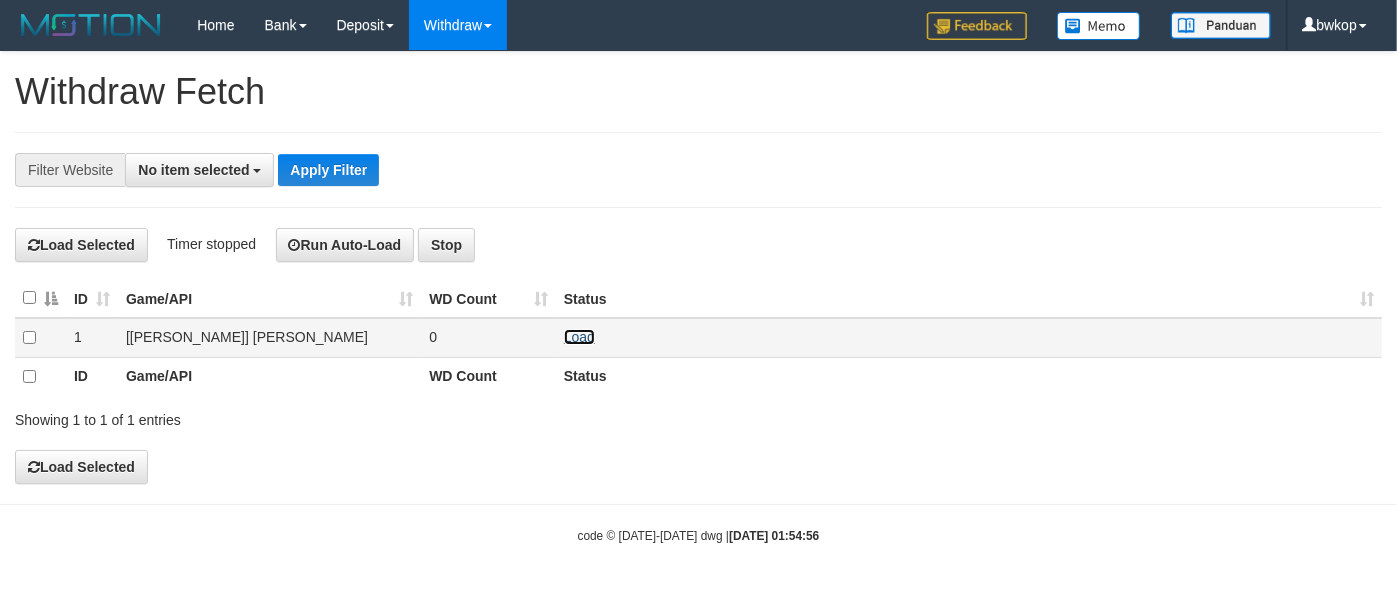 click on "Load" at bounding box center [579, 337] 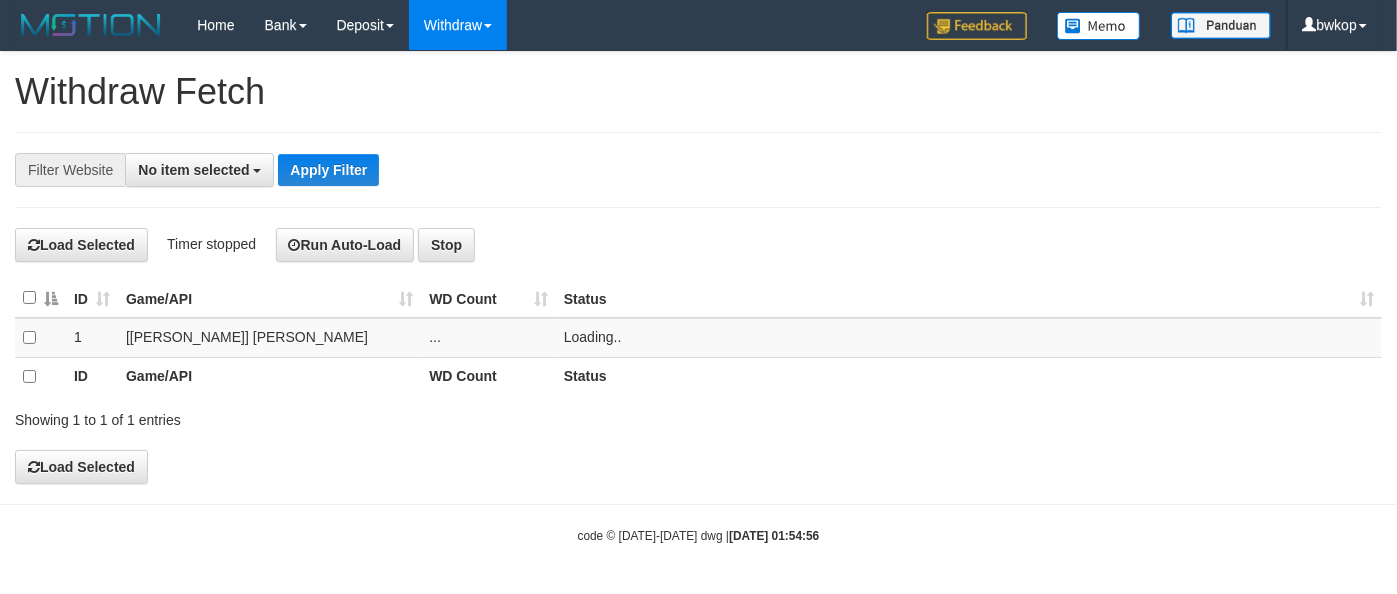 click on "**********" at bounding box center [698, 268] 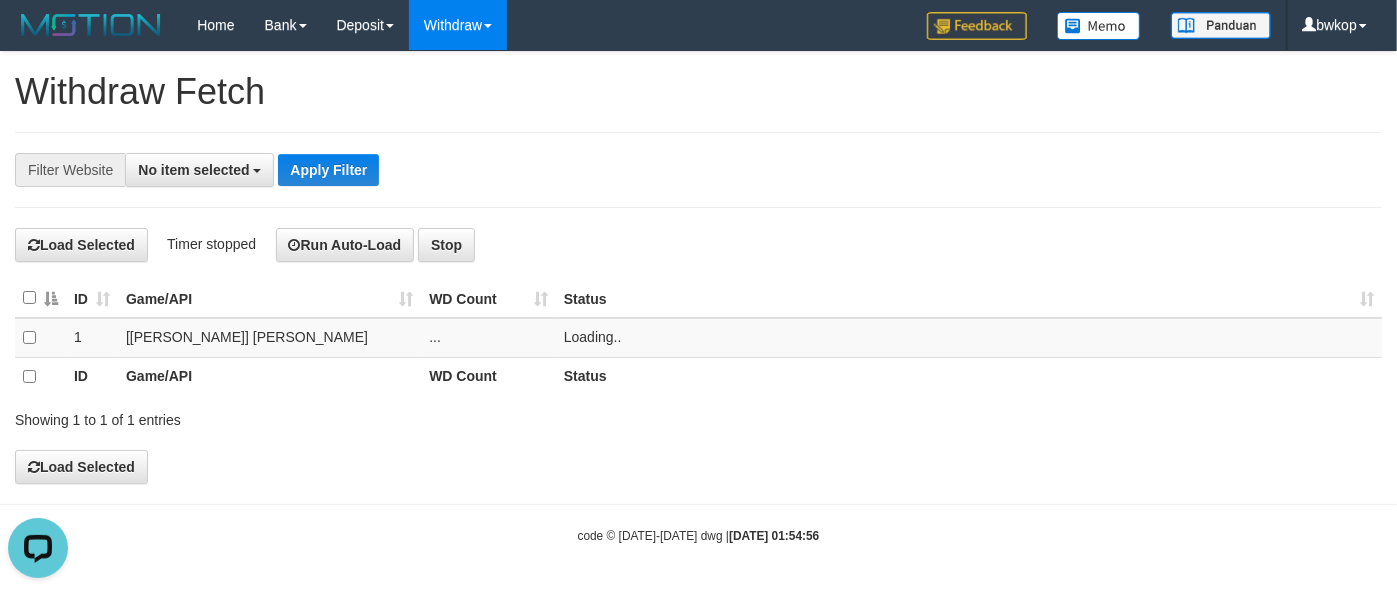 scroll, scrollTop: 0, scrollLeft: 0, axis: both 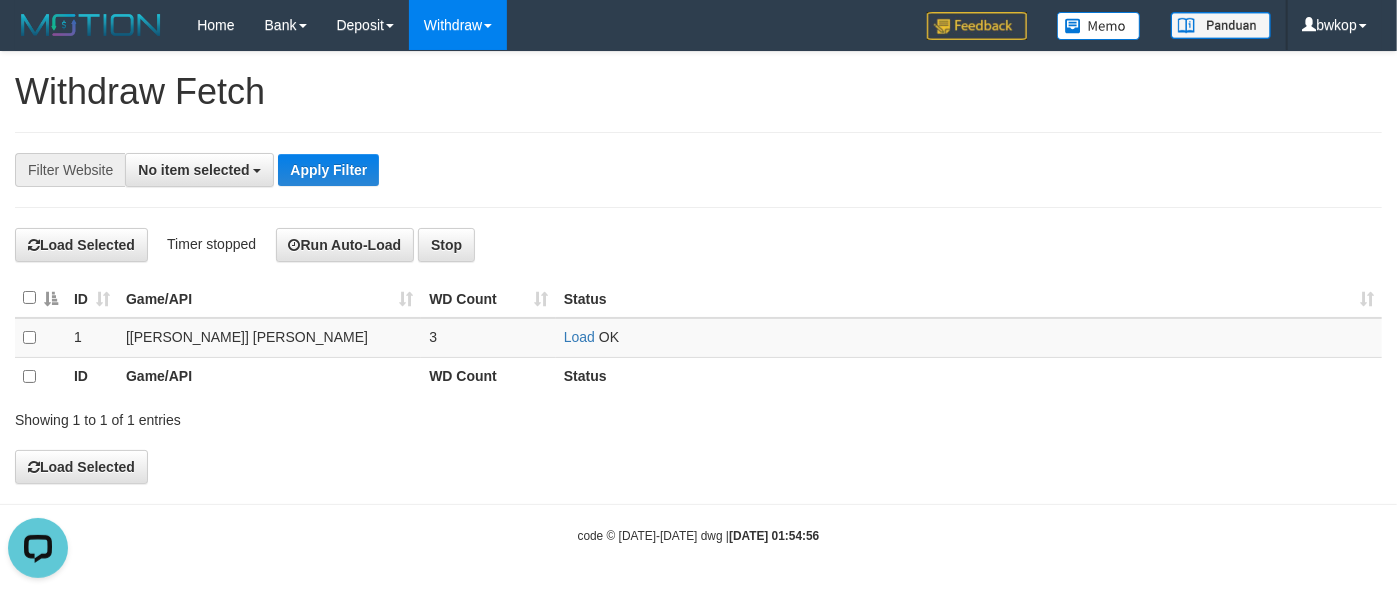 click on "**********" at bounding box center [698, 170] 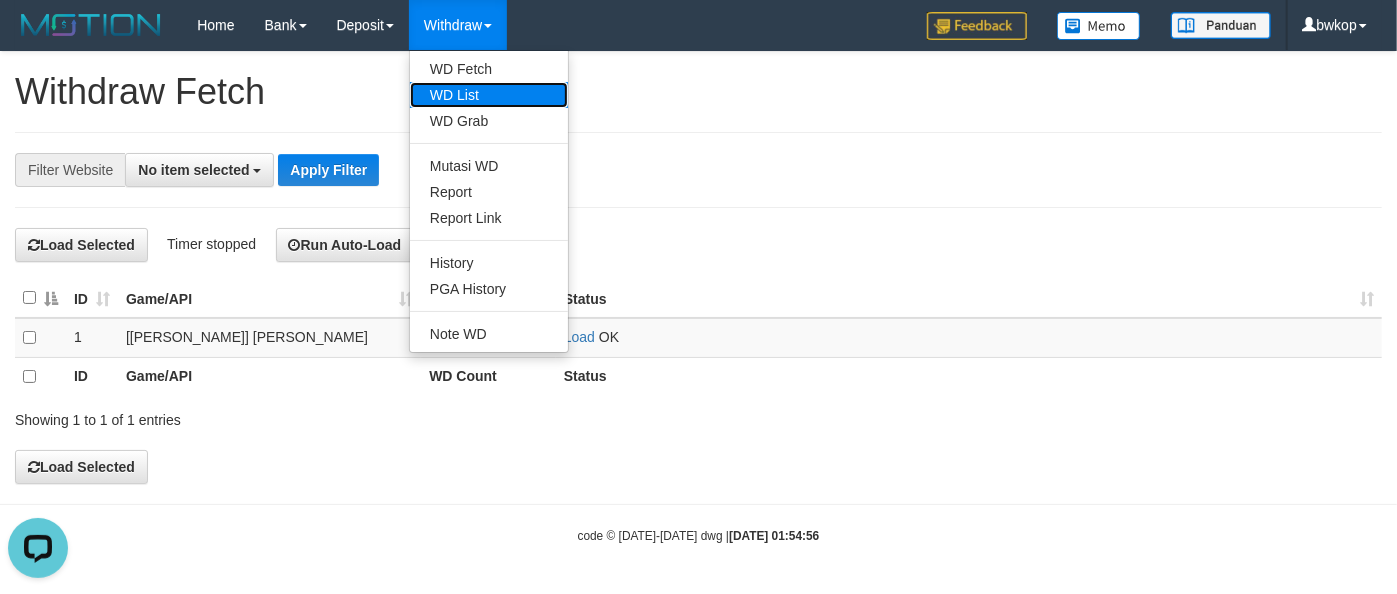 click on "WD List" at bounding box center (489, 95) 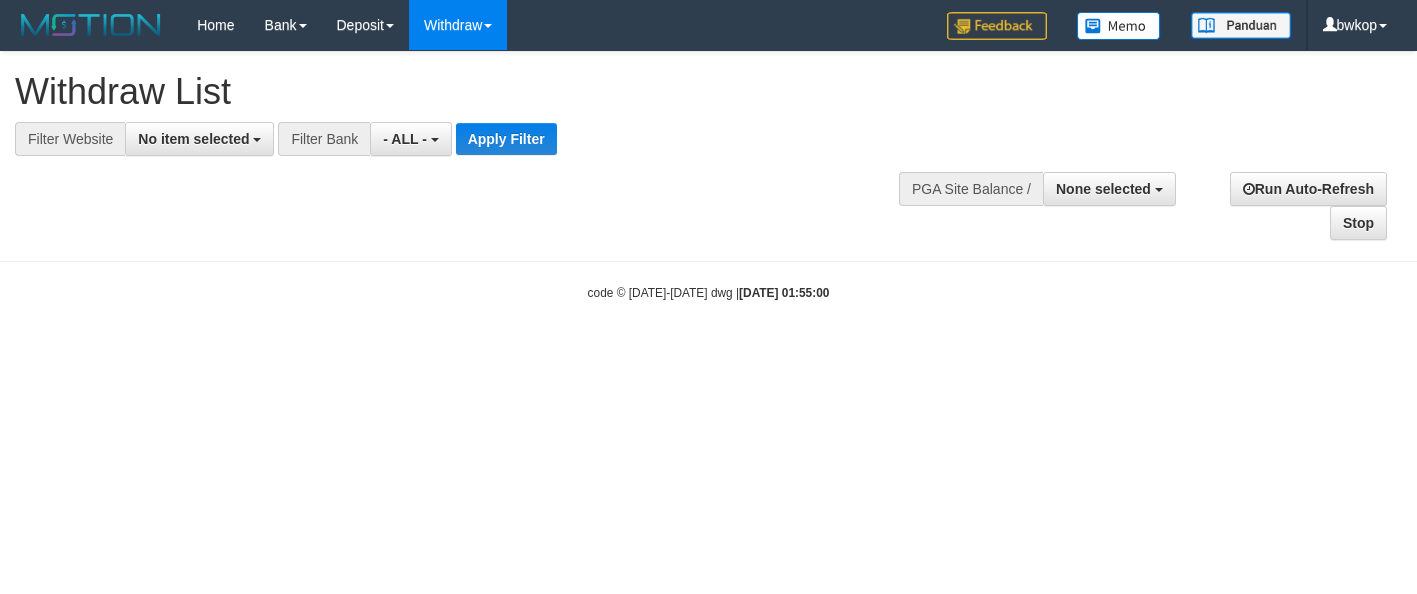 select 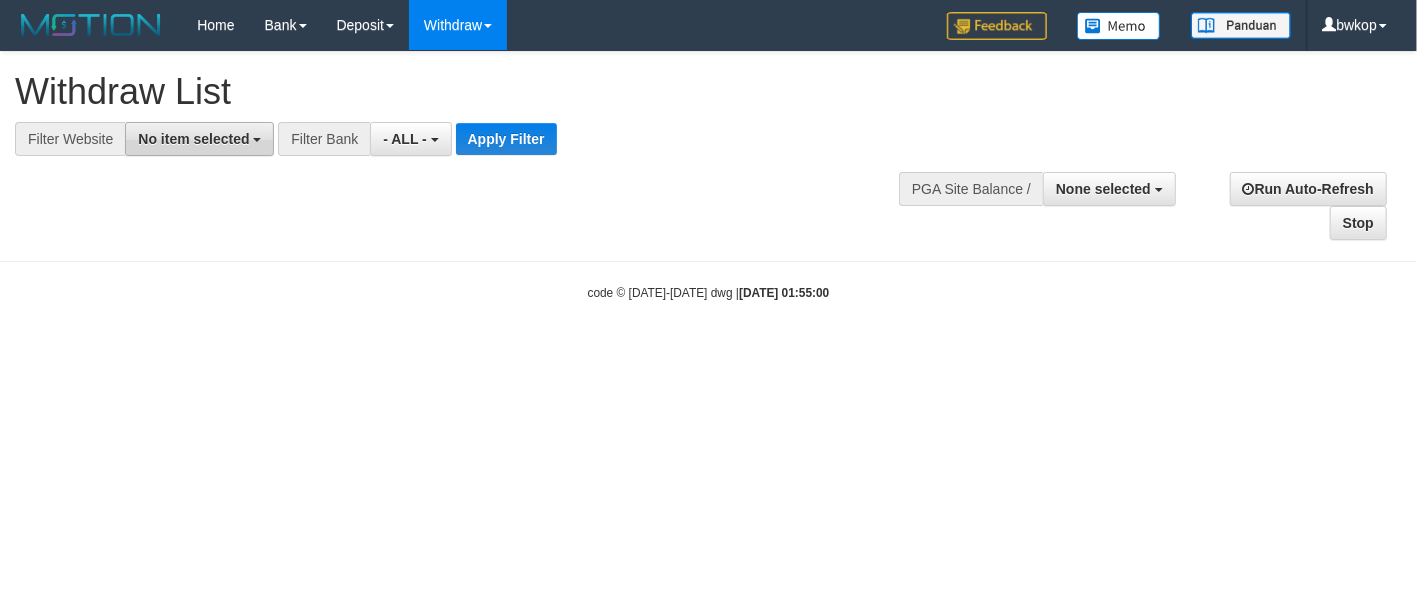 click on "No item selected" at bounding box center [193, 139] 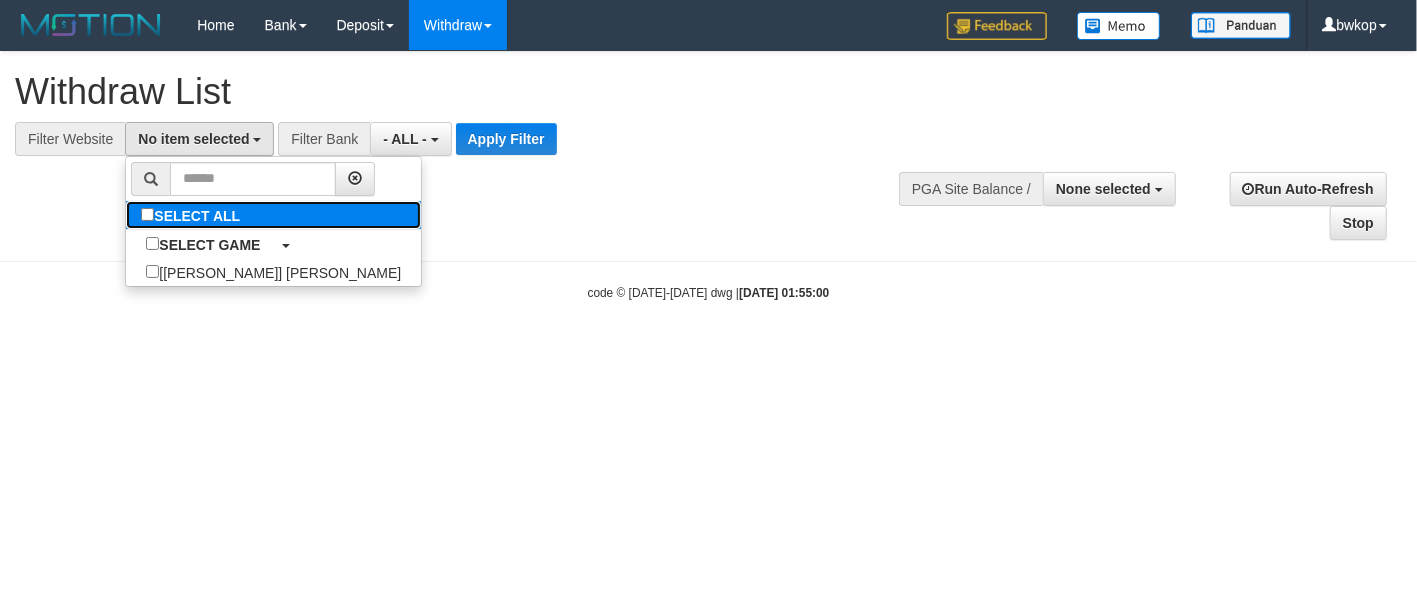 click on "SELECT ALL" at bounding box center [193, 215] 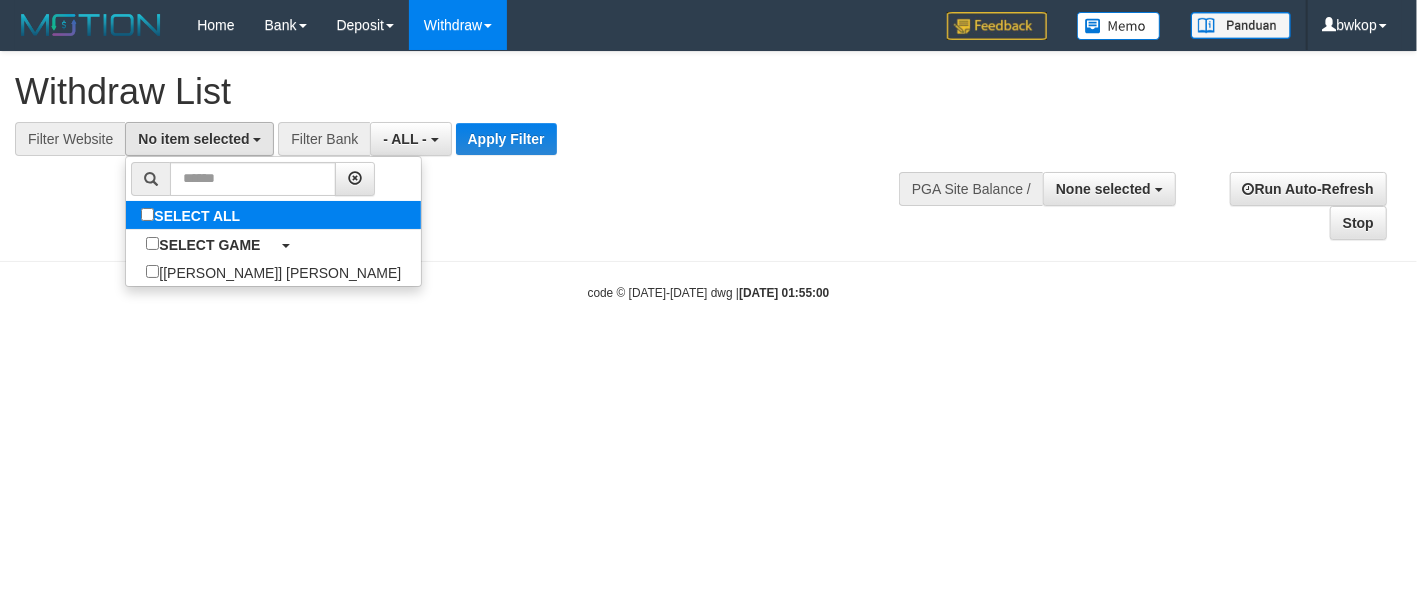 select on "****" 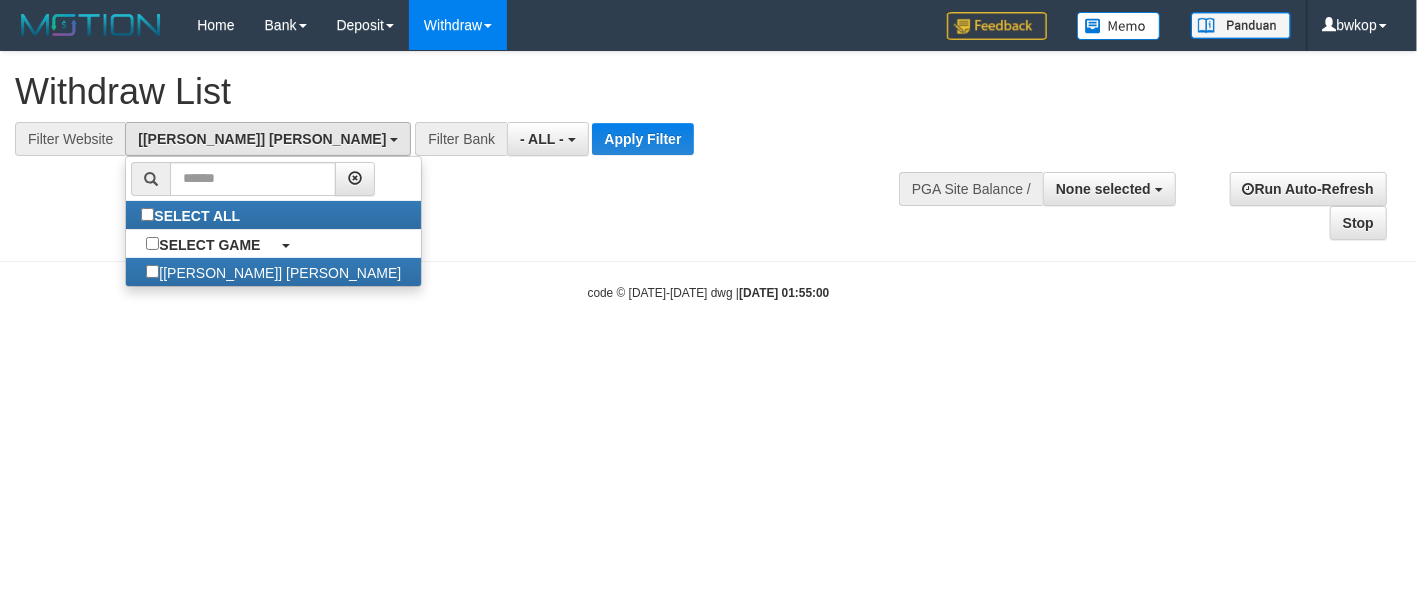 scroll, scrollTop: 17, scrollLeft: 0, axis: vertical 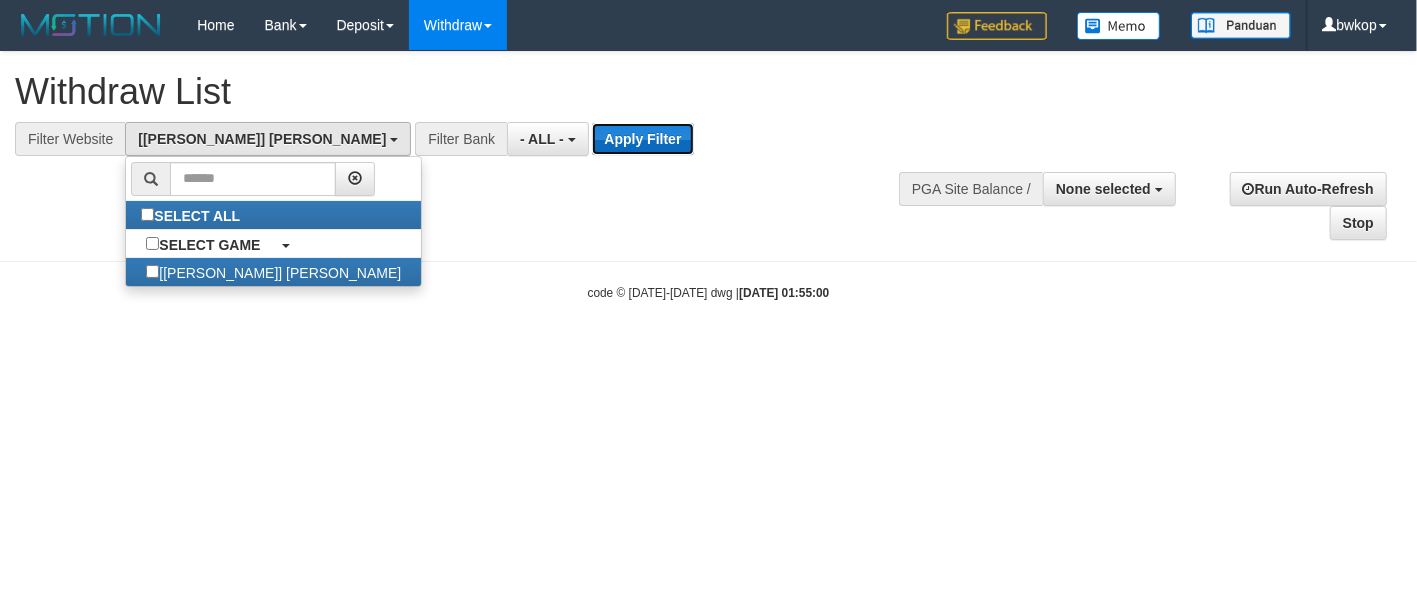 click on "Apply Filter" at bounding box center [642, 139] 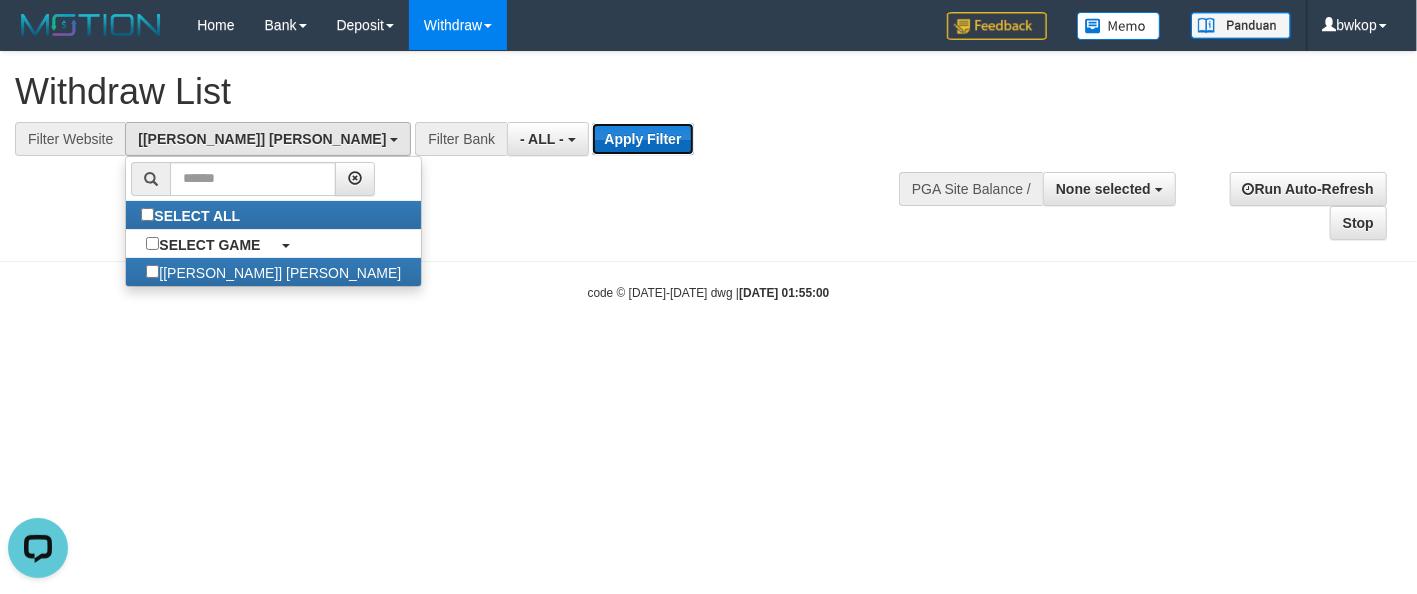 scroll, scrollTop: 0, scrollLeft: 0, axis: both 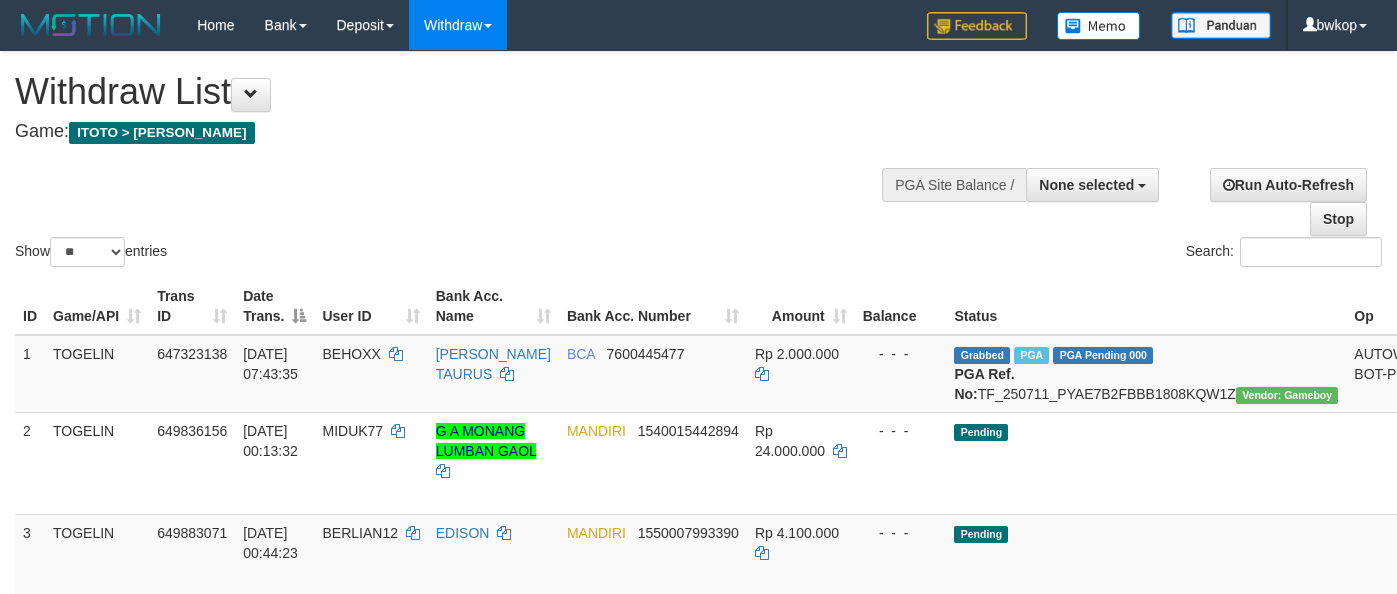 select 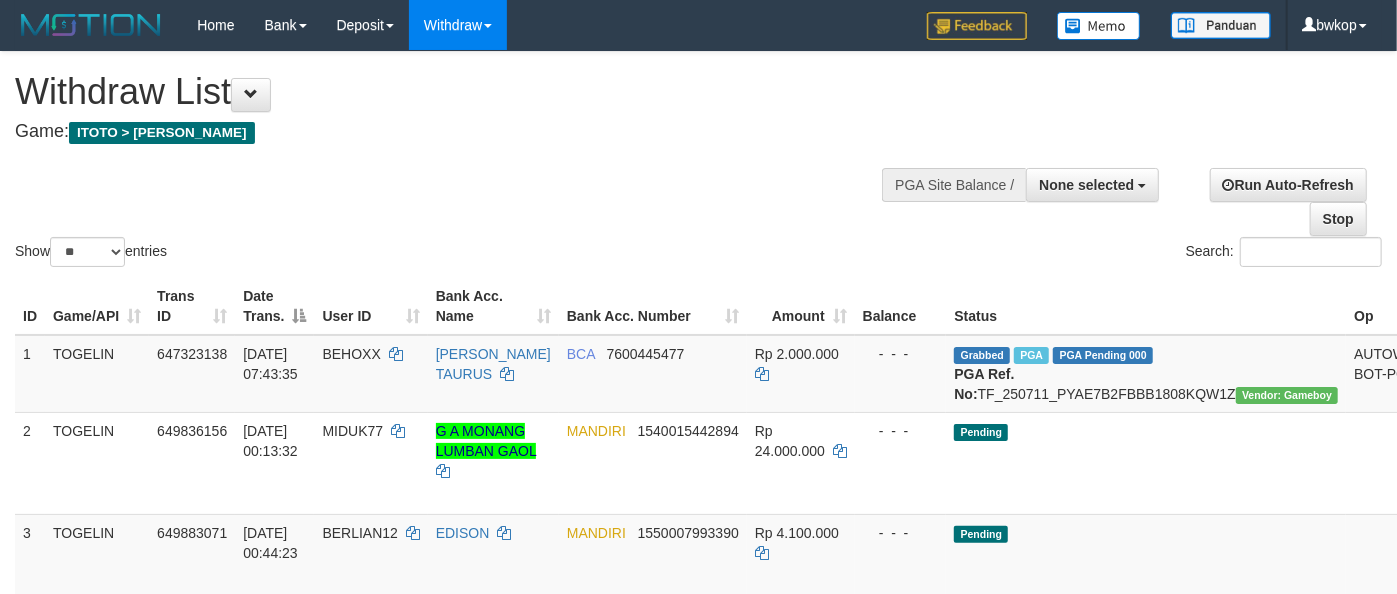 click on "Game:   ITOTO > TOGELIN" at bounding box center [463, 132] 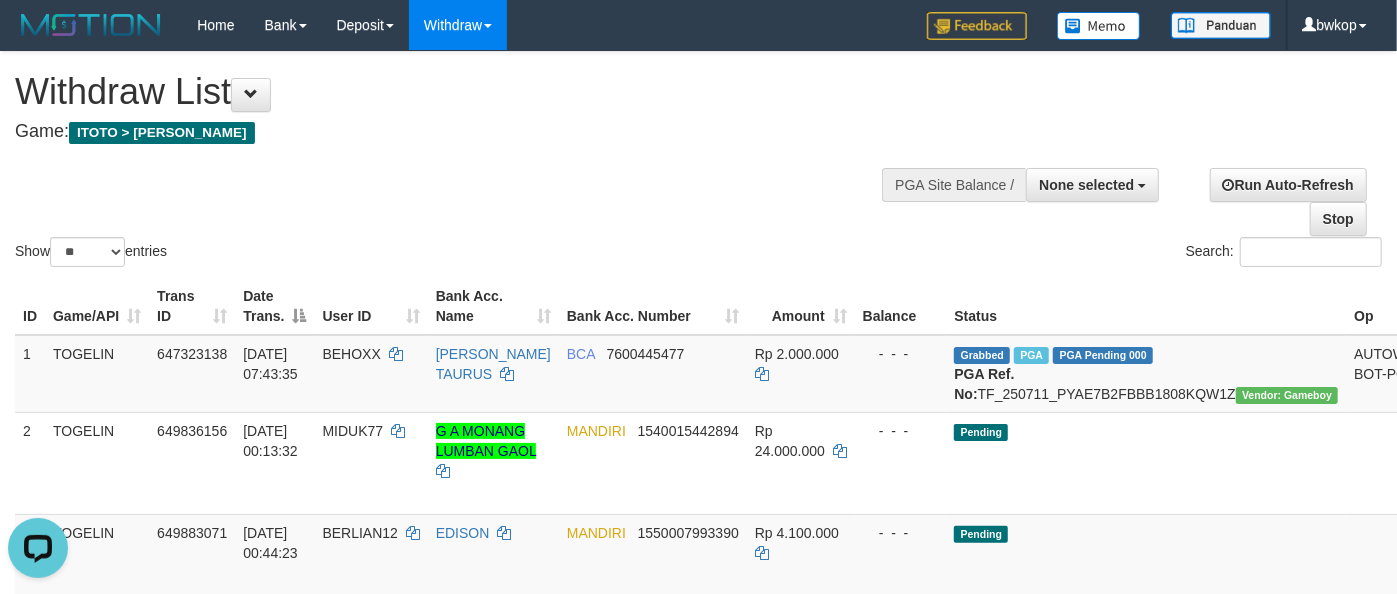 scroll, scrollTop: 0, scrollLeft: 0, axis: both 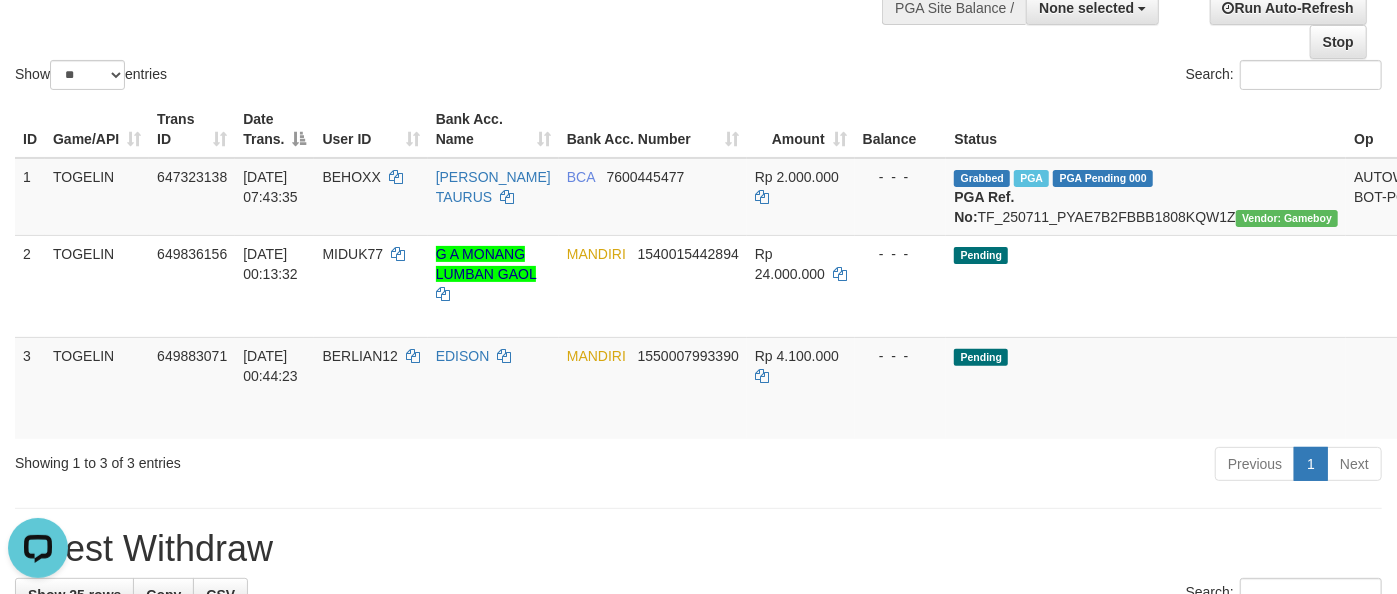 click on "Search:" at bounding box center [1048, 77] 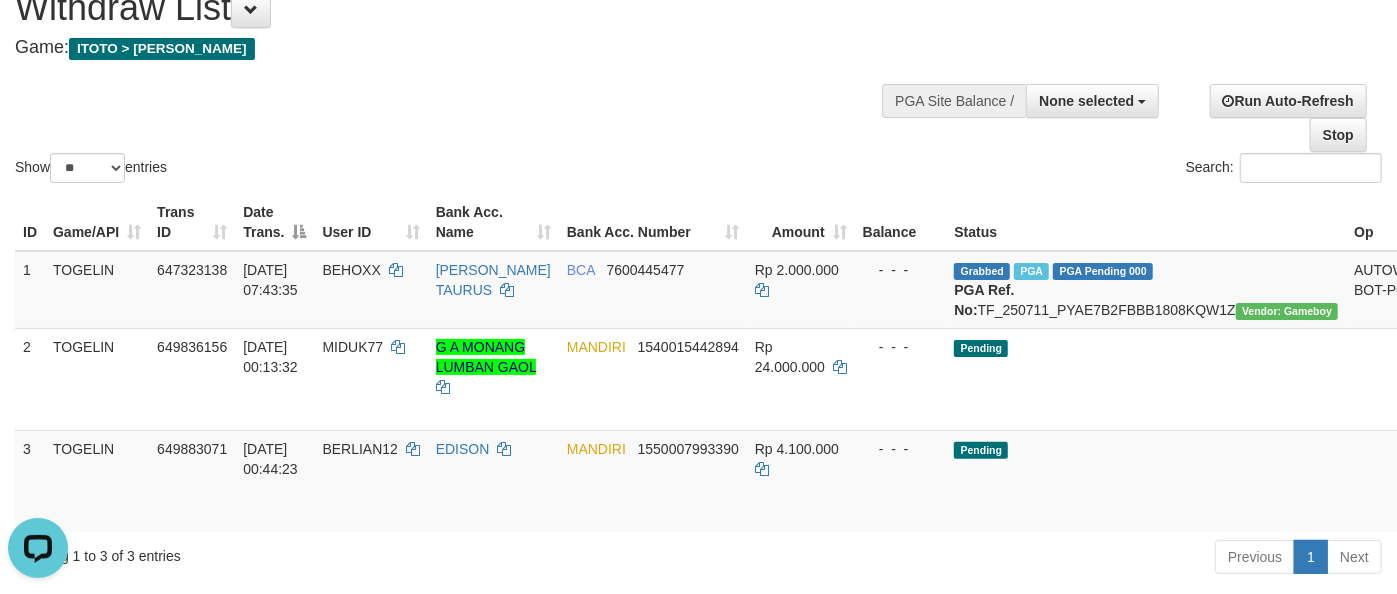 scroll, scrollTop: 0, scrollLeft: 0, axis: both 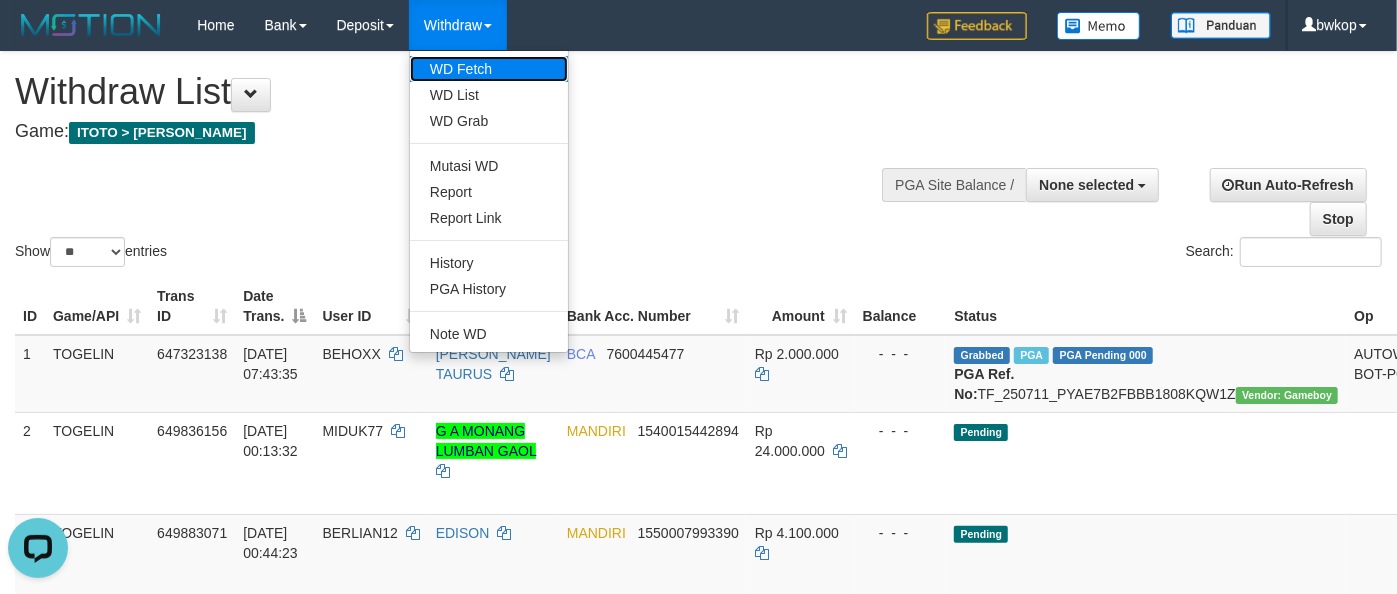 click on "WD Fetch" at bounding box center [489, 69] 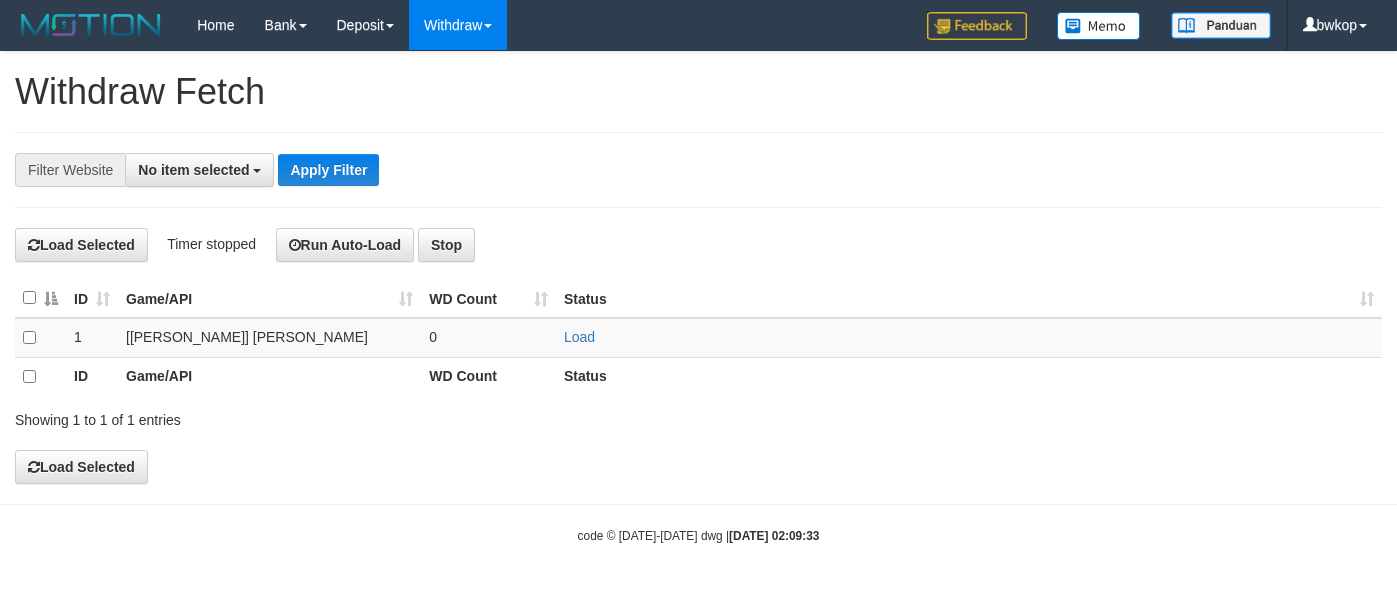 select 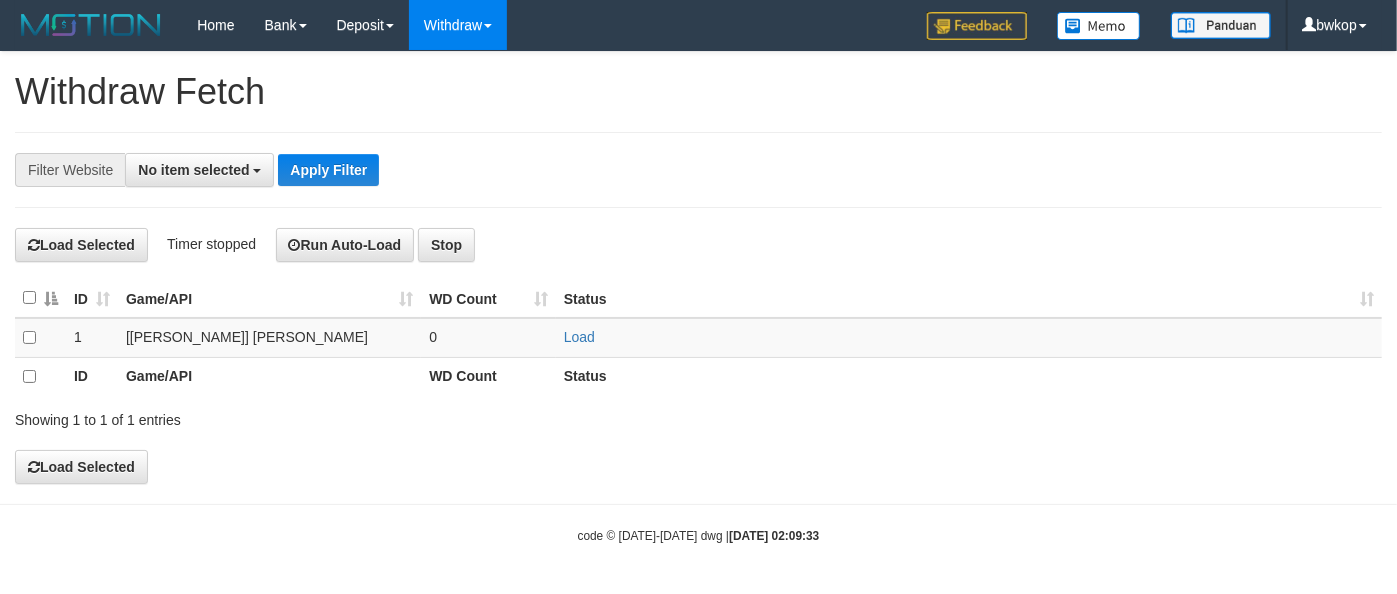 click on "**********" at bounding box center [582, 170] 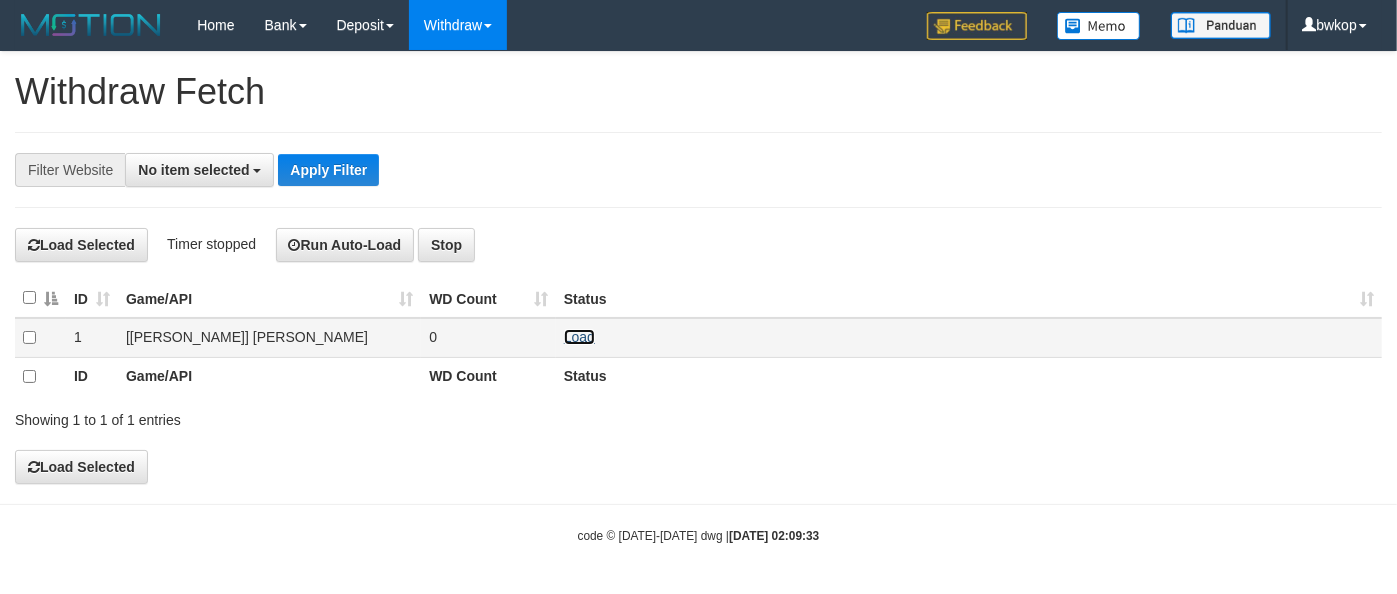 click on "Load" at bounding box center [579, 337] 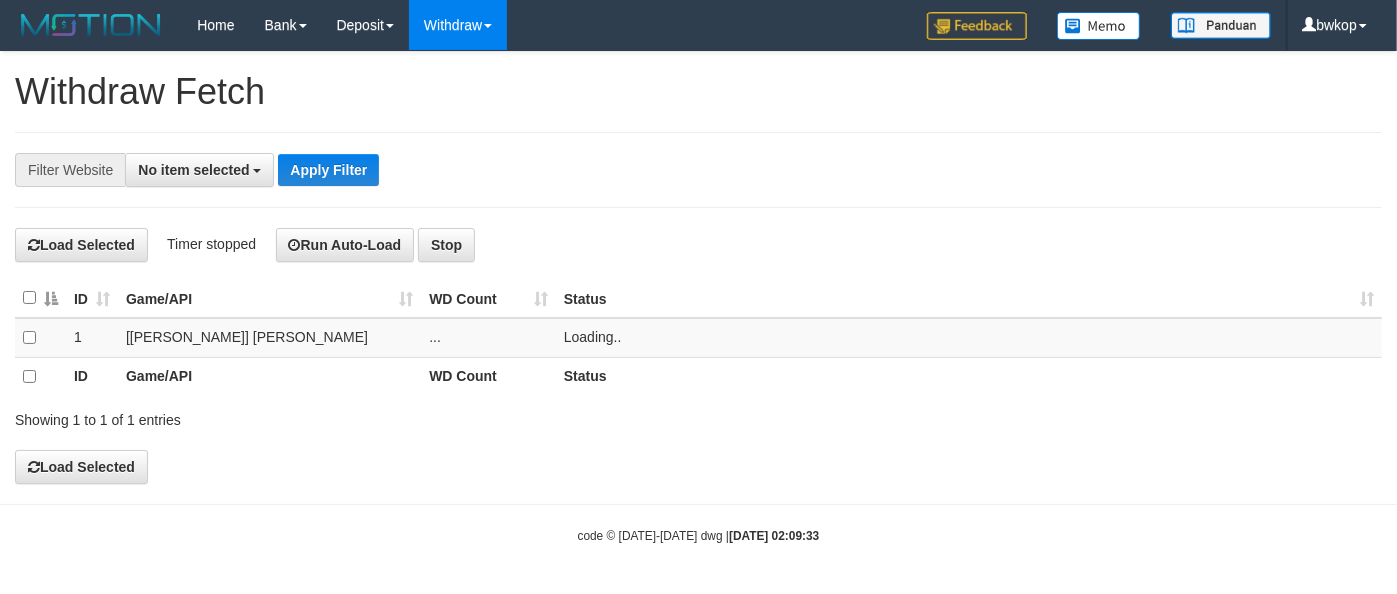 click on "**********" at bounding box center [698, 268] 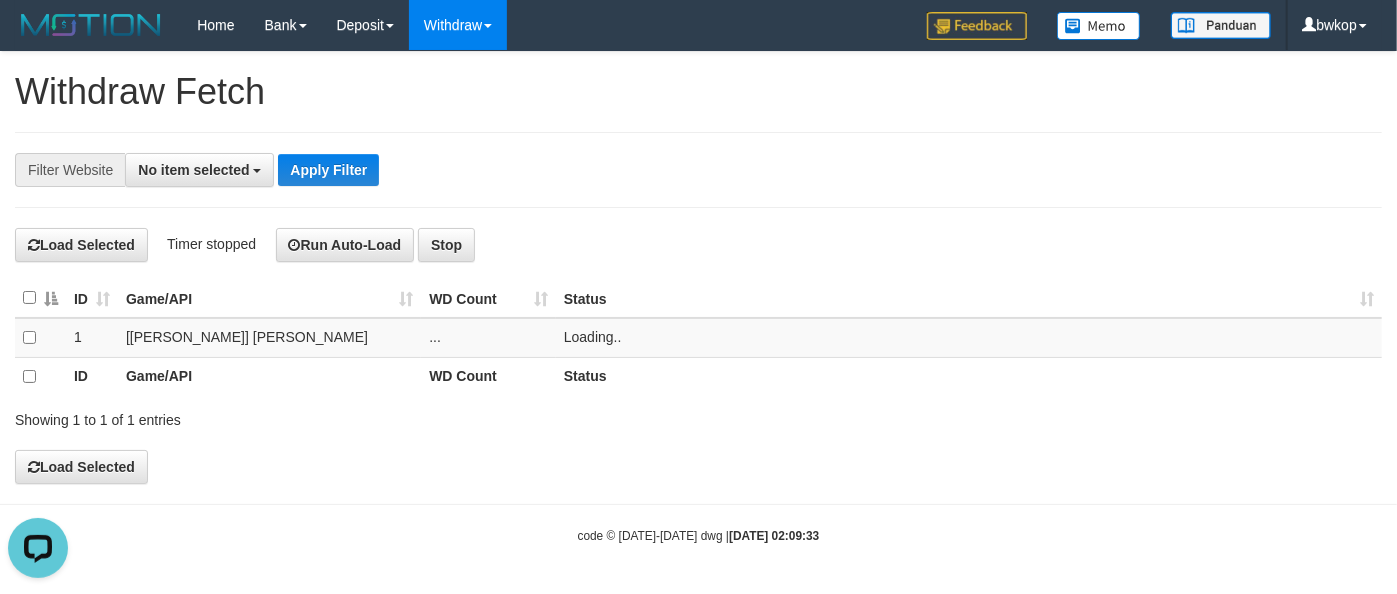 scroll, scrollTop: 0, scrollLeft: 0, axis: both 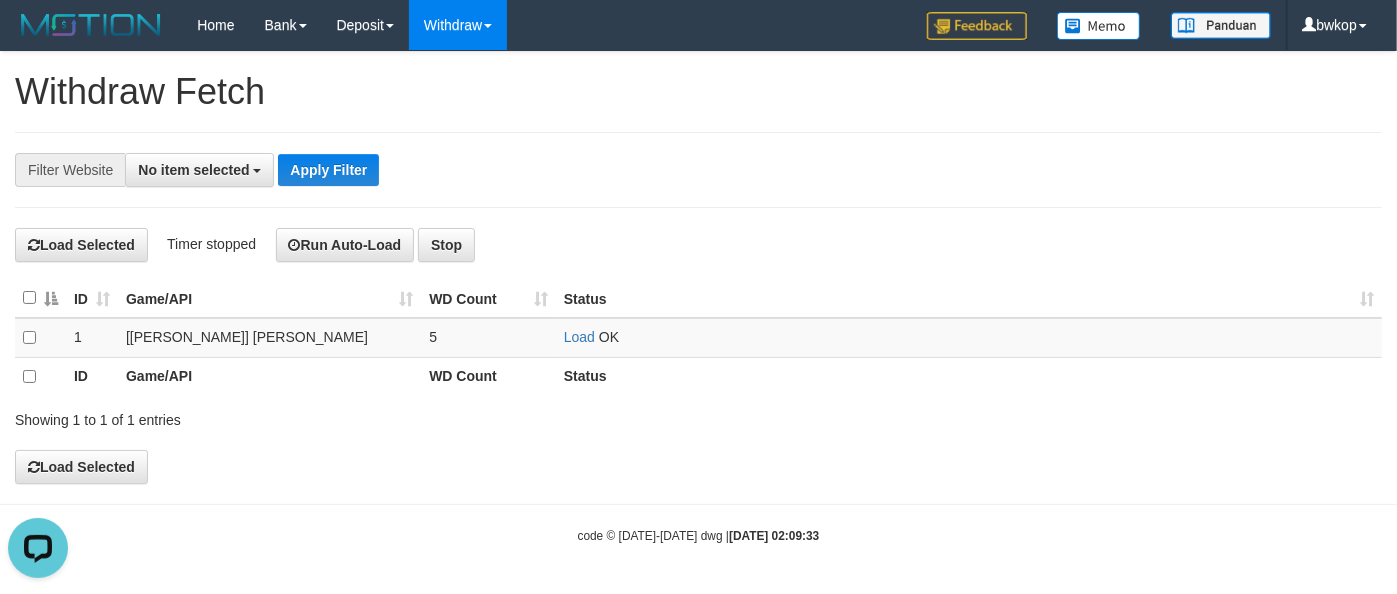 click on "**********" at bounding box center (698, 268) 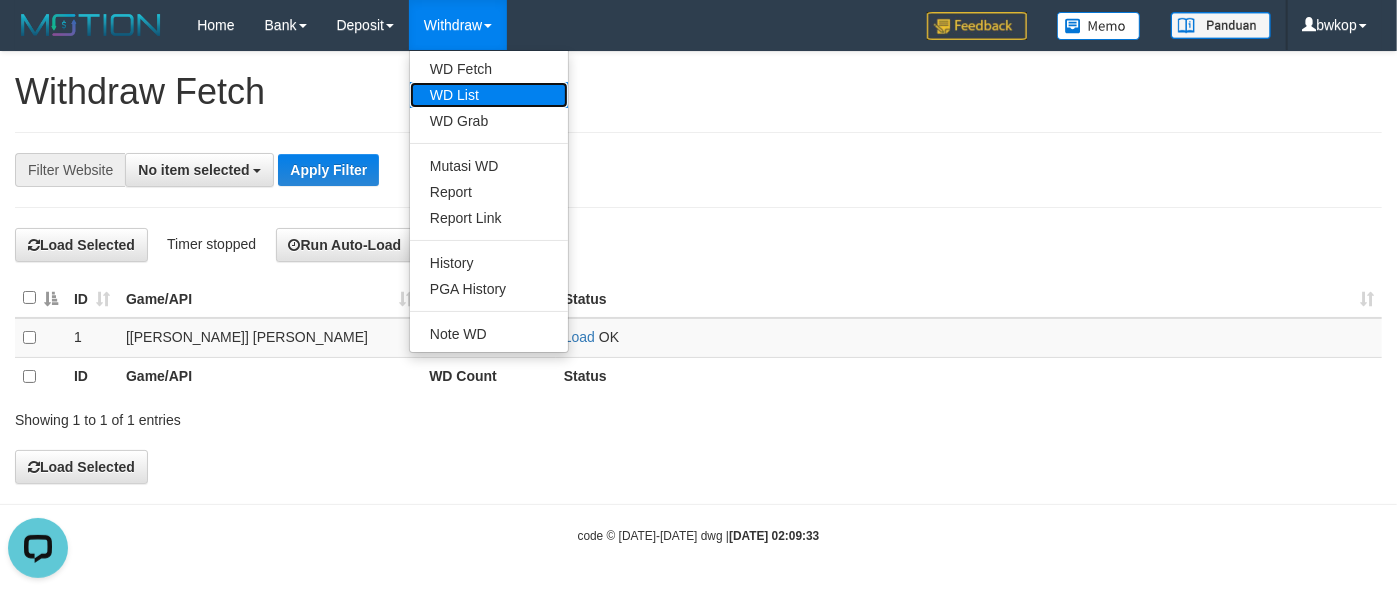 click on "WD List" at bounding box center (489, 95) 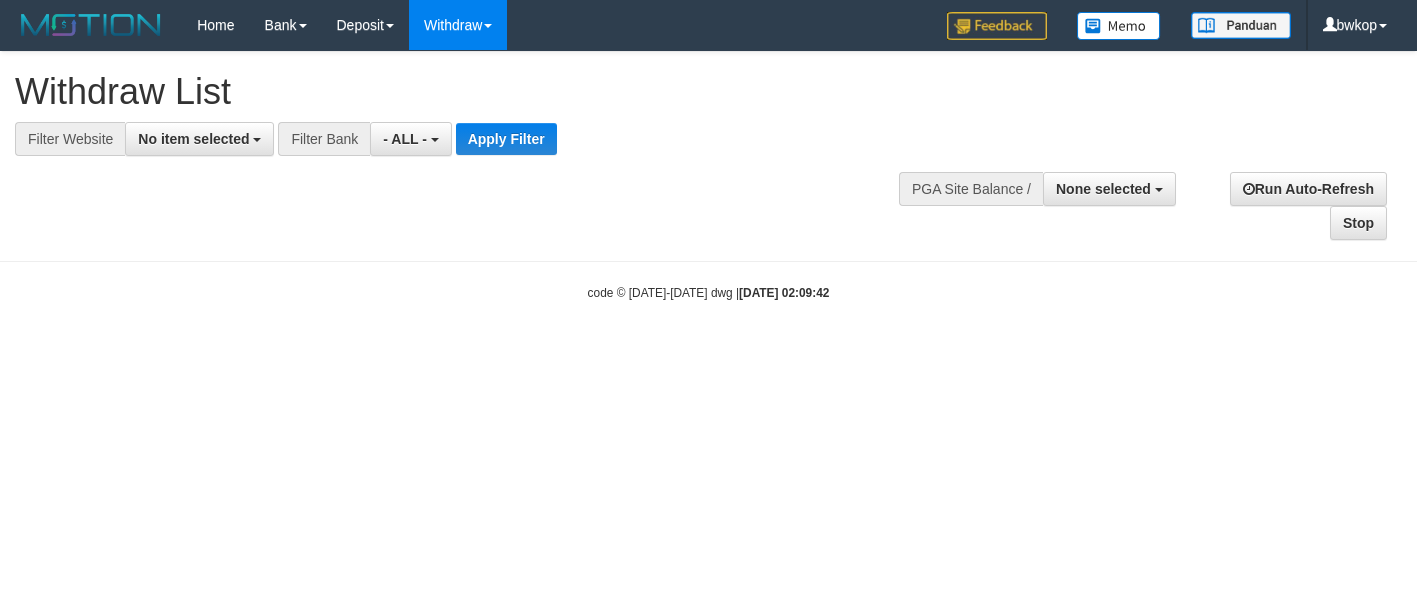 select 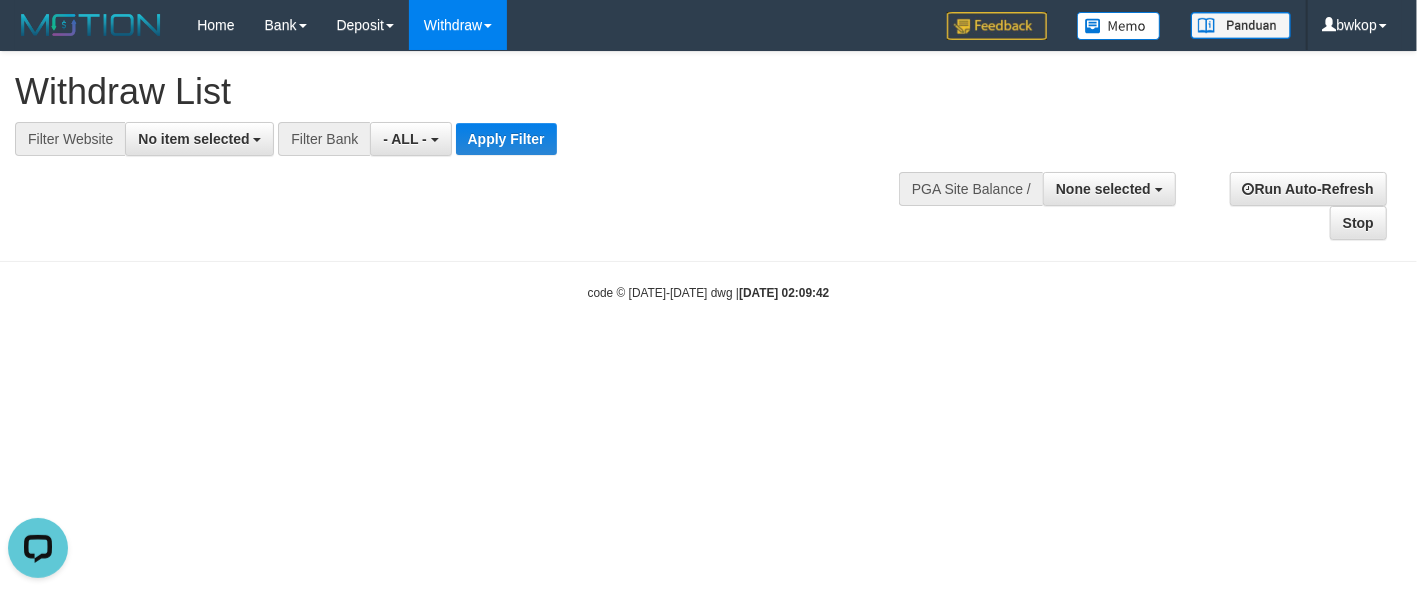 scroll, scrollTop: 0, scrollLeft: 0, axis: both 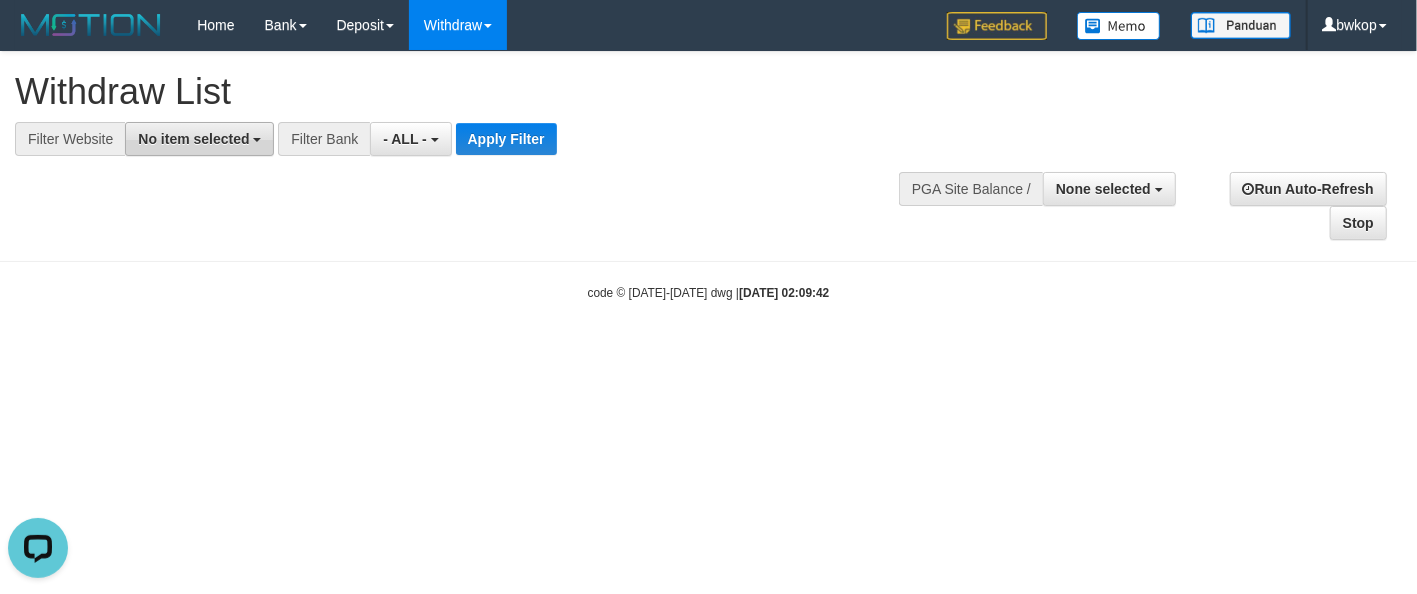 click on "No item selected" at bounding box center (193, 139) 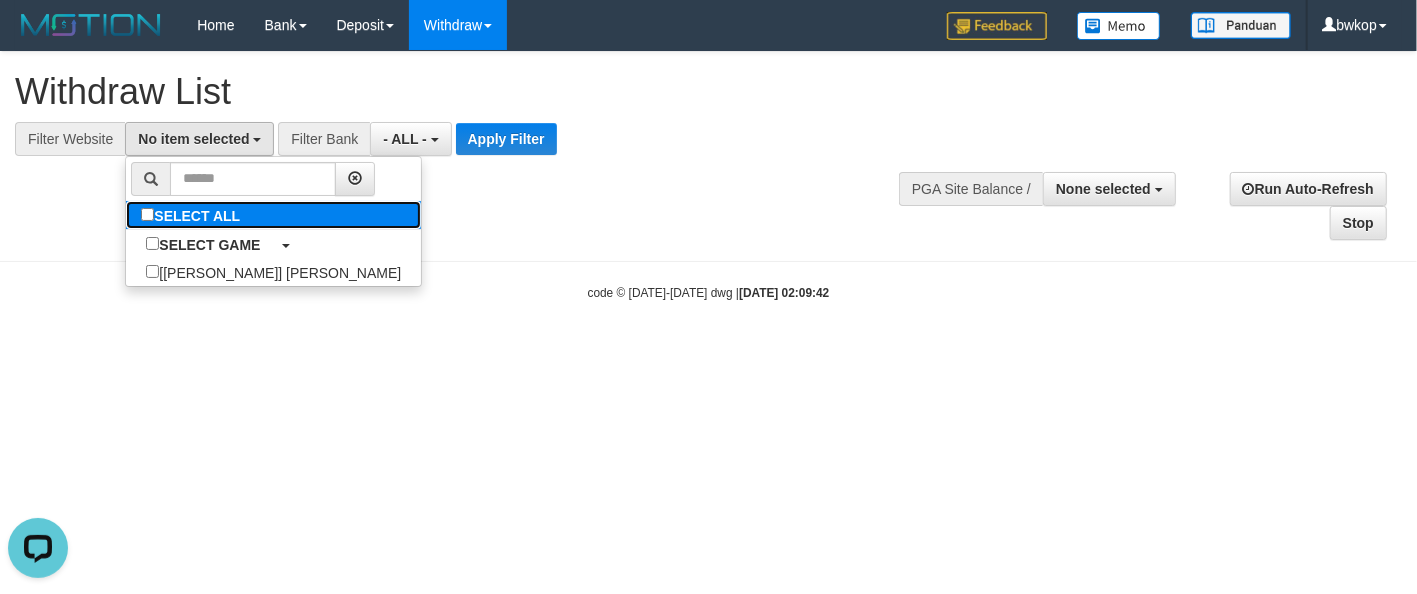 click on "SELECT ALL" at bounding box center [193, 215] 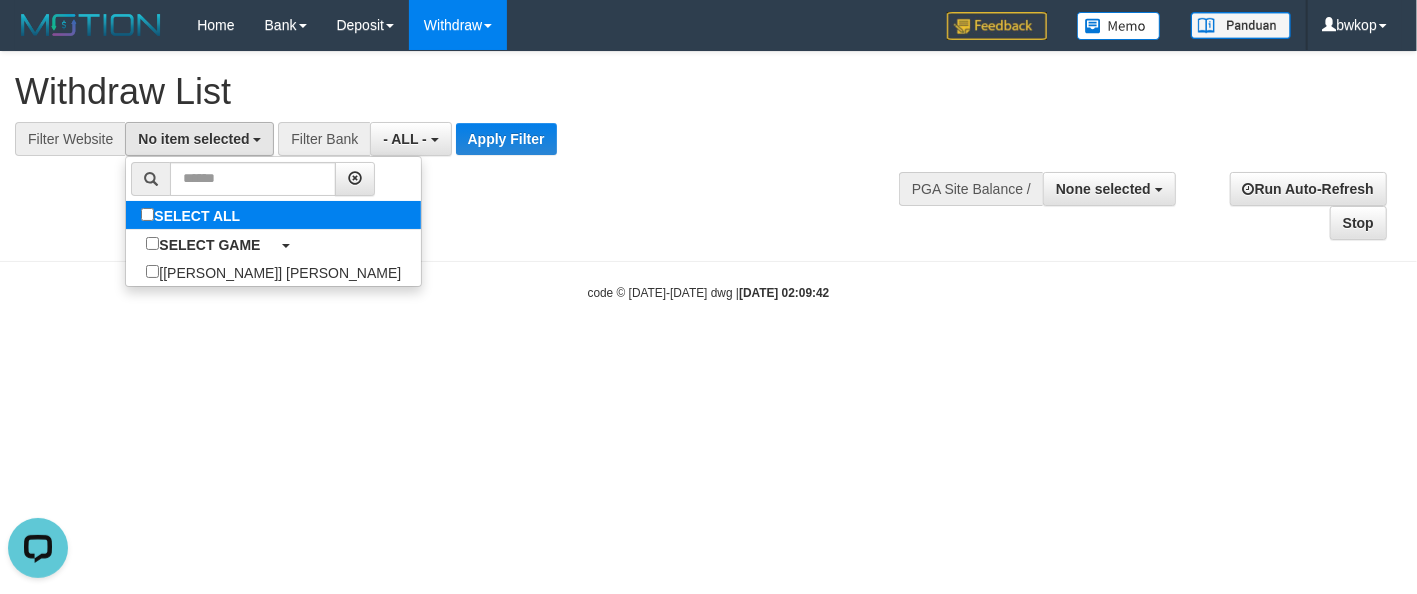 select on "****" 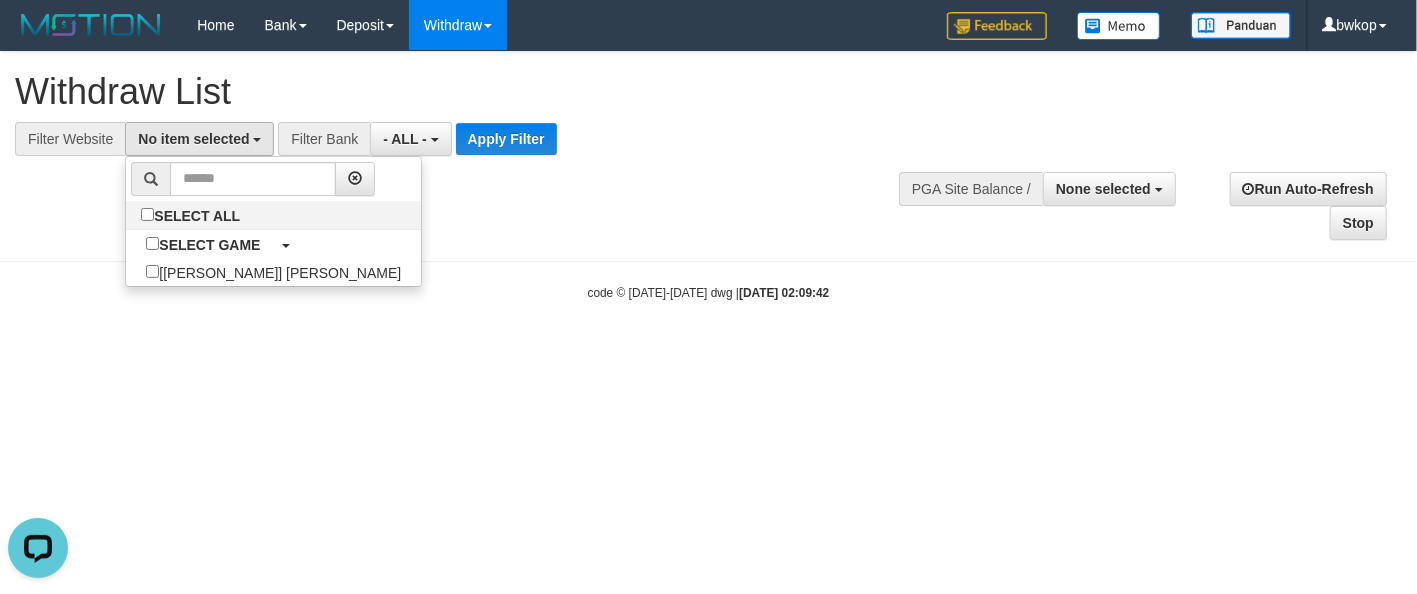 scroll, scrollTop: 17, scrollLeft: 0, axis: vertical 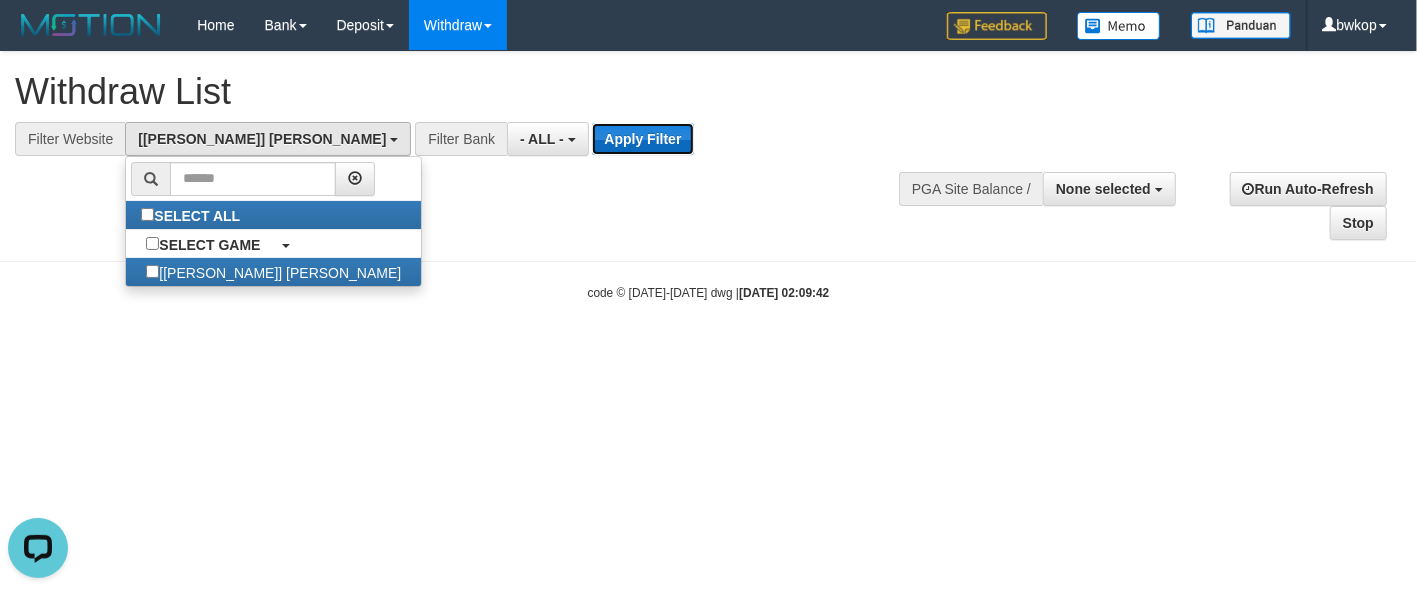 click on "Apply Filter" at bounding box center [642, 139] 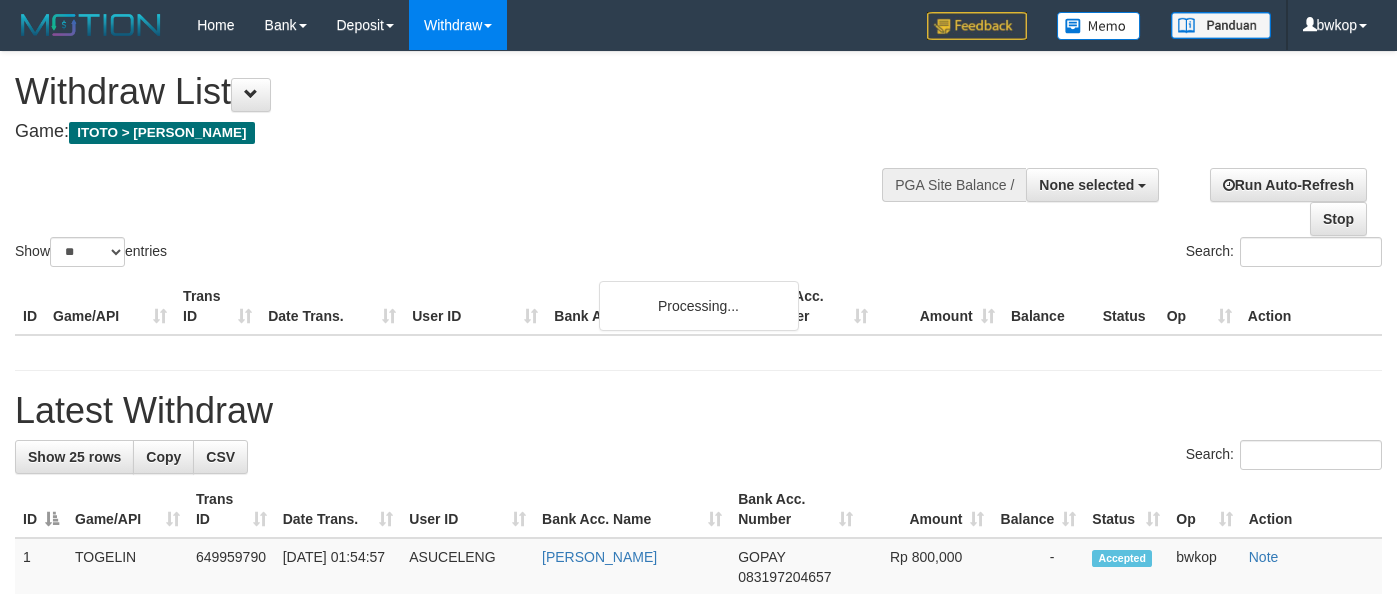 select 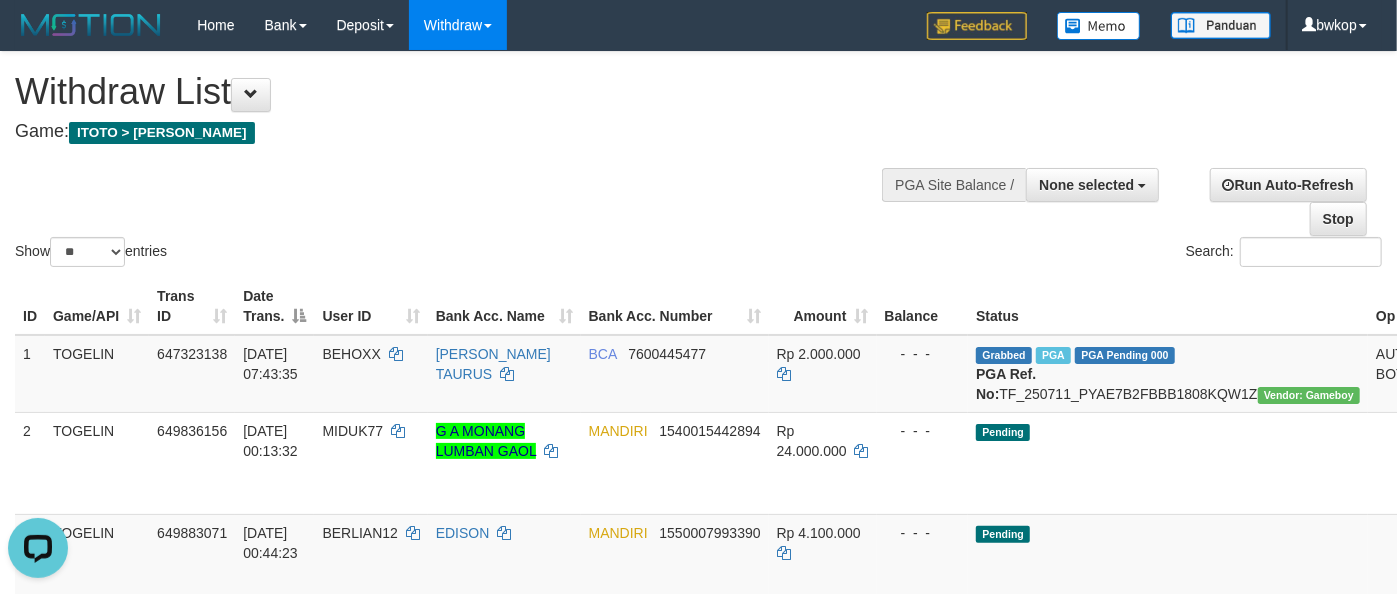 scroll, scrollTop: 0, scrollLeft: 0, axis: both 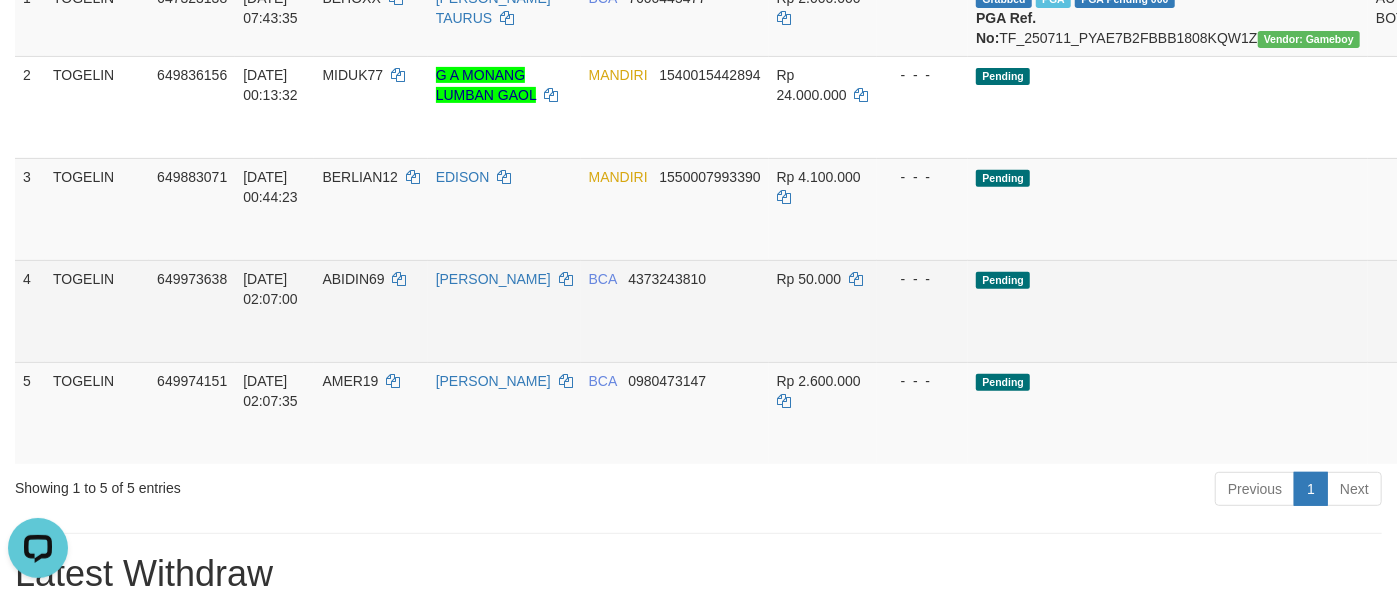 click on "Pending" at bounding box center (1168, 311) 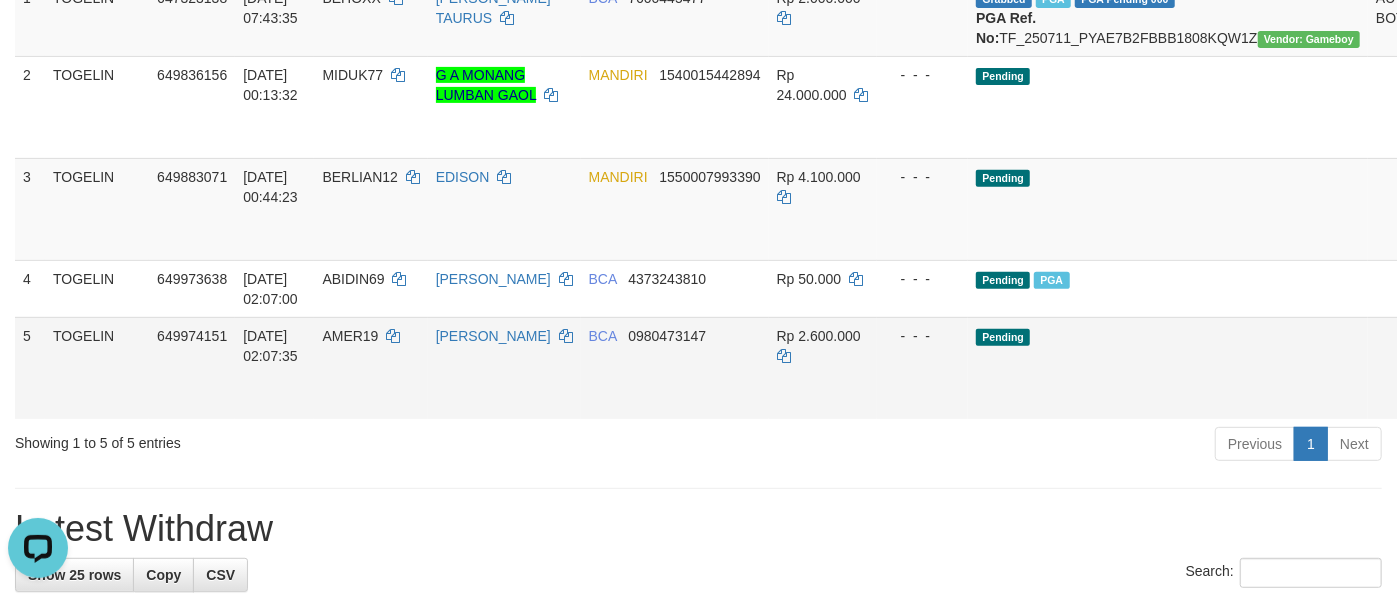 click on "Send PGA" at bounding box center [1475, 391] 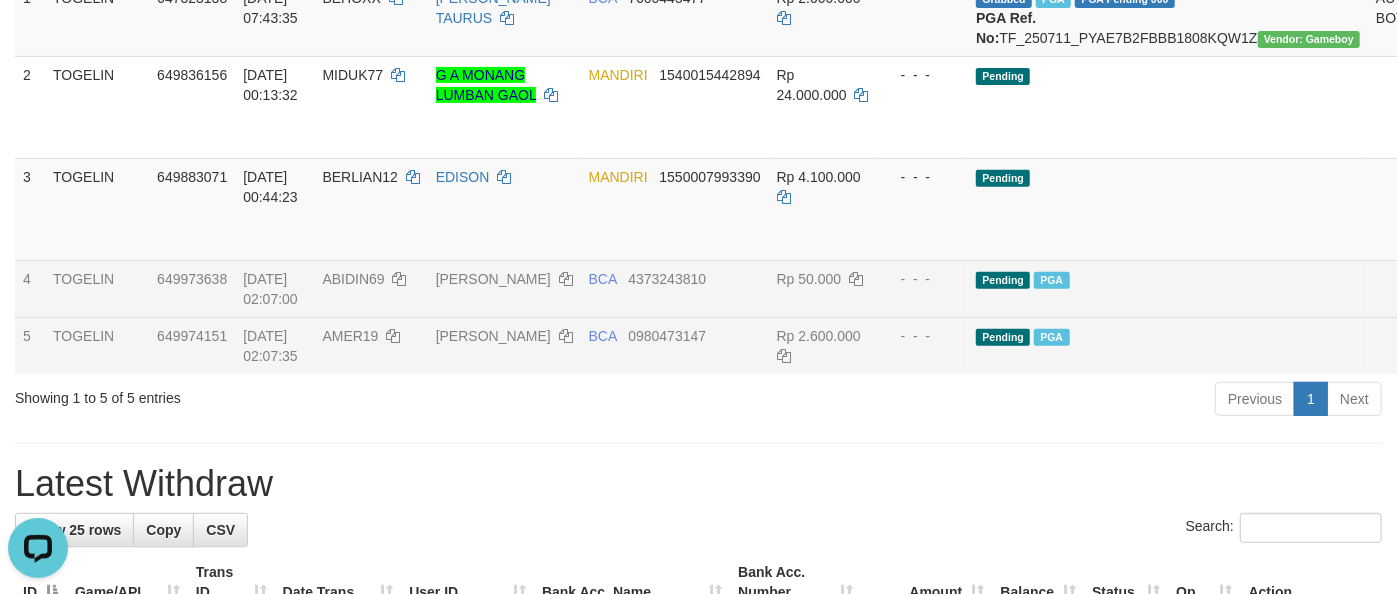 click at bounding box center [1409, 288] 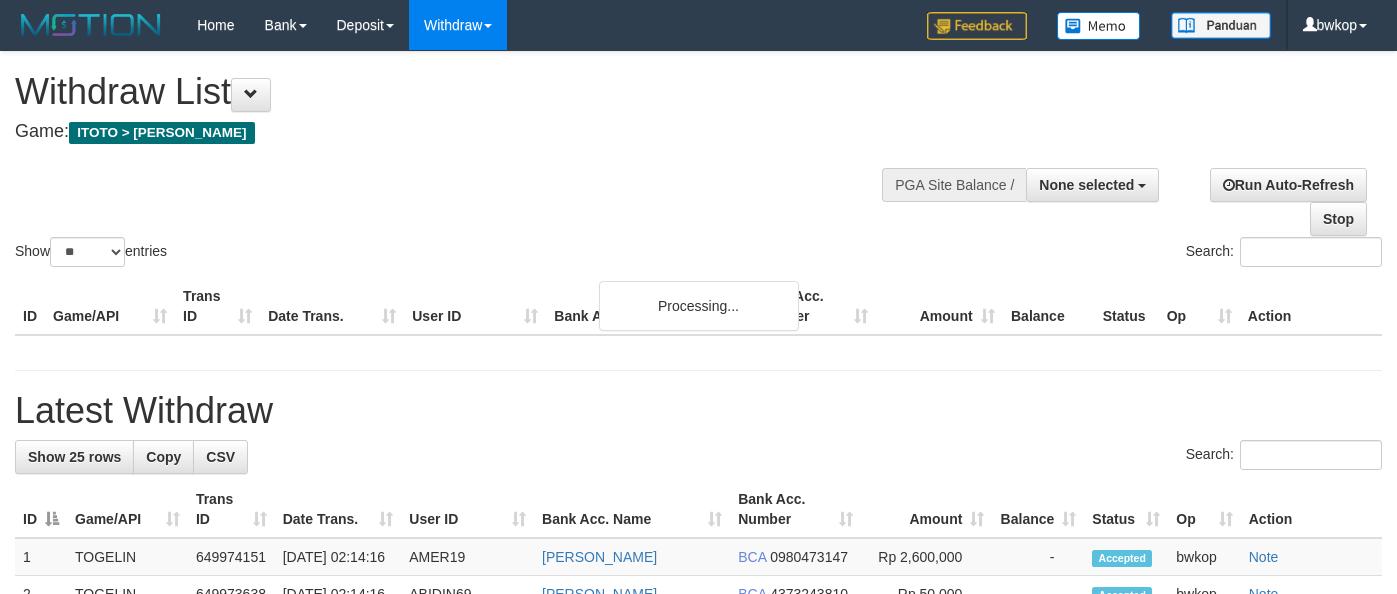 select 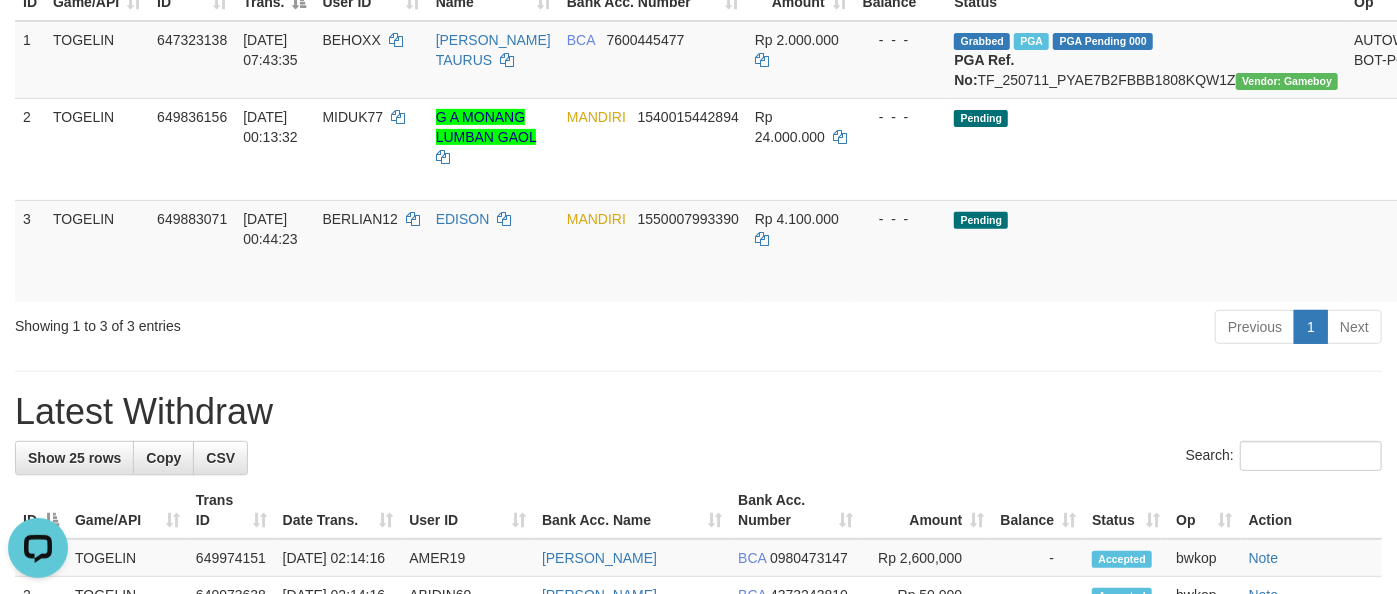scroll, scrollTop: 0, scrollLeft: 0, axis: both 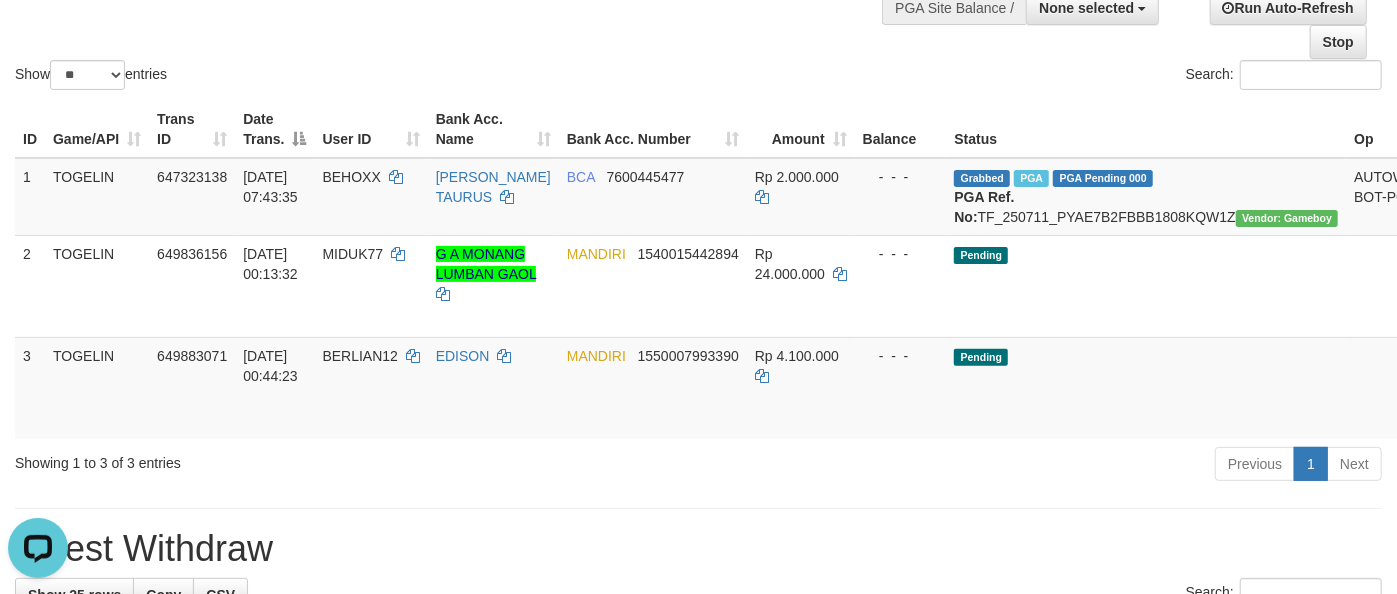 click on "Show  ** ** ** ***  entries Search:" at bounding box center (698, -16) 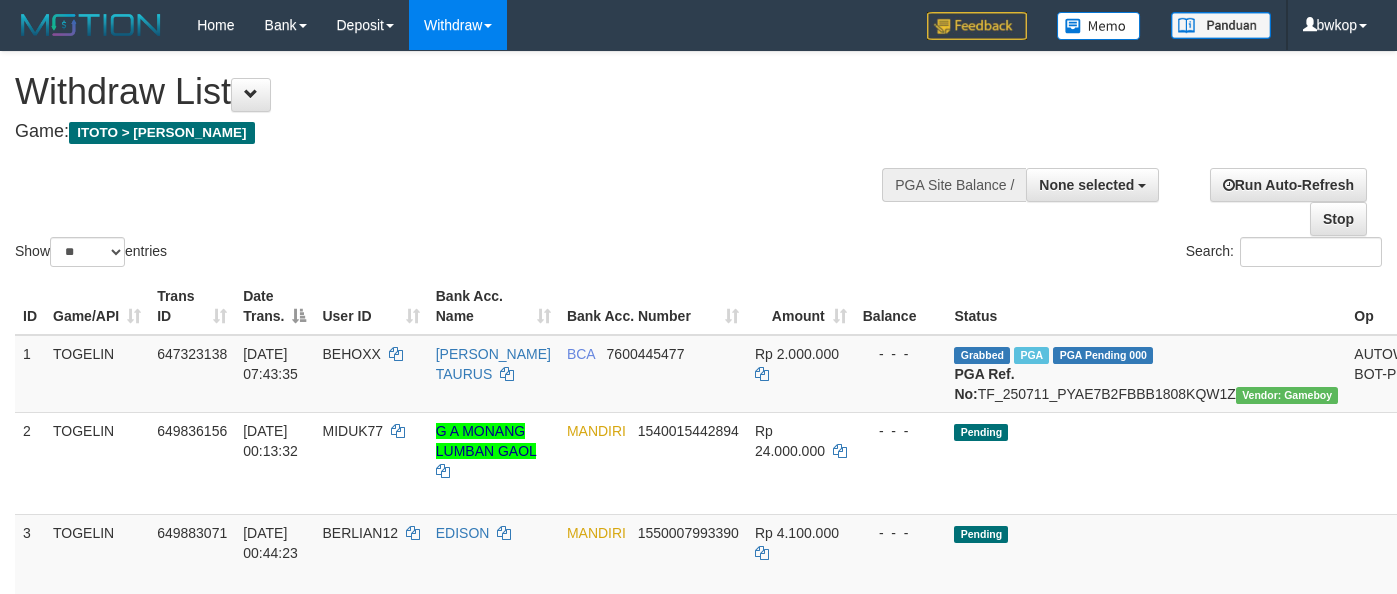 select 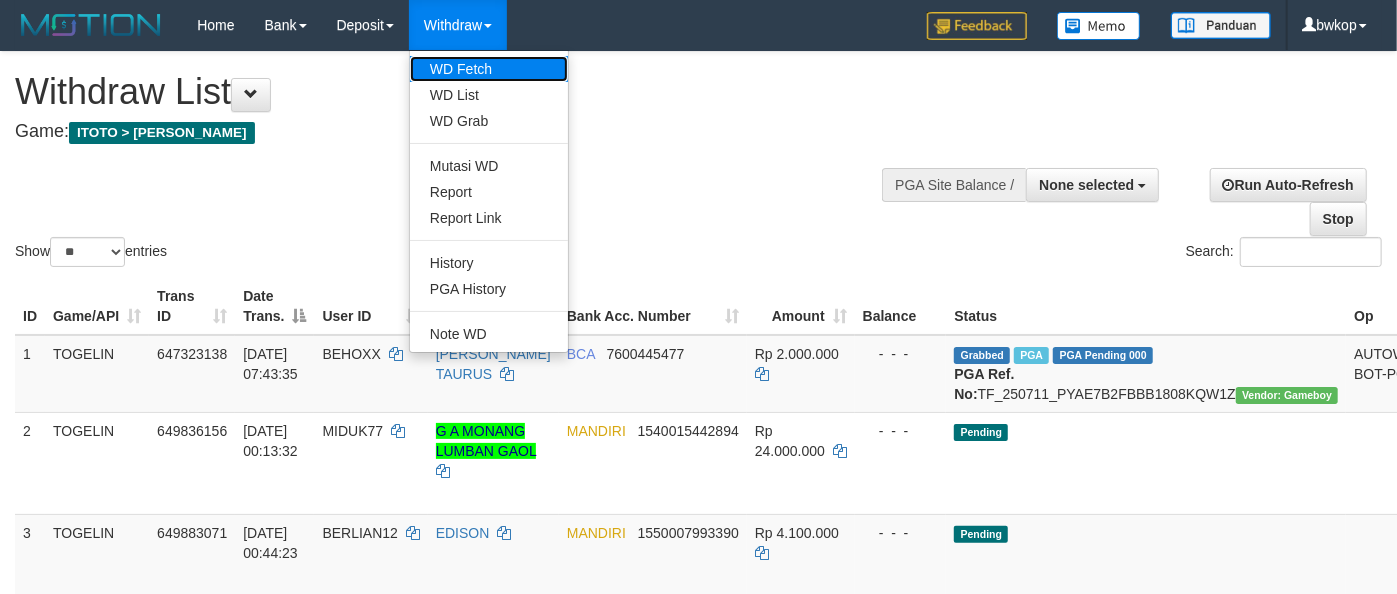 click on "WD Fetch" at bounding box center (489, 69) 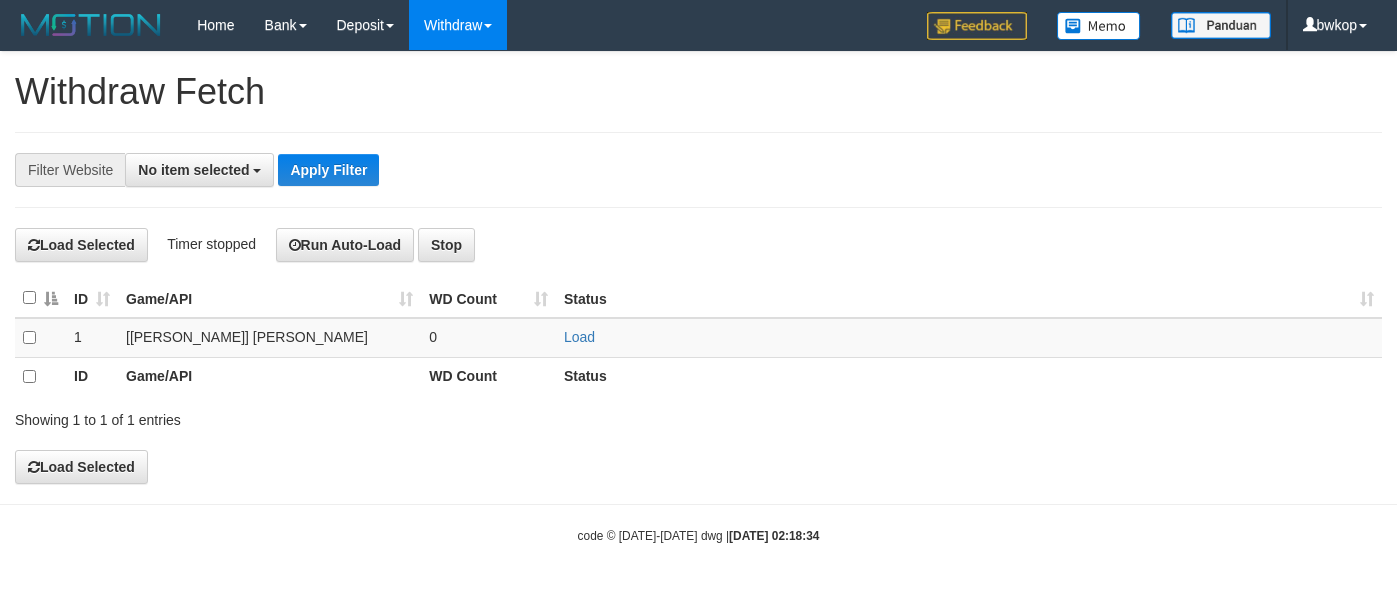 select 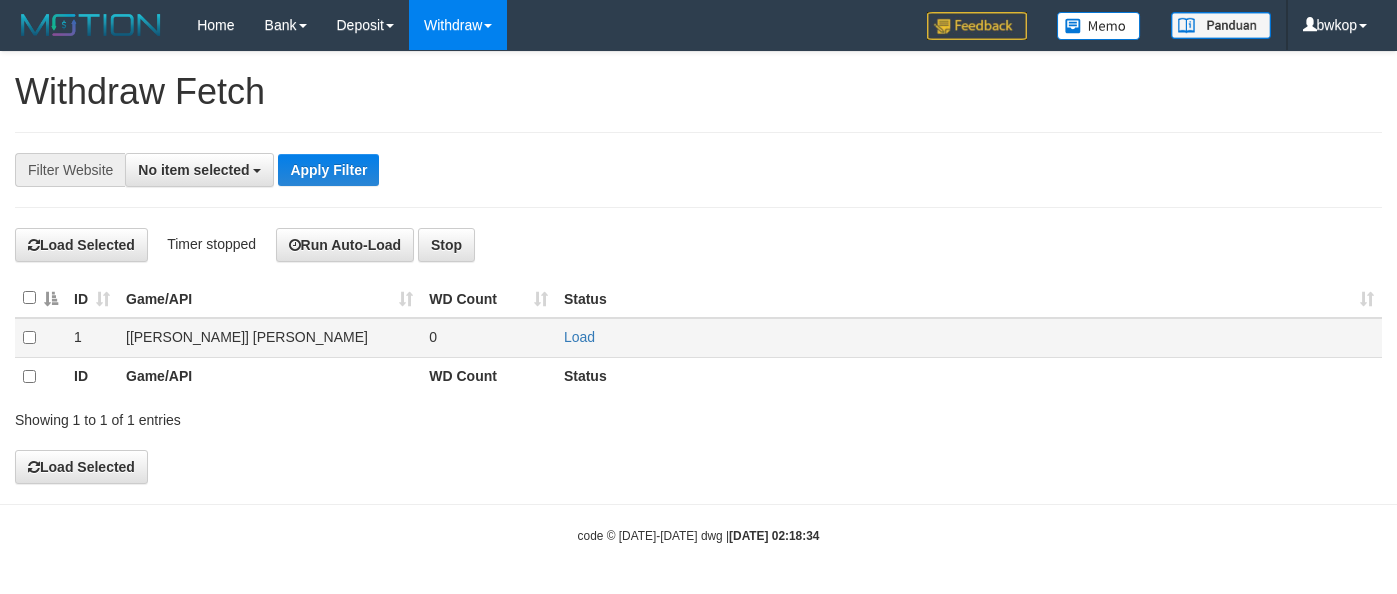 scroll, scrollTop: 0, scrollLeft: 0, axis: both 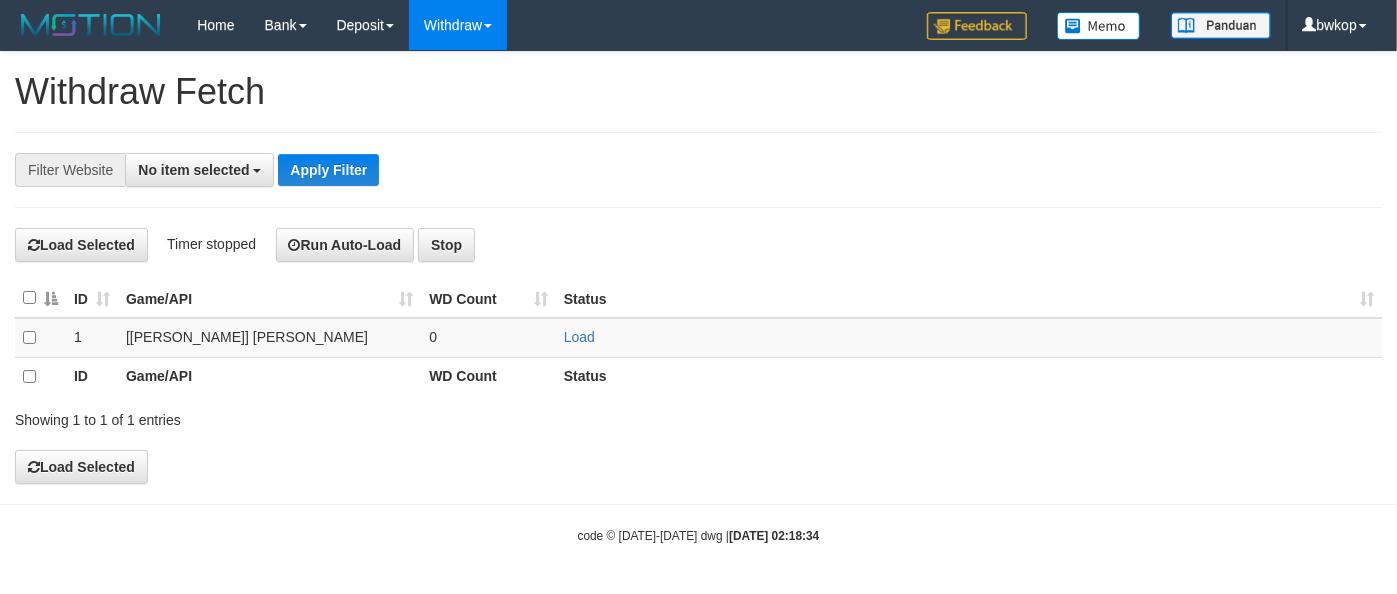 click on "Load Selected
Timer stopped
Run Auto-Load
Stop" at bounding box center [698, 245] 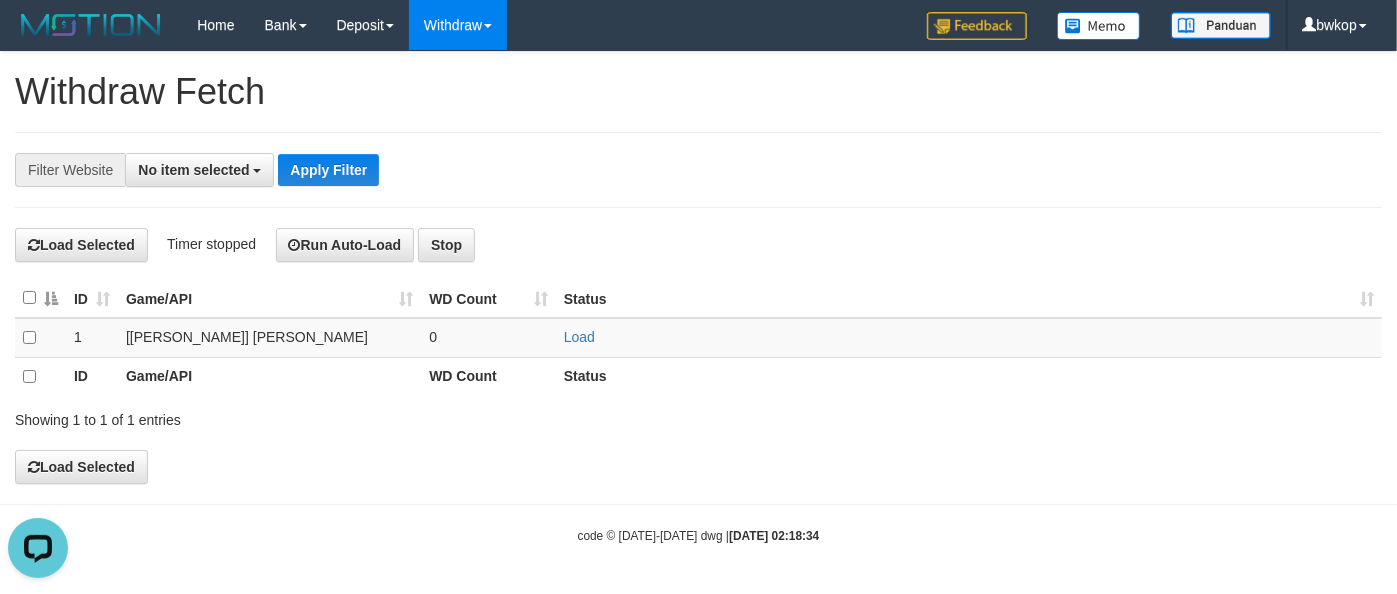 scroll, scrollTop: 0, scrollLeft: 0, axis: both 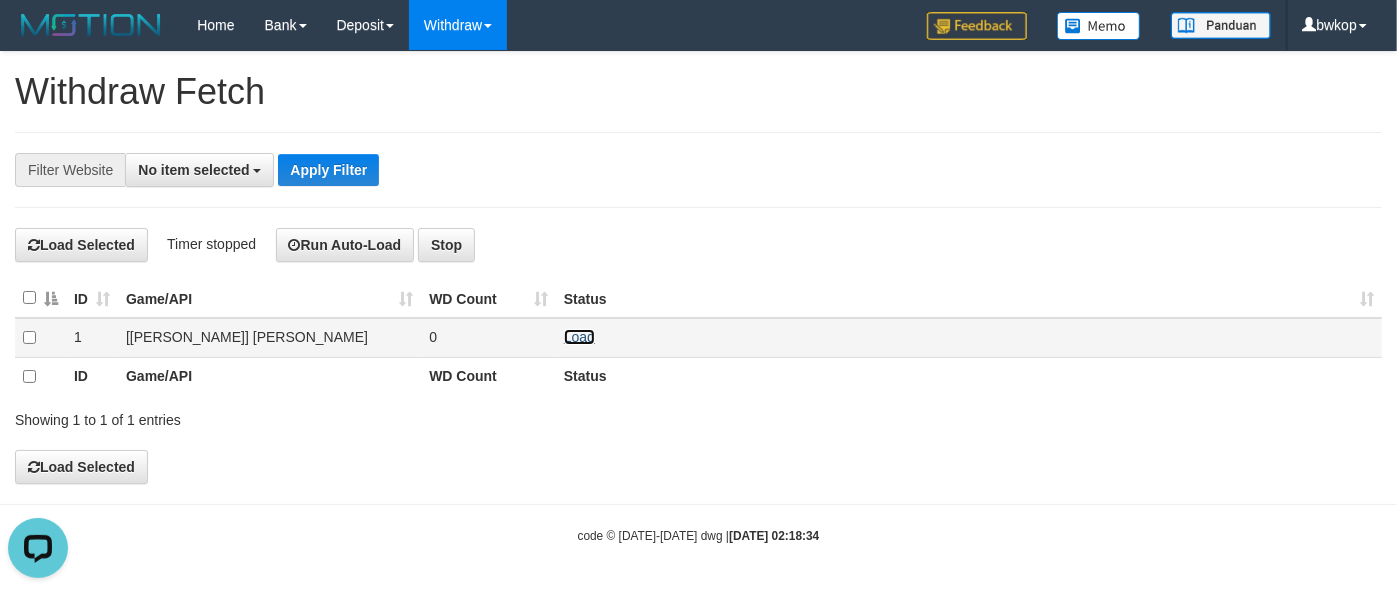 click on "Load" at bounding box center [579, 337] 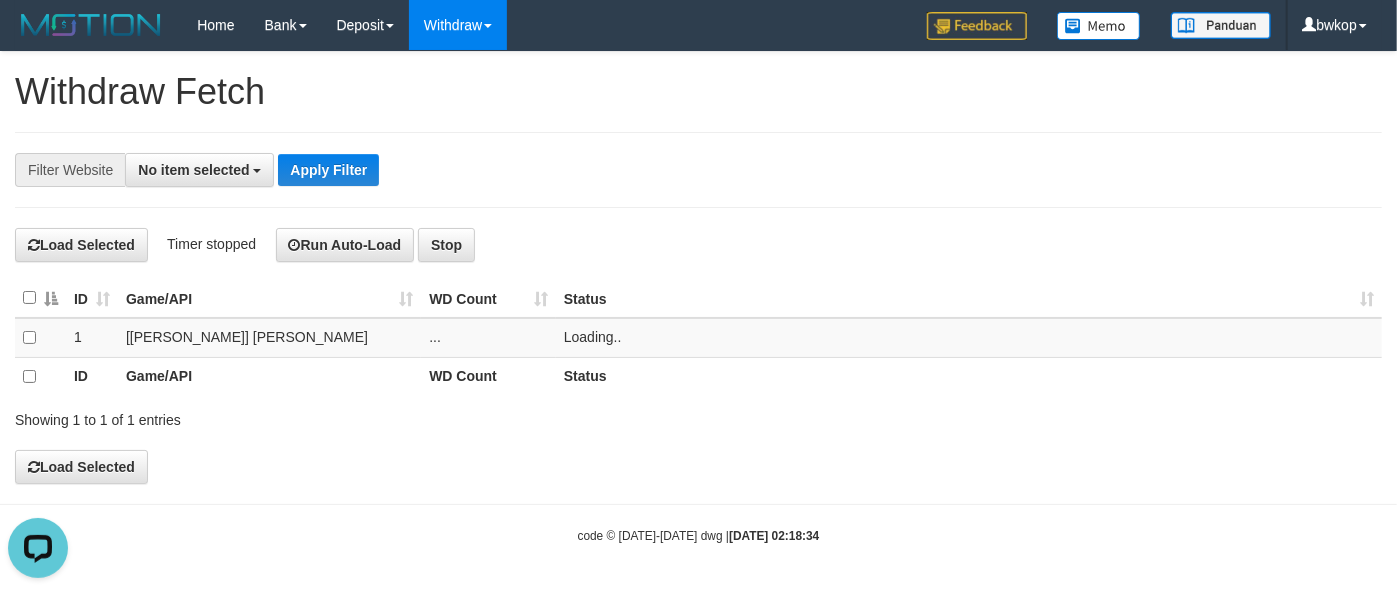 click on "**********" at bounding box center [698, 170] 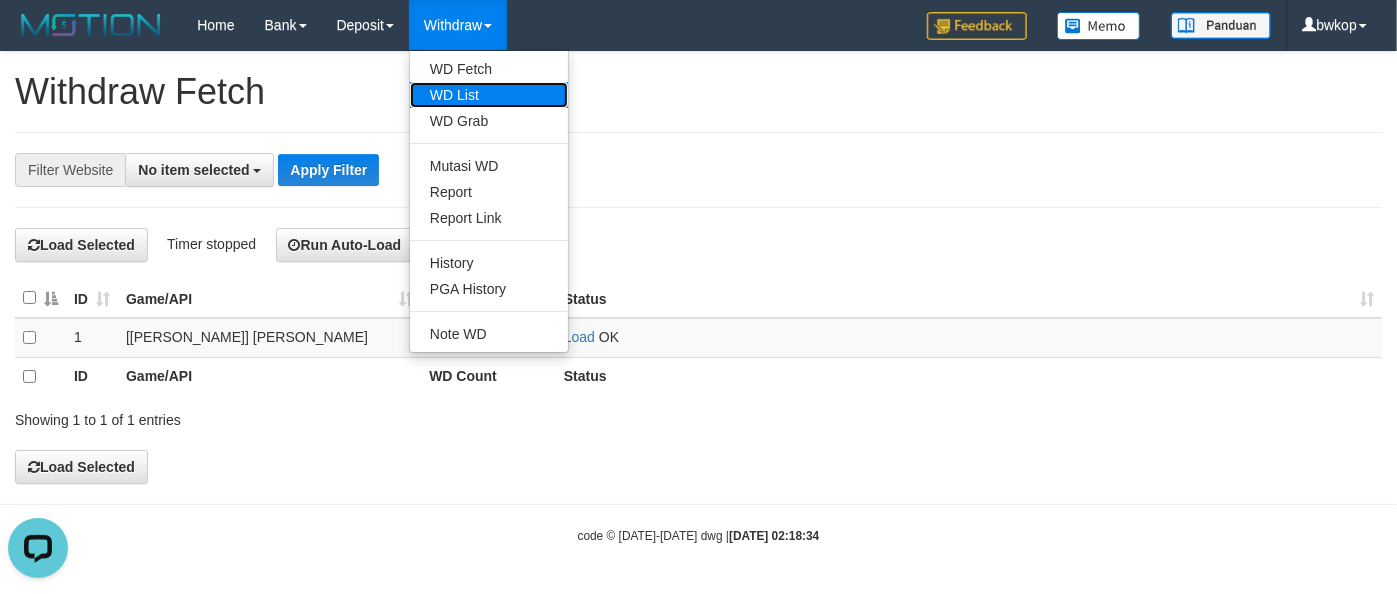 click on "WD List" at bounding box center (489, 95) 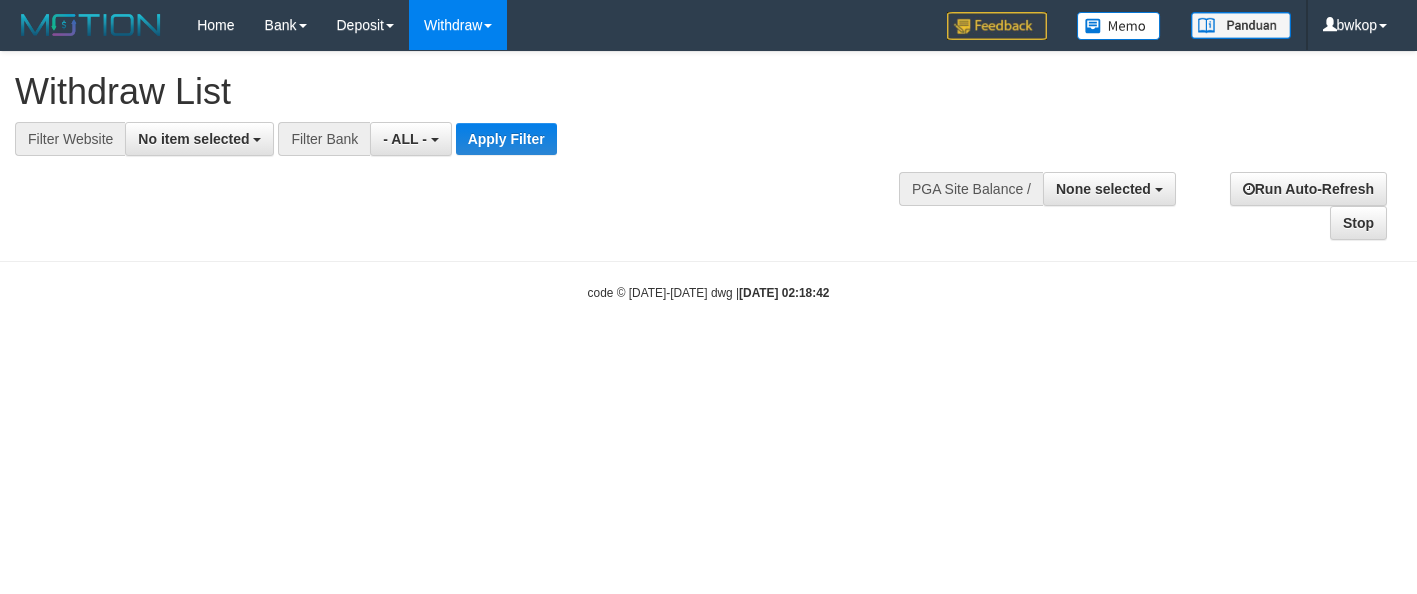 select 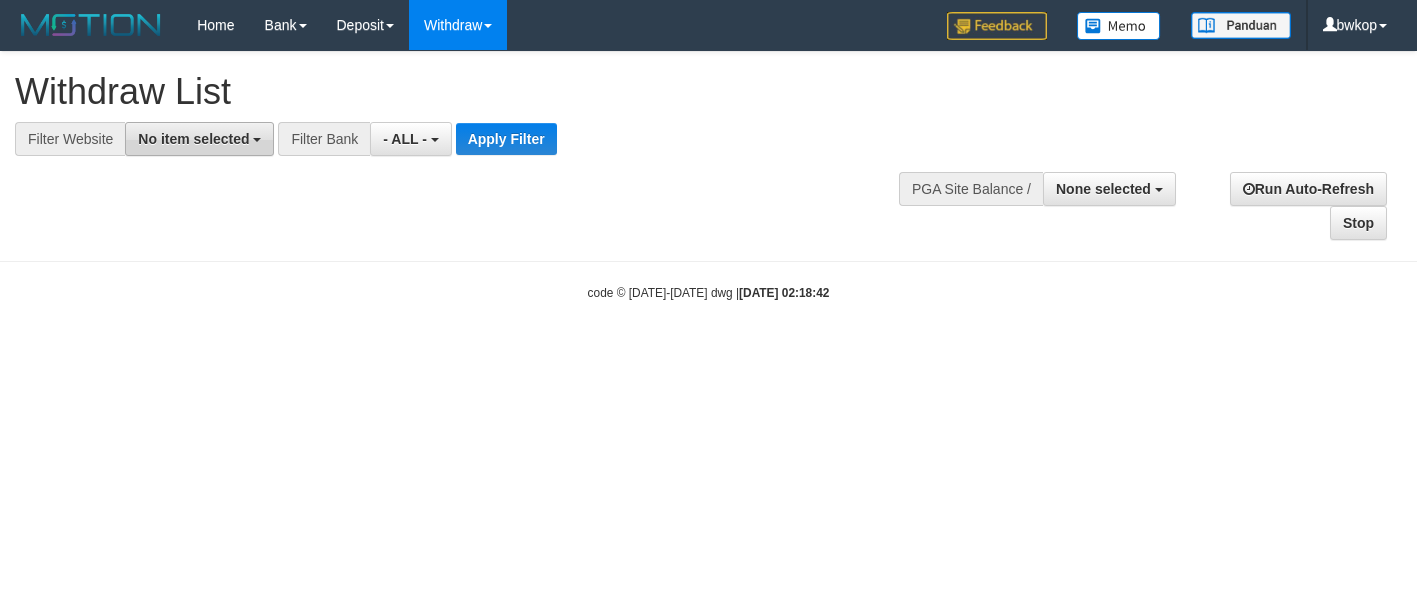 scroll, scrollTop: 0, scrollLeft: 0, axis: both 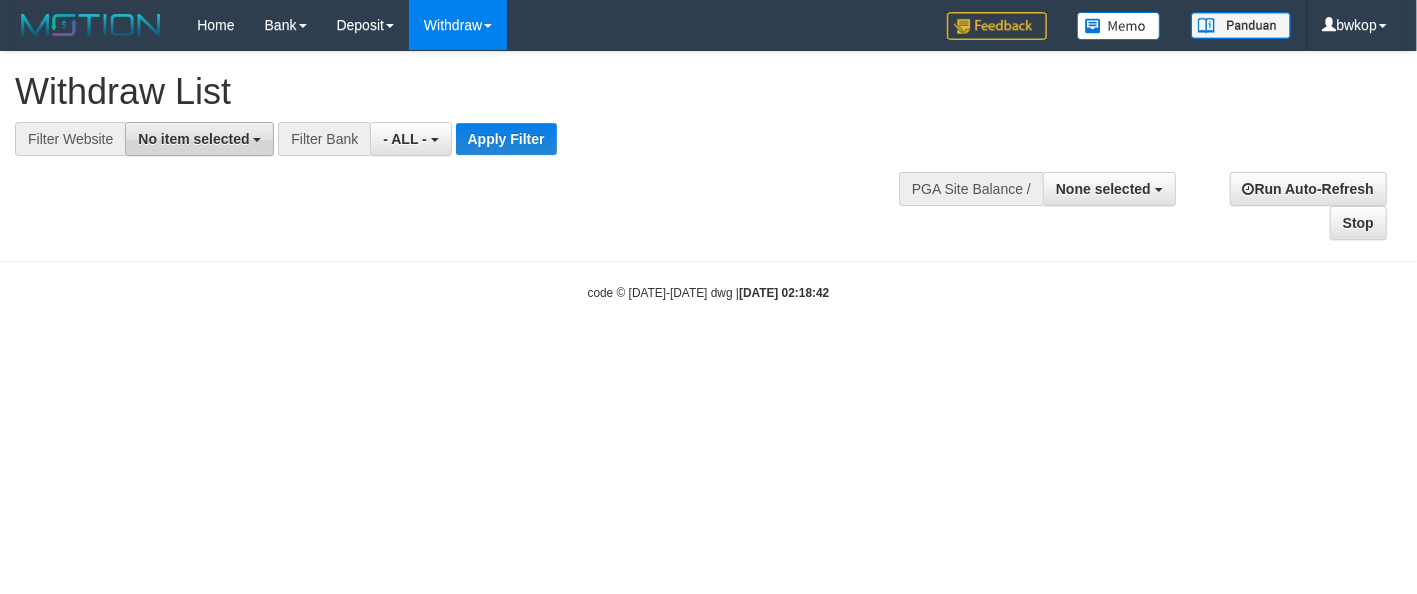 click on "No item selected" at bounding box center [193, 139] 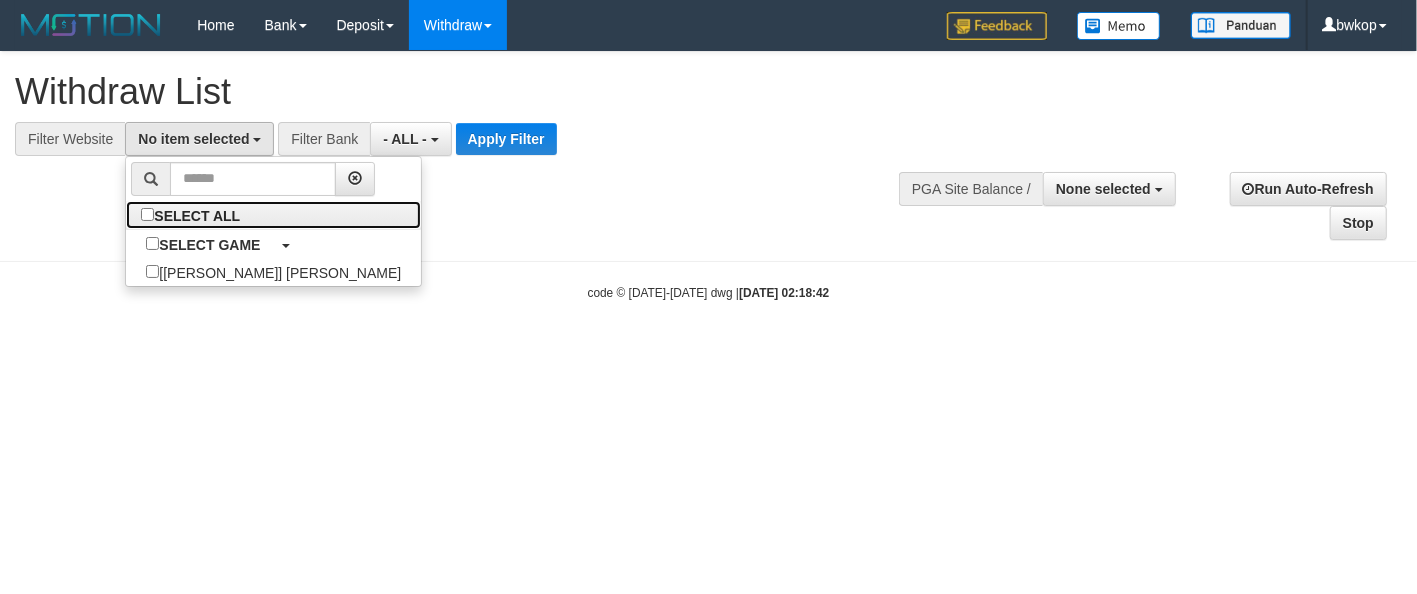 drag, startPoint x: 205, startPoint y: 220, endPoint x: 341, endPoint y: 165, distance: 146.70038 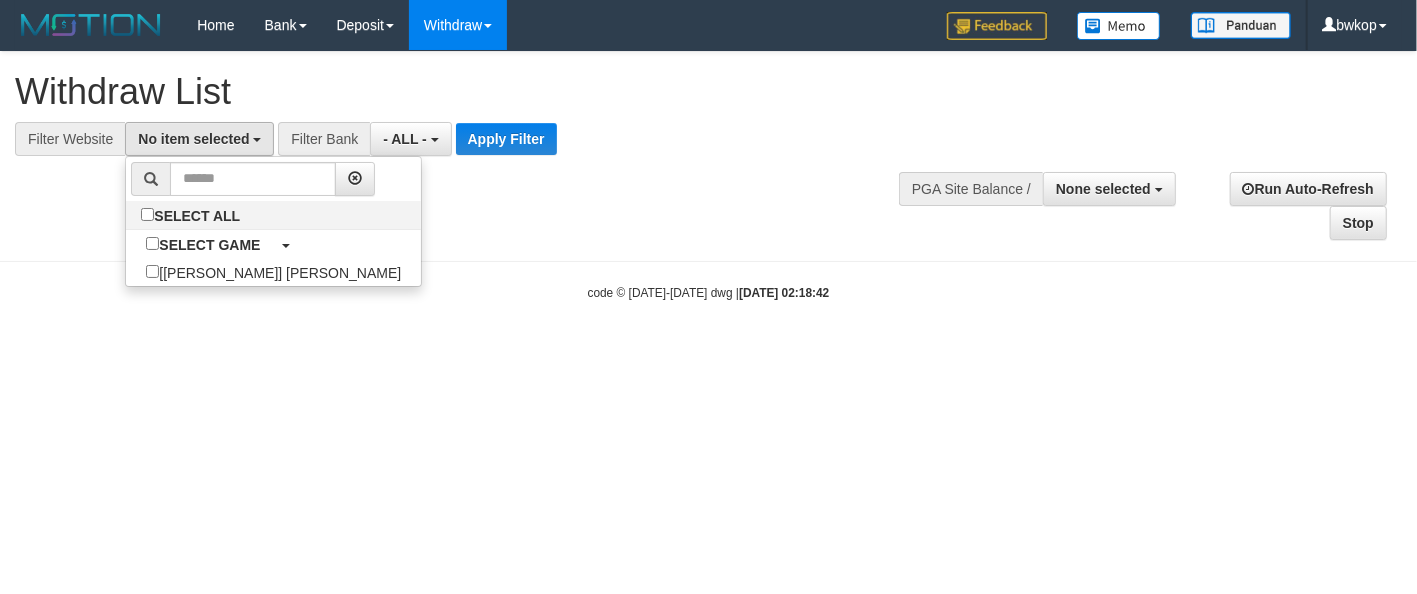 select on "****" 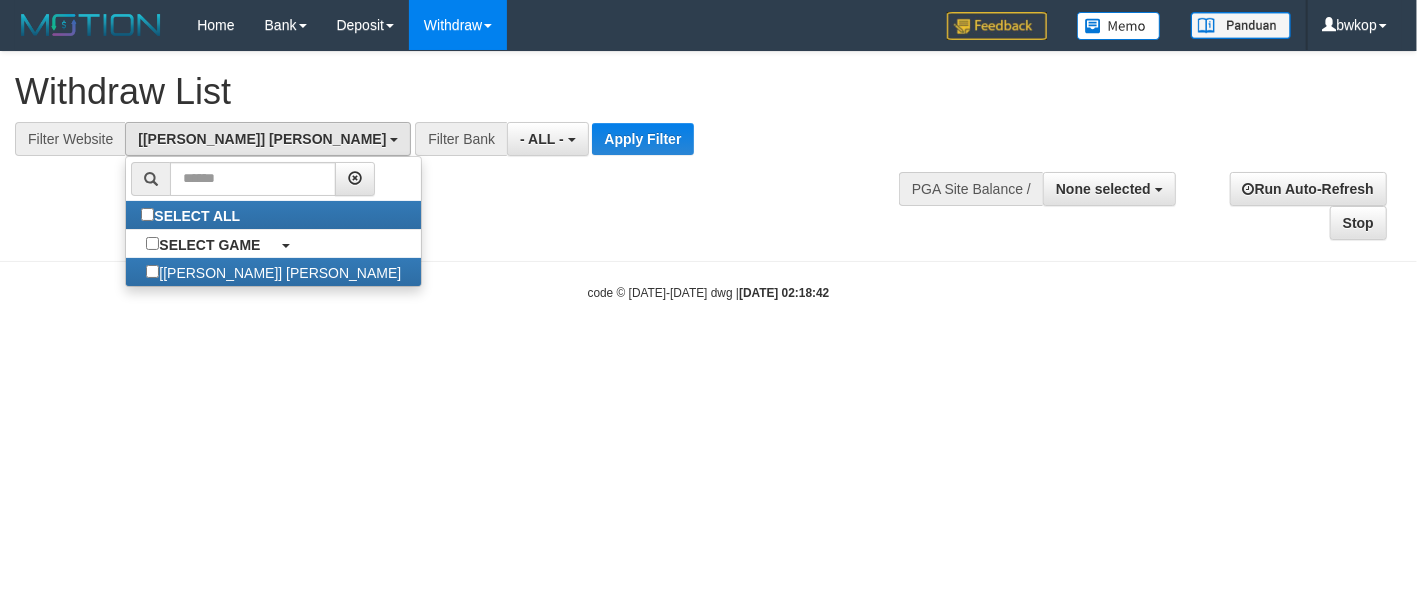 scroll, scrollTop: 17, scrollLeft: 0, axis: vertical 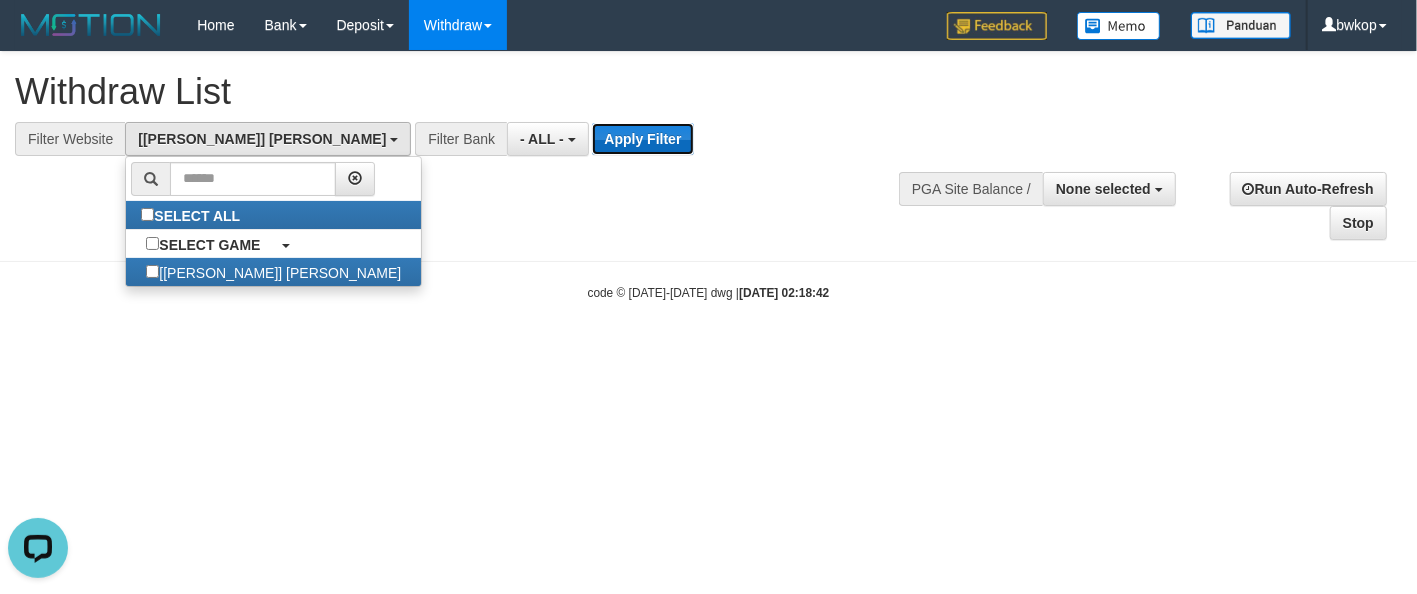 click on "Apply Filter" at bounding box center (642, 139) 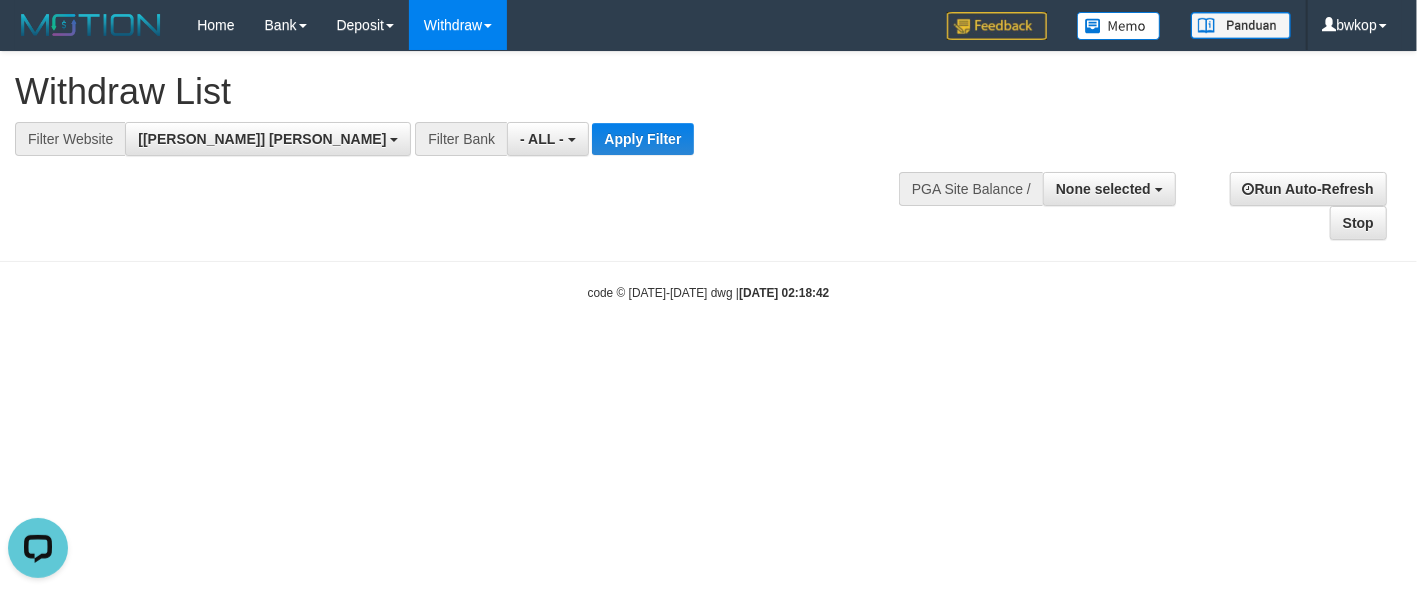 click on "**********" at bounding box center (391, 139) 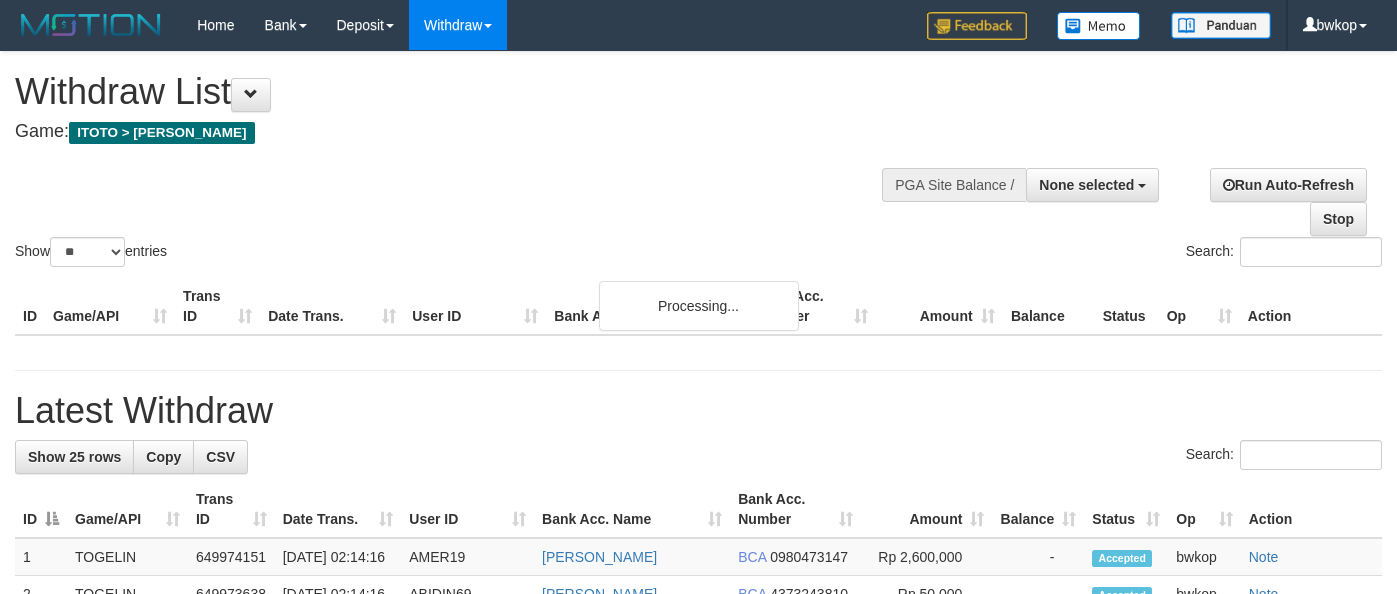 select 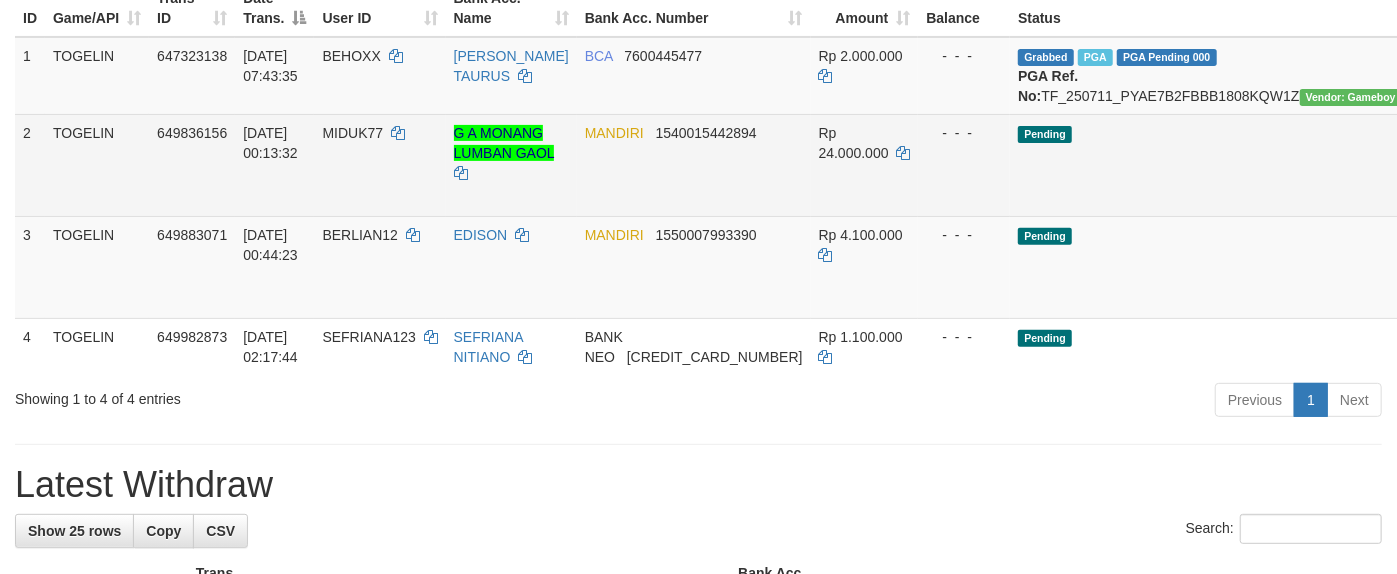 scroll, scrollTop: 356, scrollLeft: 0, axis: vertical 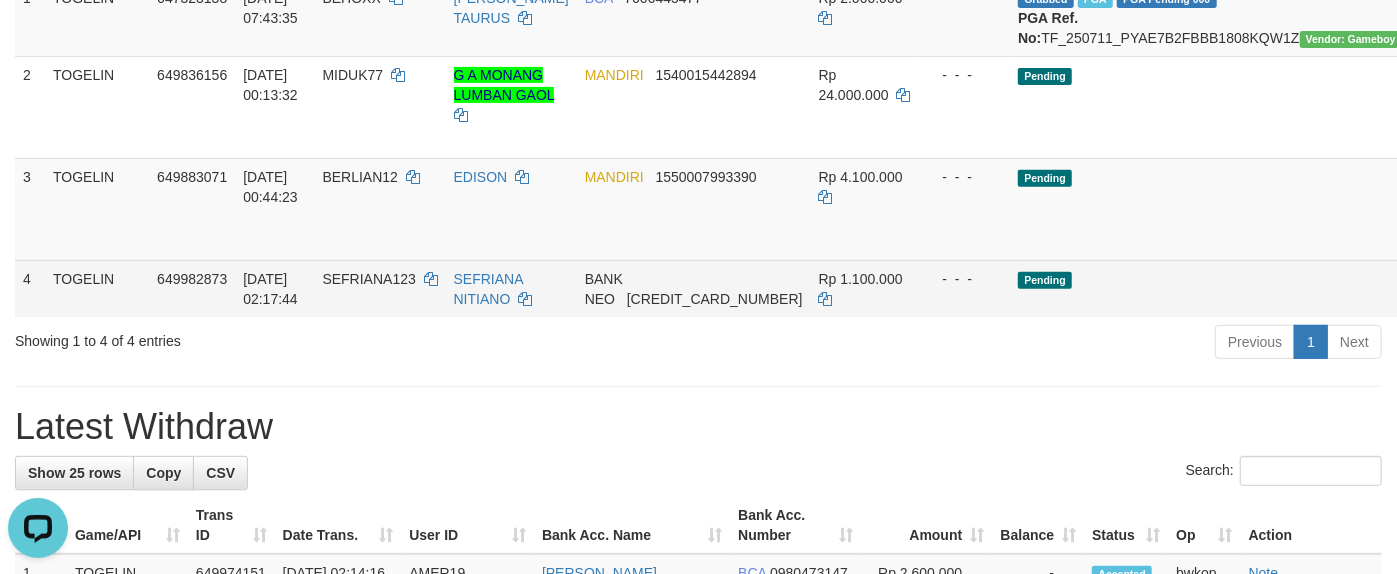 click on "Pending" at bounding box center [1210, 288] 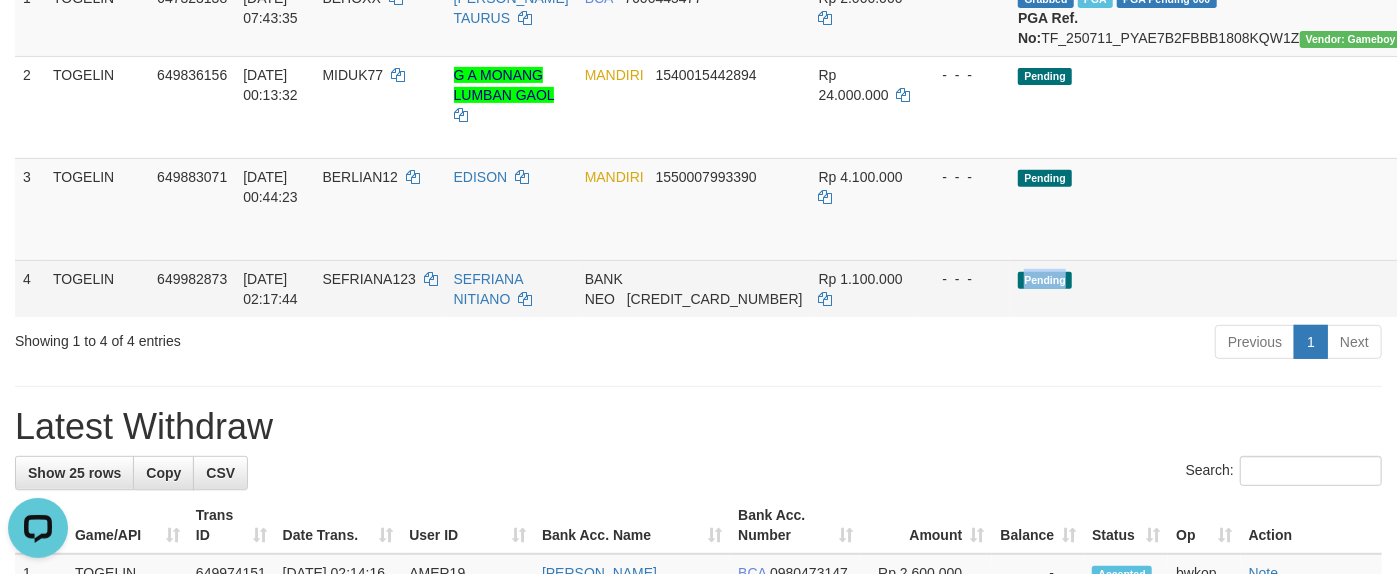 click on "Pending" at bounding box center [1210, 288] 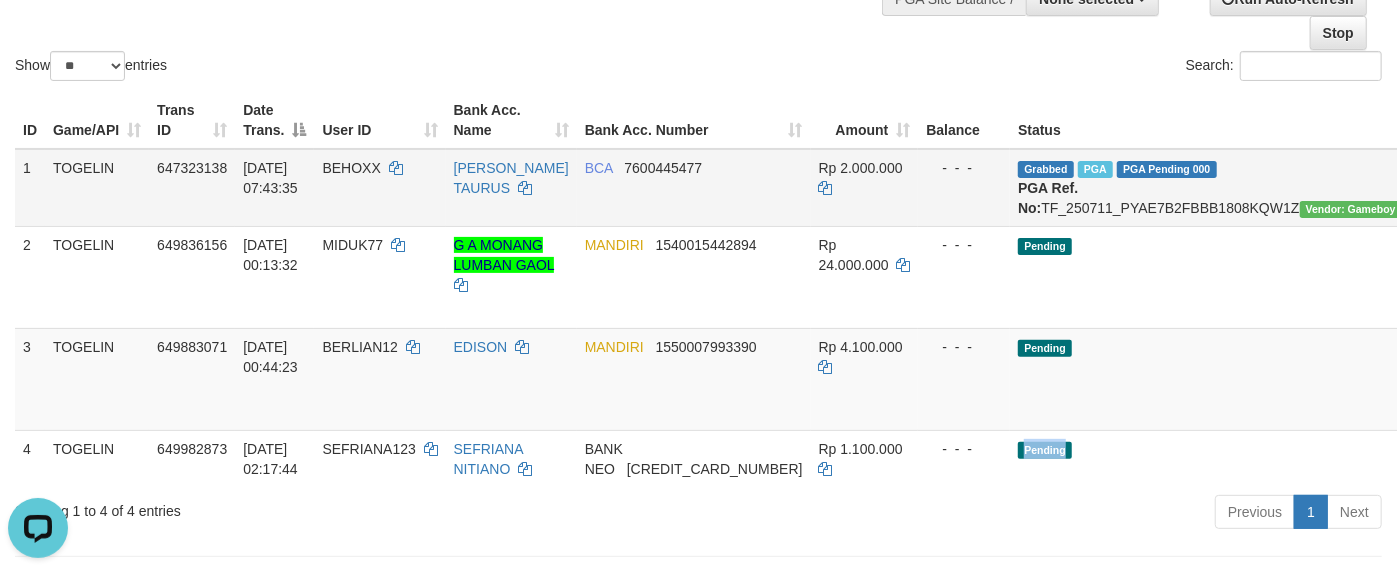 scroll, scrollTop: 0, scrollLeft: 0, axis: both 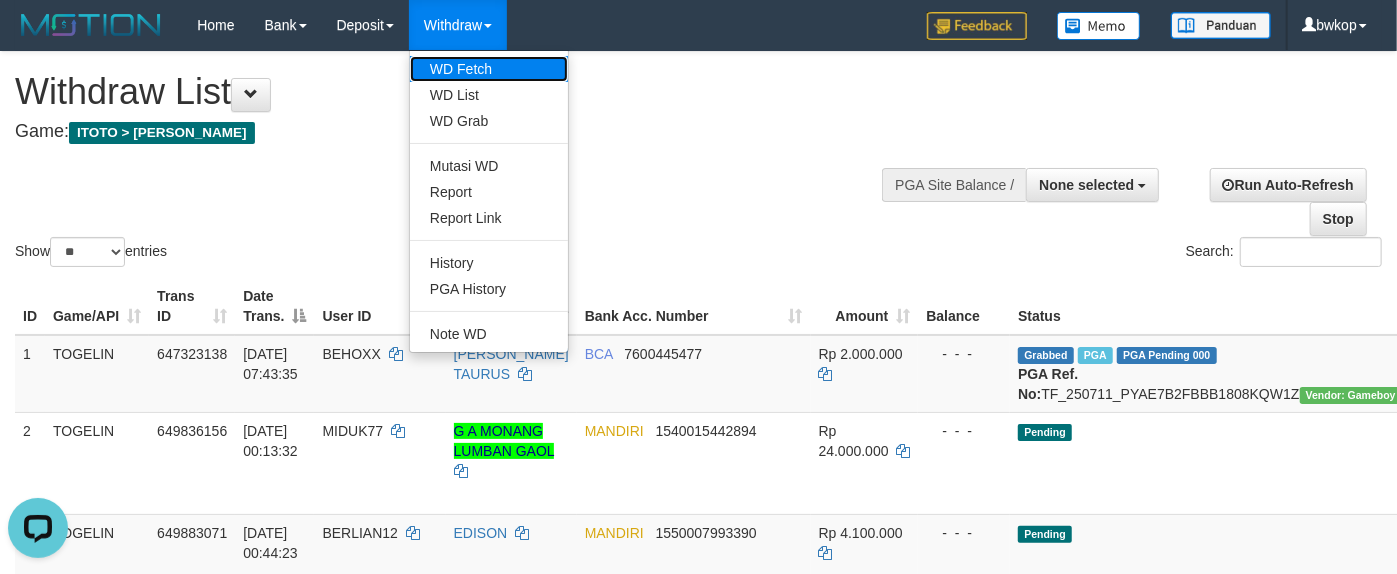 click on "WD Fetch" at bounding box center (489, 69) 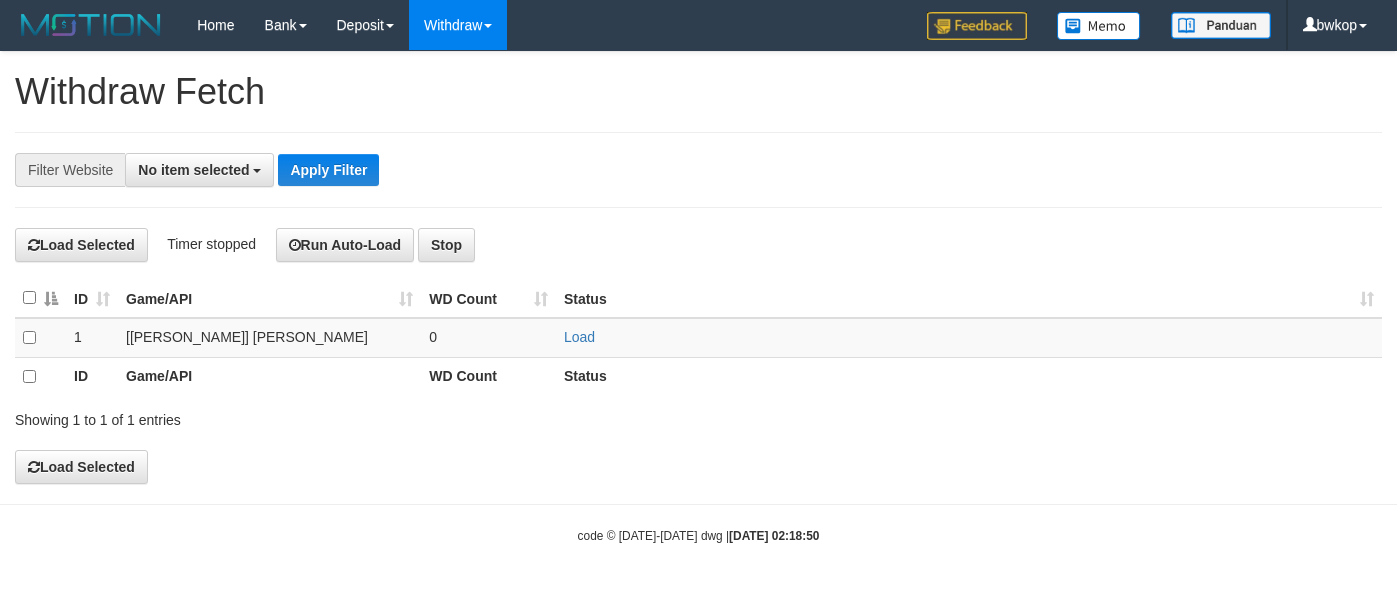 select 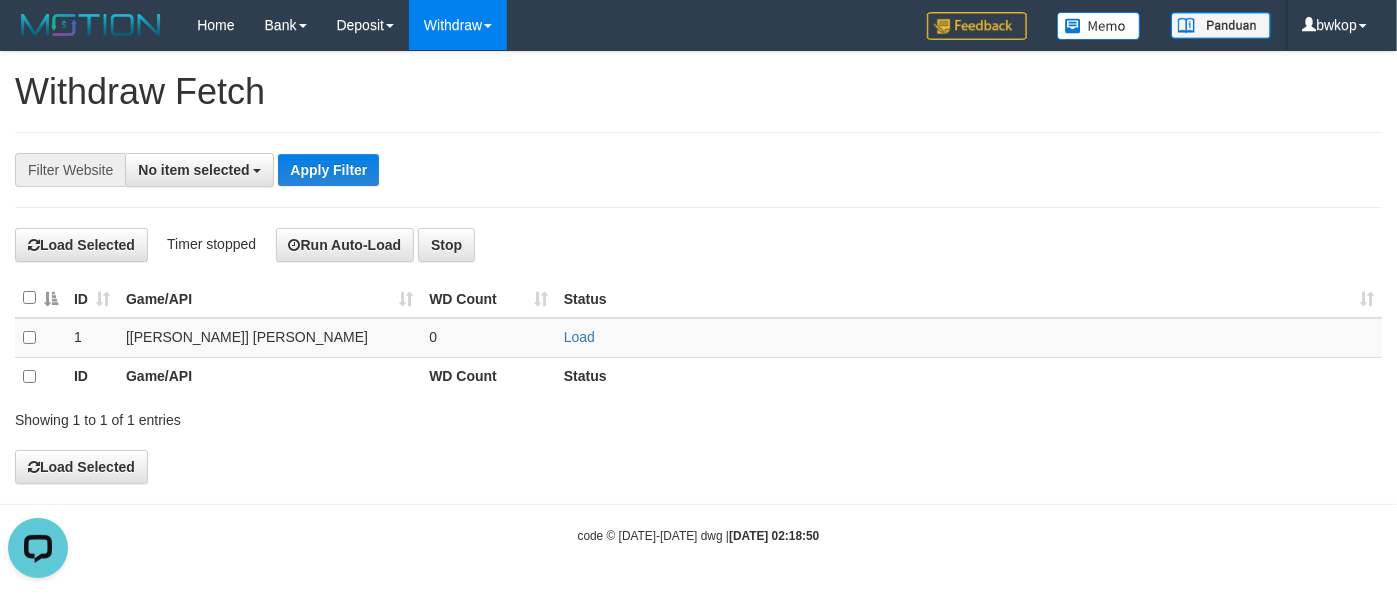 scroll, scrollTop: 0, scrollLeft: 0, axis: both 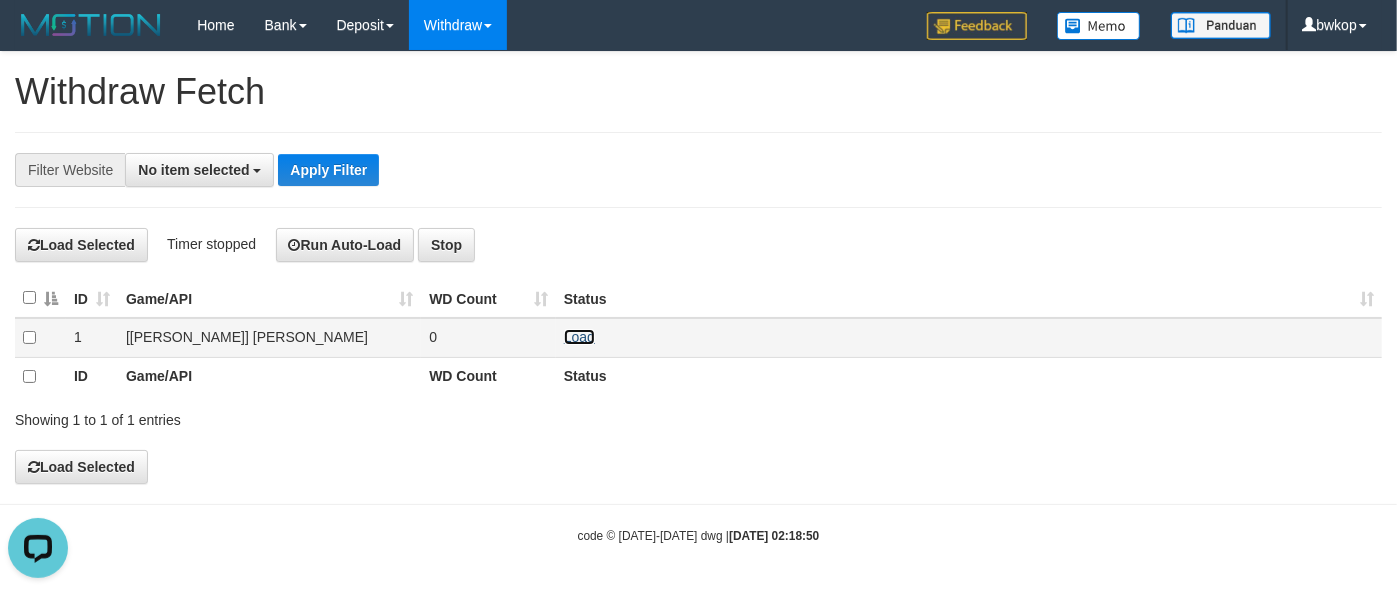 click on "Load" at bounding box center [579, 337] 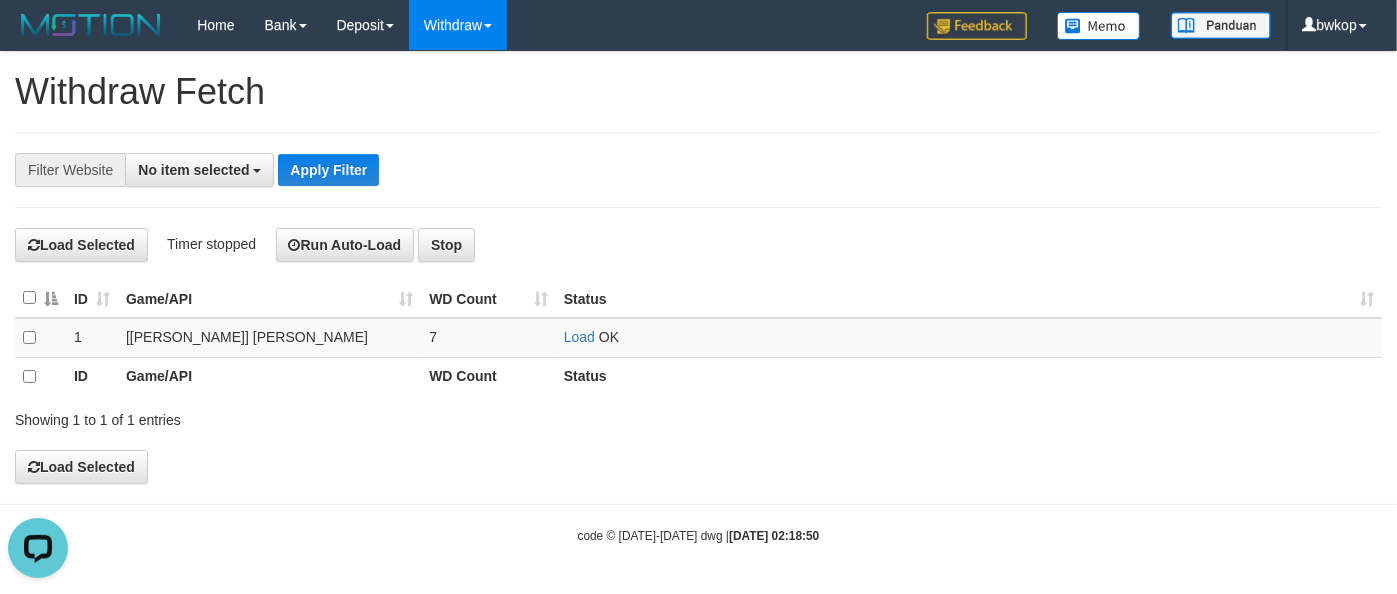 click on "**********" at bounding box center (698, 268) 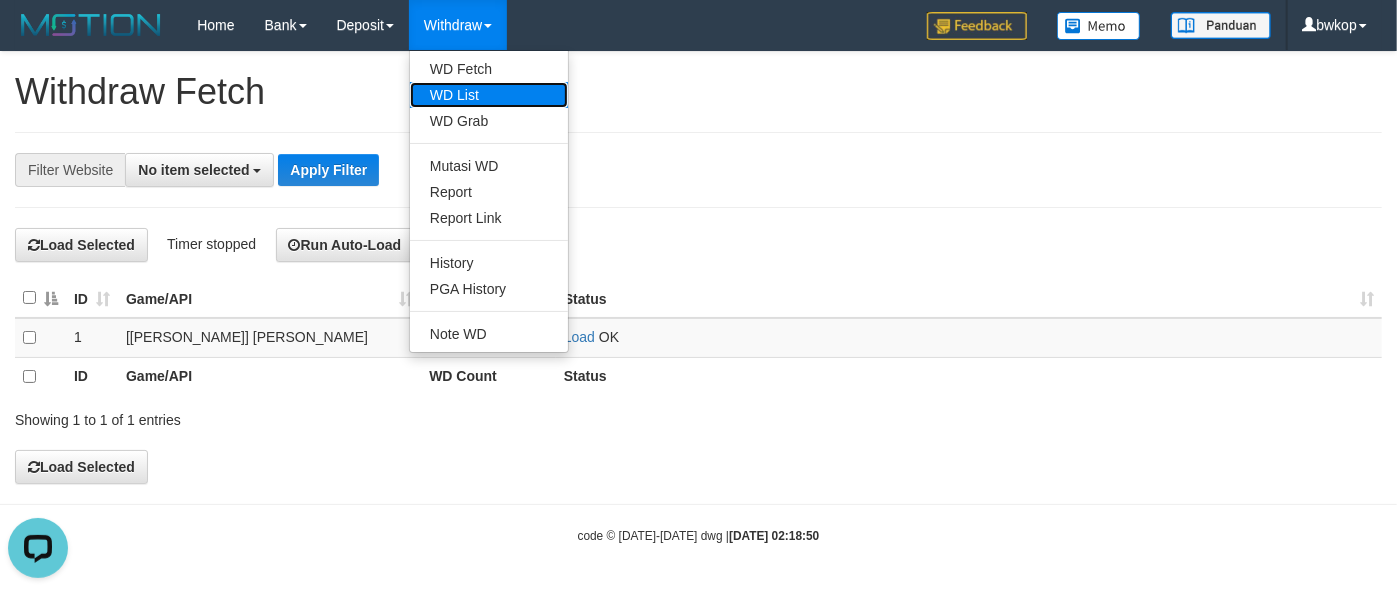 click on "WD List" at bounding box center [489, 95] 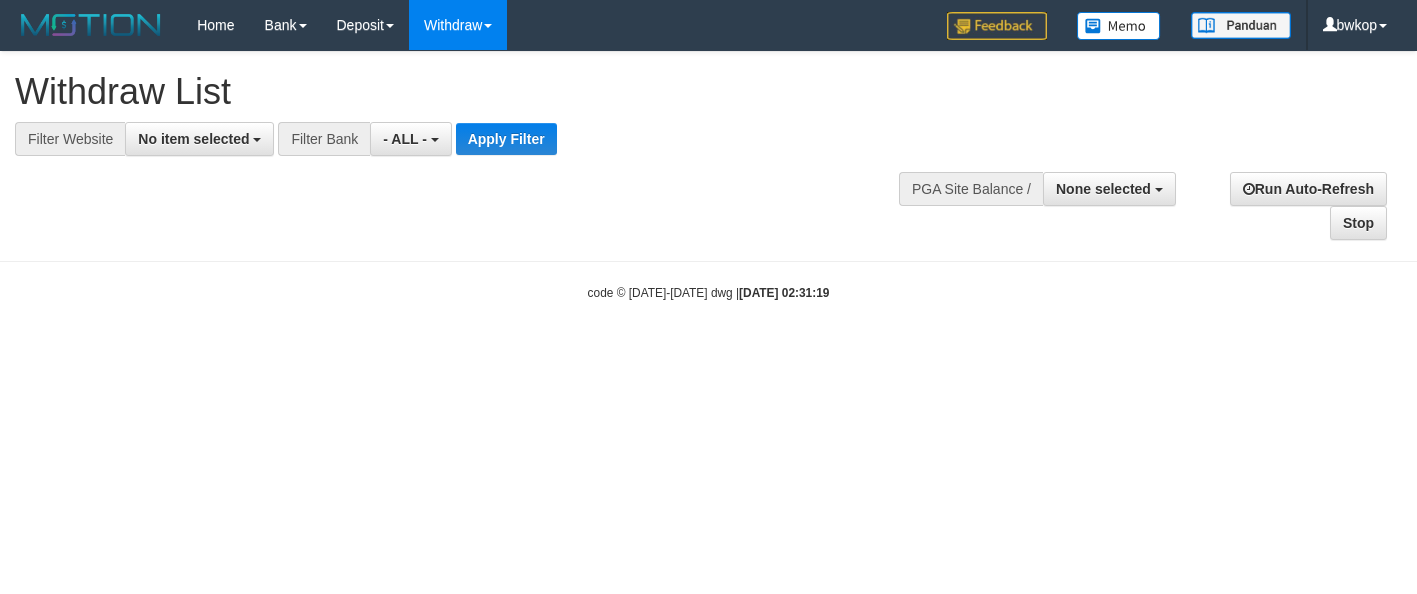 select 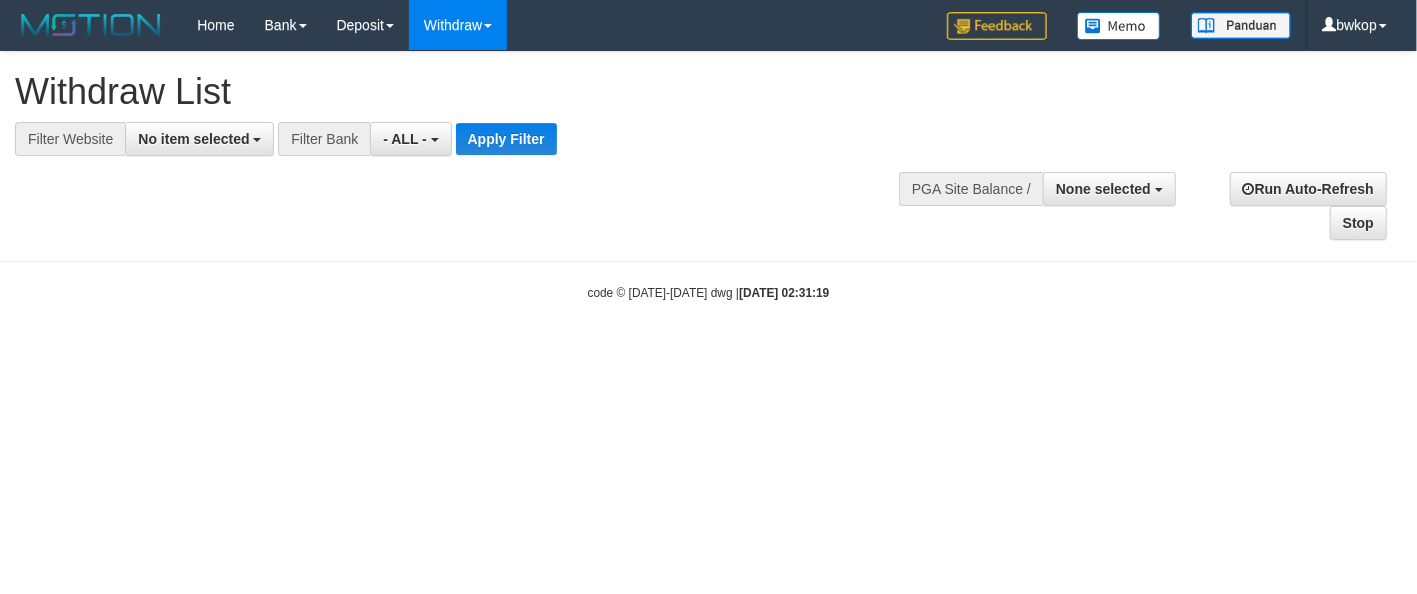 click on "No item selected" at bounding box center [193, 139] 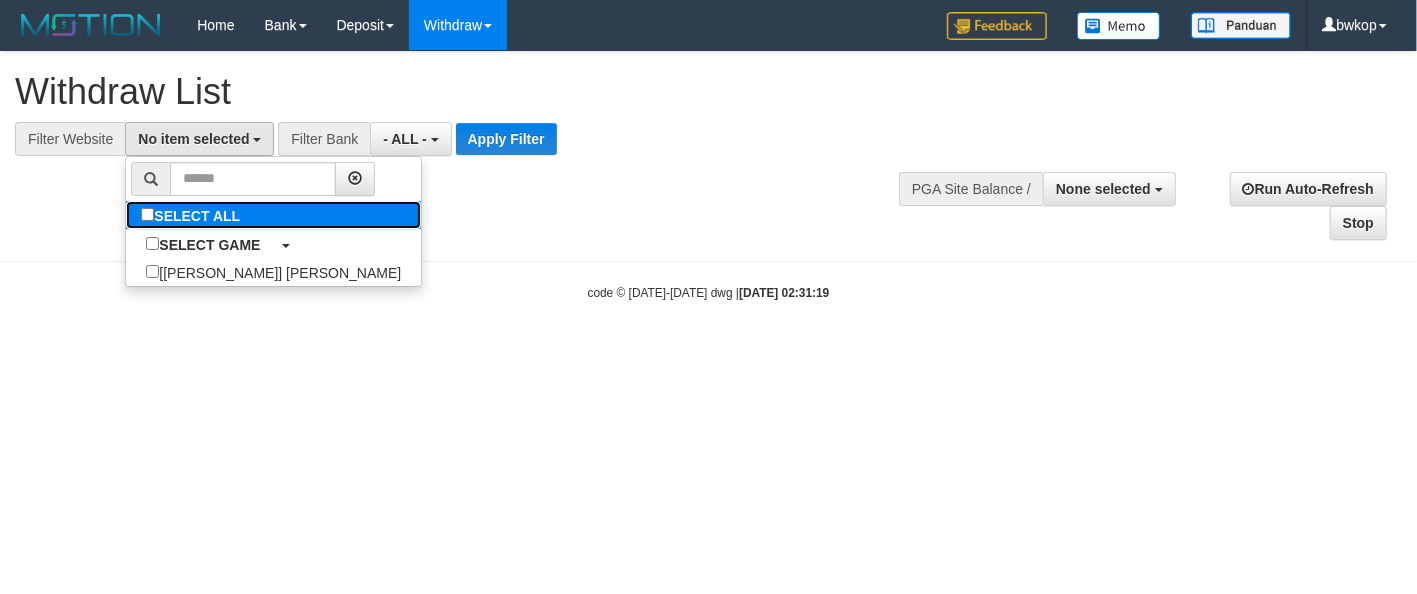 click on "SELECT ALL" at bounding box center [193, 215] 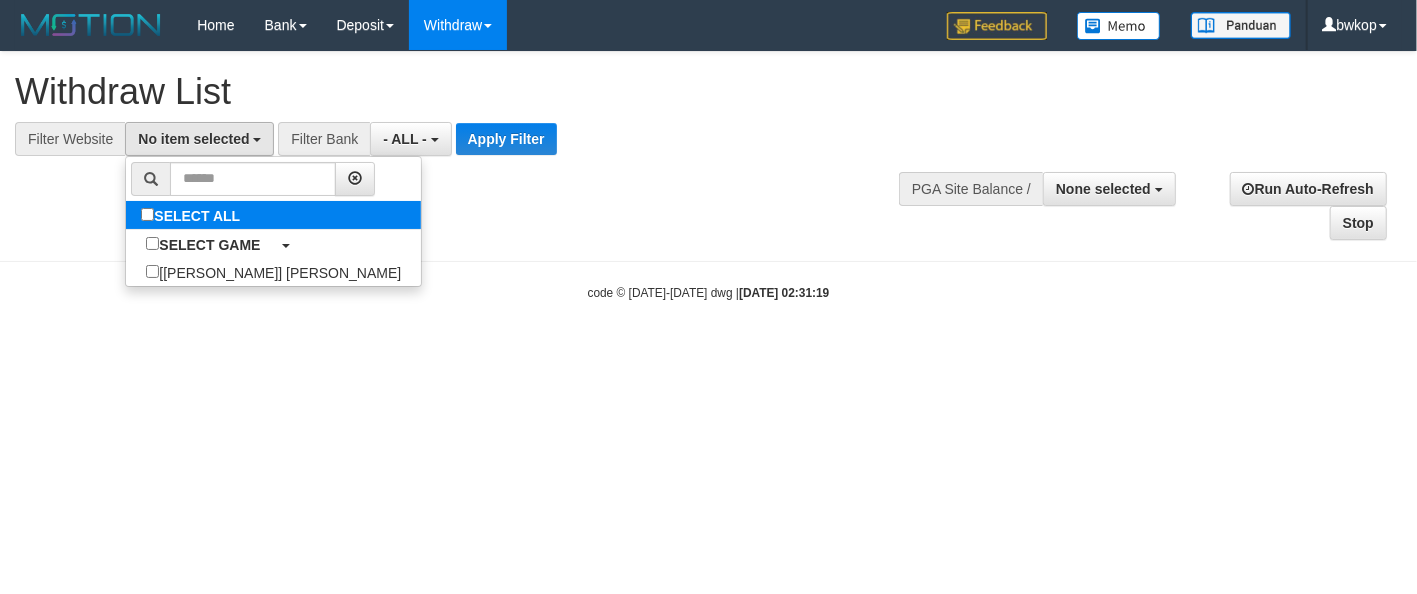 select on "****" 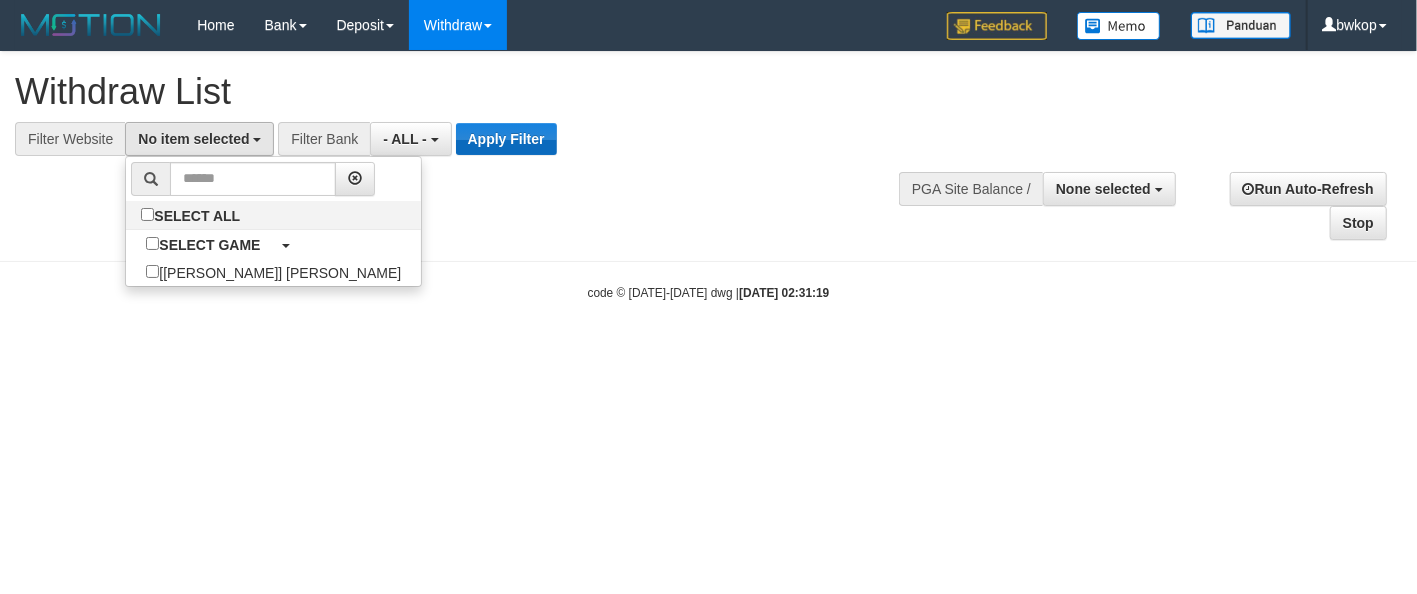scroll, scrollTop: 17, scrollLeft: 0, axis: vertical 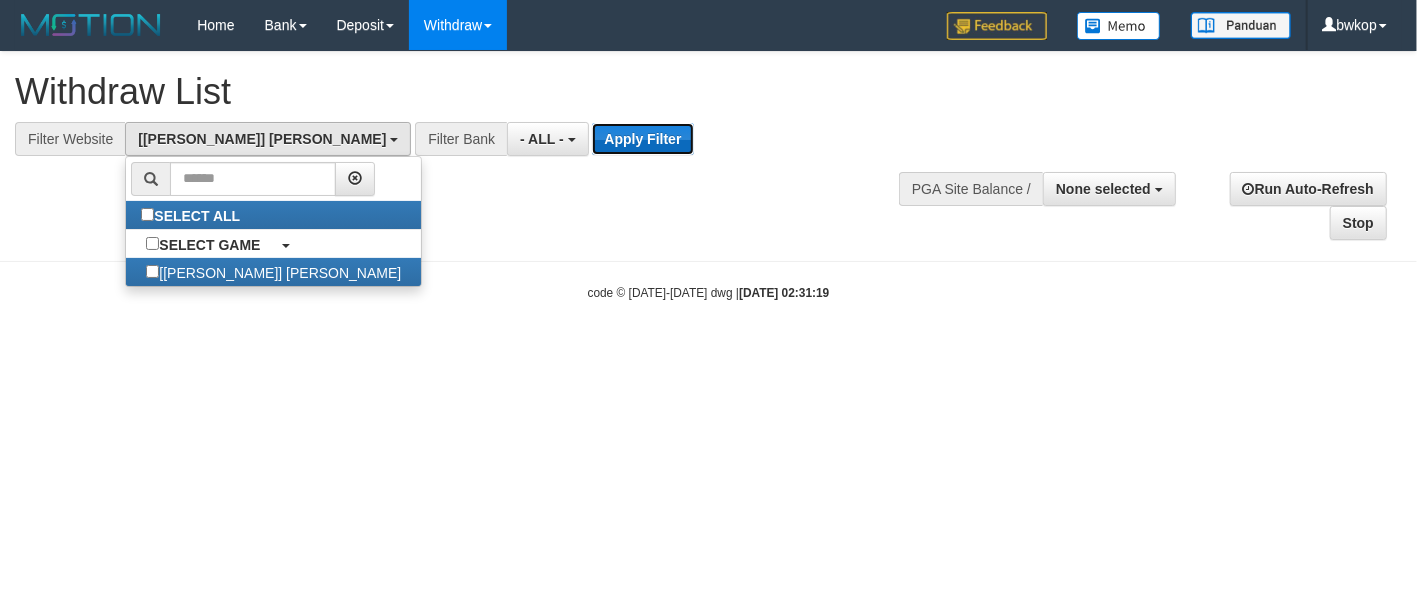 click on "Apply Filter" at bounding box center (642, 139) 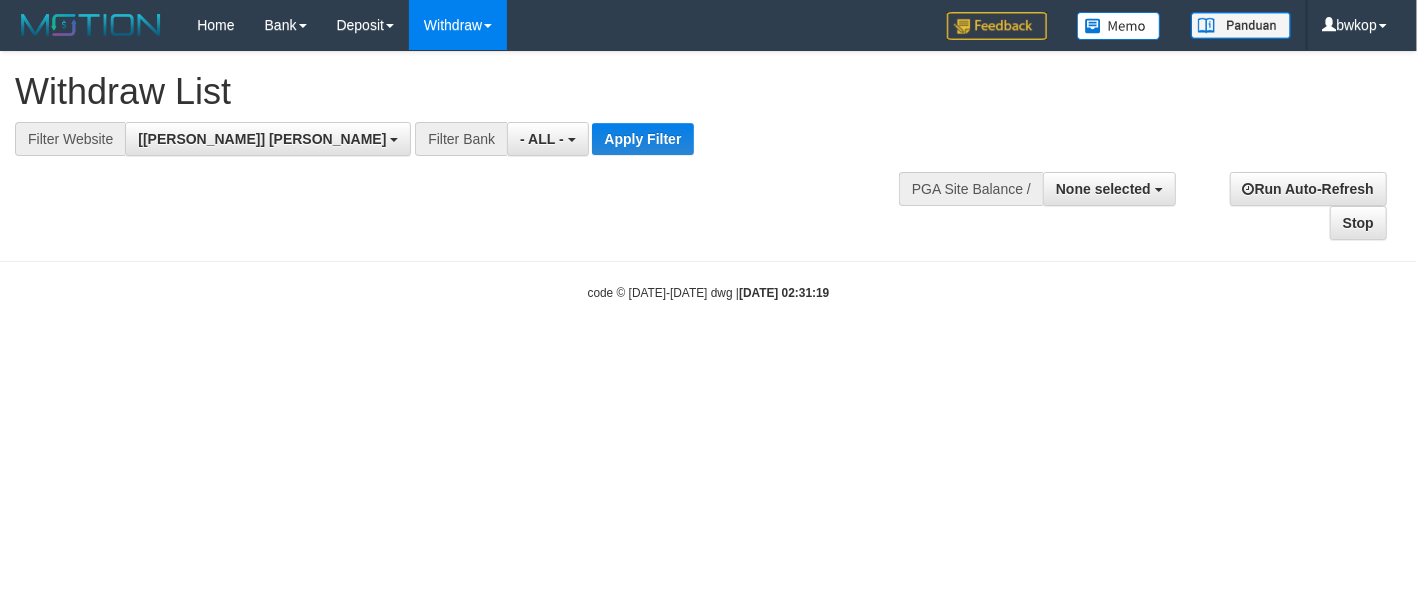 click on "**********" at bounding box center (391, 139) 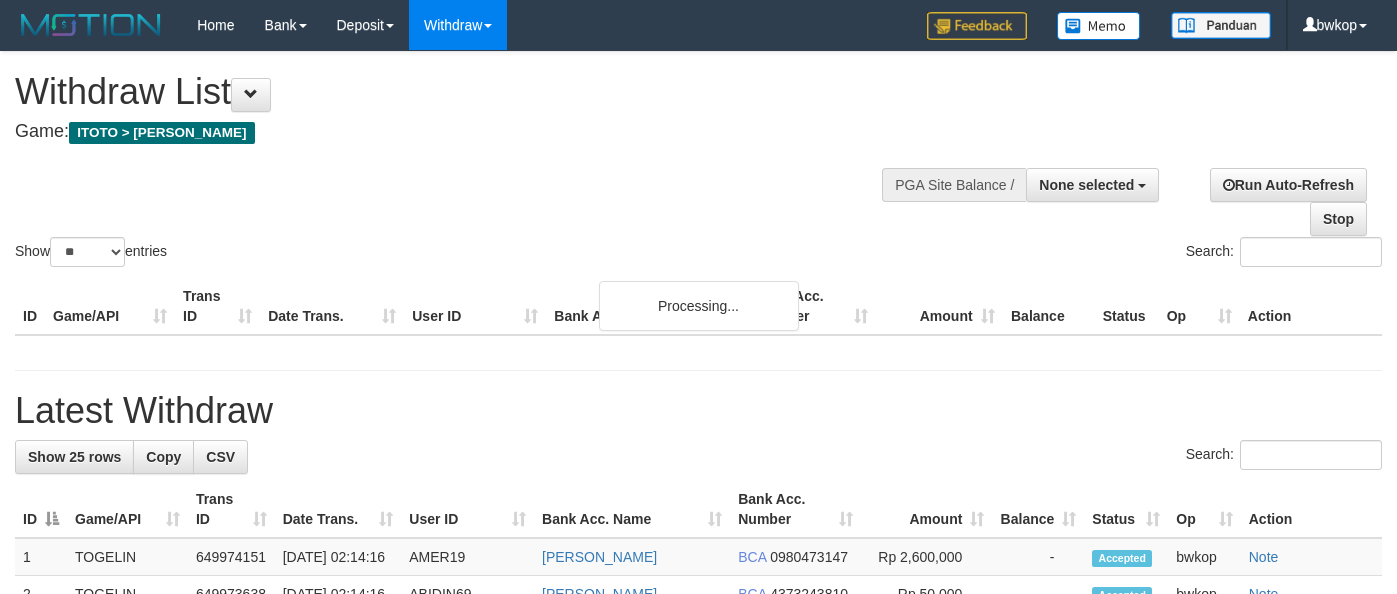 select 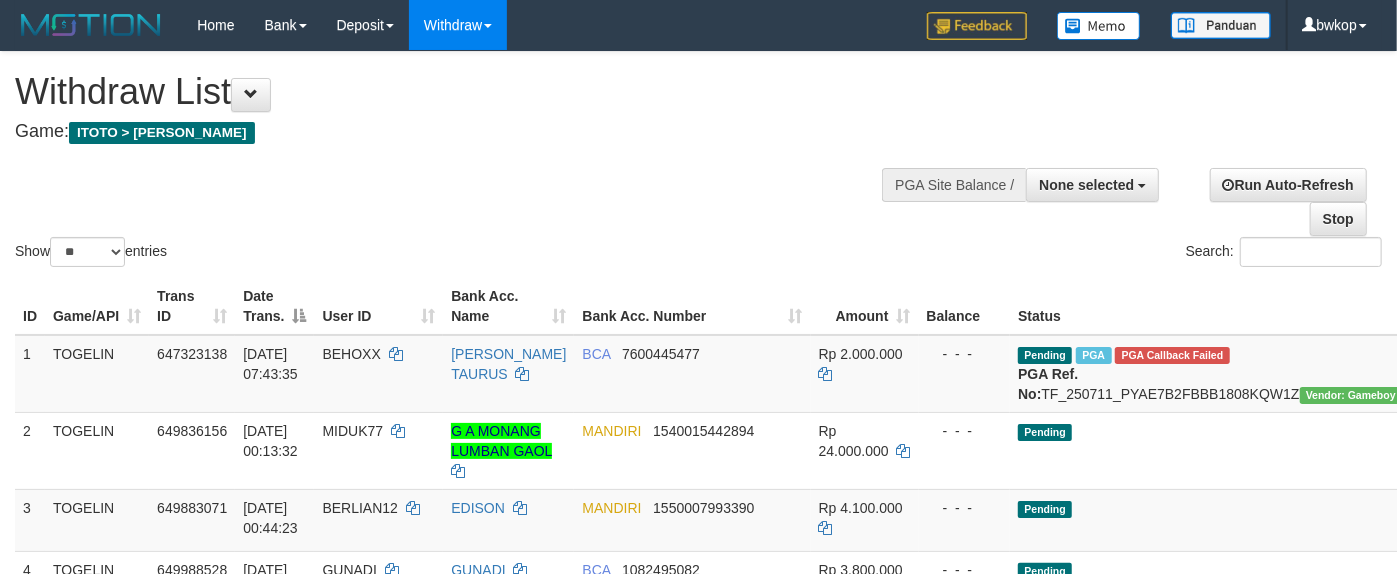 scroll, scrollTop: 304, scrollLeft: 0, axis: vertical 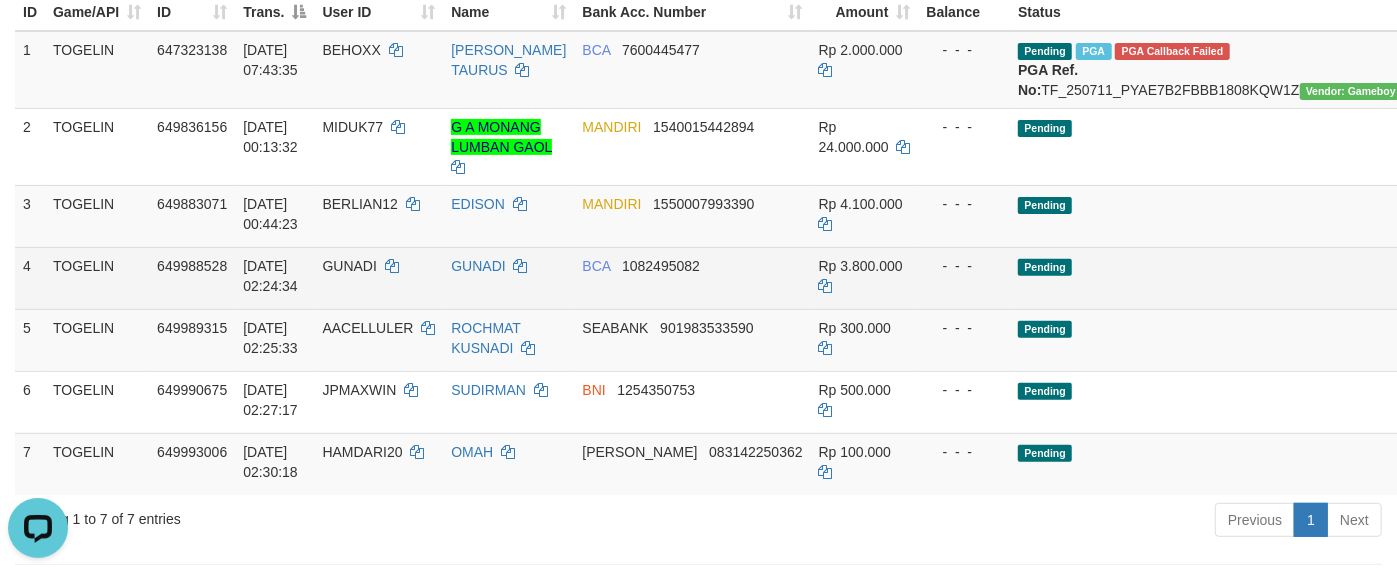 click on "Send PGA" at bounding box center [1508, 291] 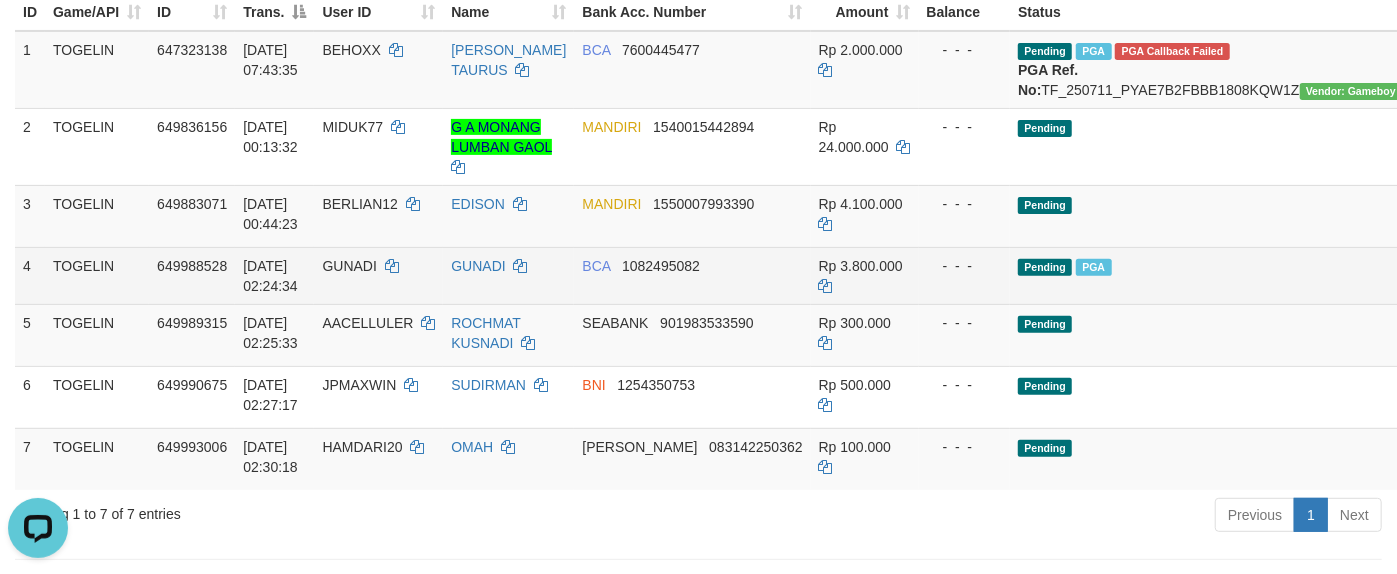 click on "Pending   PGA" at bounding box center [1210, 275] 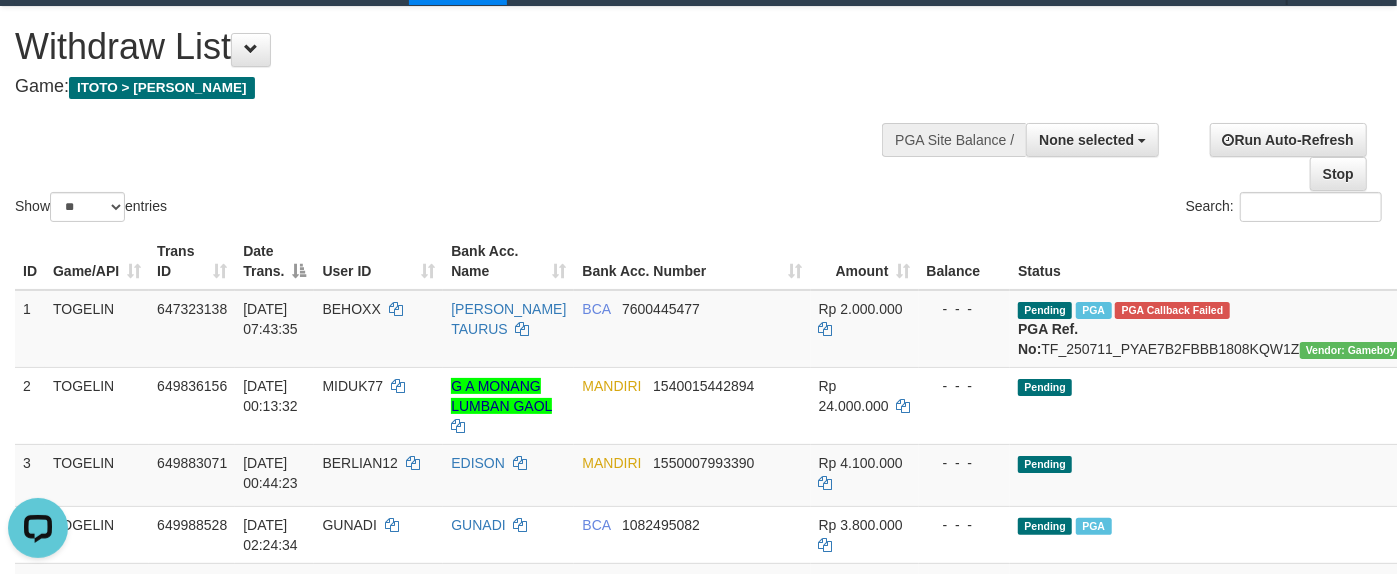 scroll, scrollTop: 0, scrollLeft: 0, axis: both 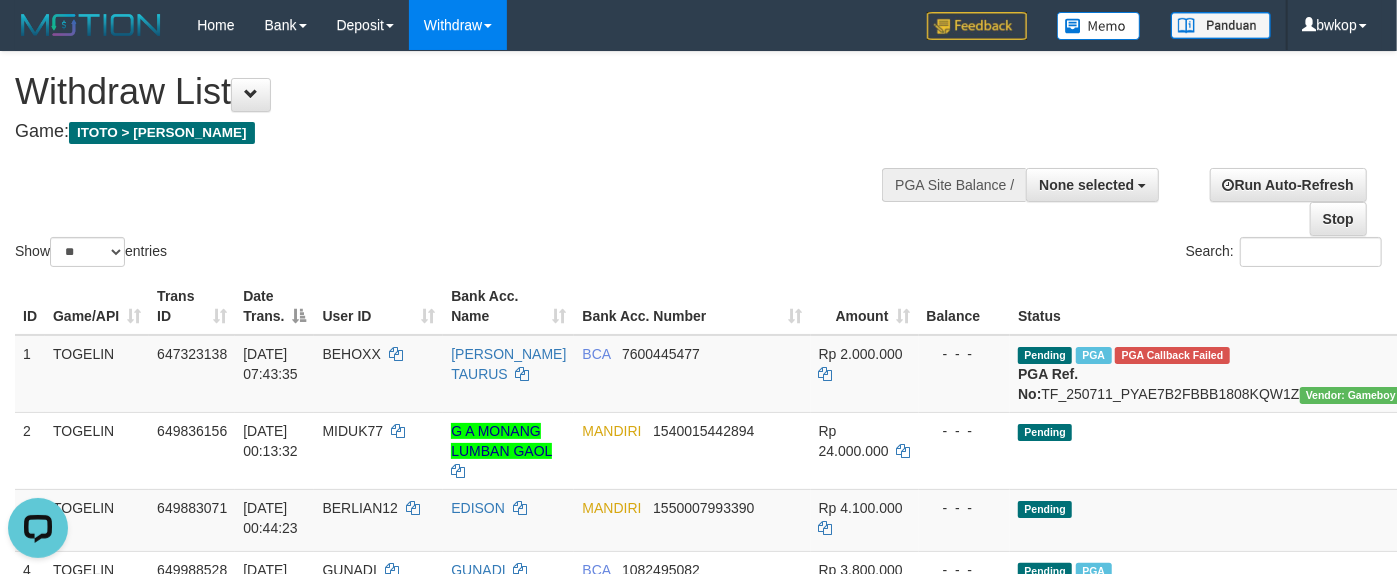 click on "Show  ** ** ** ***  entries Search:" at bounding box center [698, 161] 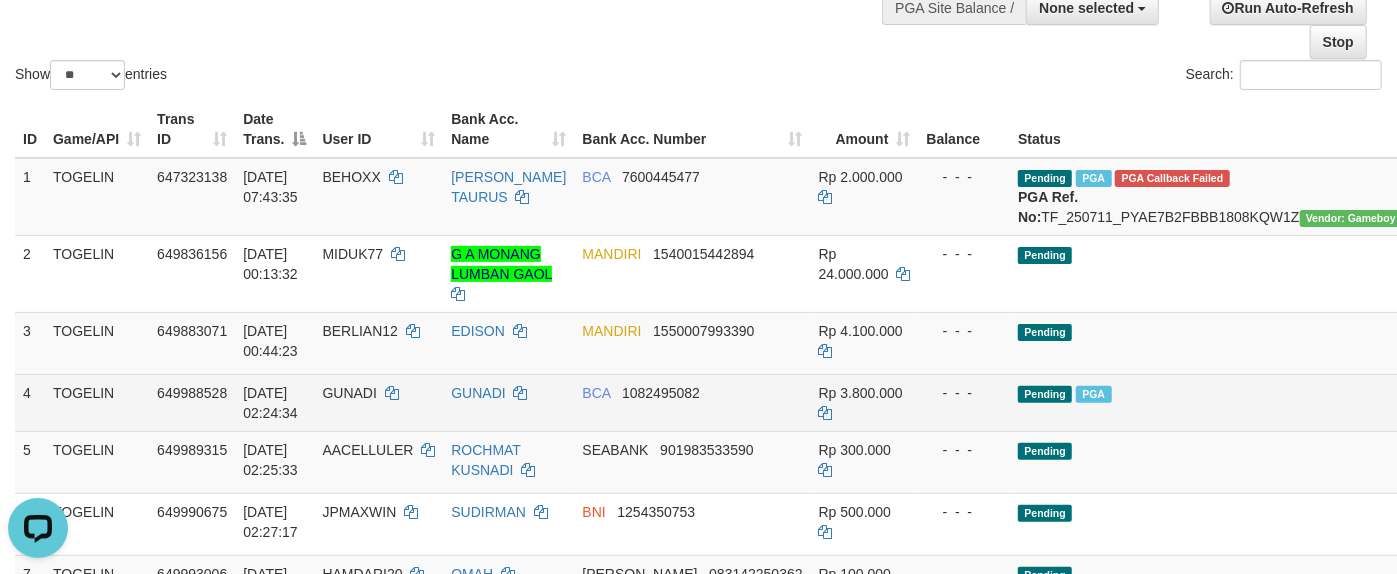 scroll, scrollTop: 0, scrollLeft: 0, axis: both 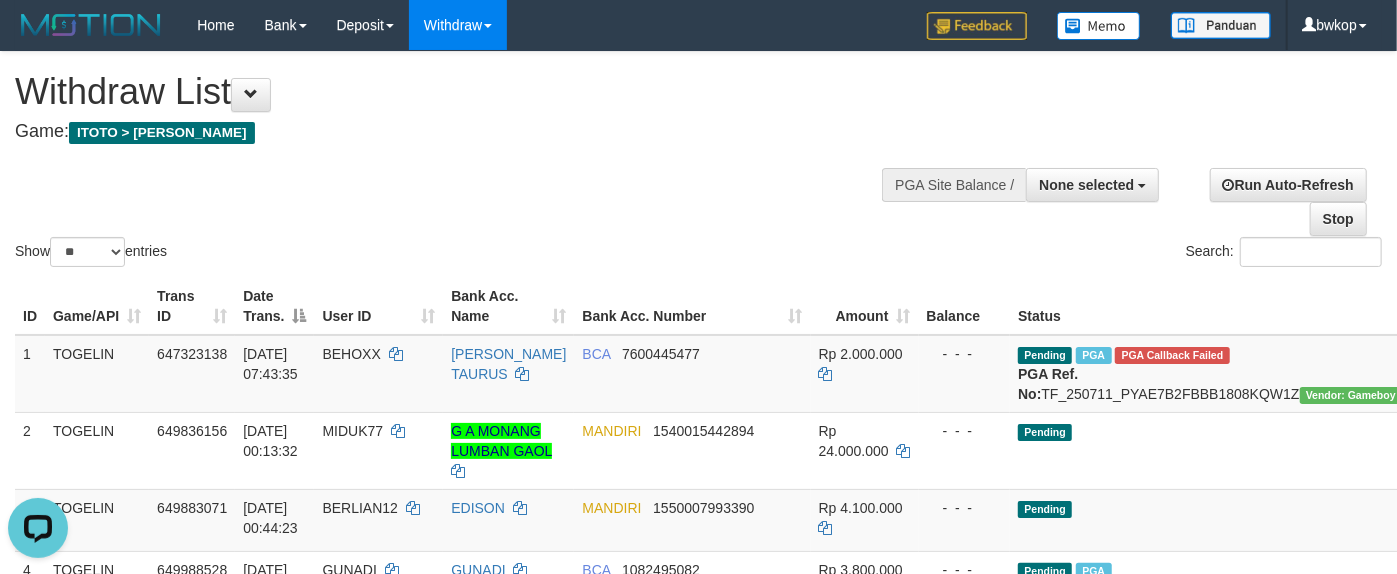 click on "**********" at bounding box center (470, 101) 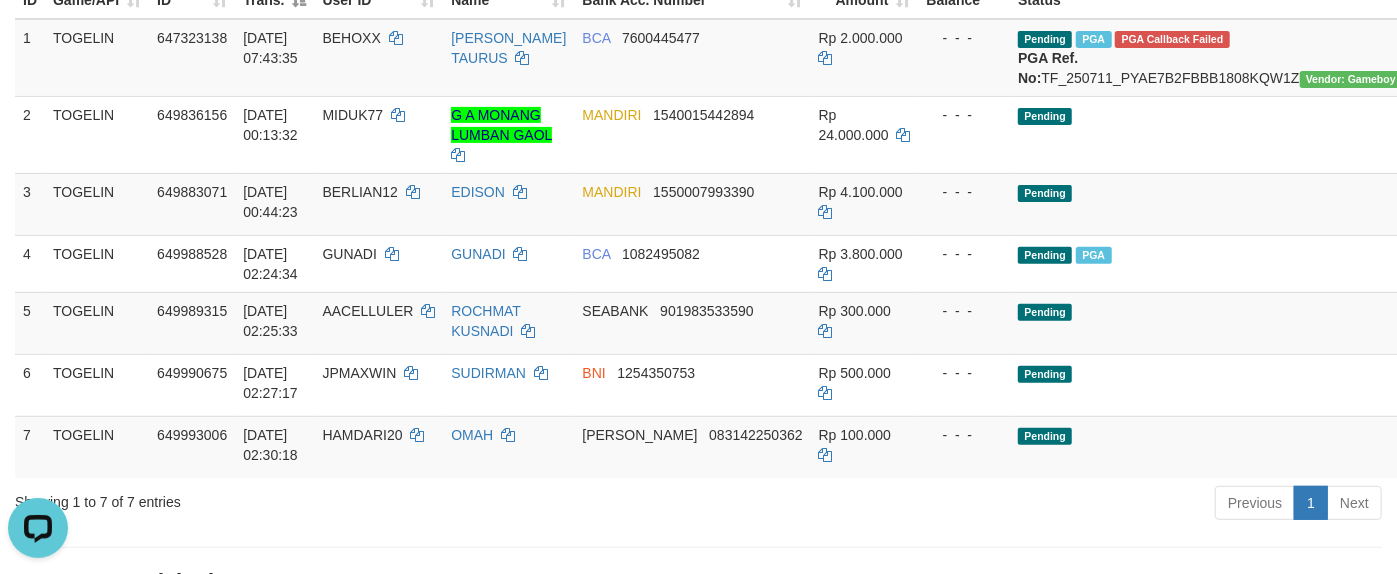scroll, scrollTop: 356, scrollLeft: 0, axis: vertical 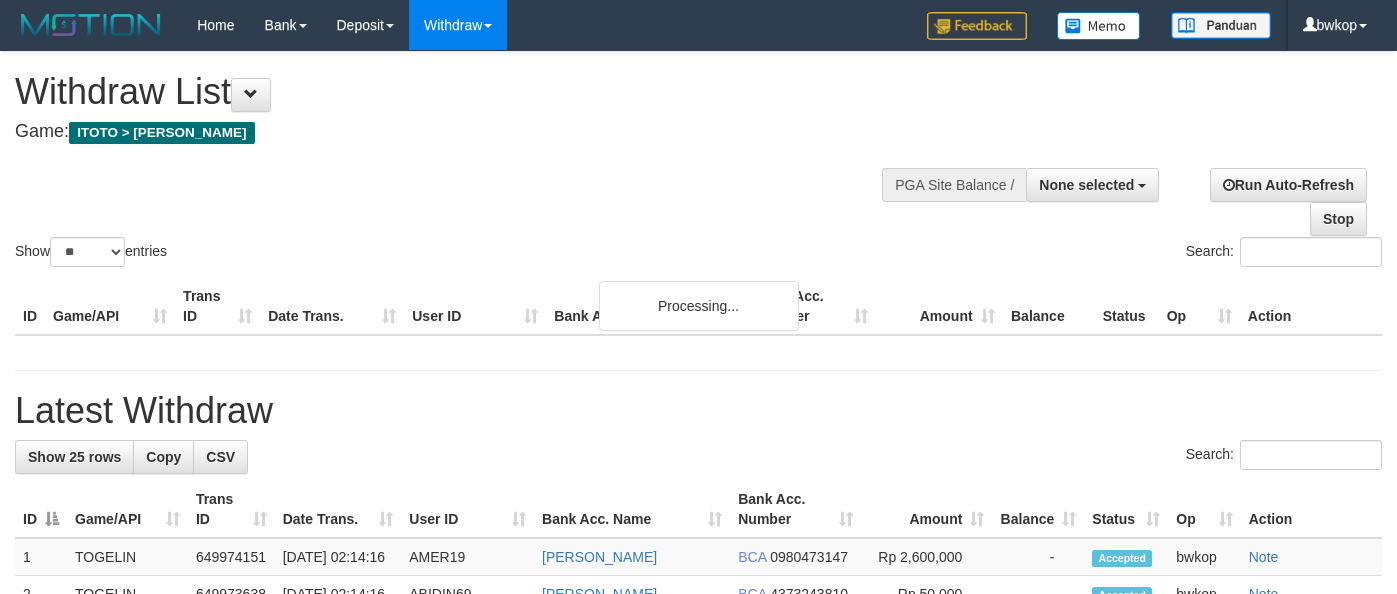 select 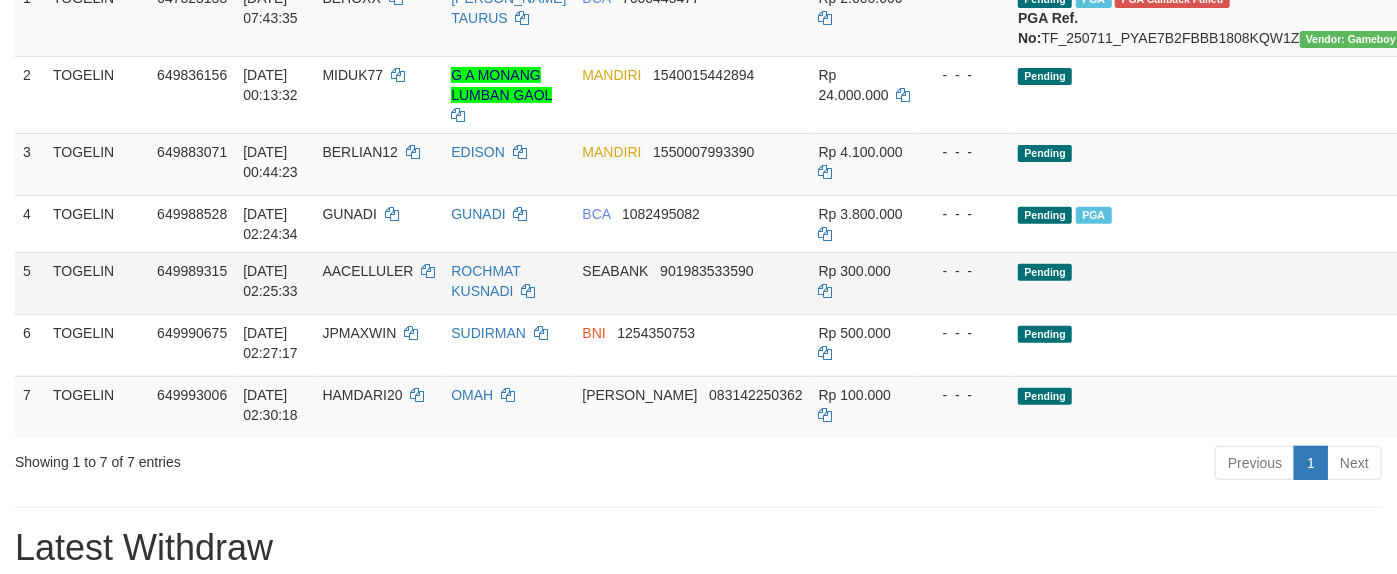 scroll, scrollTop: 178, scrollLeft: 0, axis: vertical 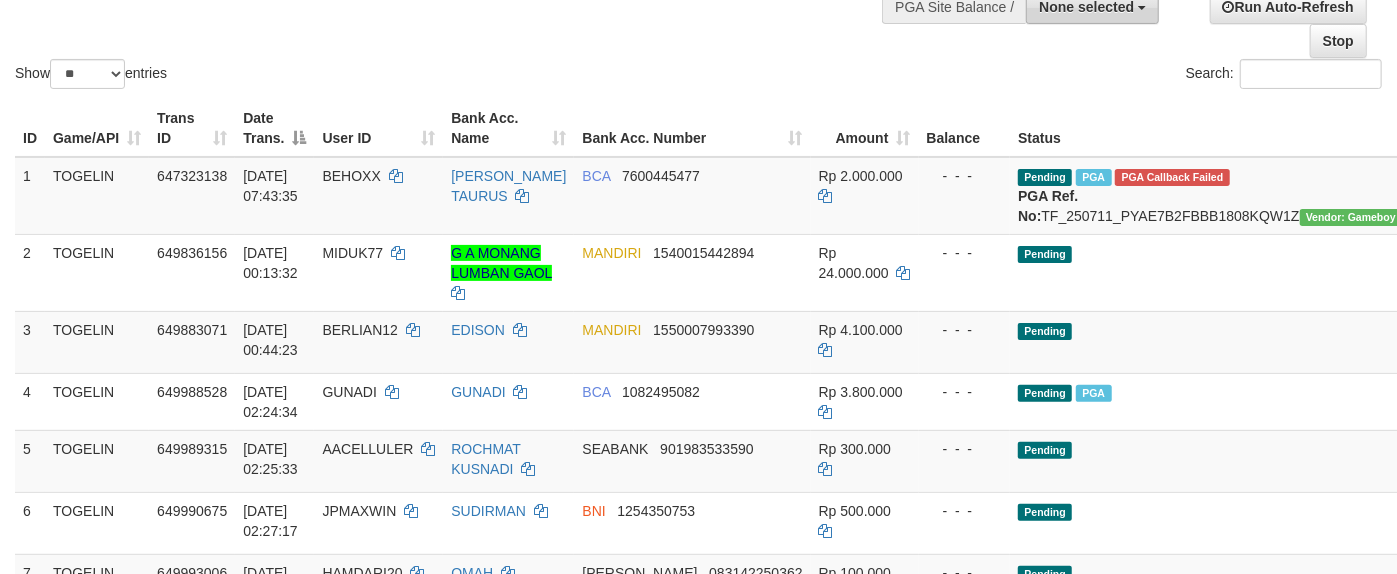 click on "None selected" at bounding box center [1092, 7] 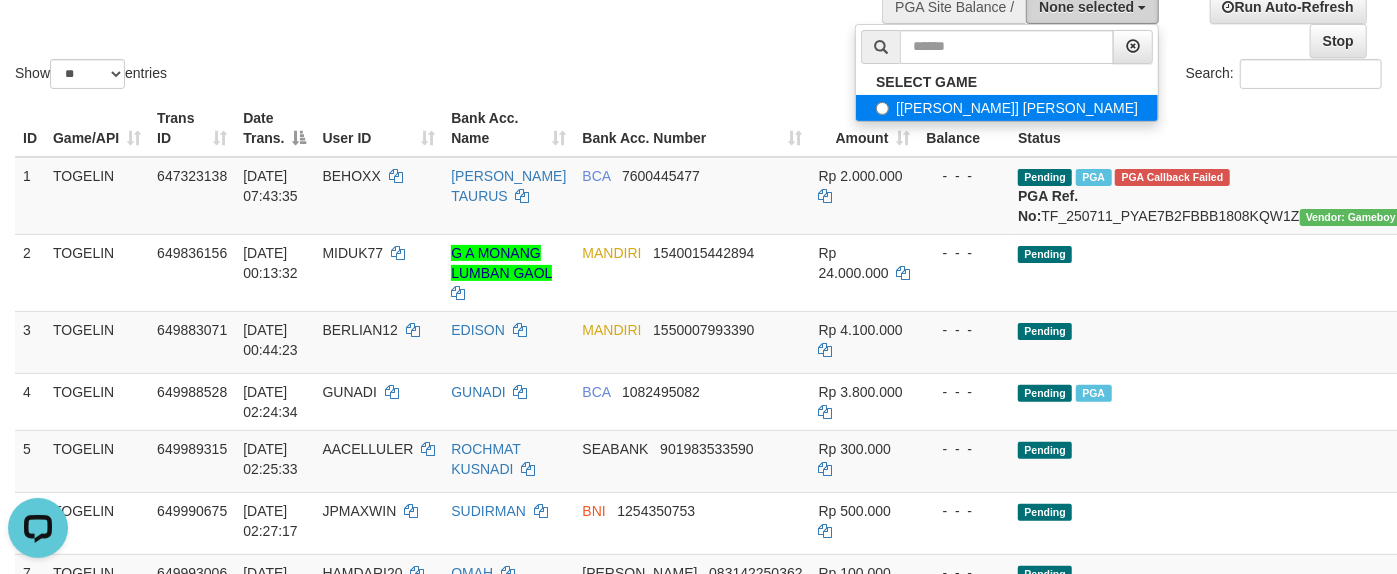 scroll, scrollTop: 0, scrollLeft: 0, axis: both 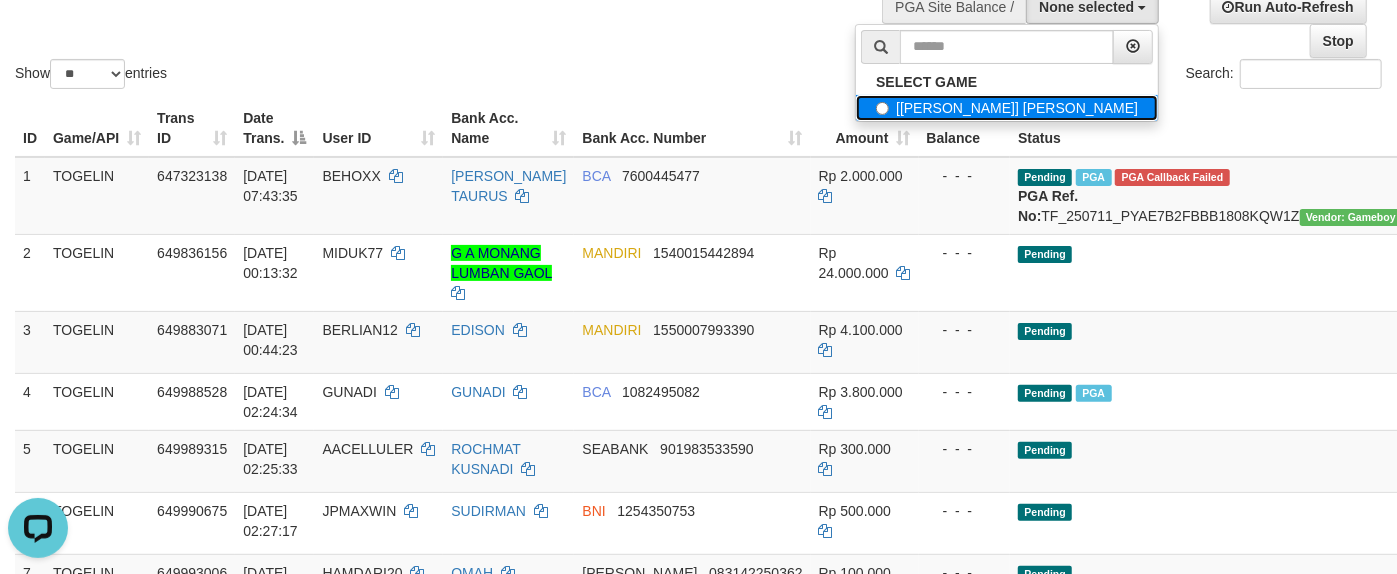 click on "[[PERSON_NAME]] [PERSON_NAME]" at bounding box center [1007, 108] 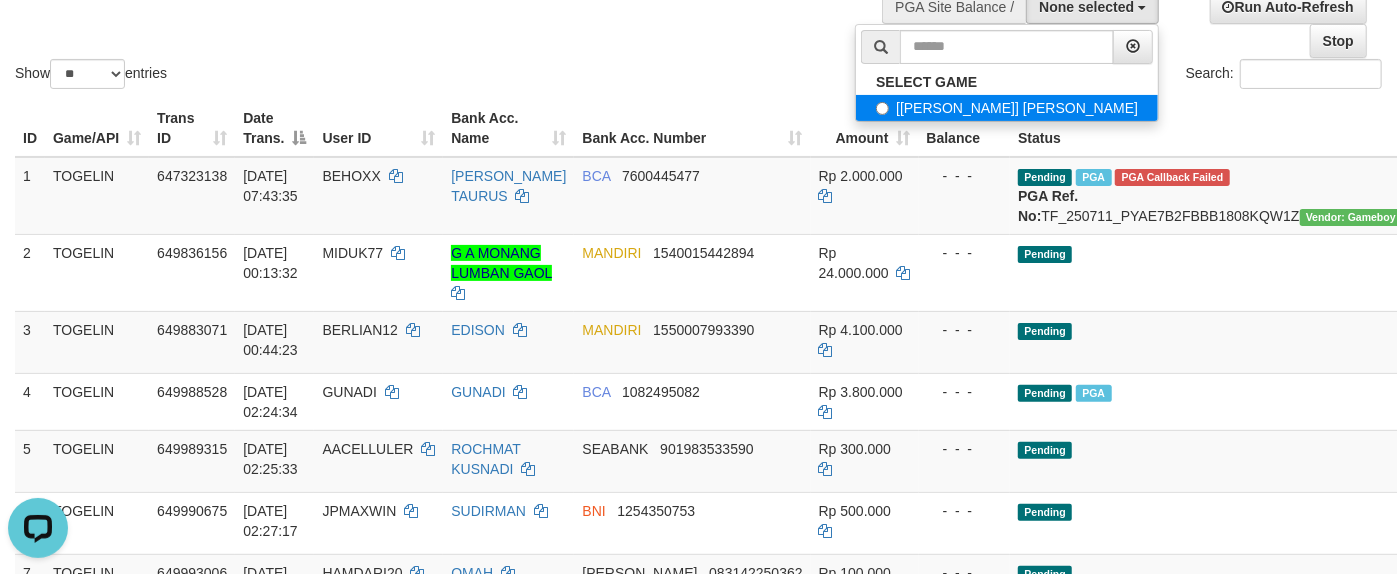select on "****" 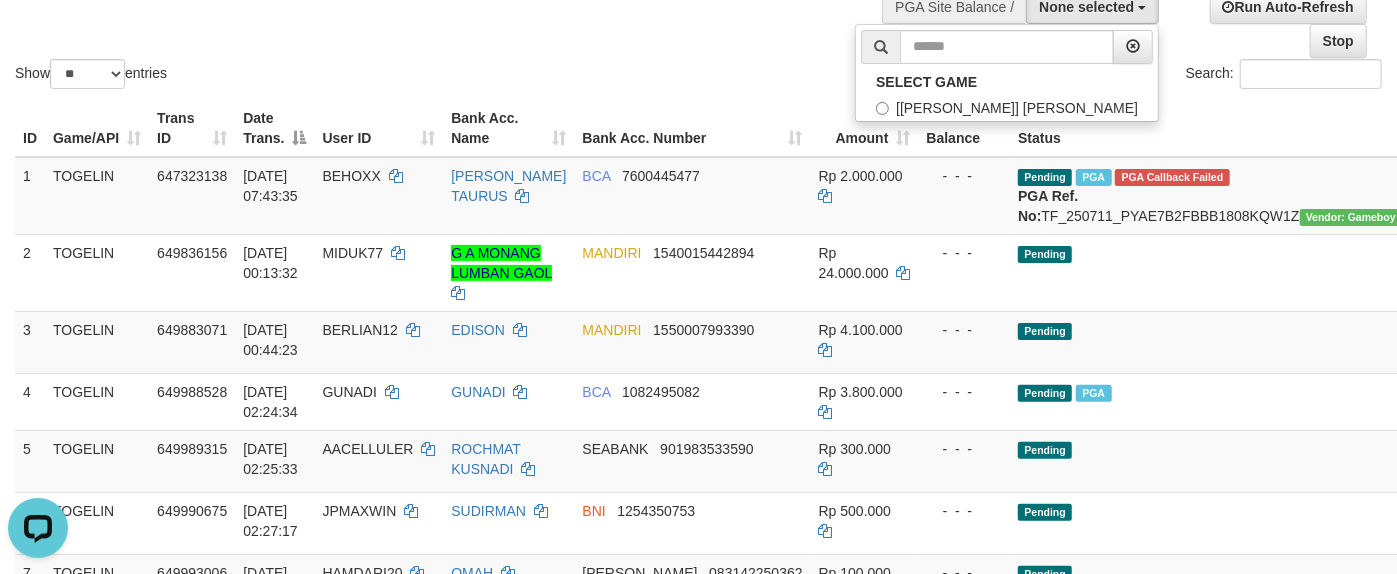 scroll, scrollTop: 17, scrollLeft: 0, axis: vertical 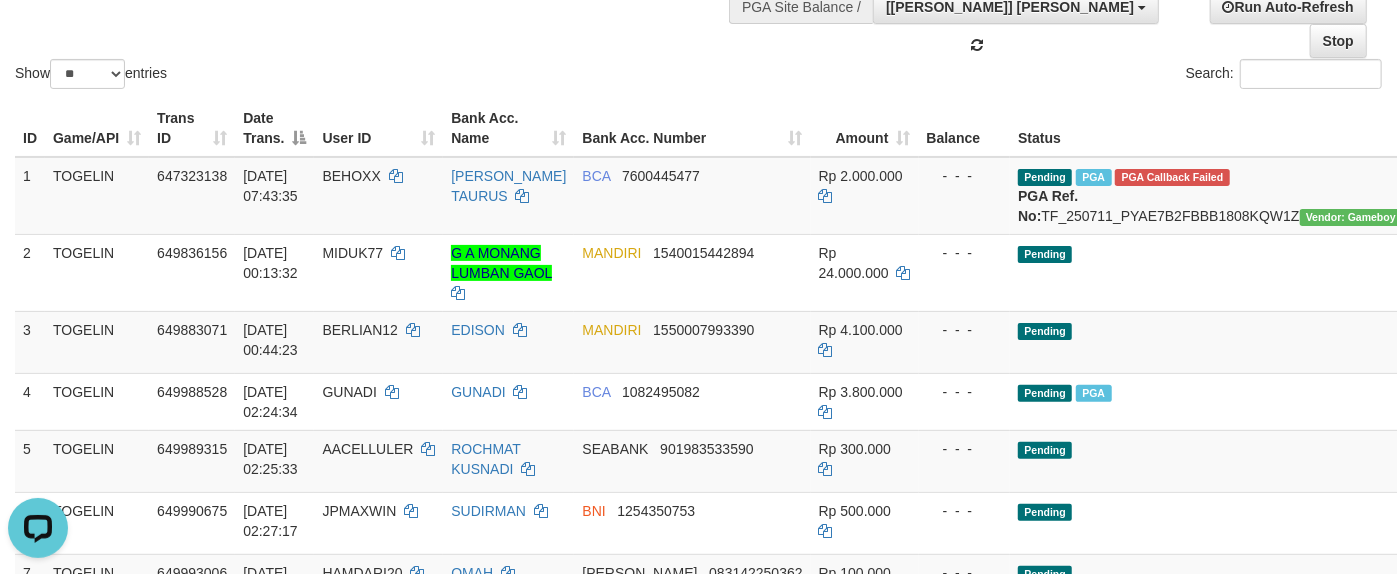 click on "Show  ** ** ** ***  entries Search:" at bounding box center (698, -17) 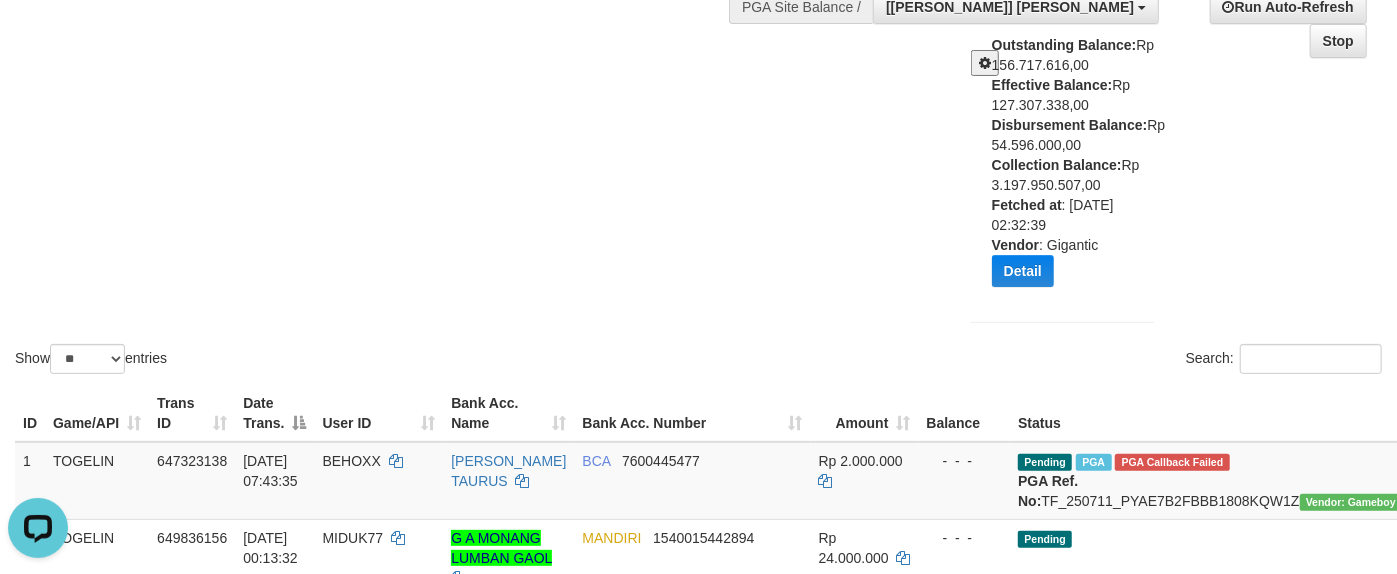 click on "Show  ** ** ** ***  entries Search:" at bounding box center (698, 126) 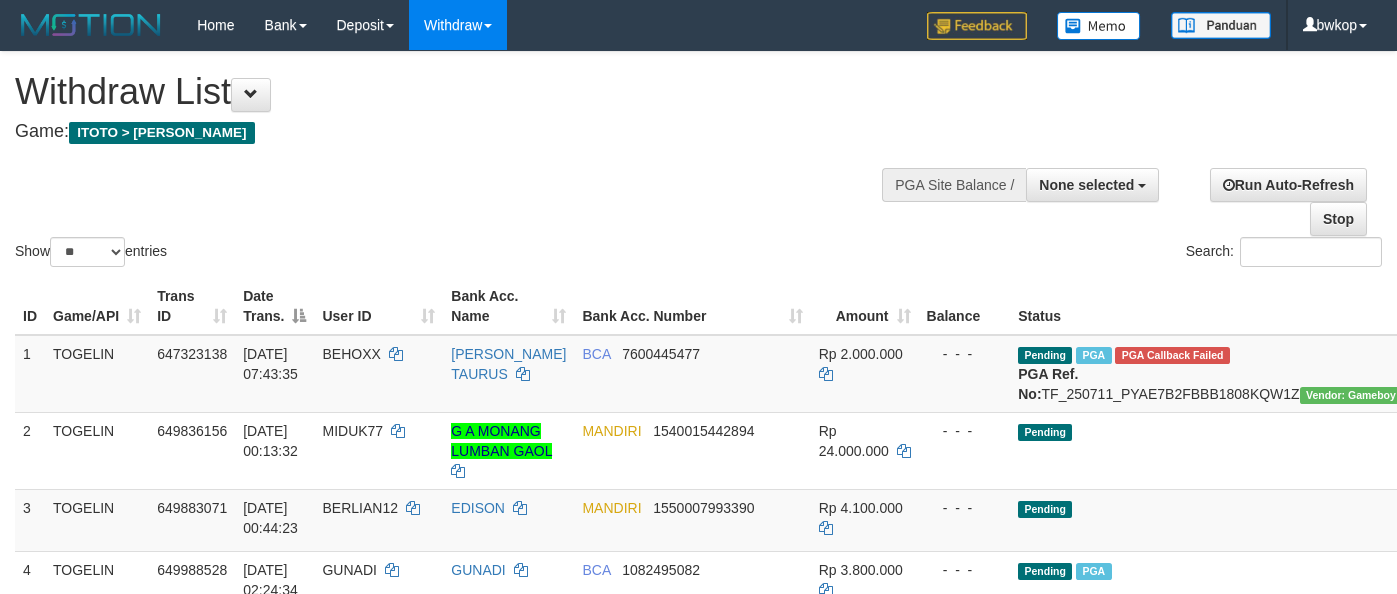 select 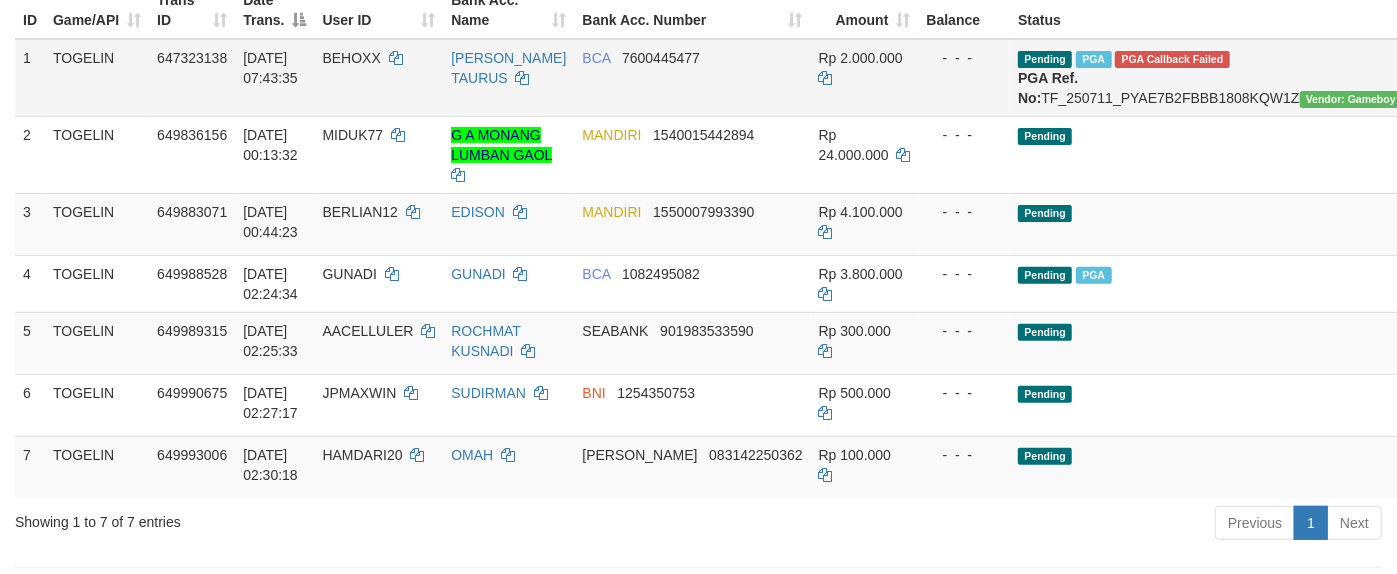 scroll, scrollTop: 356, scrollLeft: 0, axis: vertical 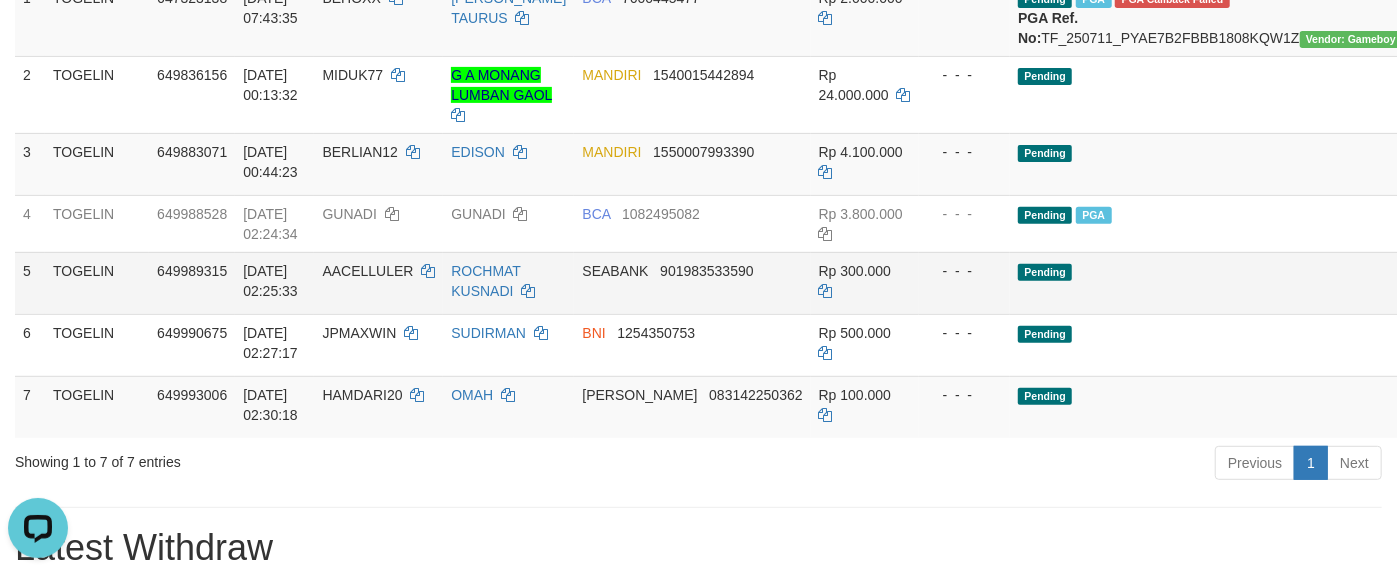 click on "Pending" at bounding box center (1210, 283) 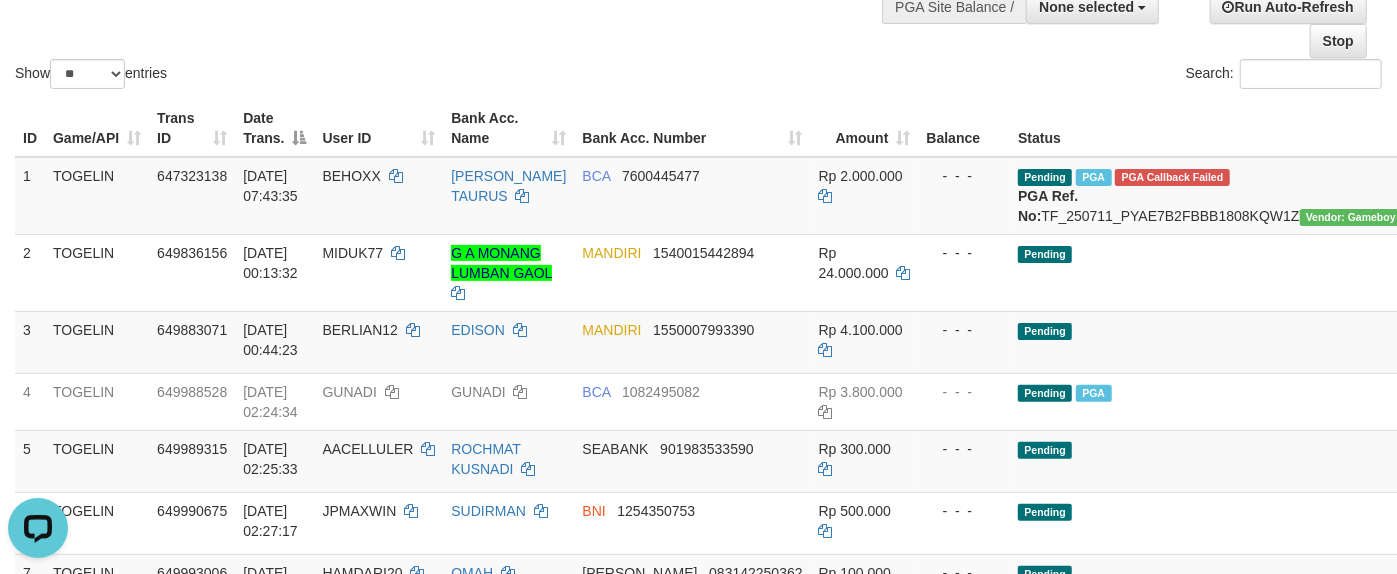 drag, startPoint x: 574, startPoint y: 41, endPoint x: 572, endPoint y: 28, distance: 13.152946 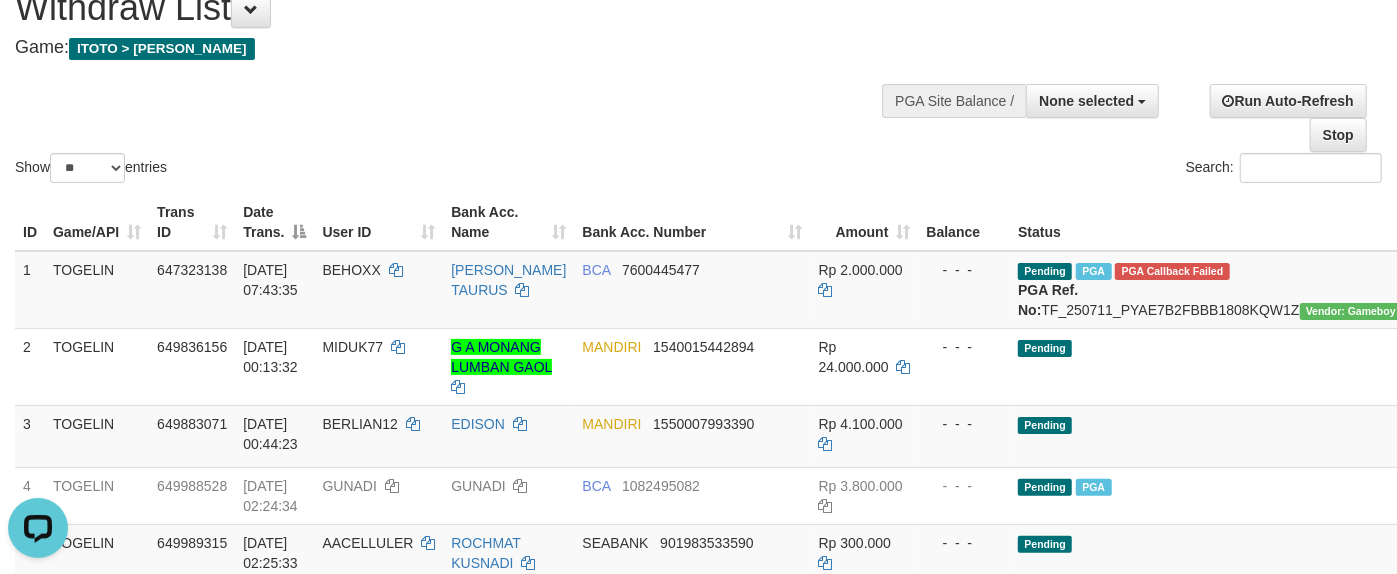 scroll, scrollTop: 0, scrollLeft: 0, axis: both 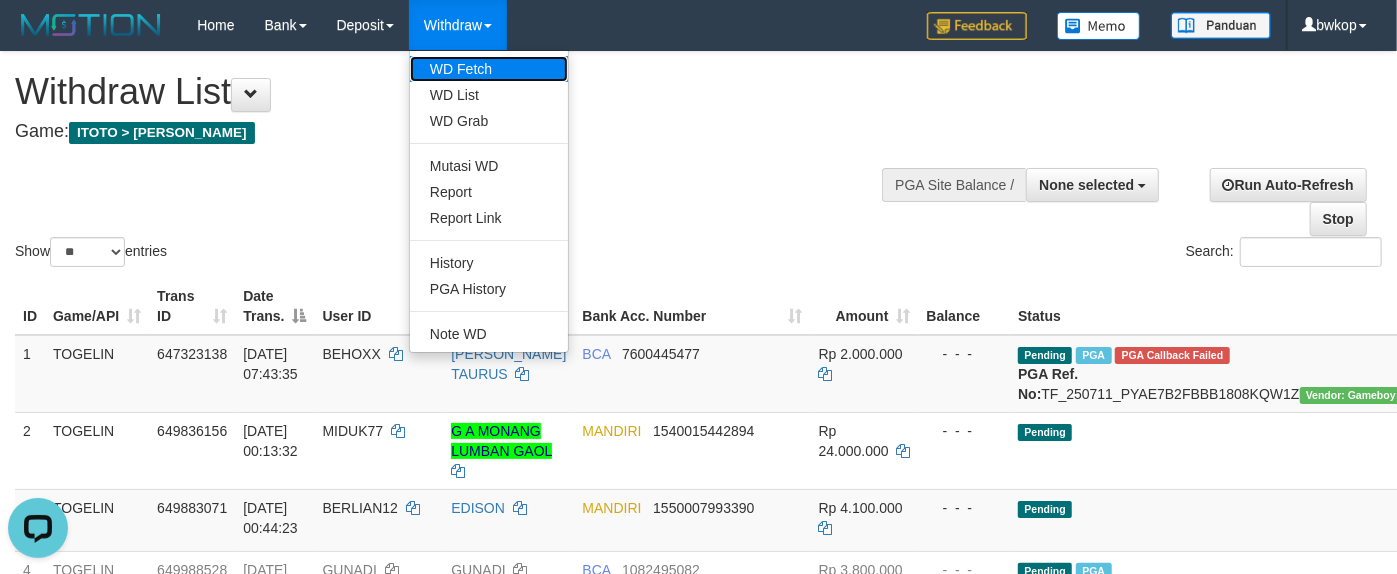 click on "WD Fetch" at bounding box center (489, 69) 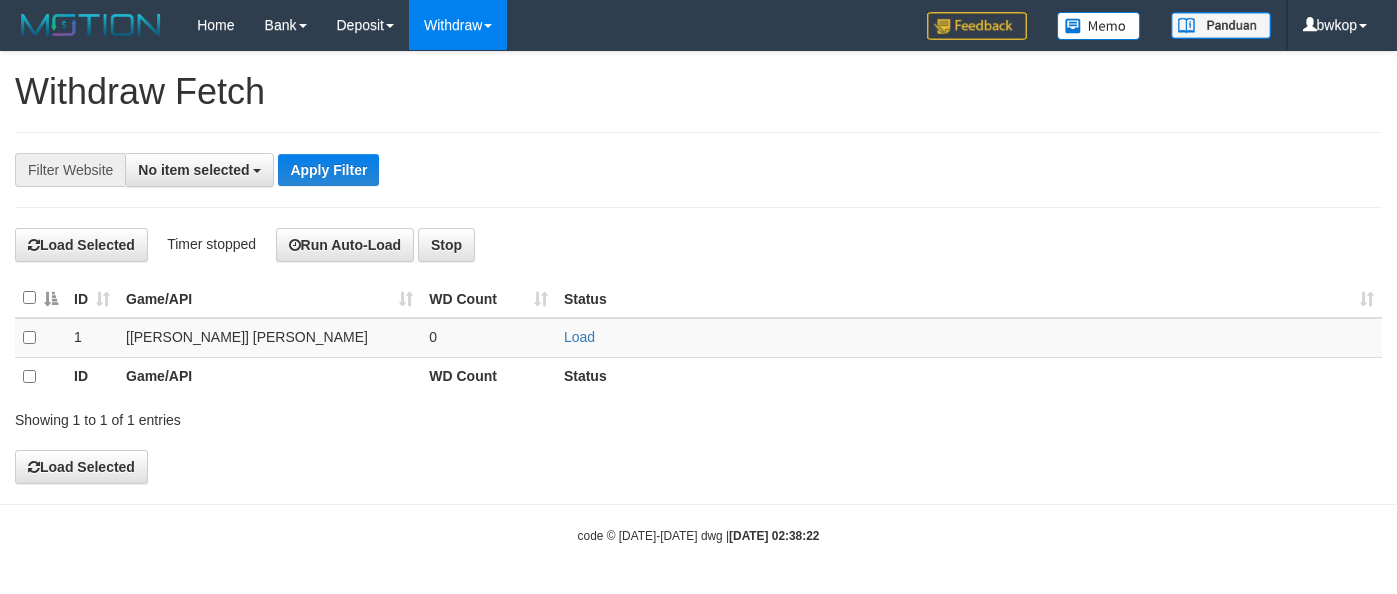 select 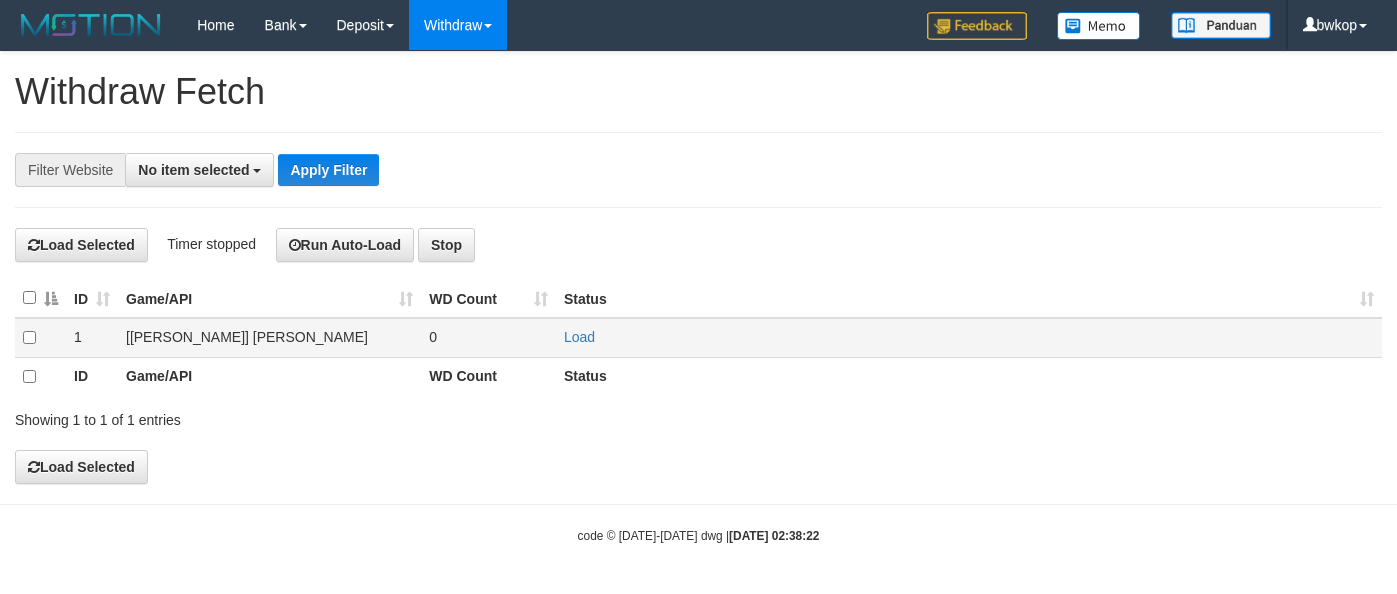 scroll, scrollTop: 0, scrollLeft: 0, axis: both 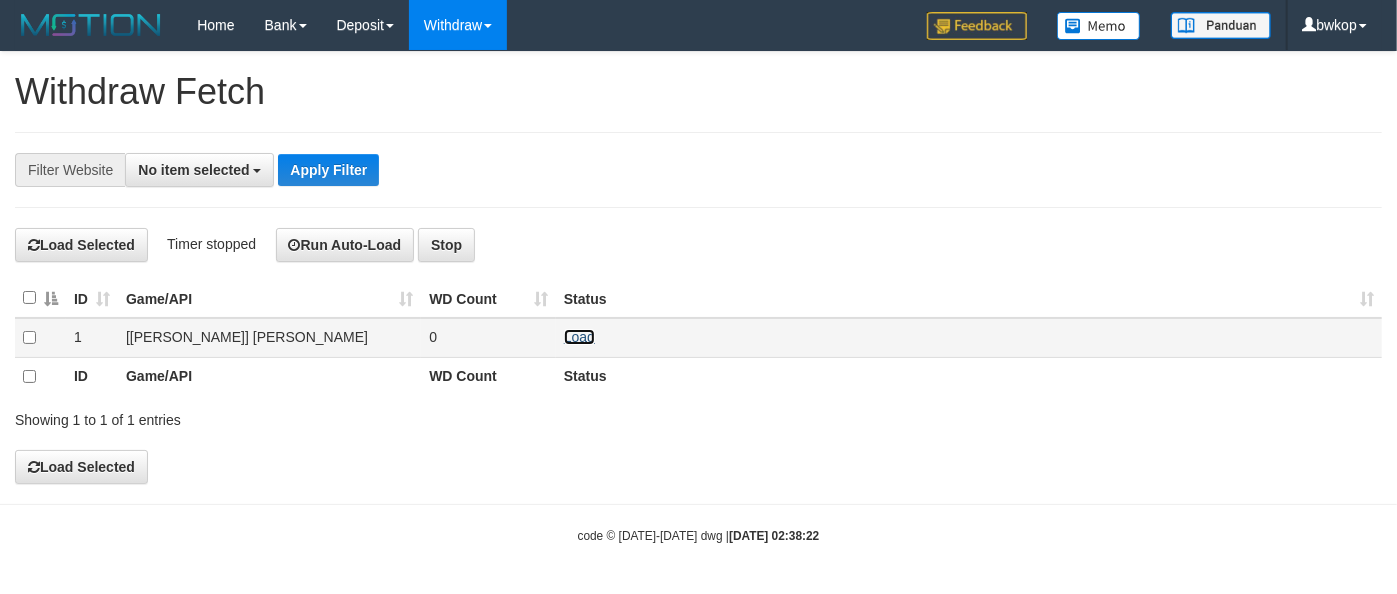 click on "Load" at bounding box center (579, 337) 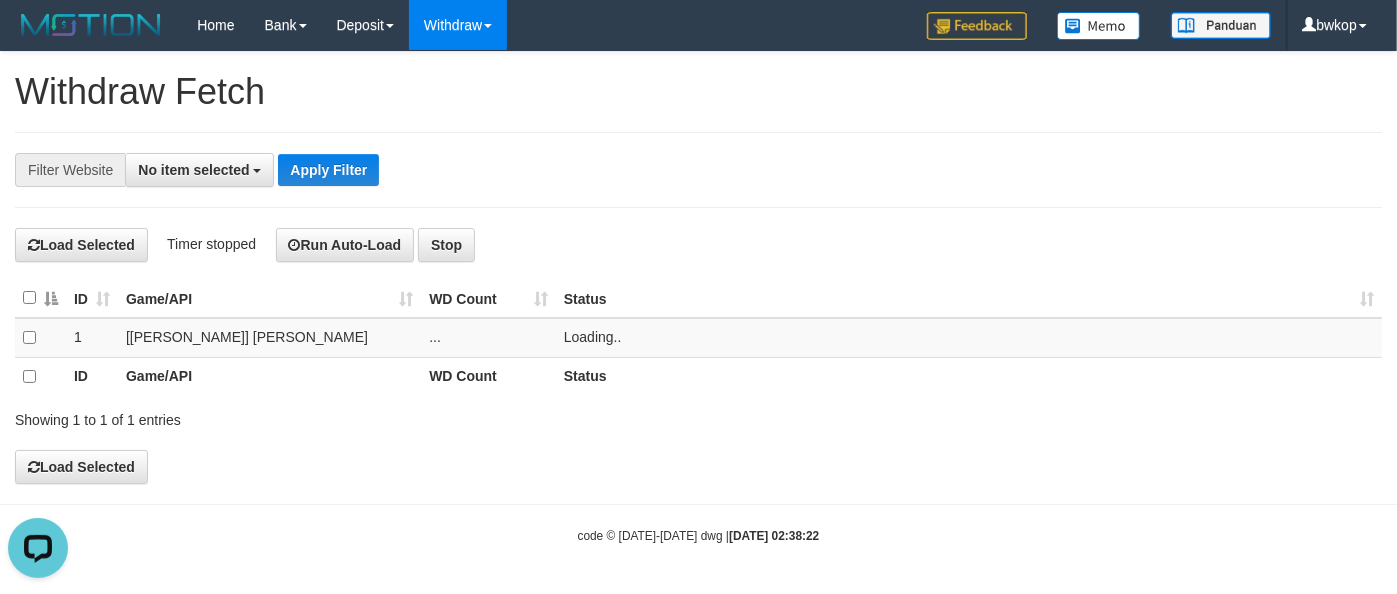 scroll, scrollTop: 0, scrollLeft: 0, axis: both 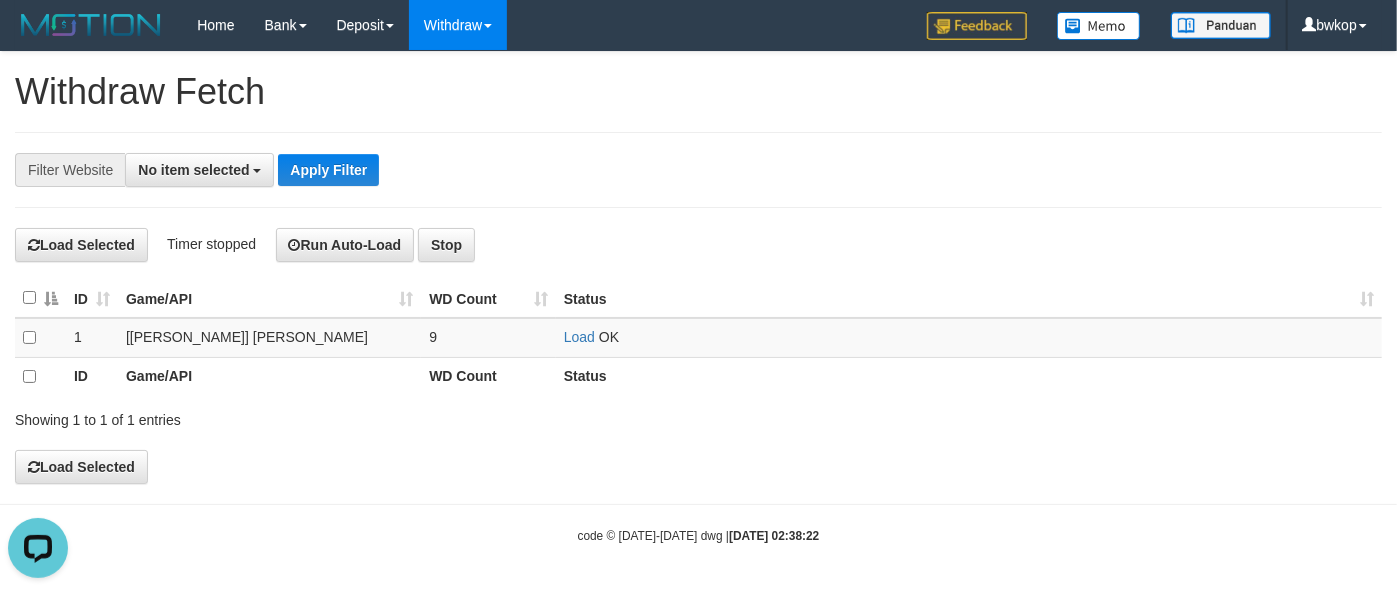 drag, startPoint x: 577, startPoint y: 172, endPoint x: 485, endPoint y: 82, distance: 128.7012 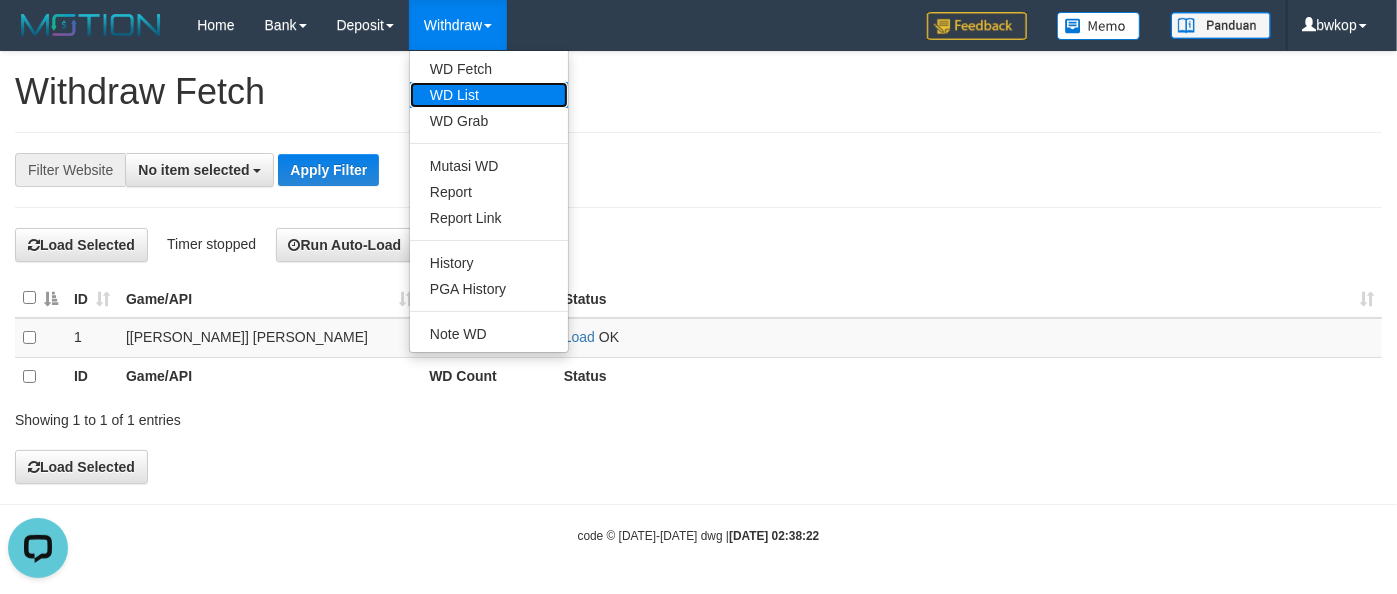 click on "WD List" at bounding box center (489, 95) 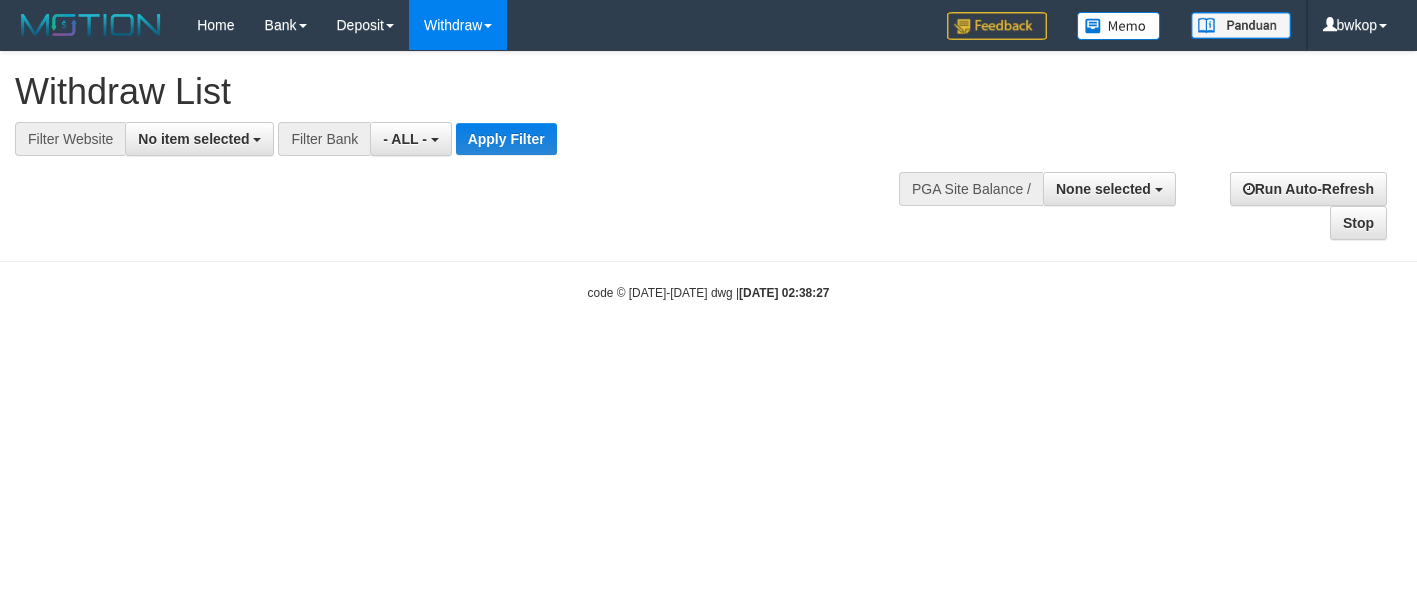 select 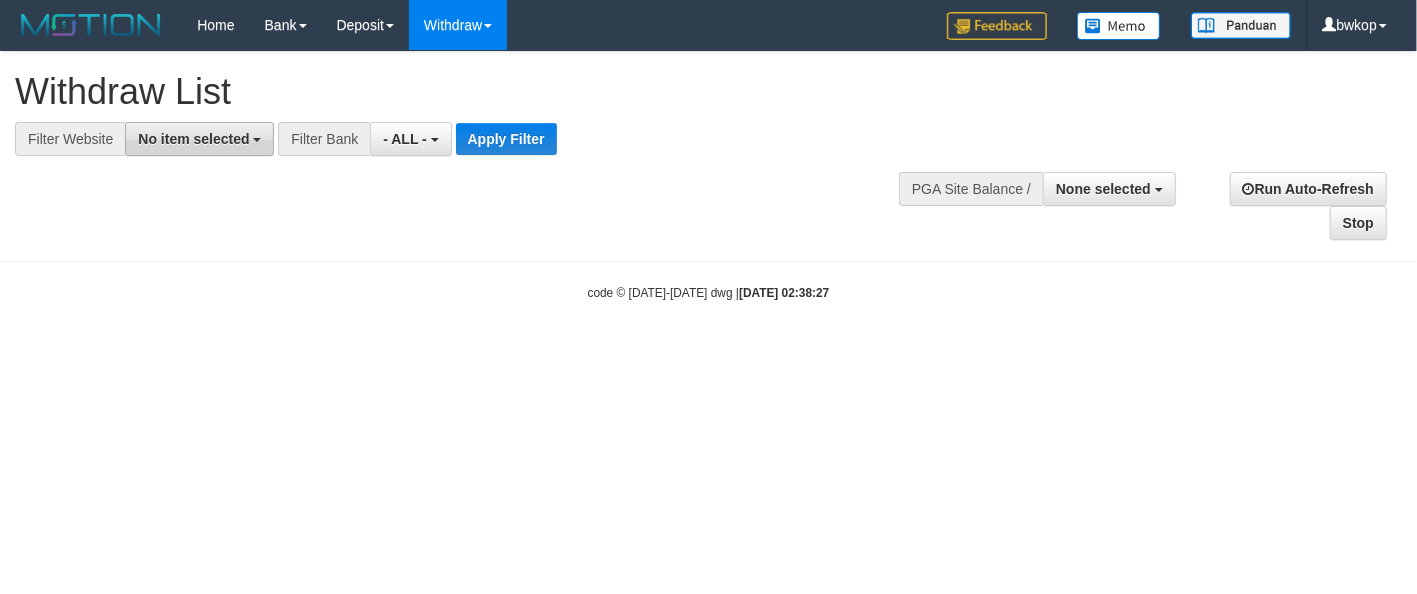 click on "No item selected" at bounding box center [193, 139] 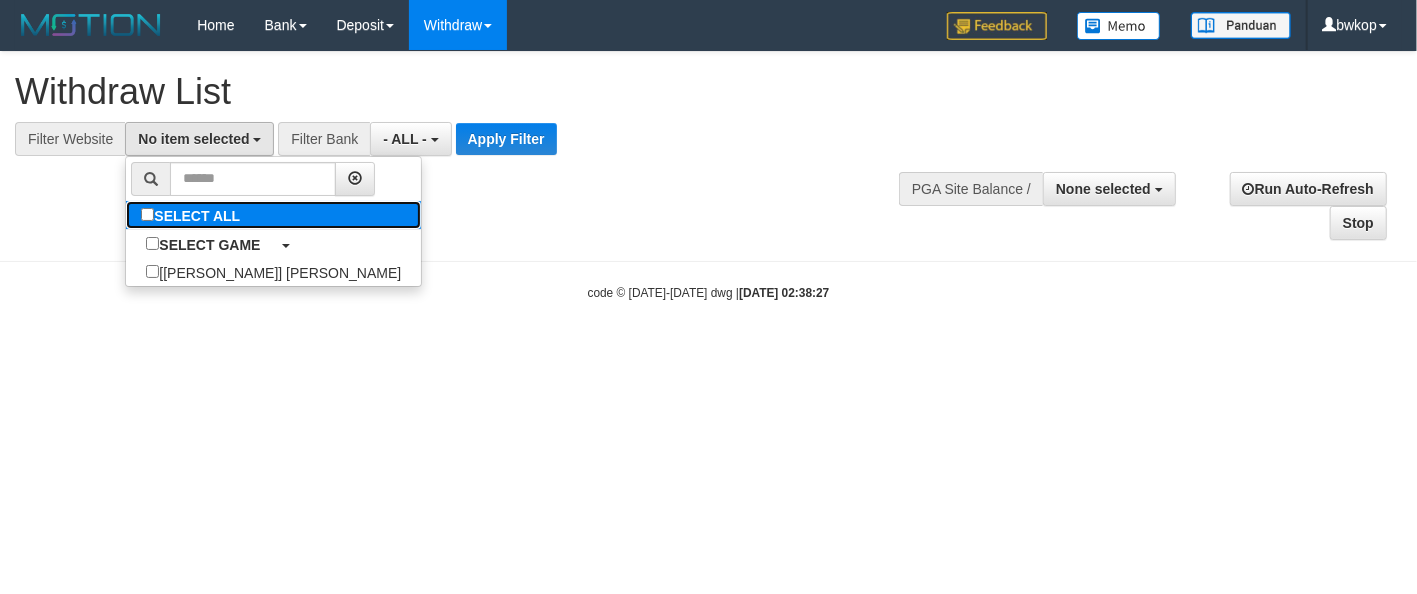 click on "SELECT ALL" at bounding box center [193, 215] 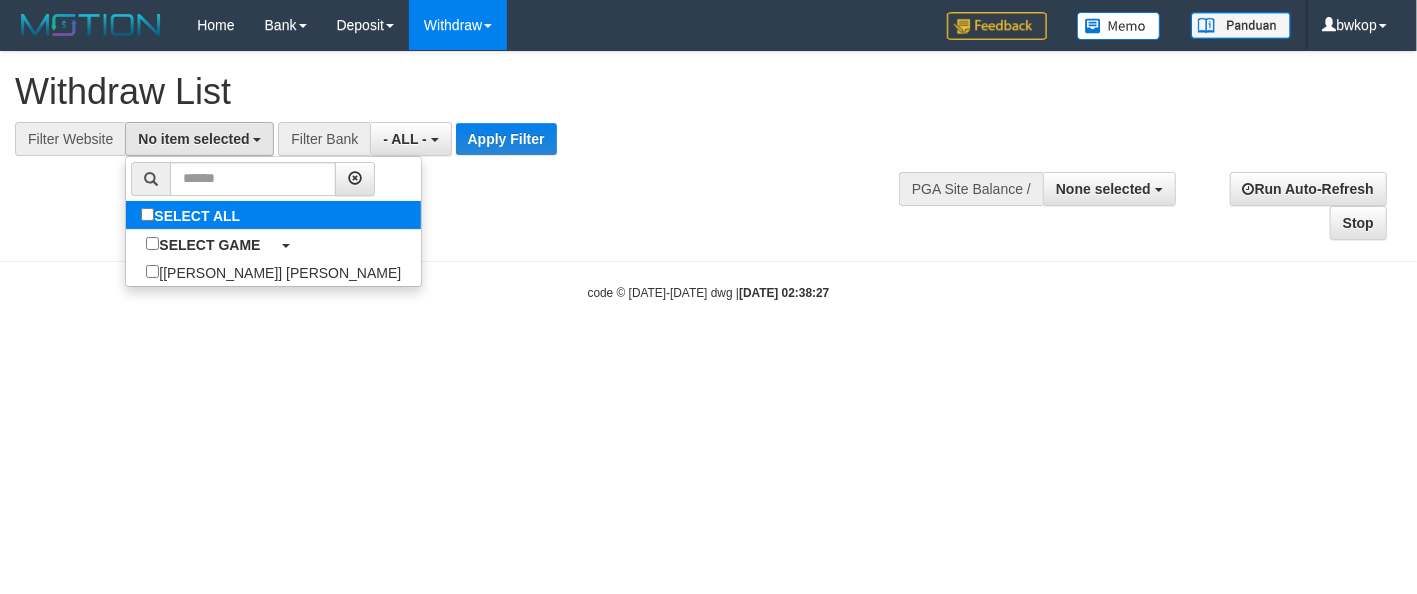 select on "****" 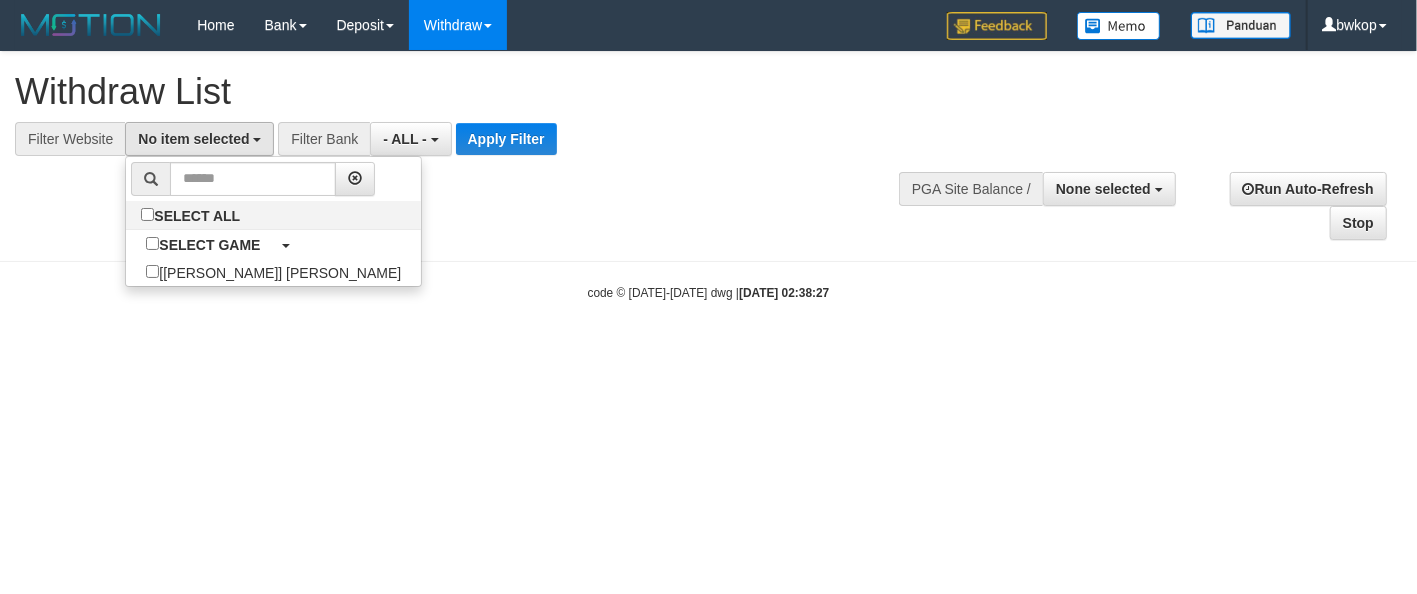 scroll, scrollTop: 17, scrollLeft: 0, axis: vertical 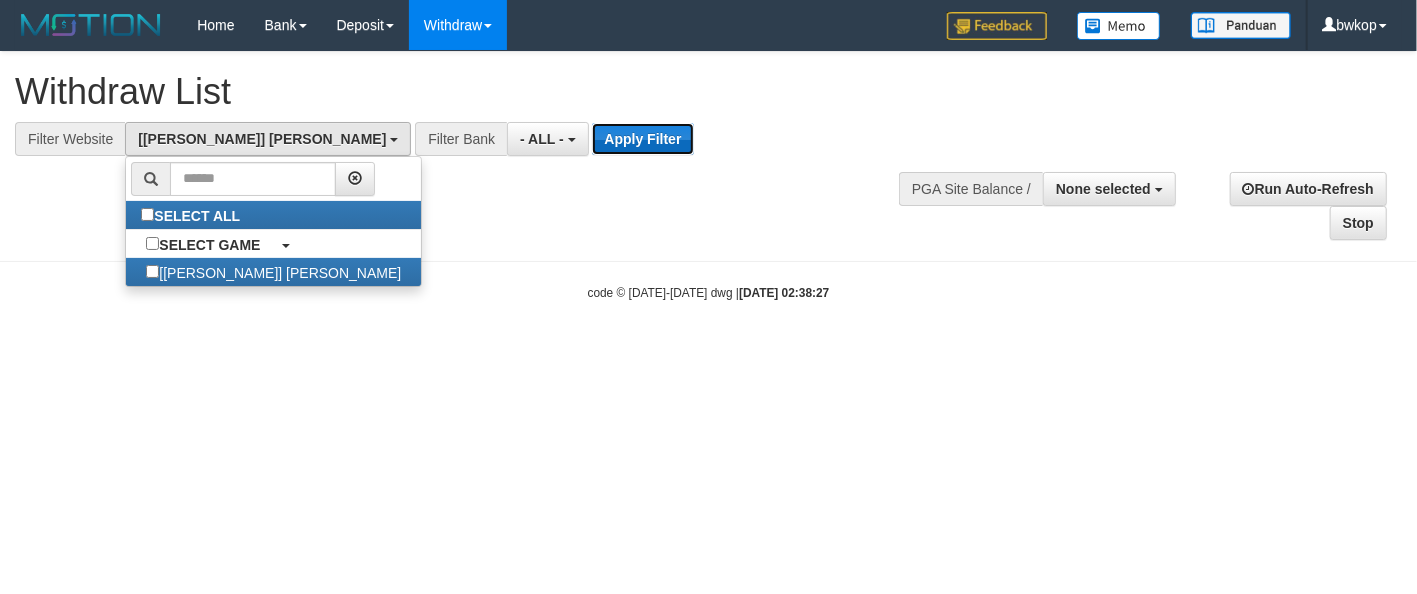 click on "Apply Filter" at bounding box center [642, 139] 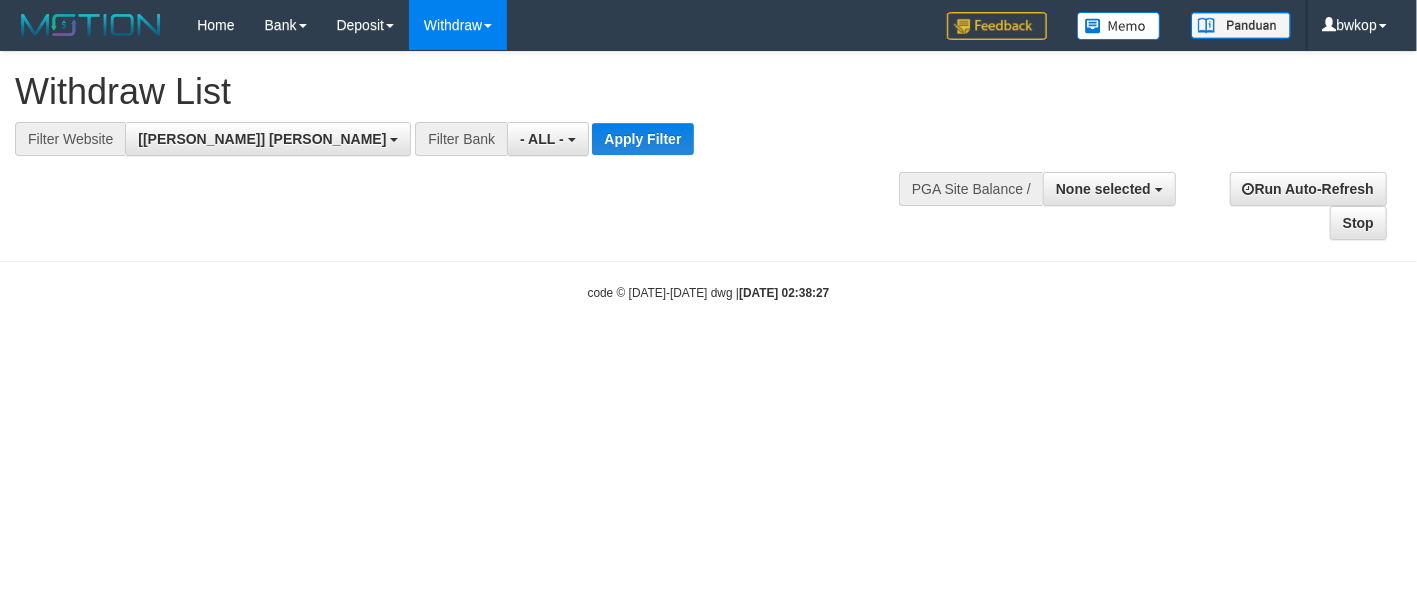 click on "**********" at bounding box center [391, 139] 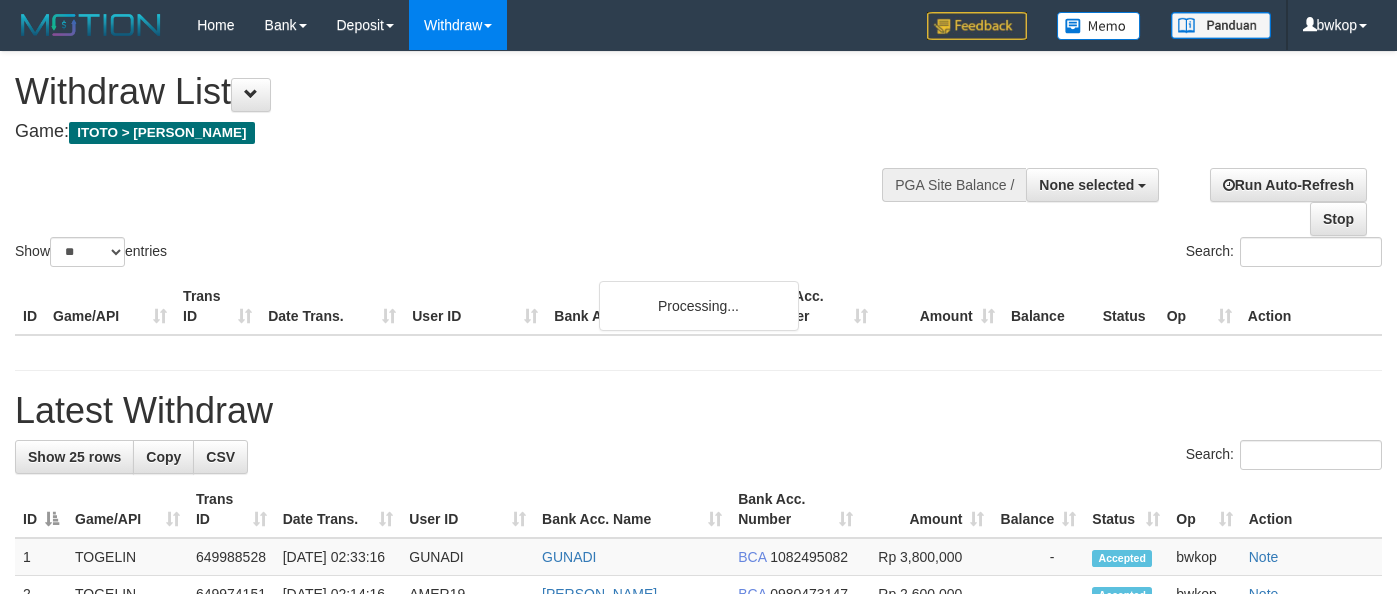 select 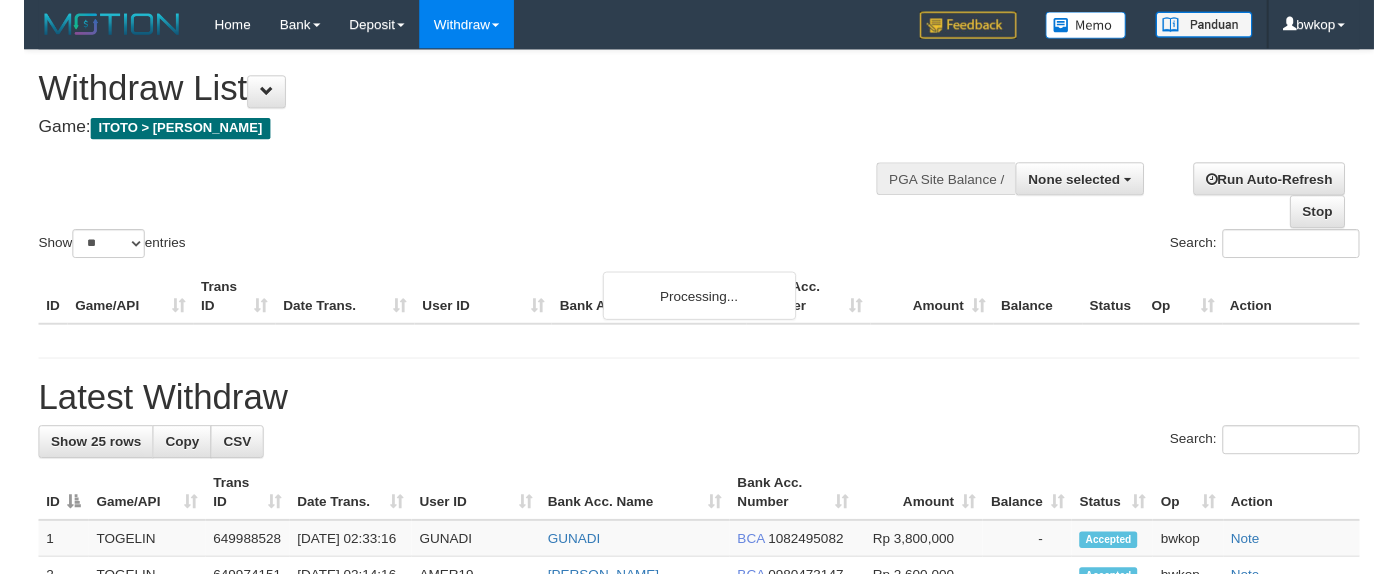scroll, scrollTop: 490, scrollLeft: 0, axis: vertical 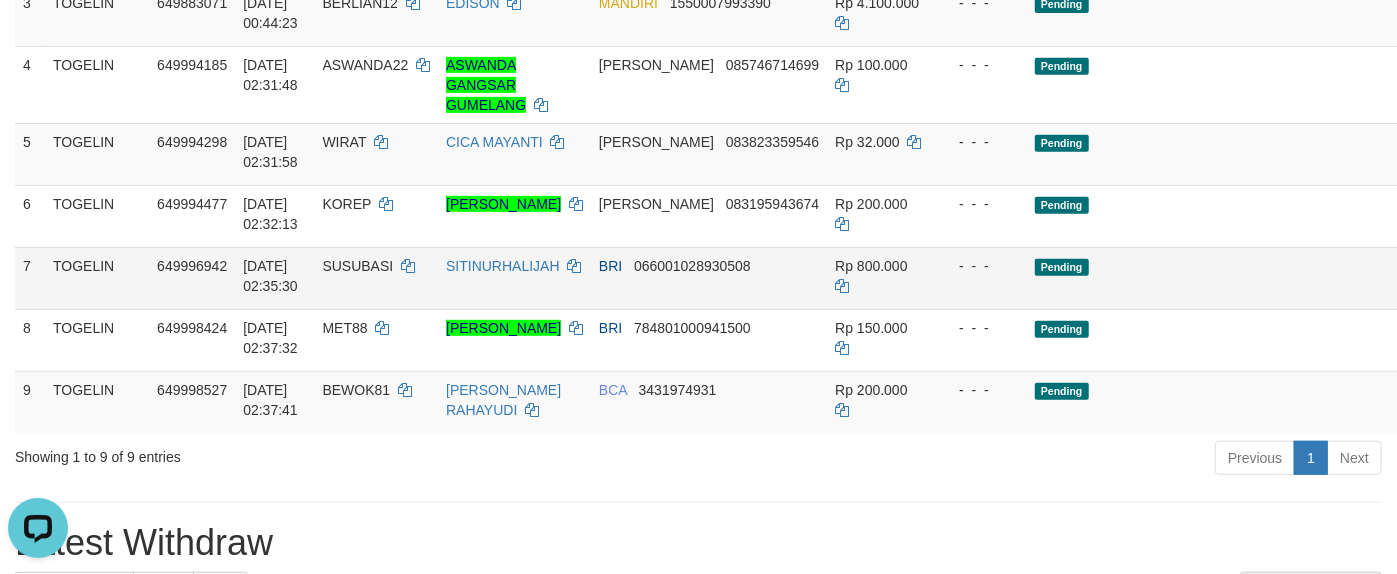 click on "Send PGA" at bounding box center [1524, 291] 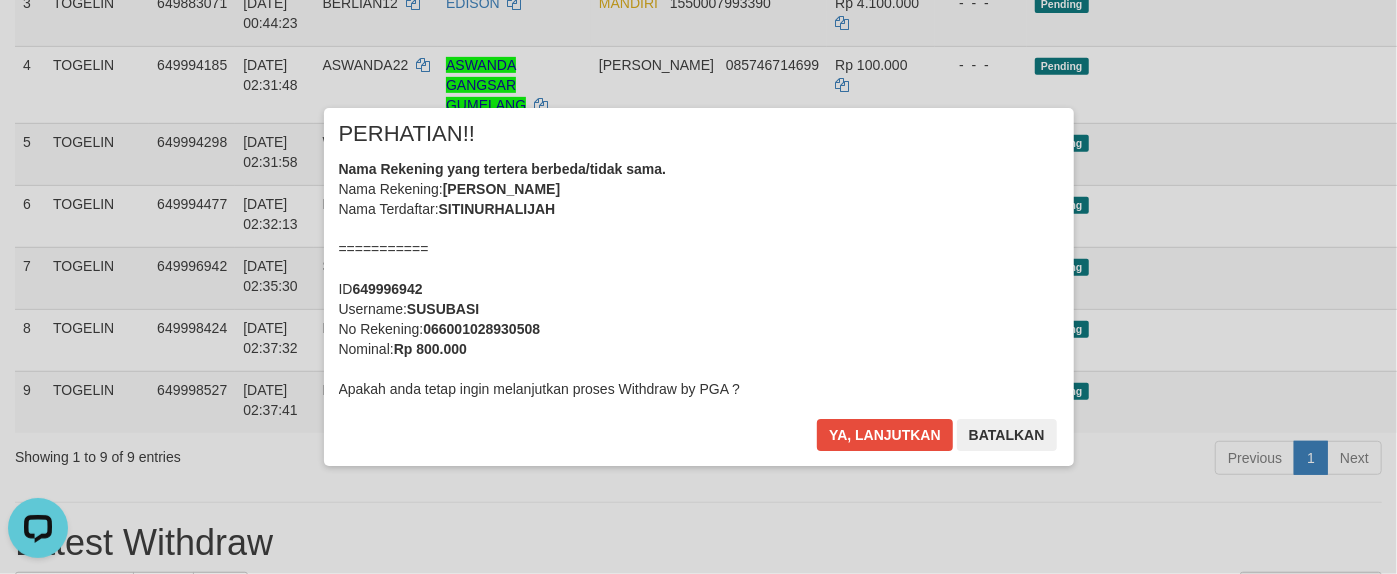 click on "Nama Rekening yang tertera berbeda/tidak sama. Nama Rekening:  SITI NURHALIJAH Nama Terdaftar:  SITINURHALIJAH =========== ID  649996942 Username:  SUSUBASI No Rekening:  066001028930508 Nominal:  Rp 800.000 Apakah anda tetap ingin melanjutkan proses Withdraw by PGA ?" at bounding box center [699, 279] 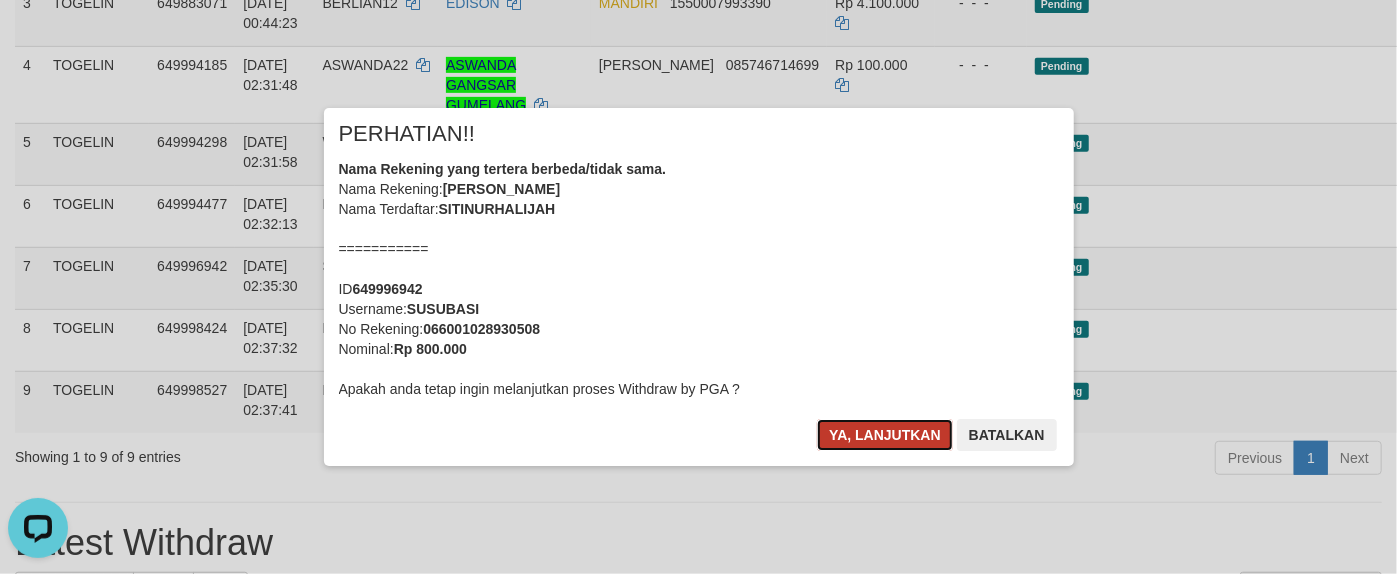 click on "Ya, lanjutkan" at bounding box center [885, 435] 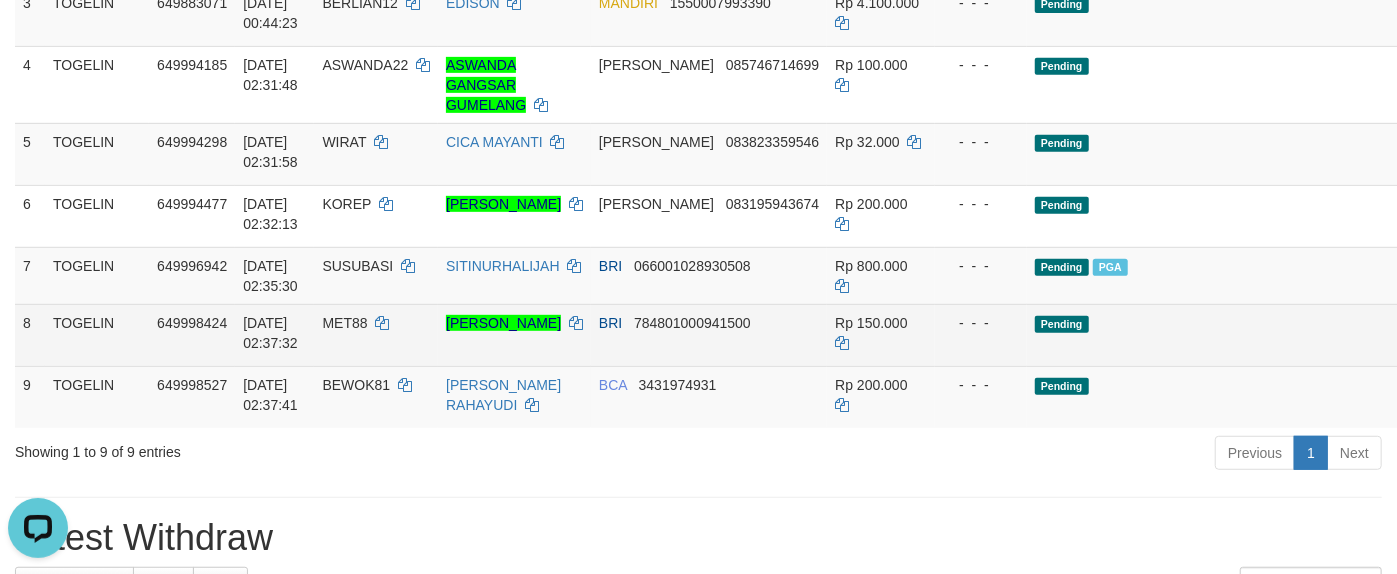 click on "Send PGA" at bounding box center (1524, 348) 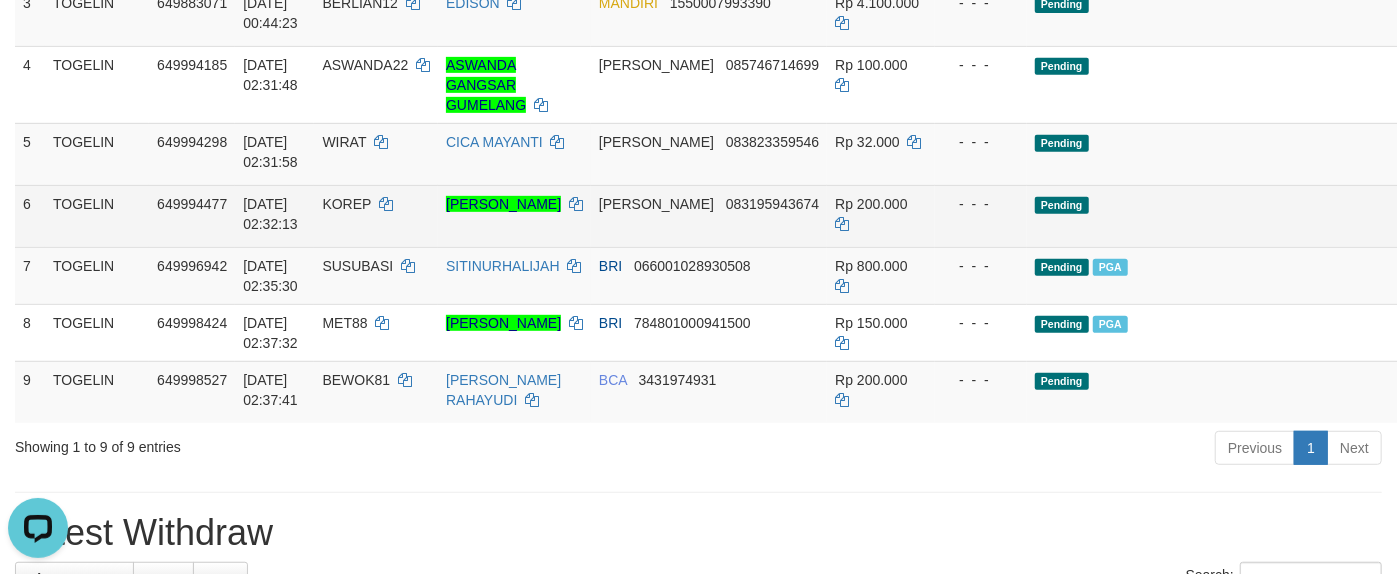 click on "Pending" at bounding box center [1227, 216] 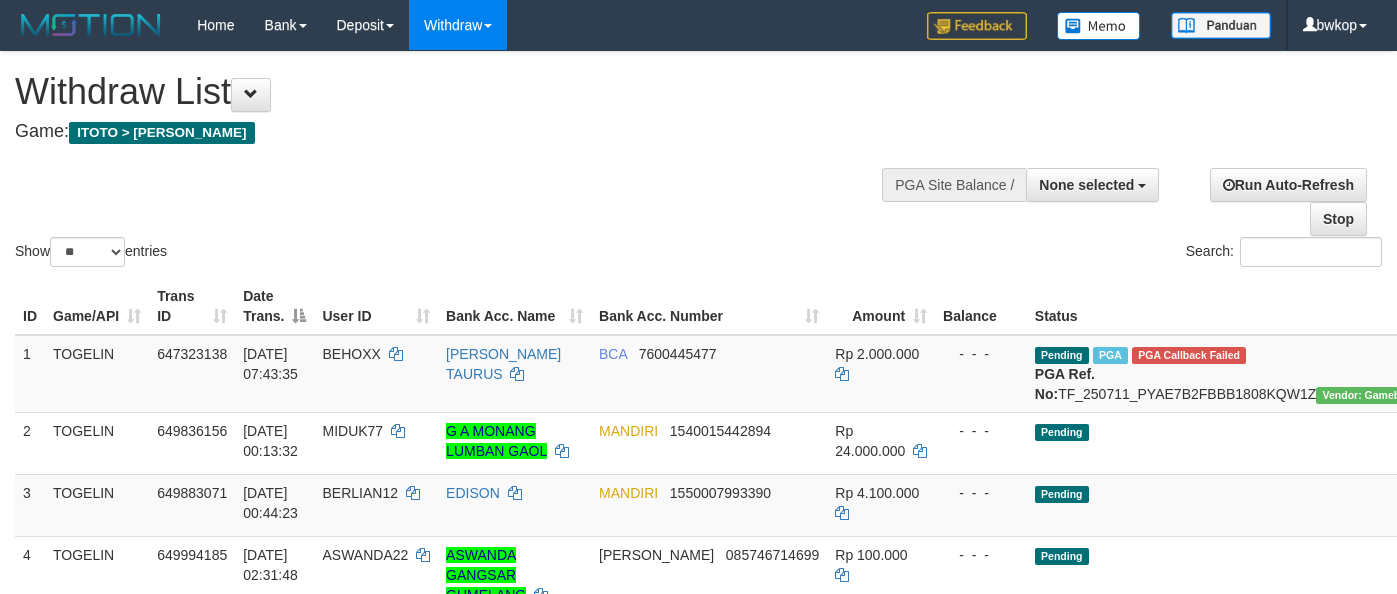 select 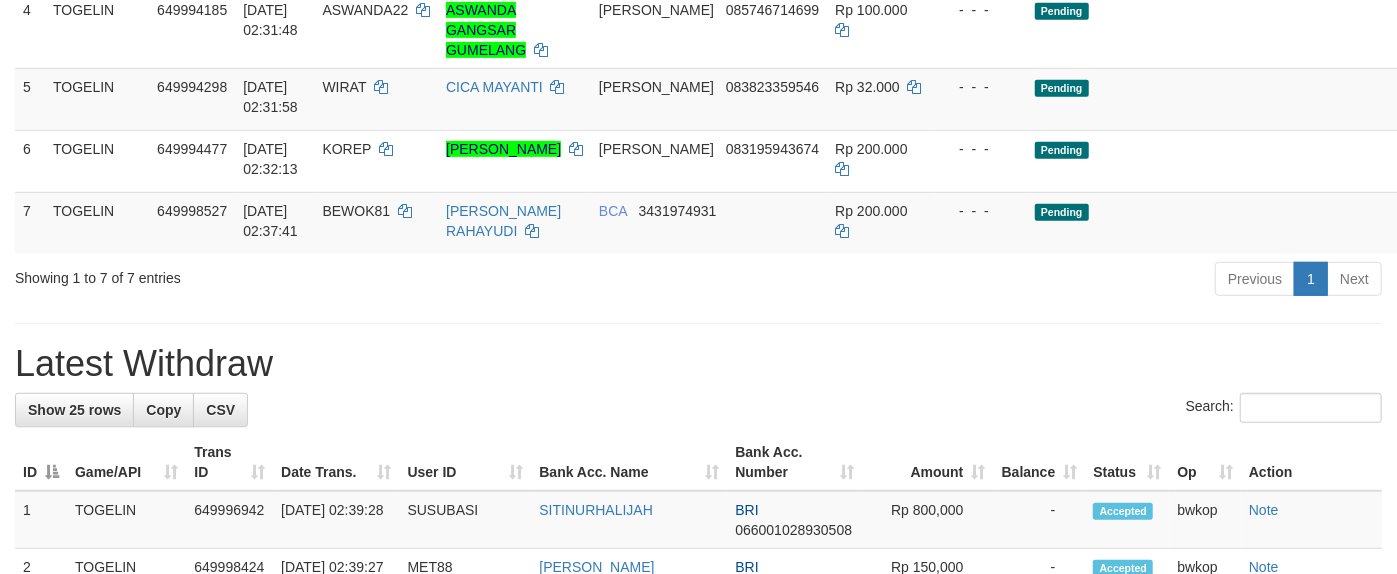 scroll, scrollTop: 490, scrollLeft: 0, axis: vertical 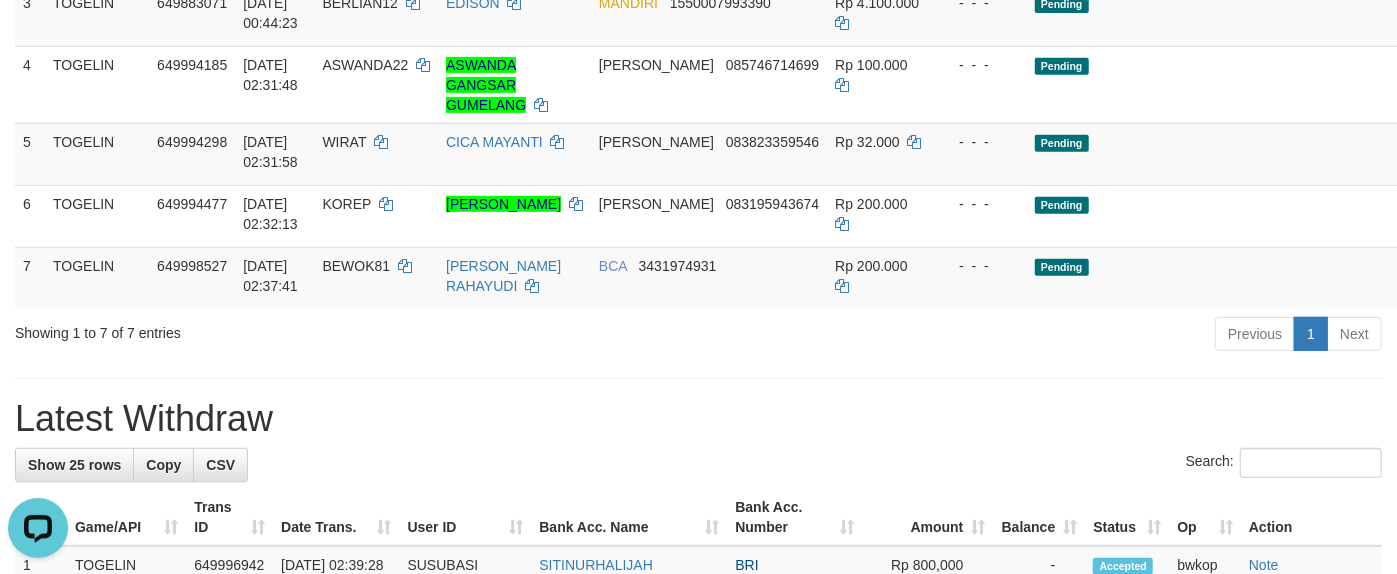 click on "Showing 1 to 7 of 7 entries Previous 1 Next" at bounding box center [698, 336] 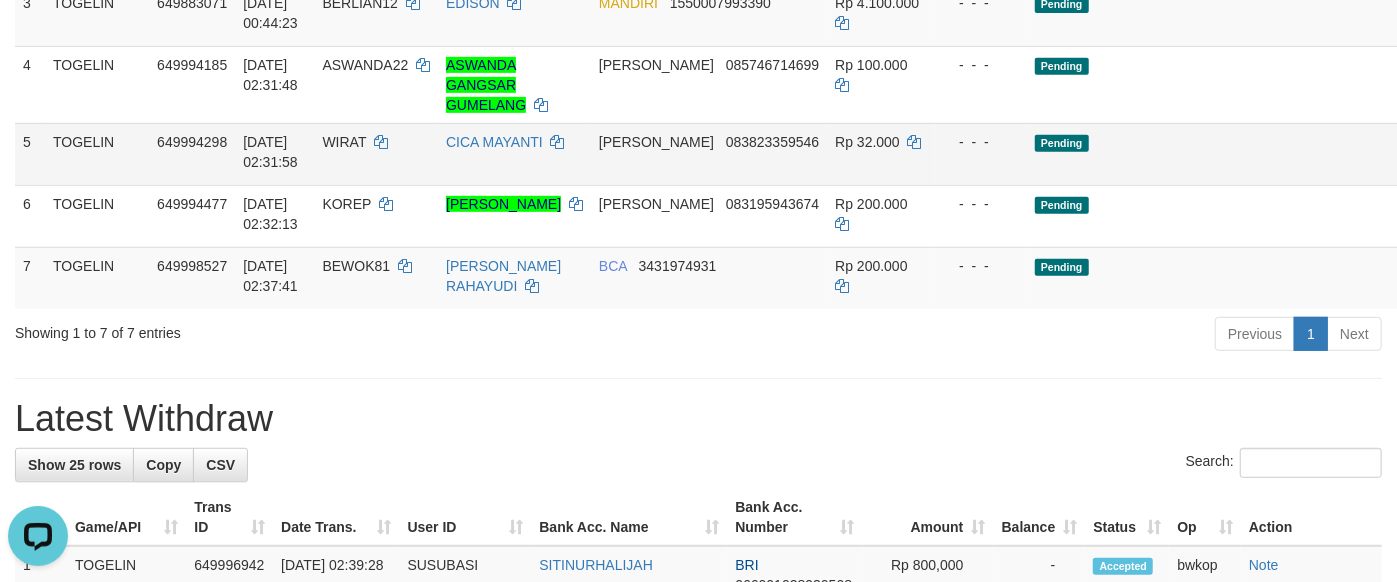 click on "Pending" at bounding box center (1227, 154) 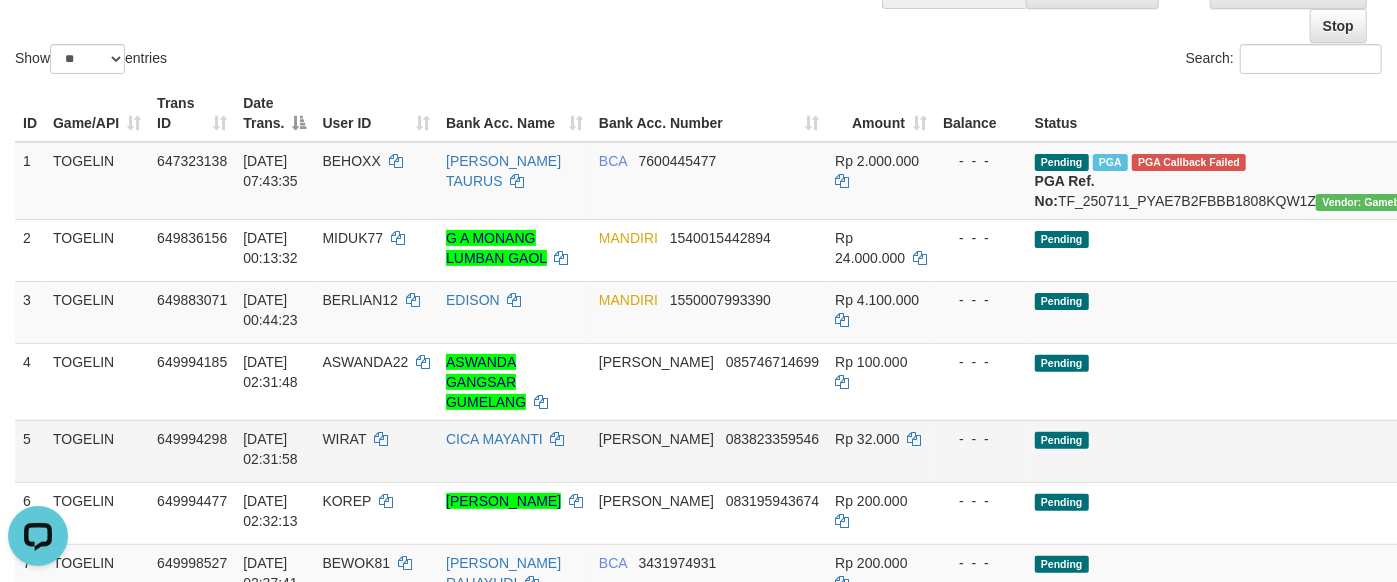 scroll, scrollTop: 0, scrollLeft: 0, axis: both 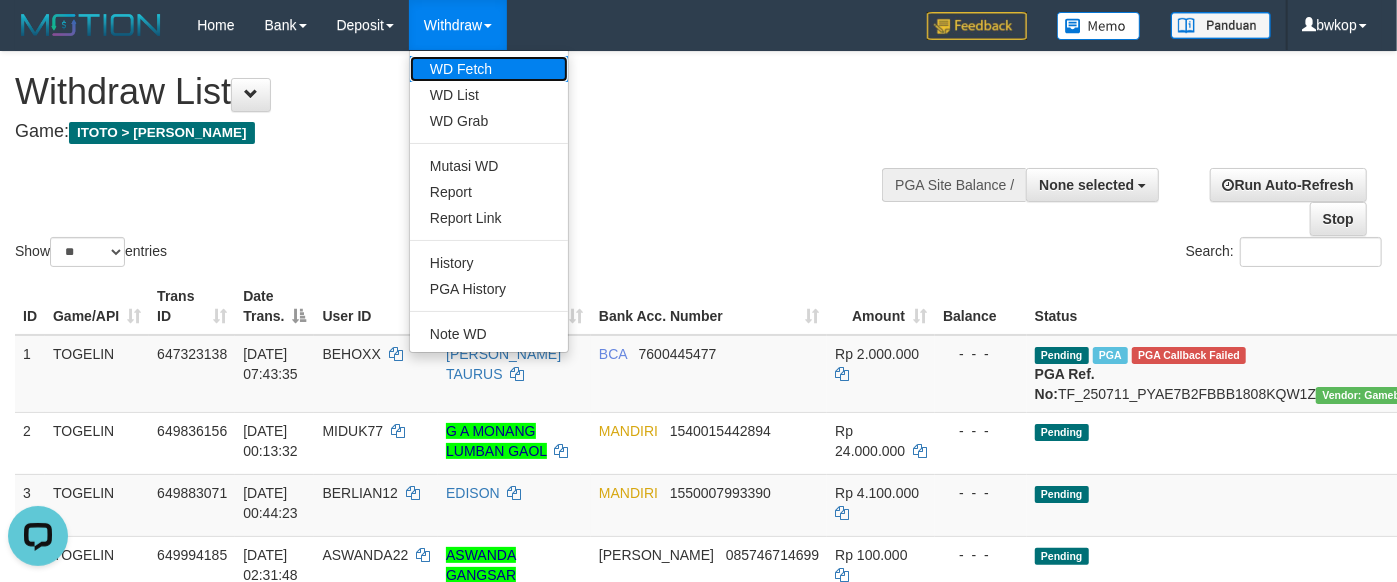 click on "WD Fetch" at bounding box center [489, 69] 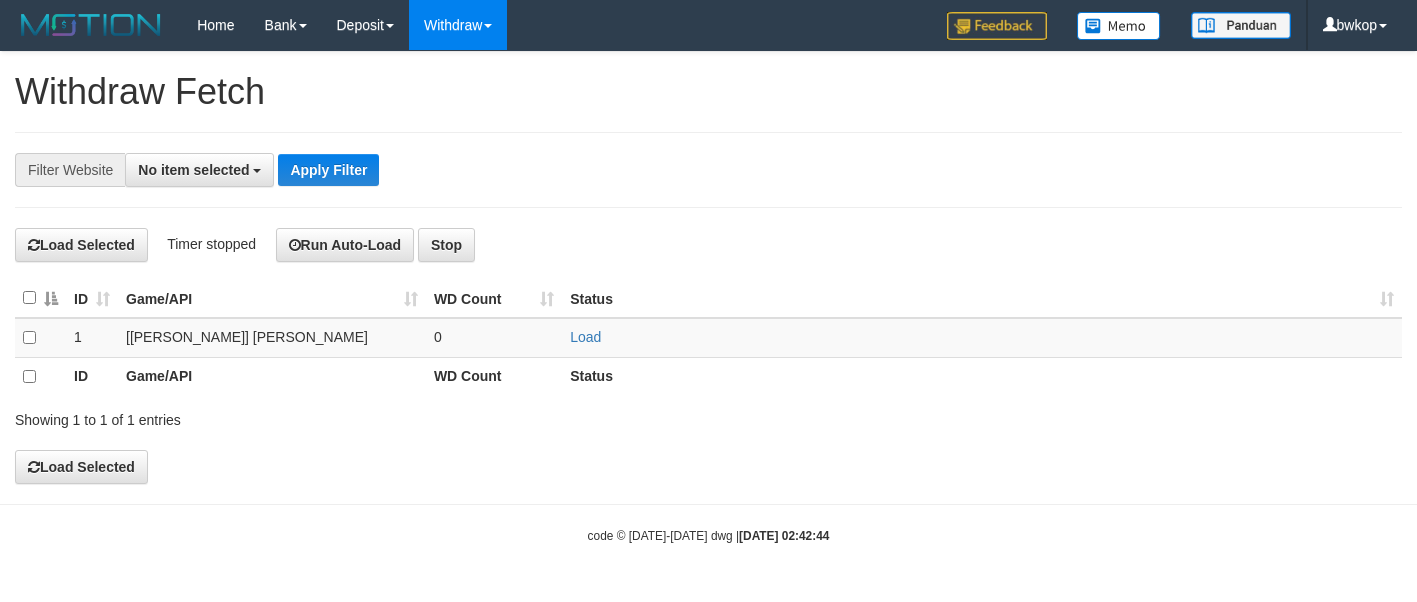 select 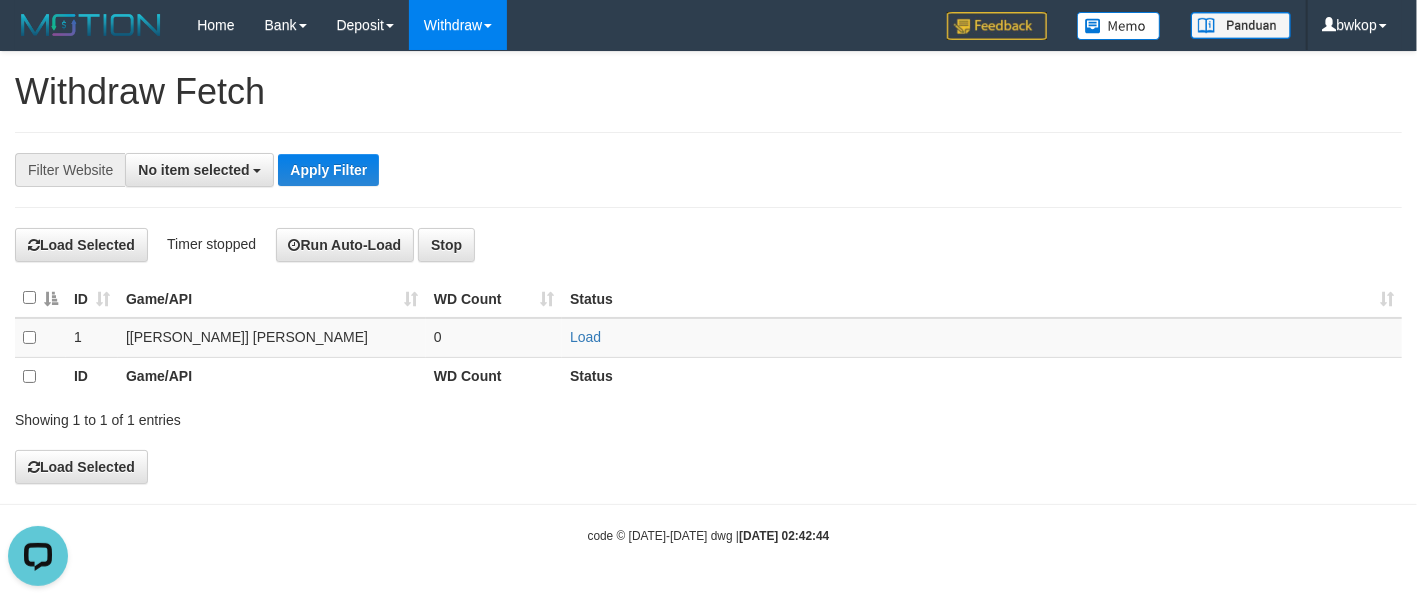 scroll, scrollTop: 0, scrollLeft: 0, axis: both 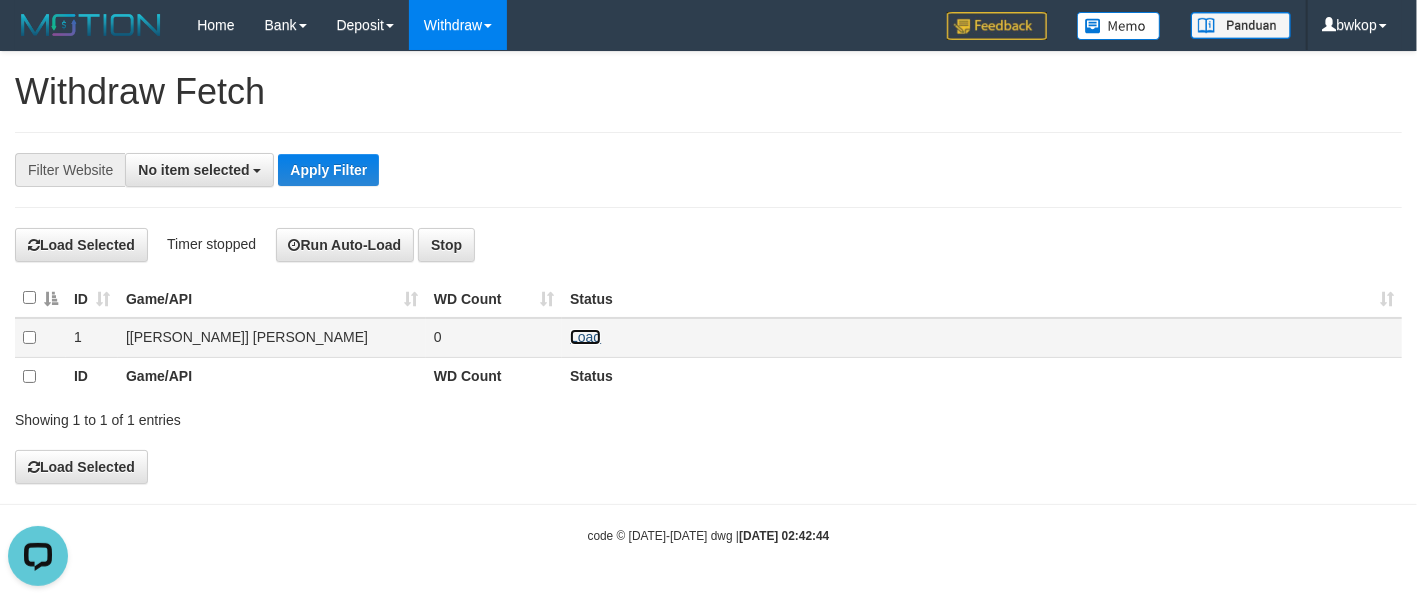 click on "Load" at bounding box center [585, 337] 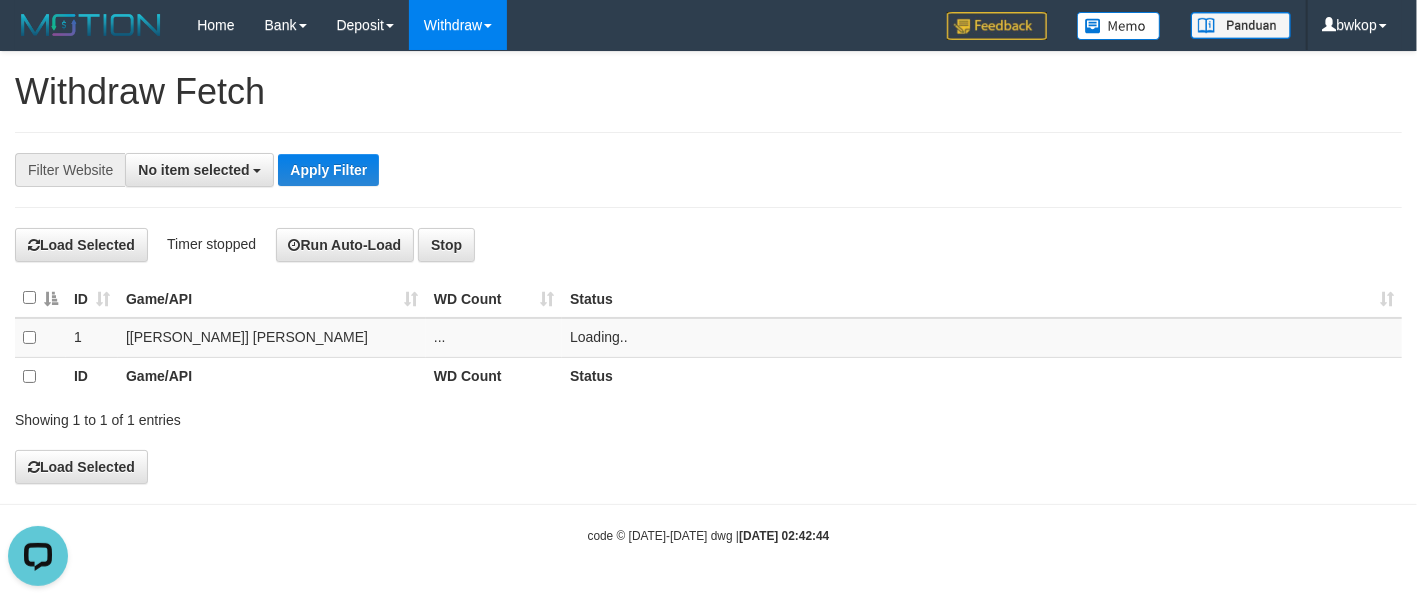 click on "**********" at bounding box center (708, 268) 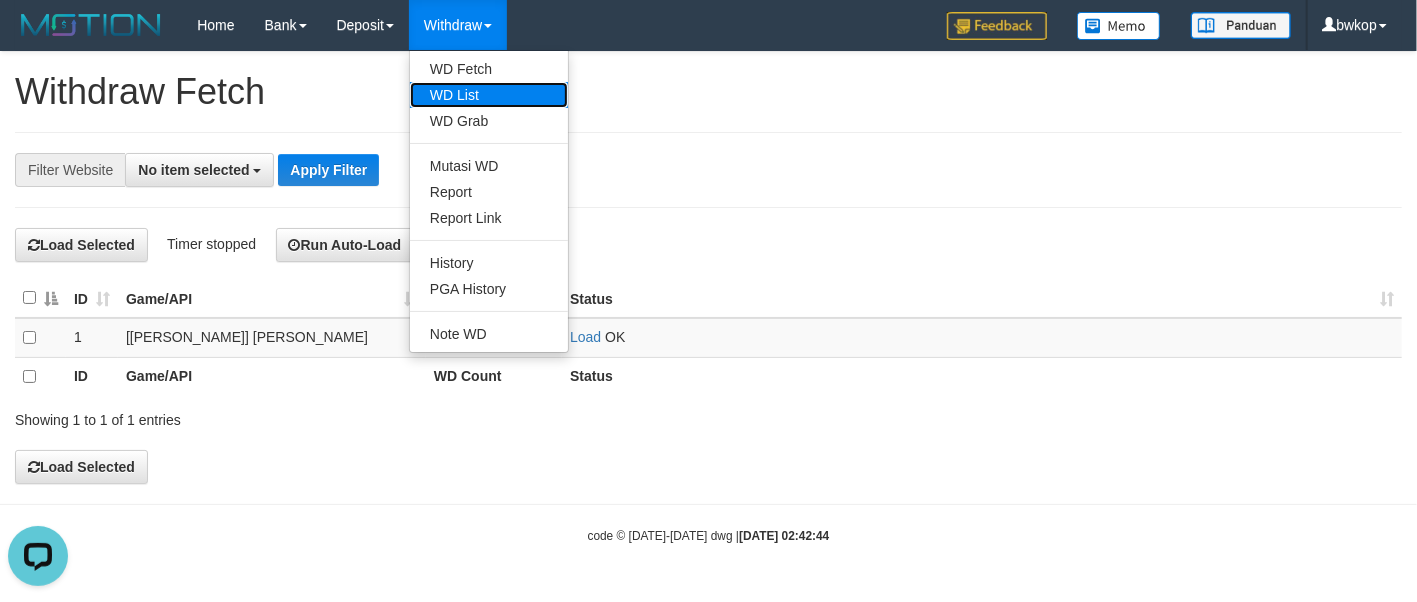 click on "WD List" at bounding box center [489, 95] 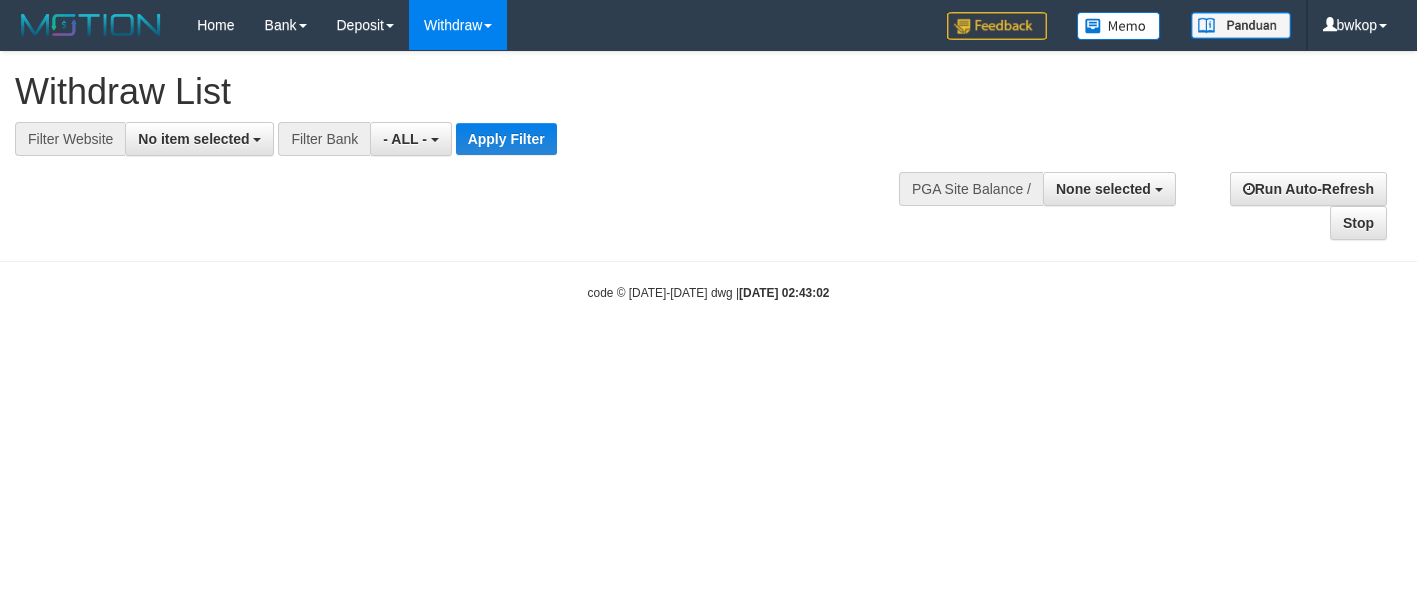 select 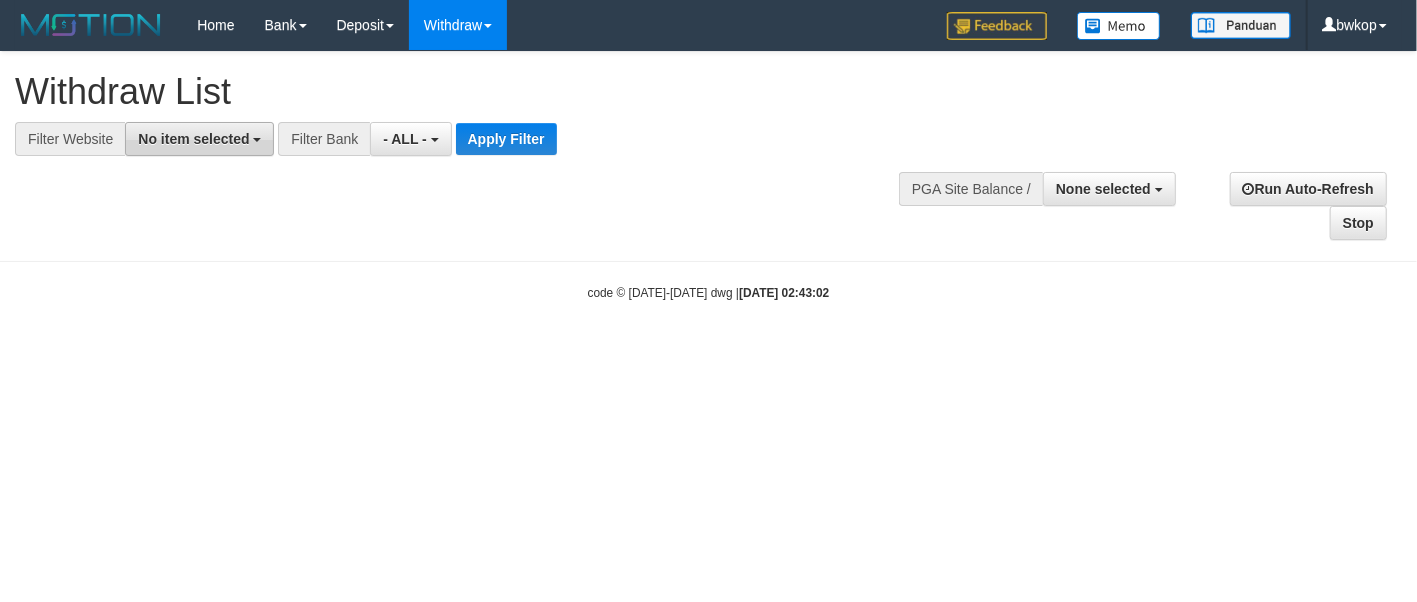 click on "No item selected" at bounding box center (193, 139) 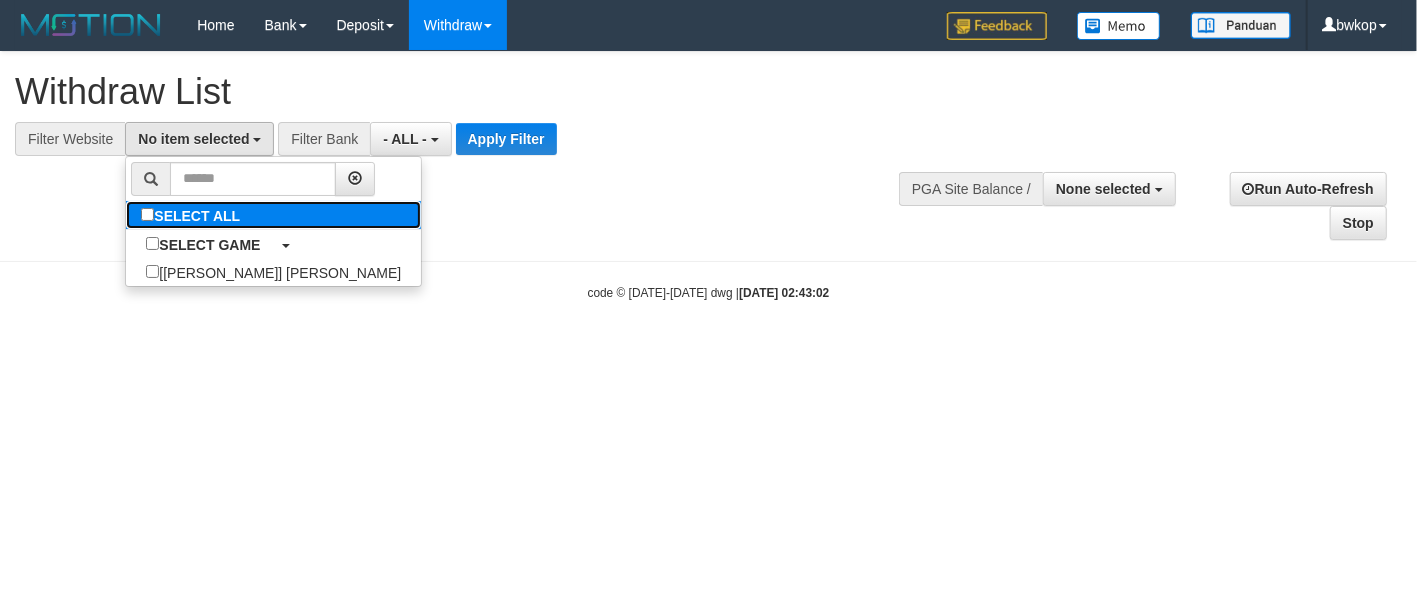 click on "SELECT ALL" at bounding box center [193, 215] 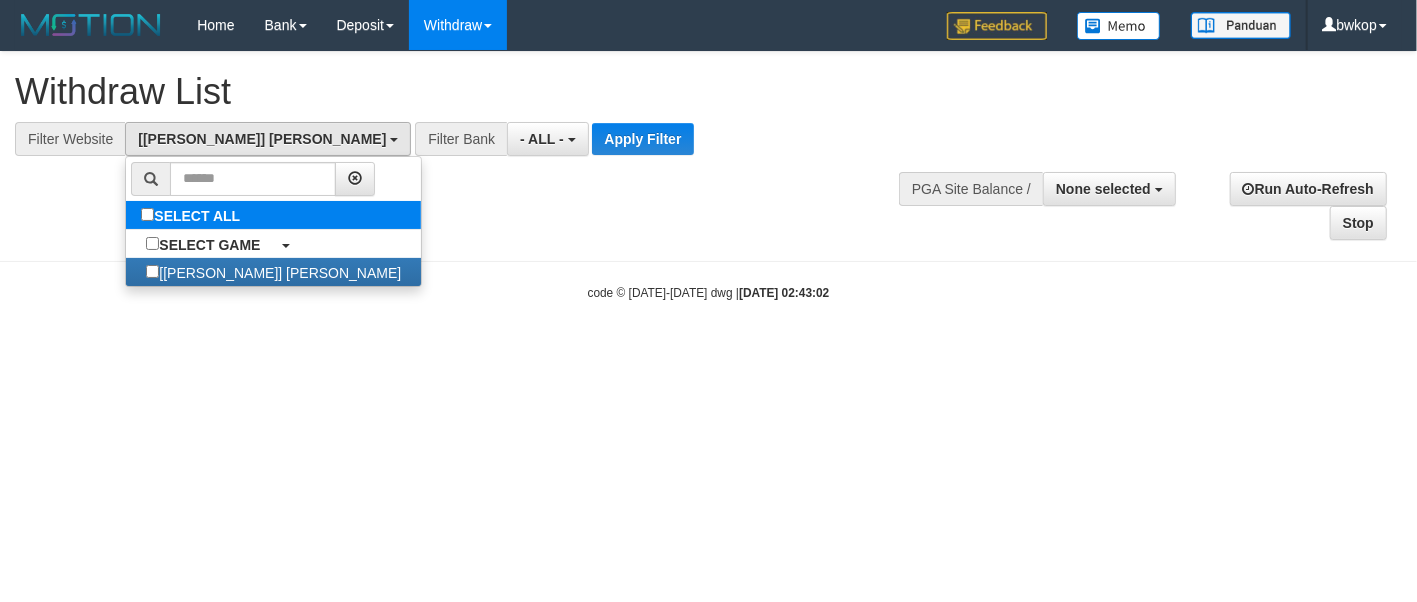 select on "****" 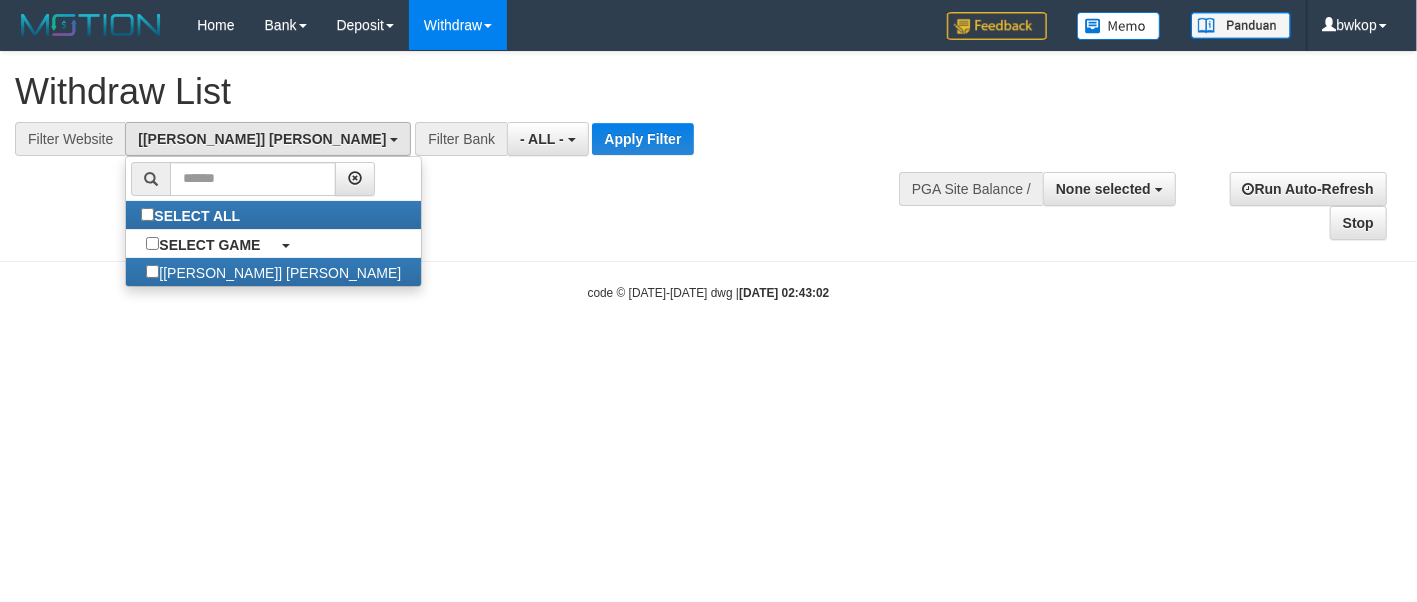 scroll, scrollTop: 17, scrollLeft: 0, axis: vertical 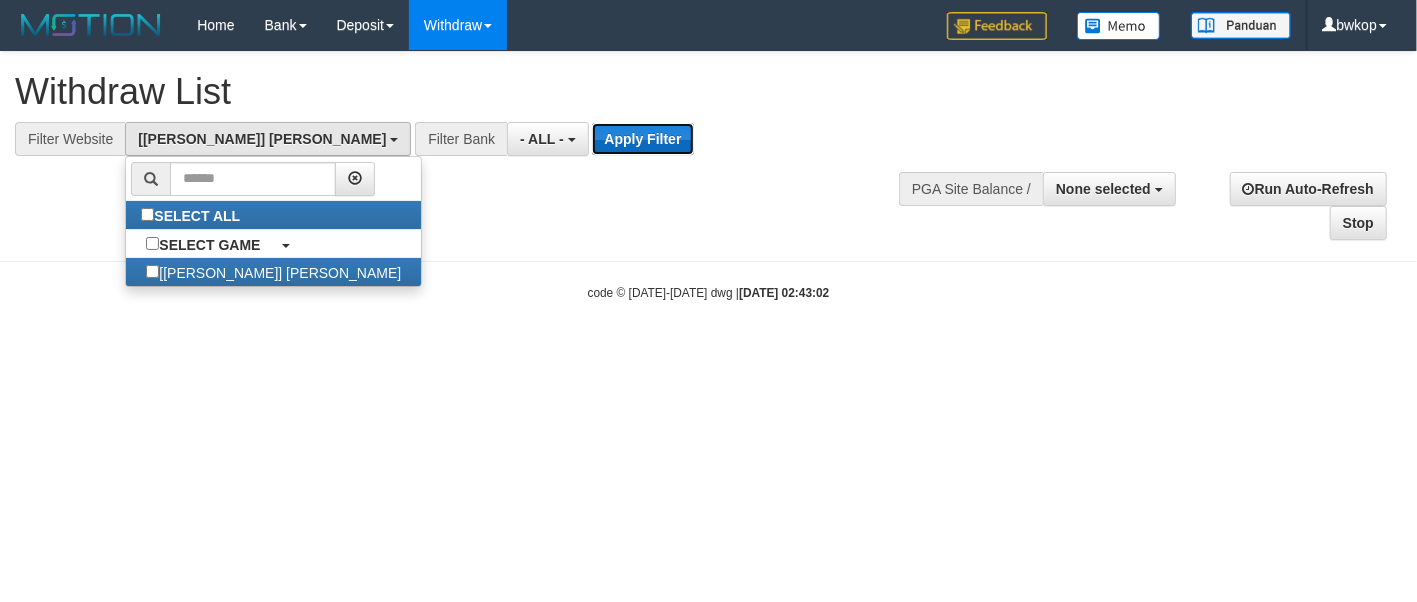 click on "Apply Filter" at bounding box center (642, 139) 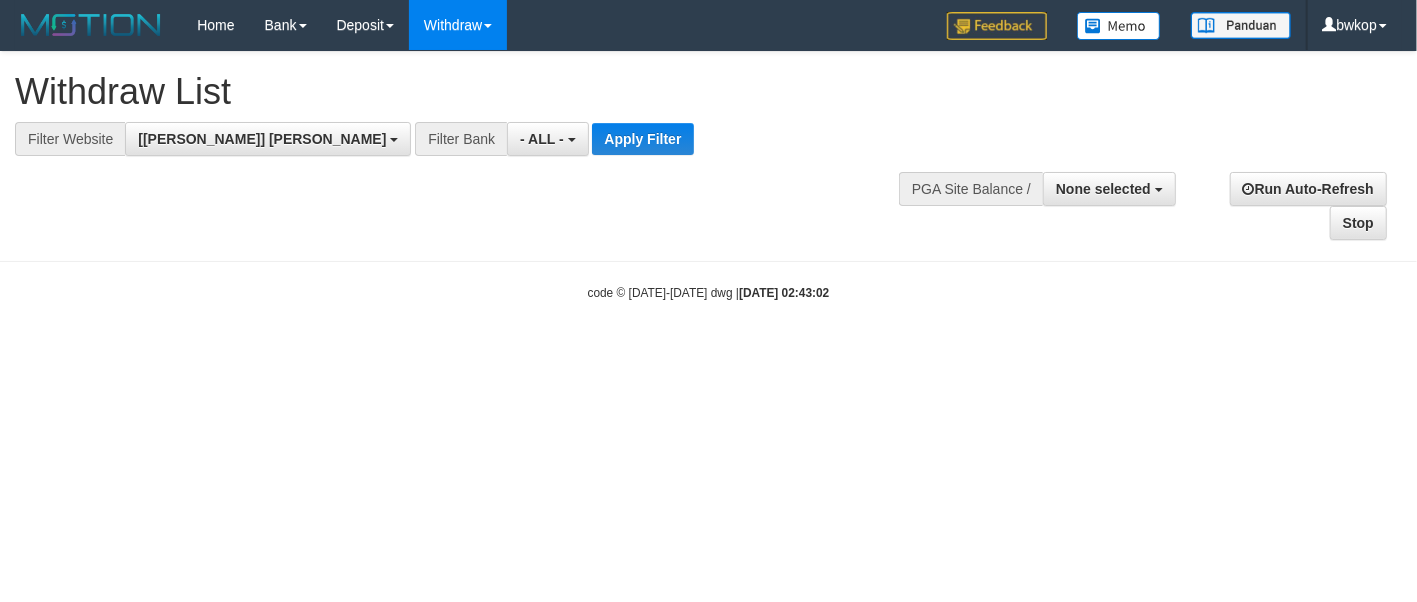 click on "**********" at bounding box center [470, 139] 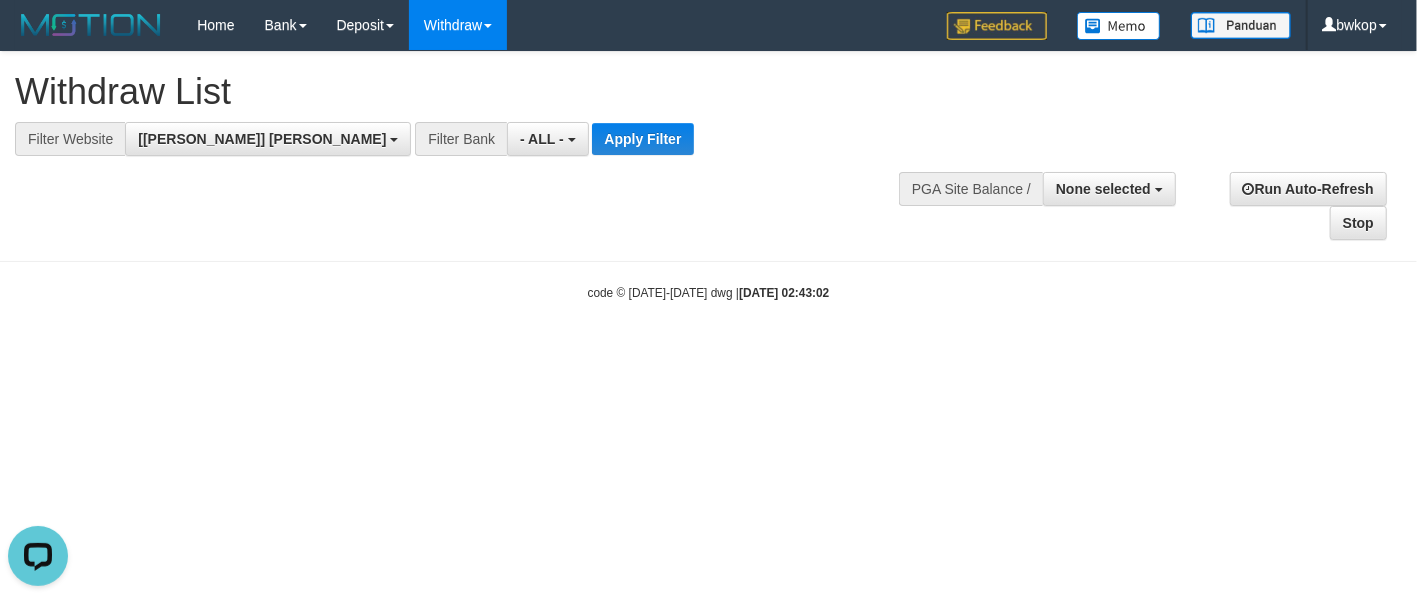 scroll, scrollTop: 0, scrollLeft: 0, axis: both 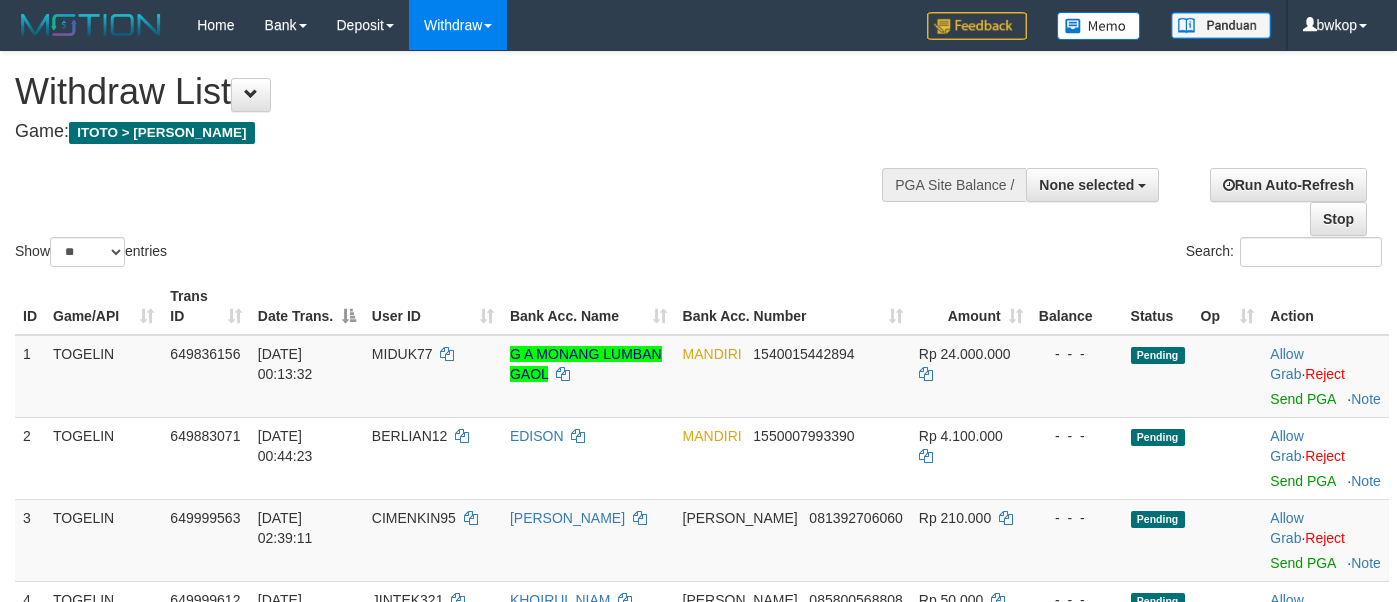 select 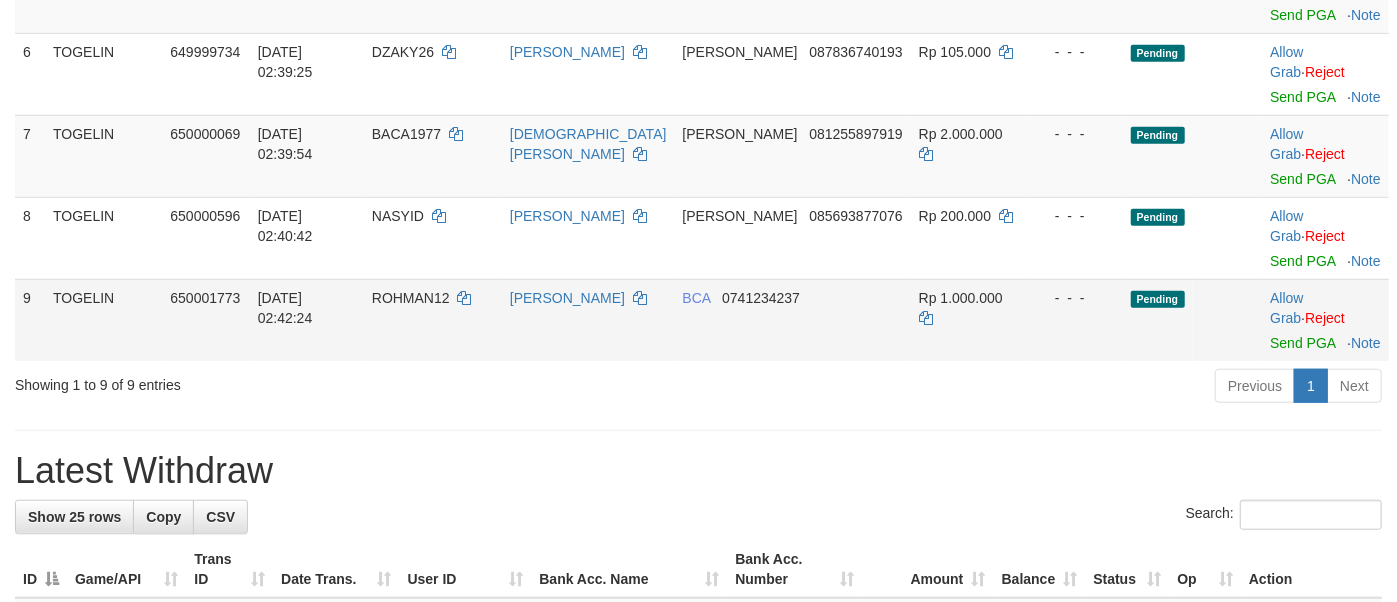 scroll, scrollTop: 1376, scrollLeft: 0, axis: vertical 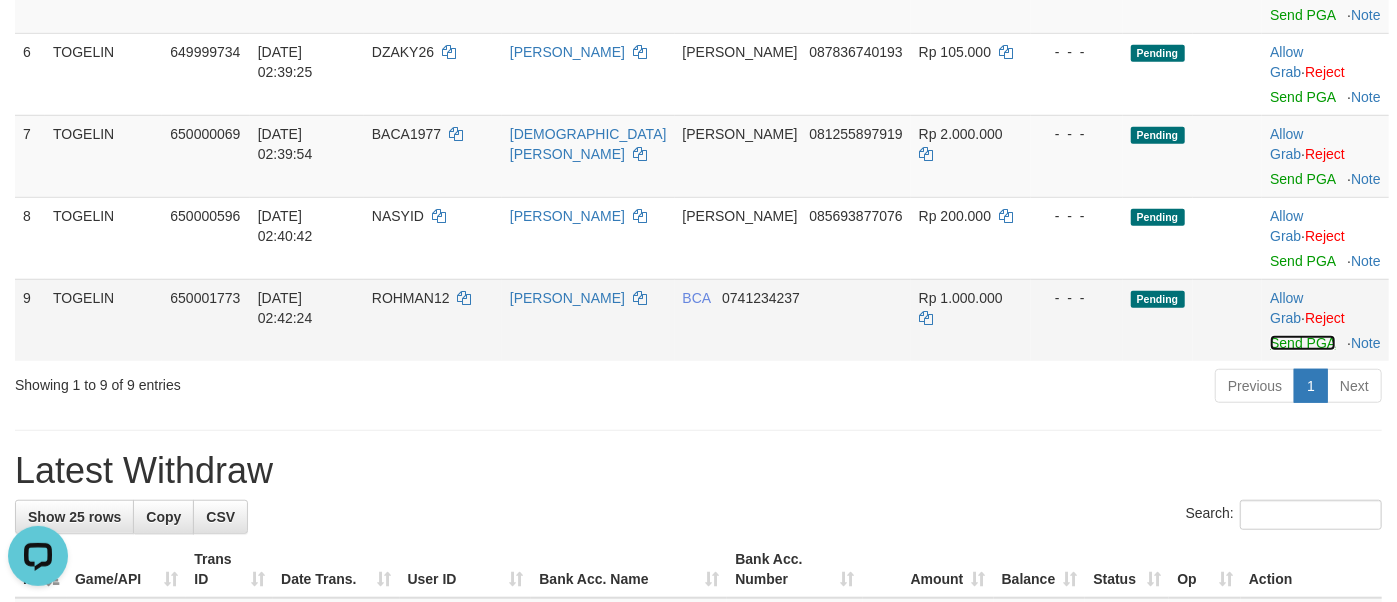 click on "Send PGA" at bounding box center [1302, 343] 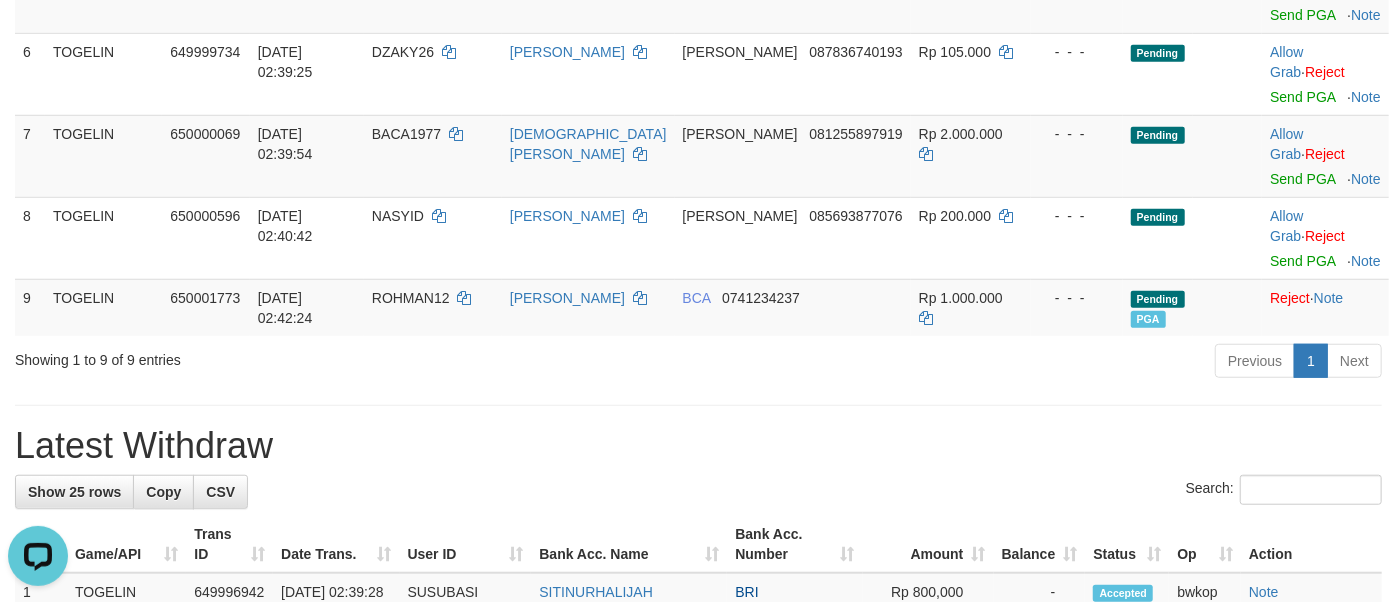click on "**********" at bounding box center [698, 248] 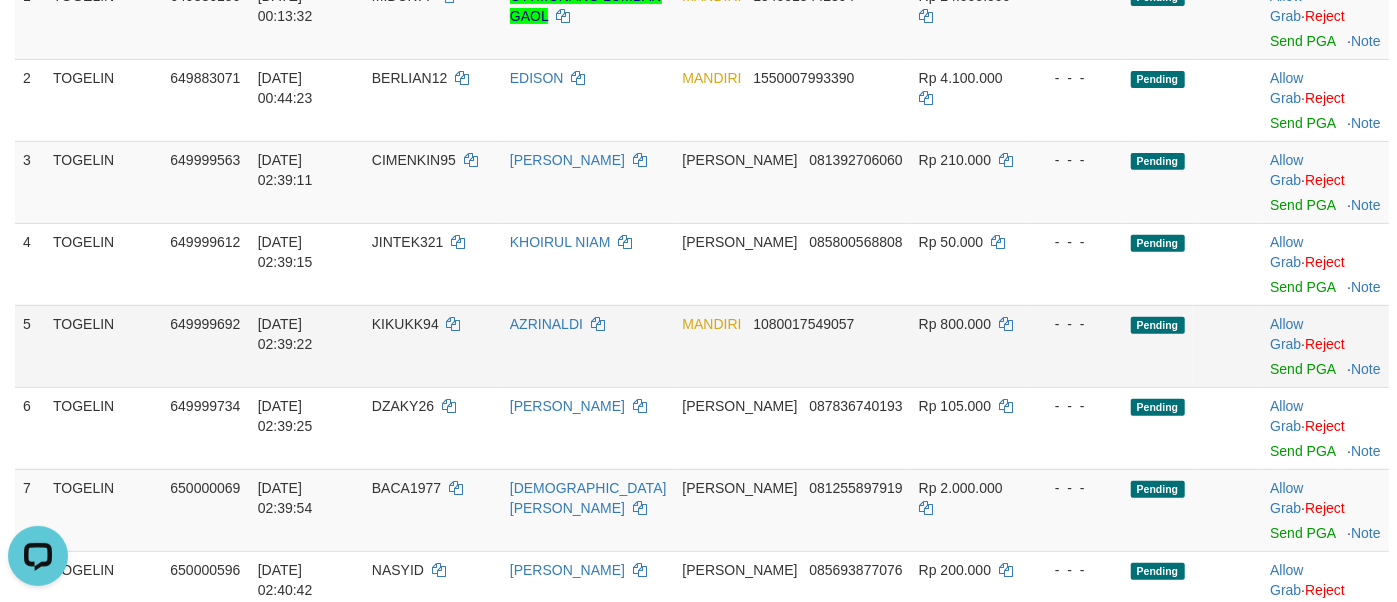 scroll, scrollTop: 356, scrollLeft: 0, axis: vertical 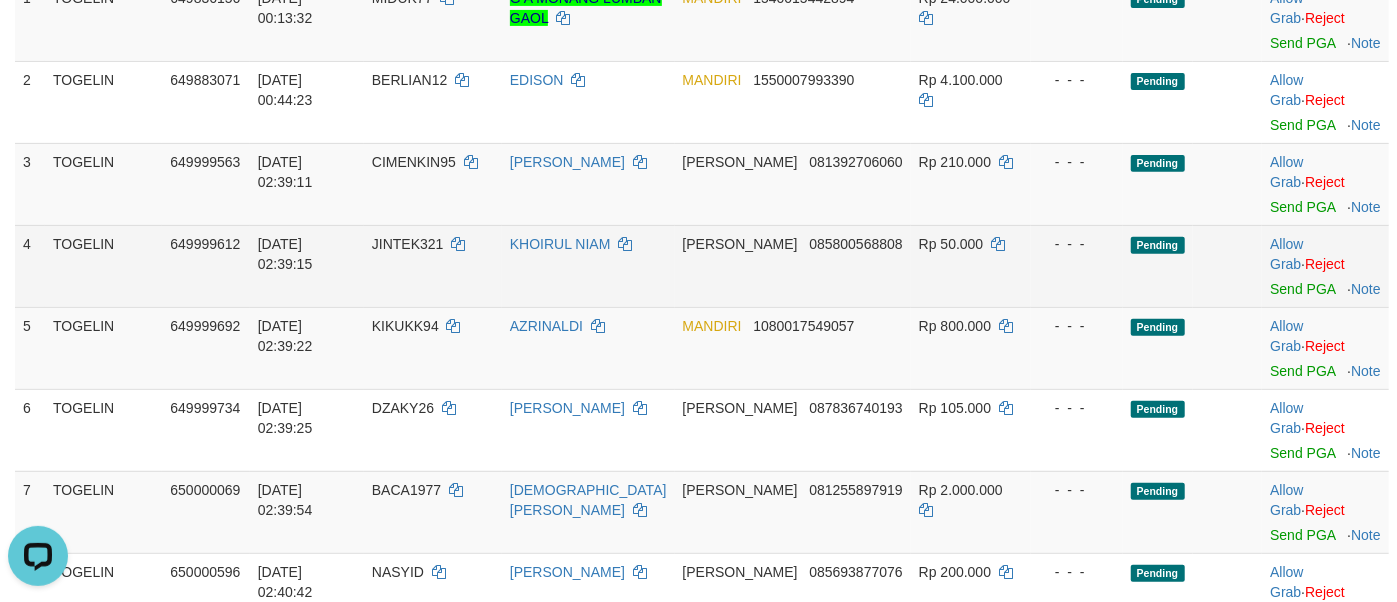 click on "Rp 50.000" at bounding box center [971, 266] 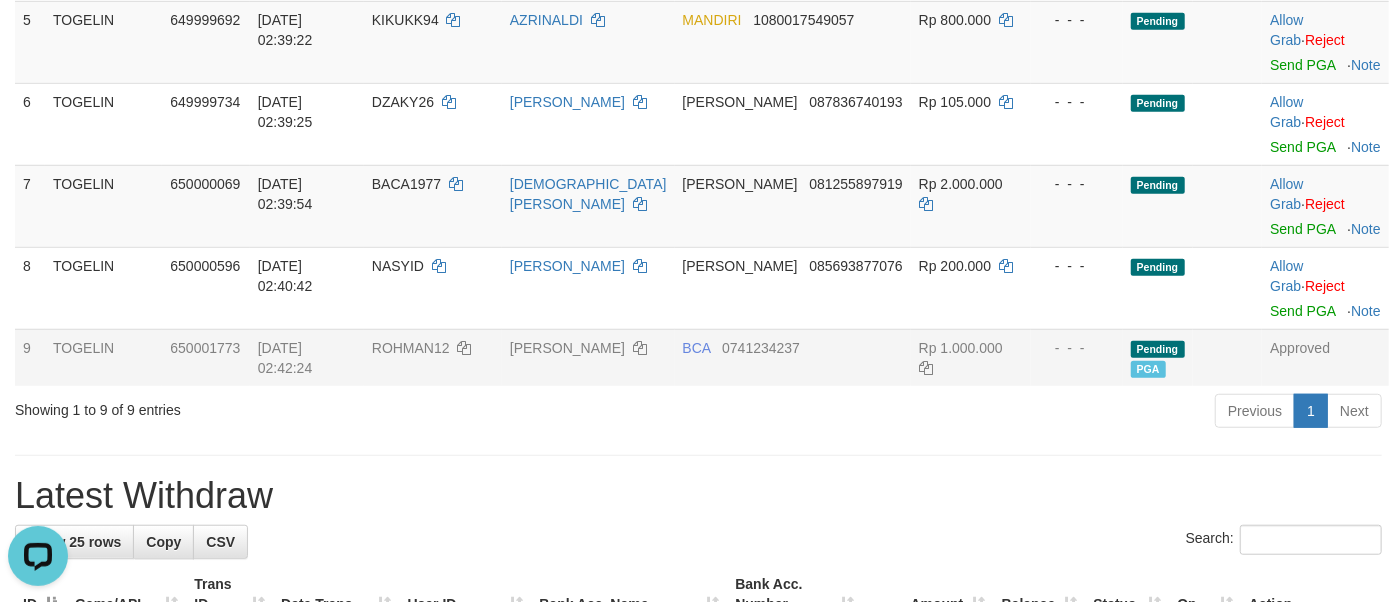 scroll, scrollTop: 0, scrollLeft: 0, axis: both 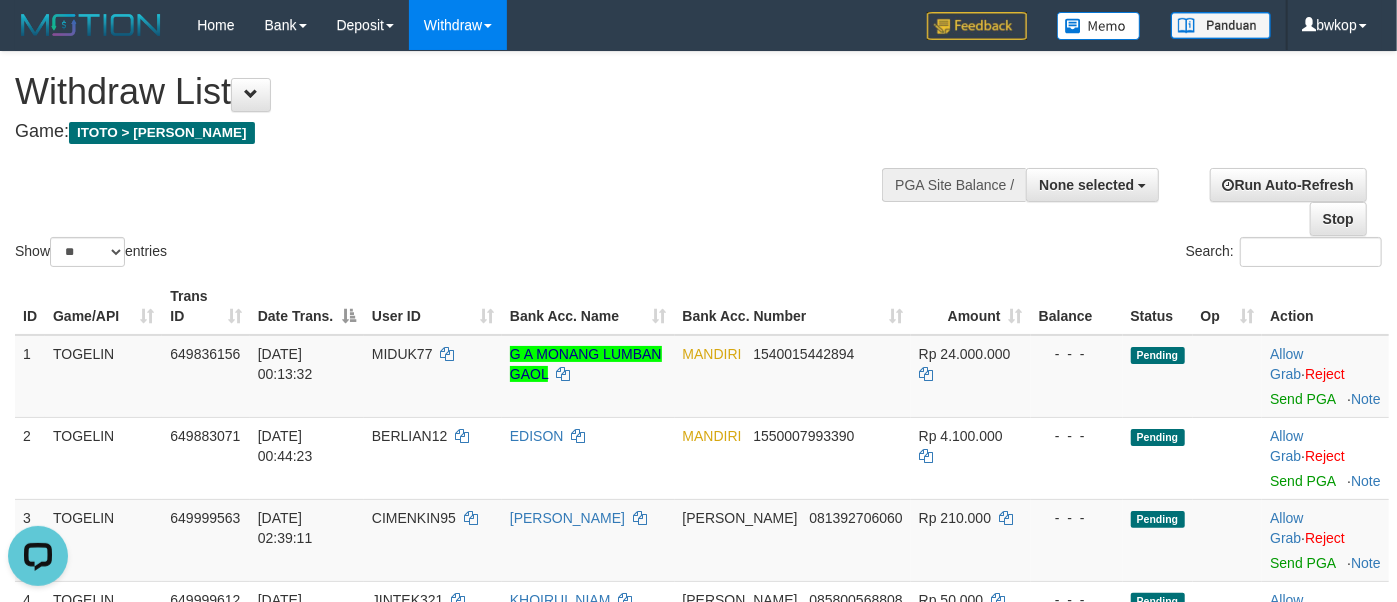 click on "Game:   ITOTO > TOGELIN" at bounding box center (463, 132) 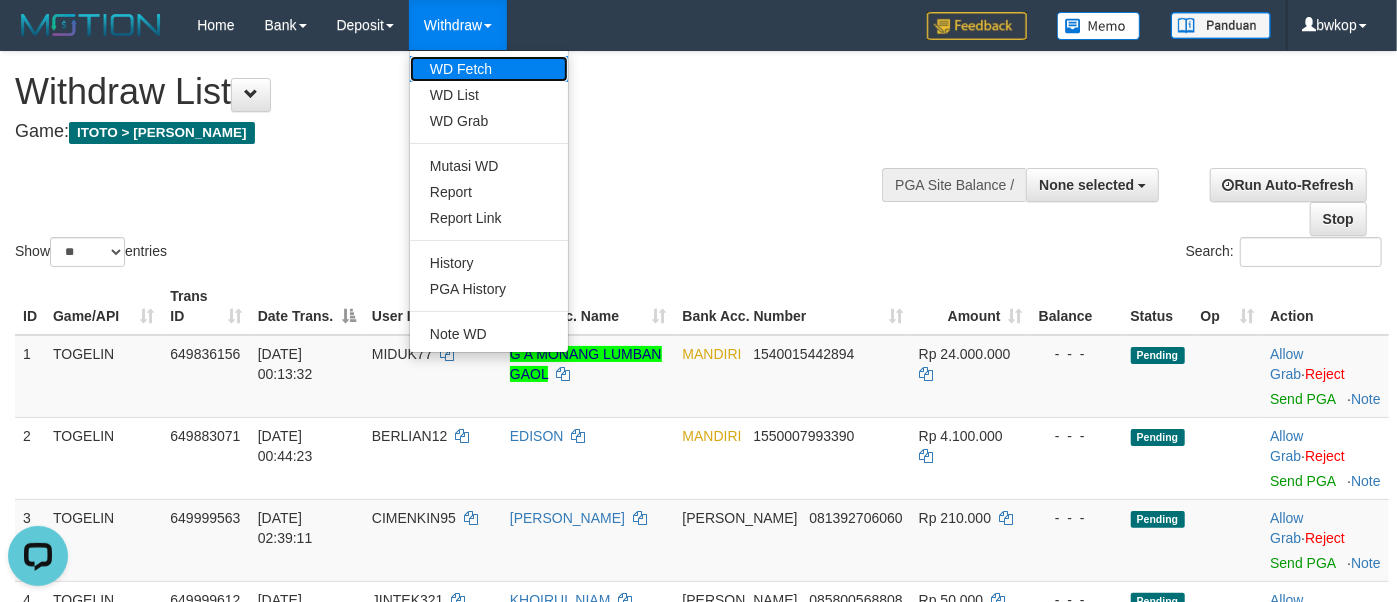 click on "WD Fetch" at bounding box center (489, 69) 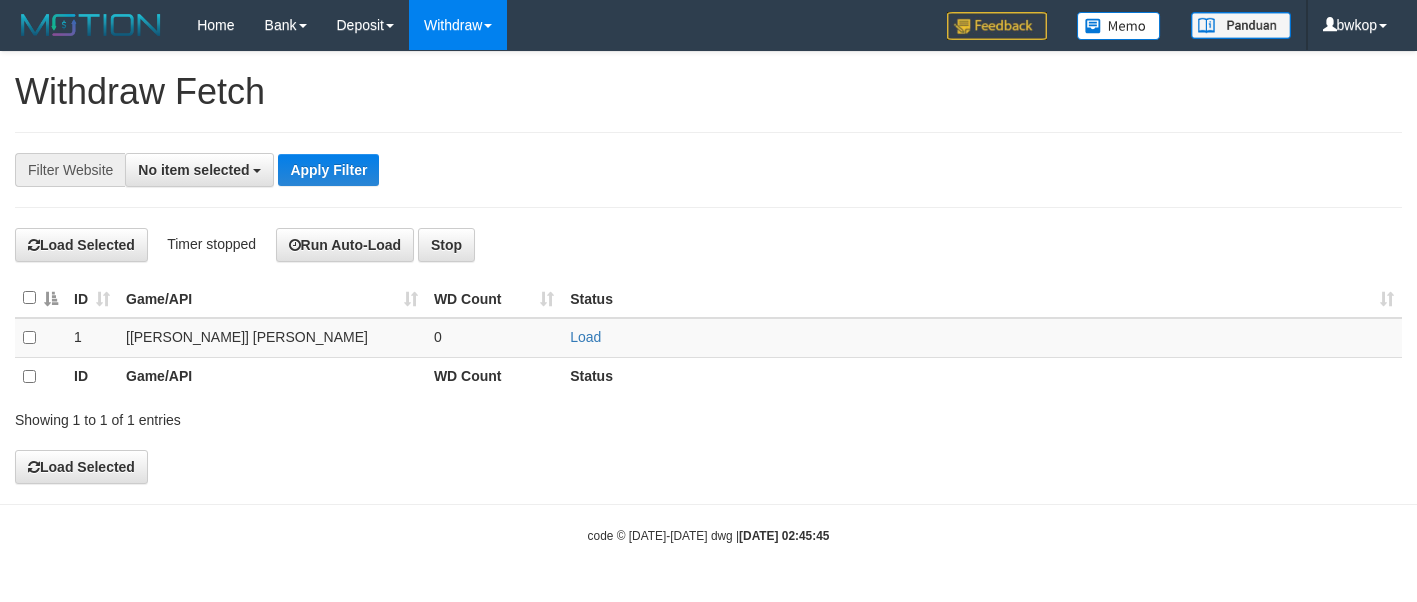 select 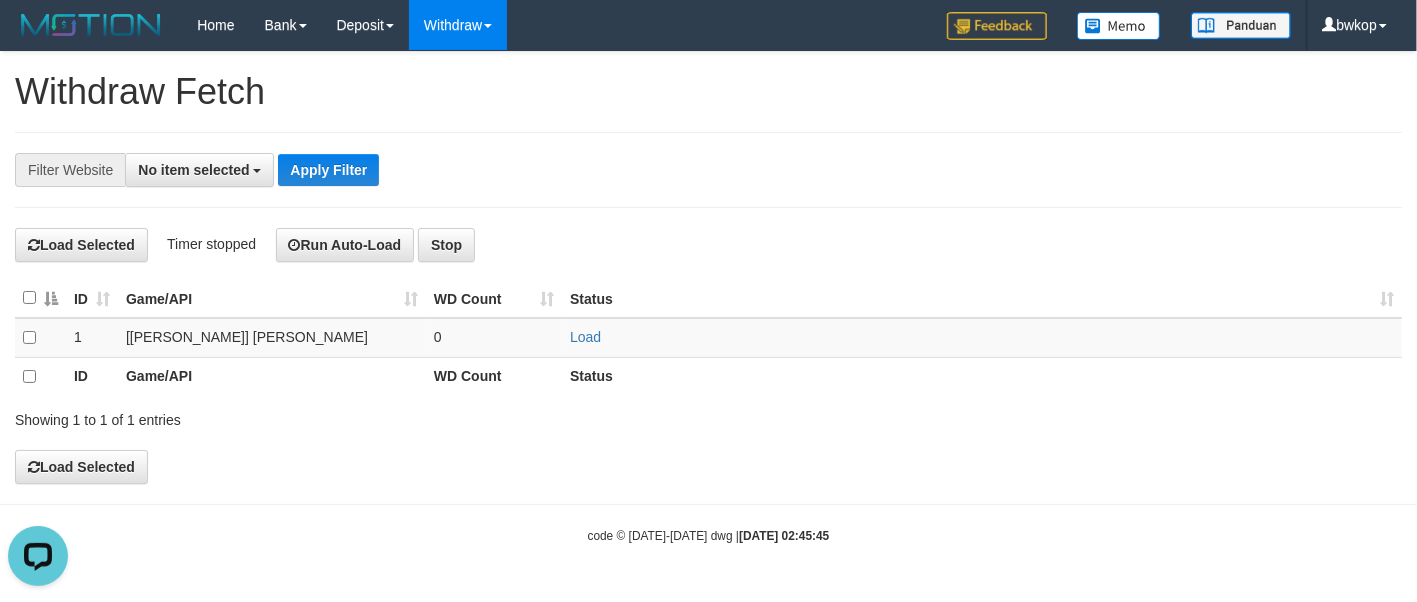 scroll, scrollTop: 0, scrollLeft: 0, axis: both 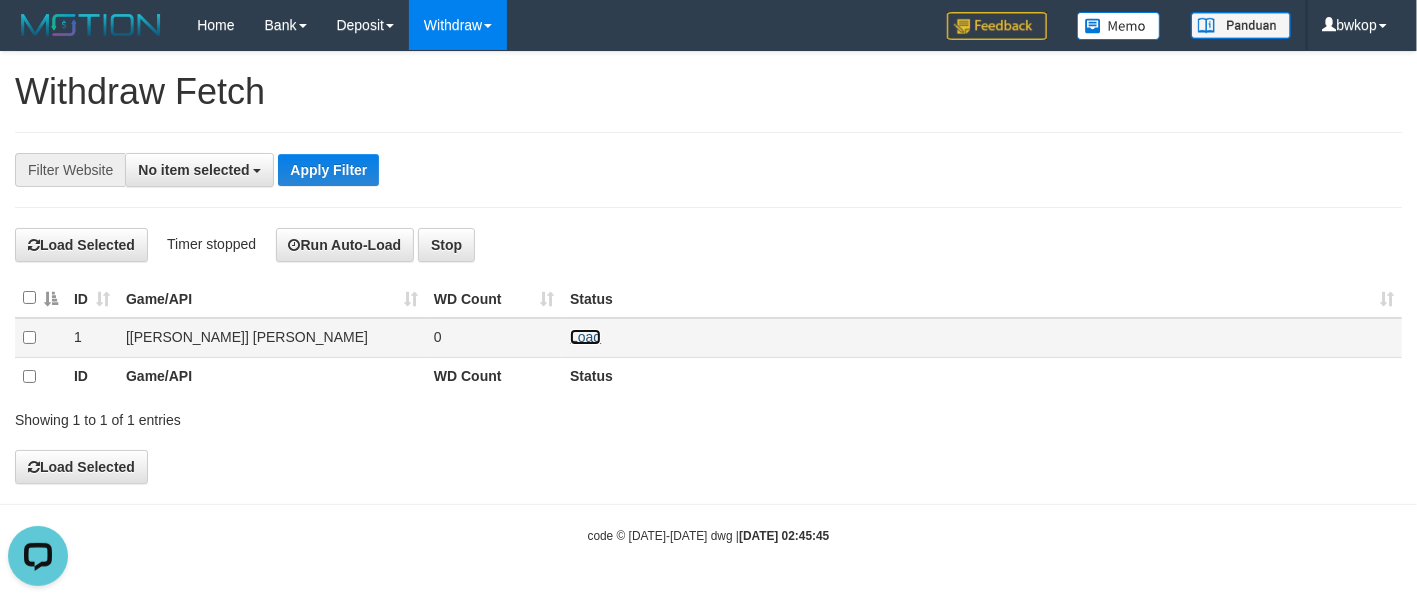 click on "Load" at bounding box center [585, 337] 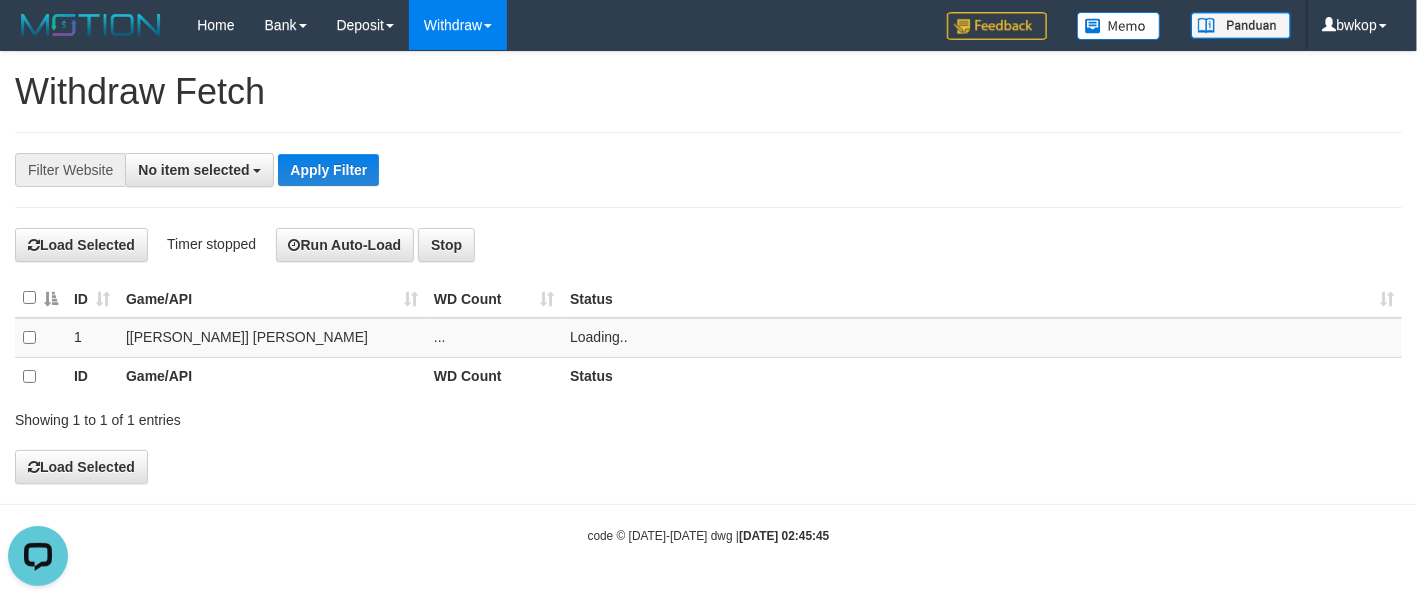 click on "**********" at bounding box center [590, 170] 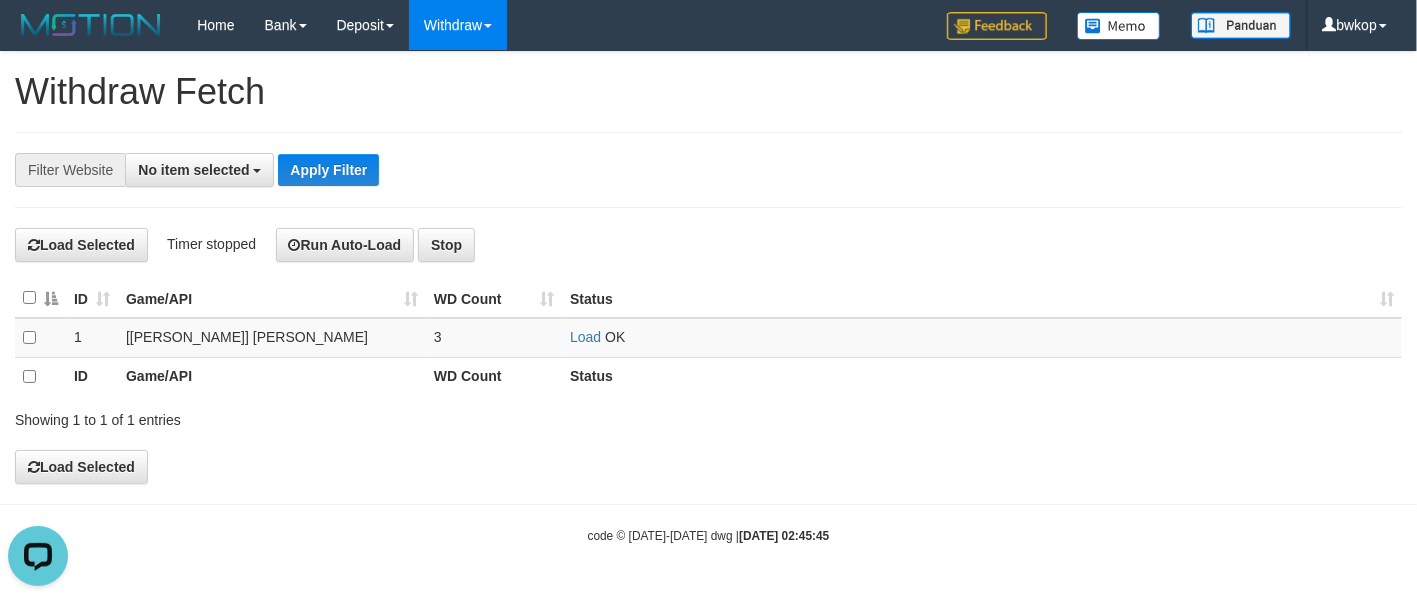 drag, startPoint x: 708, startPoint y: 109, endPoint x: 536, endPoint y: 12, distance: 197.46645 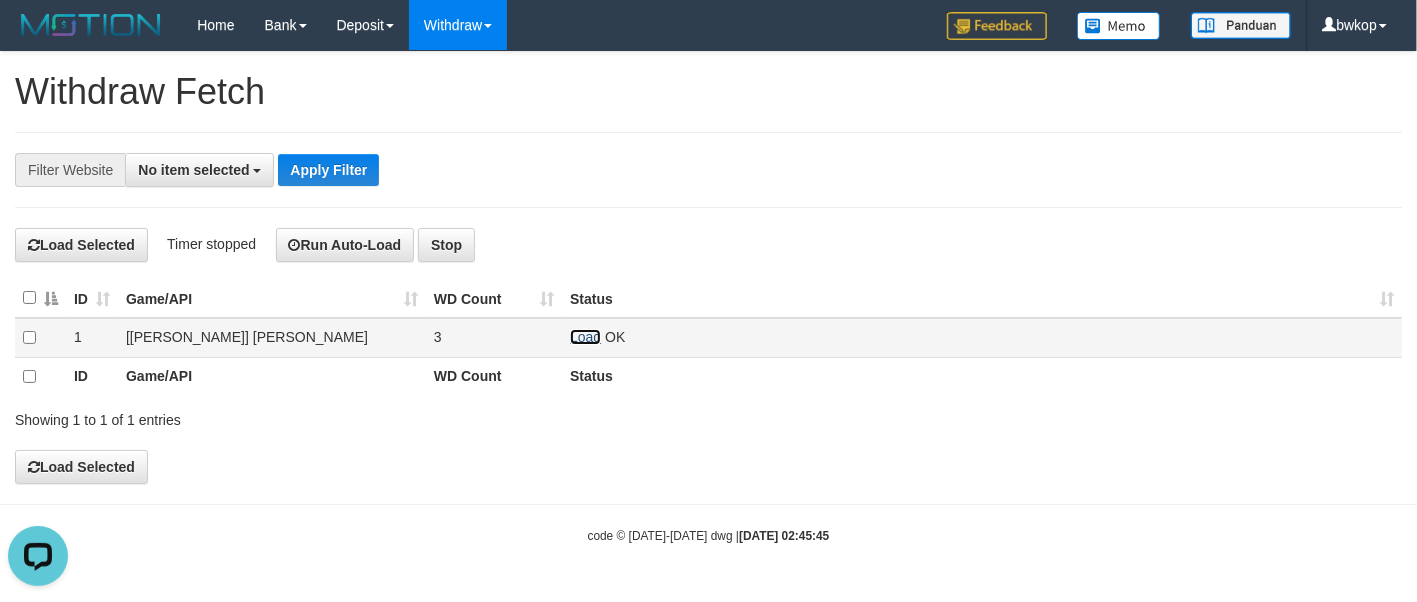 click on "Load" at bounding box center (585, 337) 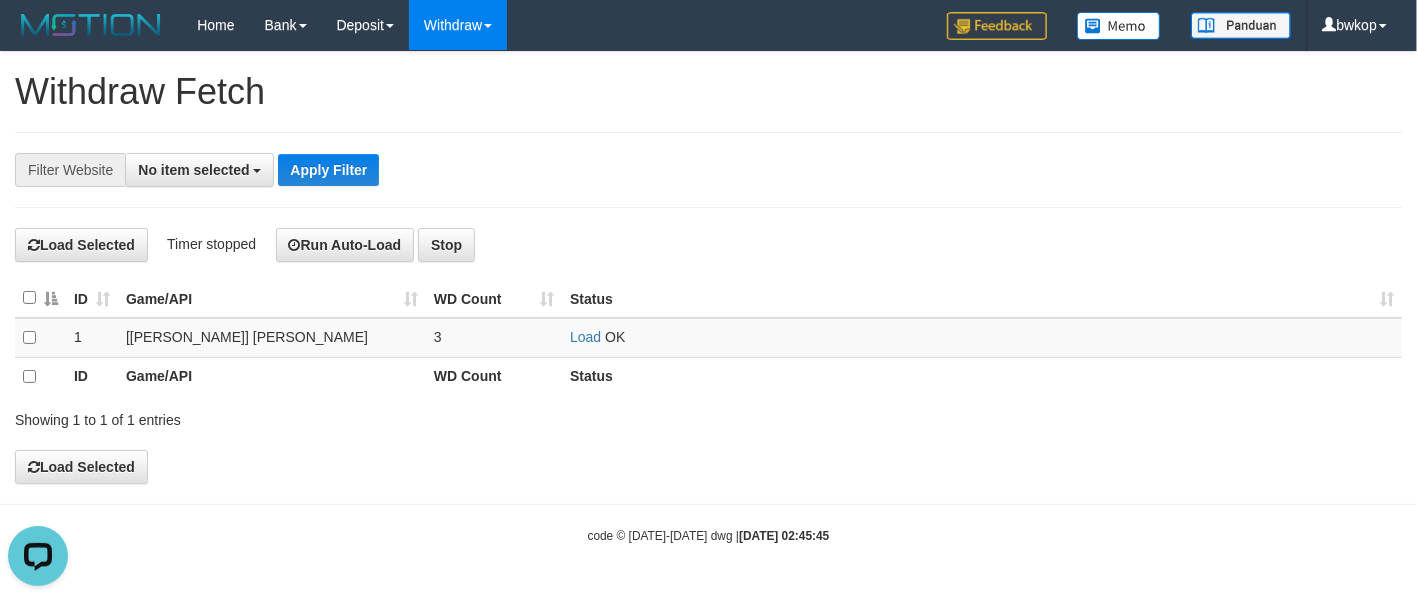 click on "**********" at bounding box center [708, 268] 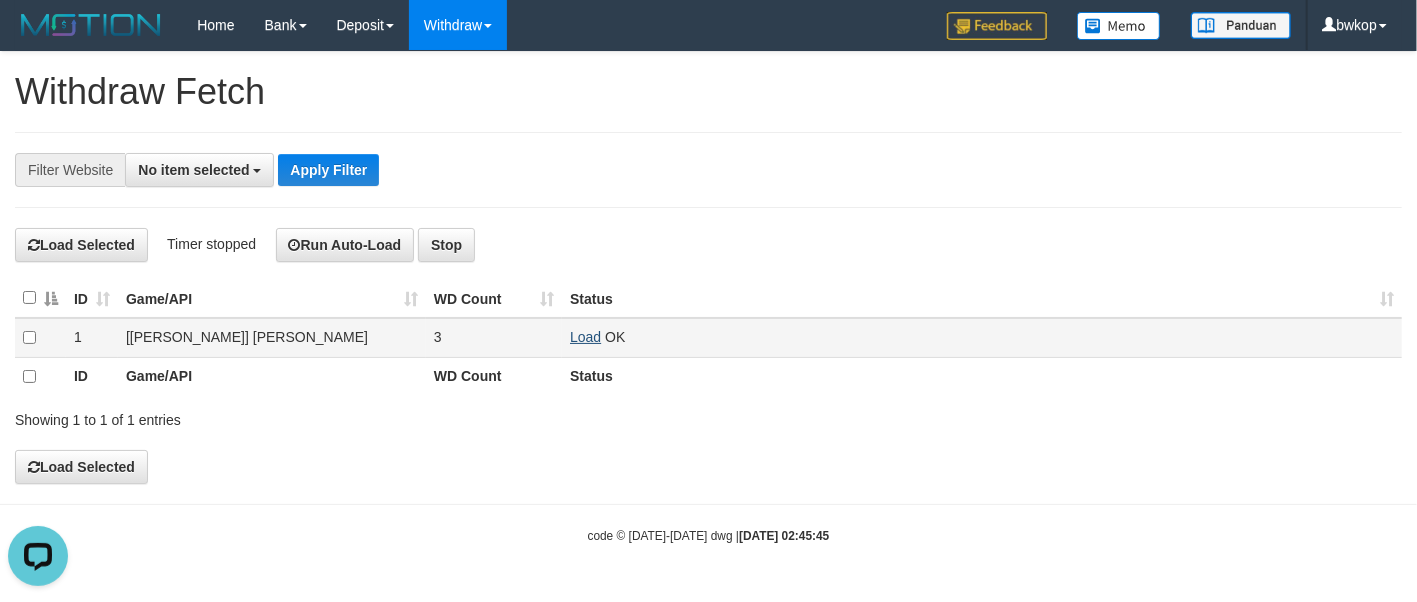 click on "Load
OK" at bounding box center (982, 338) 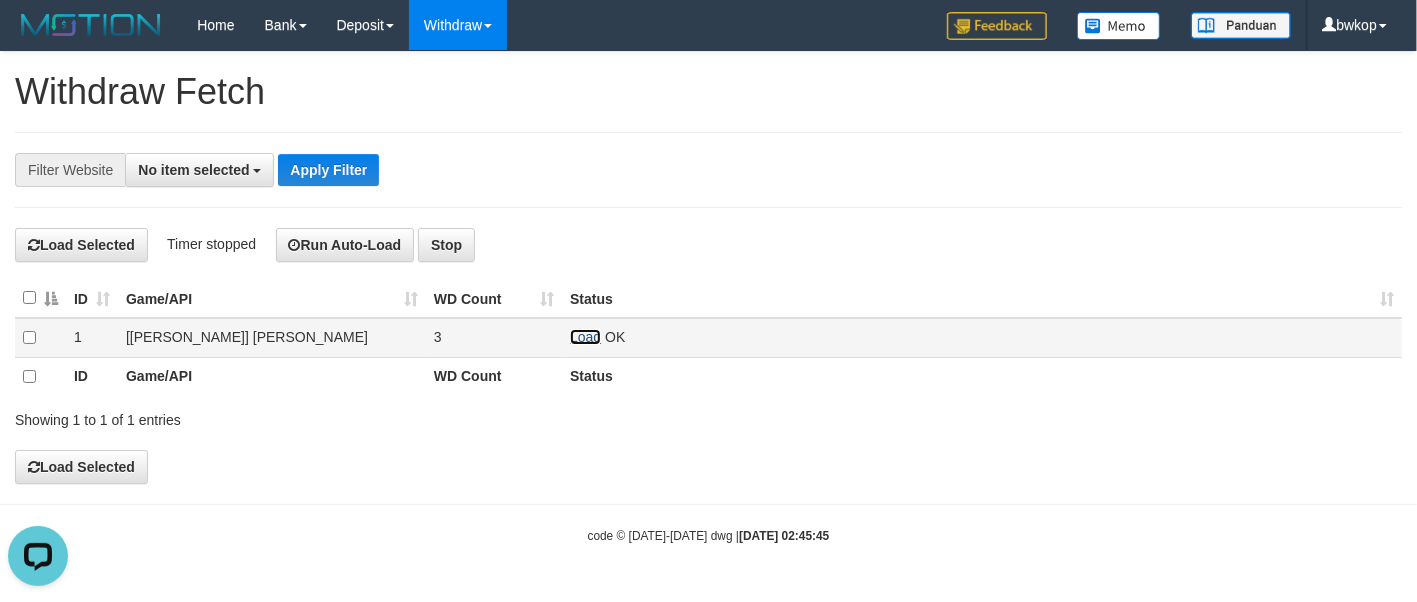 click on "Load" at bounding box center [585, 337] 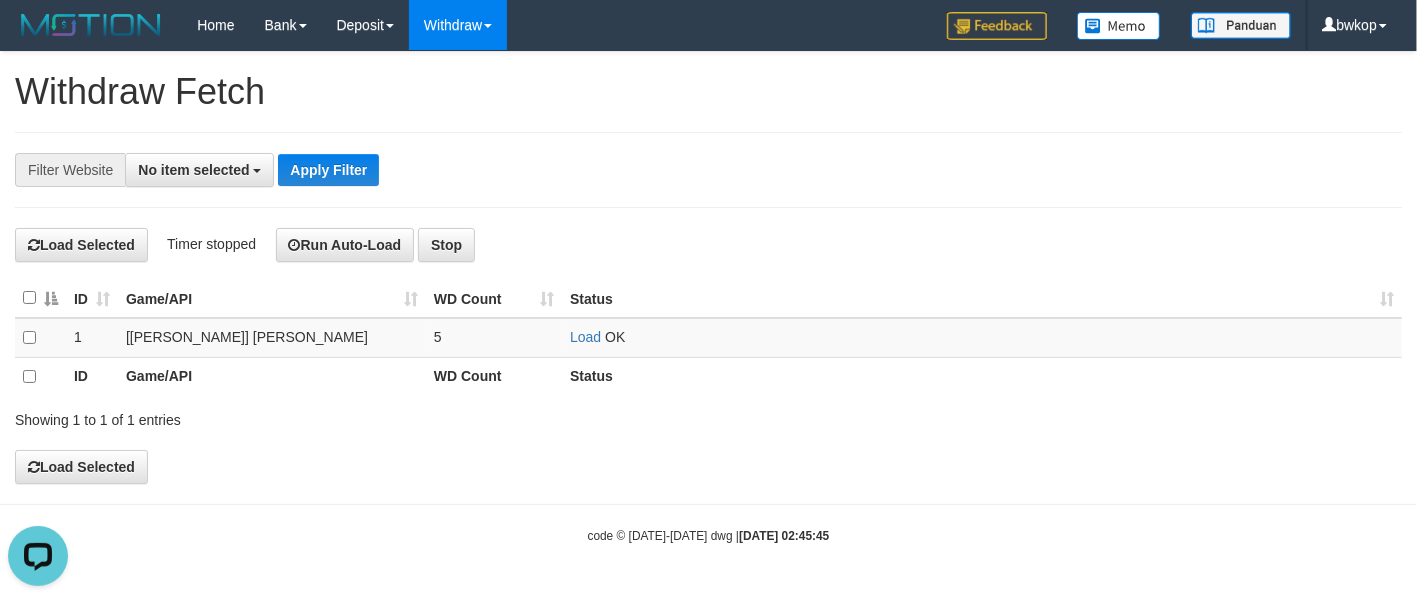 click on "**********" at bounding box center (708, 170) 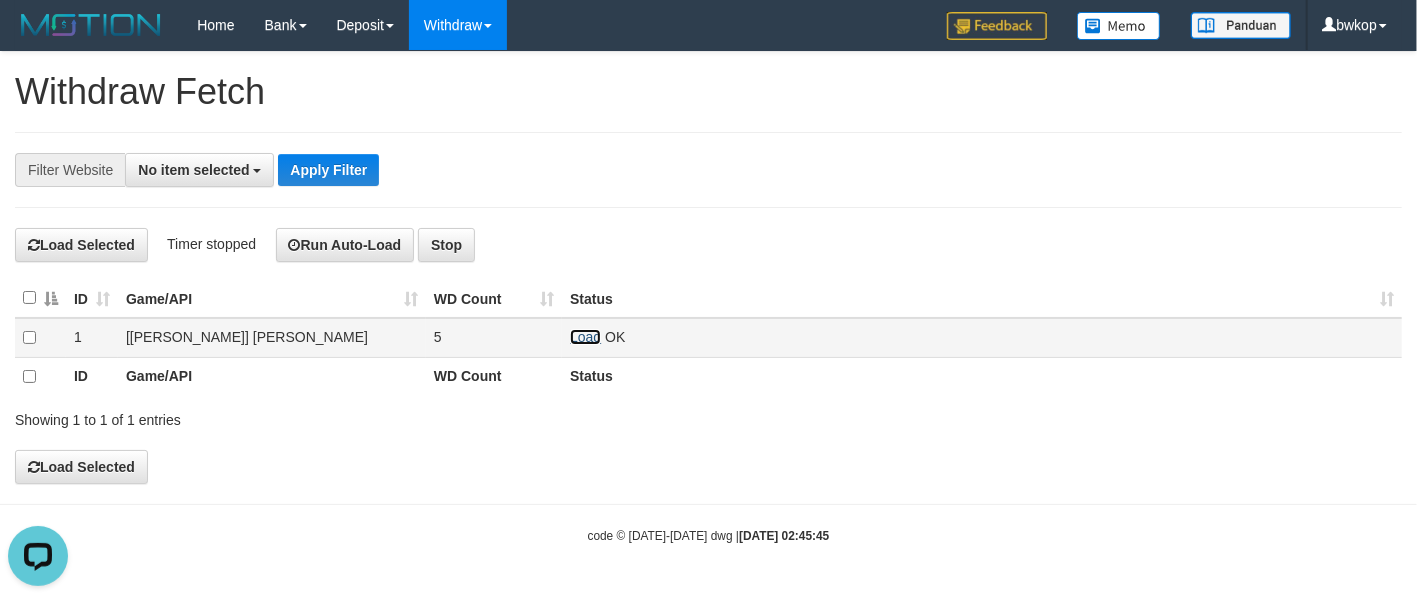 click on "Load" at bounding box center (585, 337) 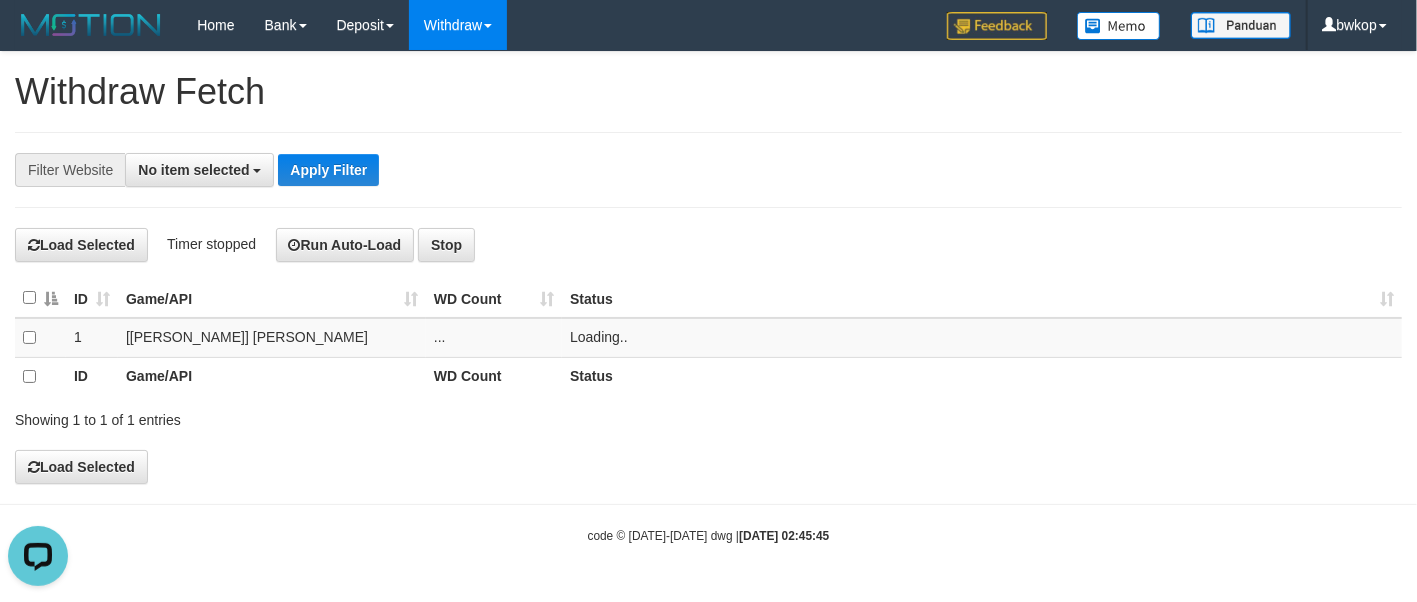 click on "Load Selected
Timer stopped
Run Auto-Load
Stop" at bounding box center (708, 245) 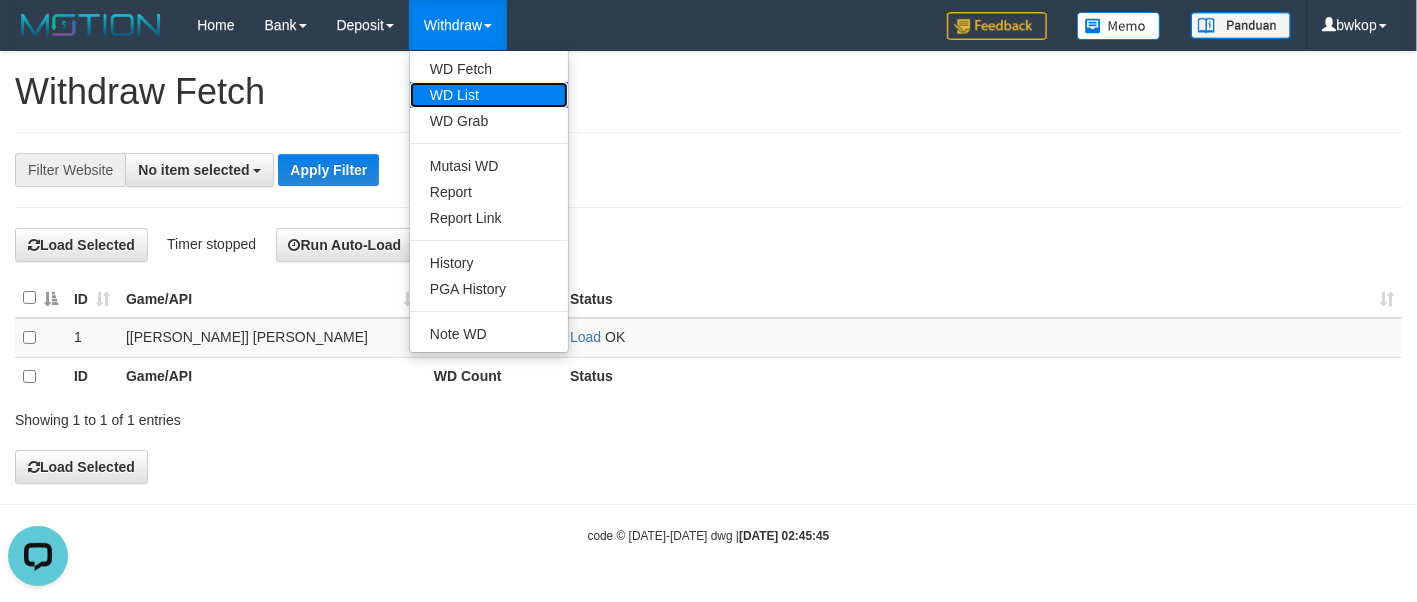 click on "WD List" at bounding box center [489, 95] 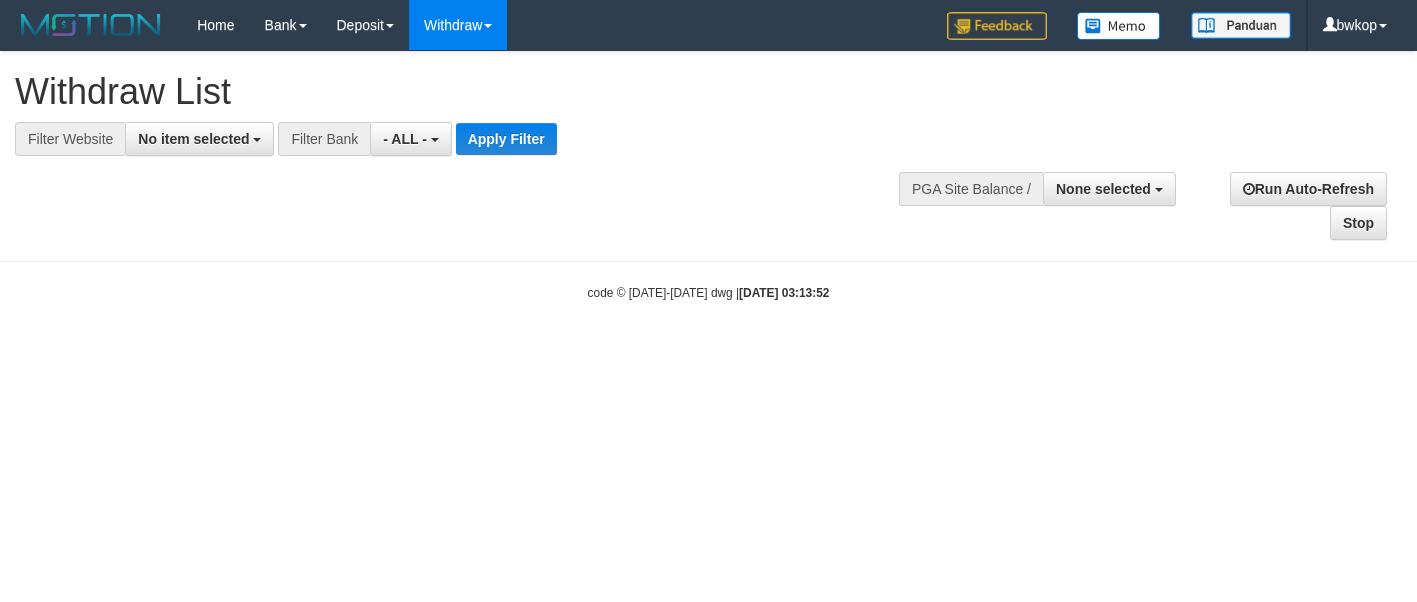 select 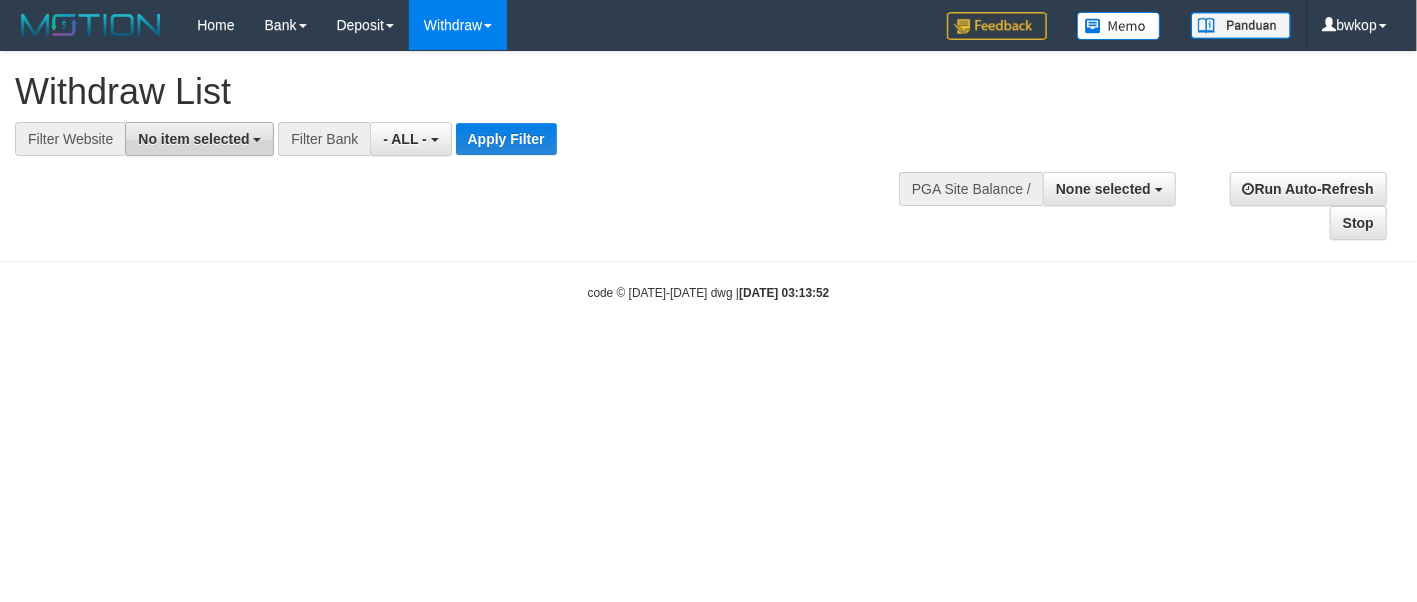 click on "No item selected" at bounding box center [199, 139] 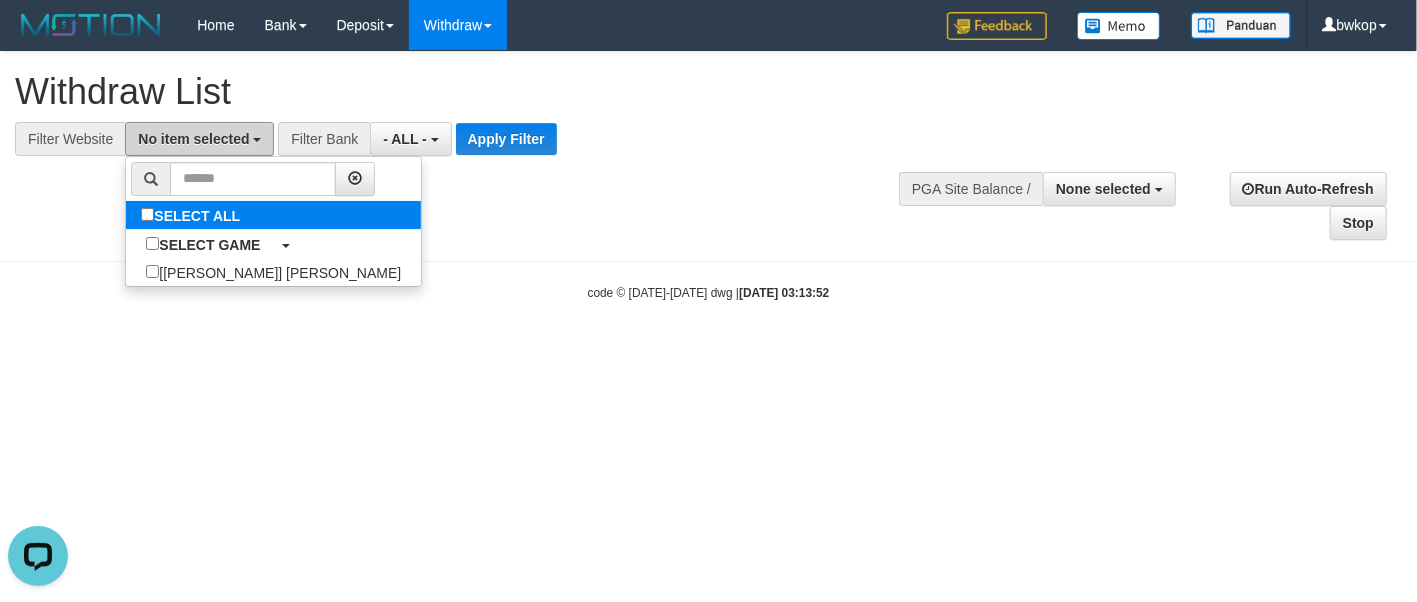 scroll, scrollTop: 0, scrollLeft: 0, axis: both 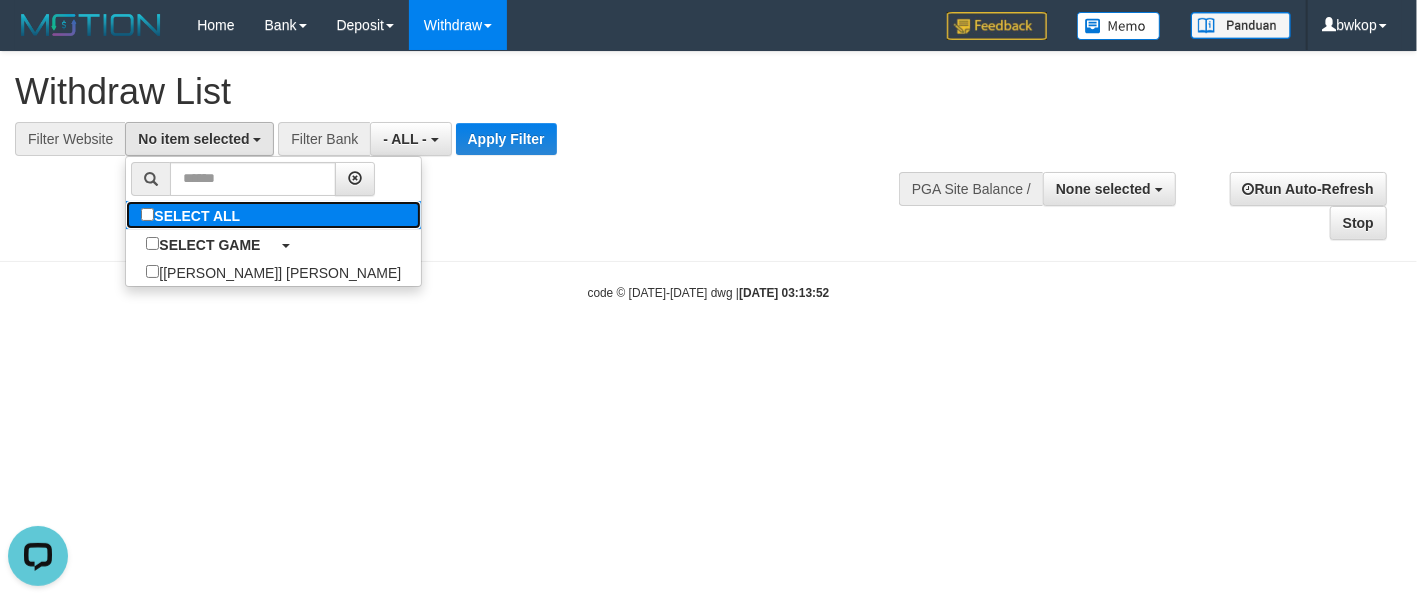 click on "SELECT ALL" at bounding box center (193, 215) 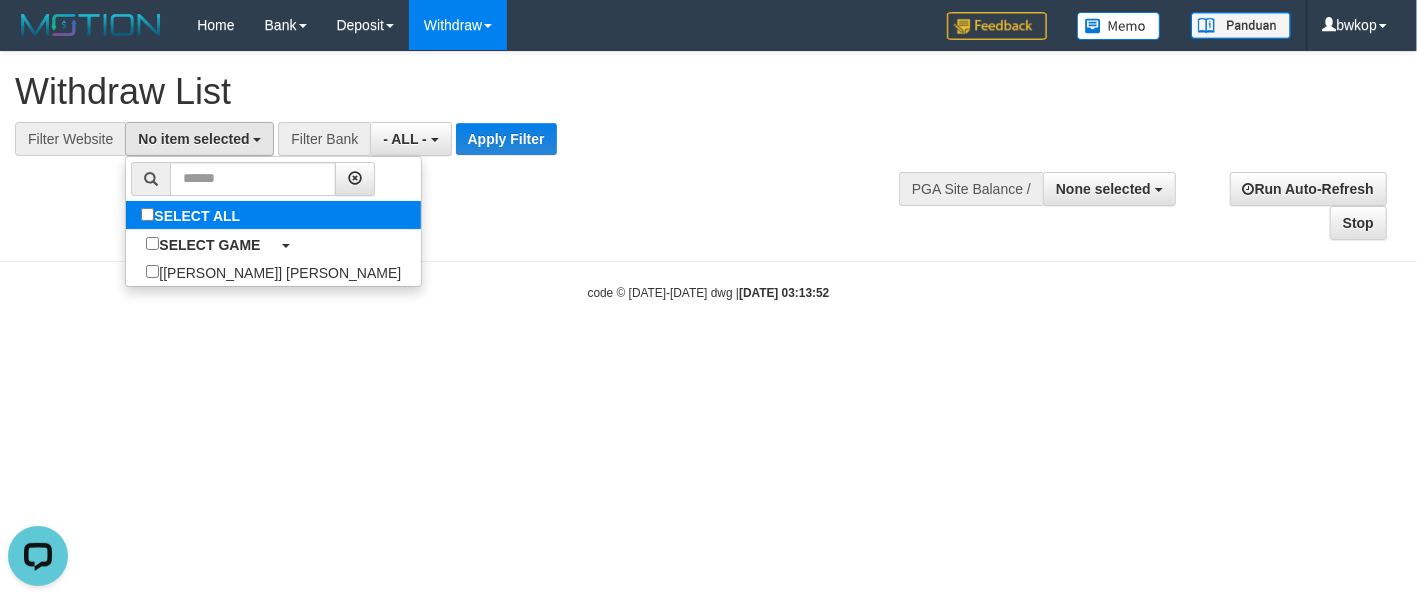 select on "****" 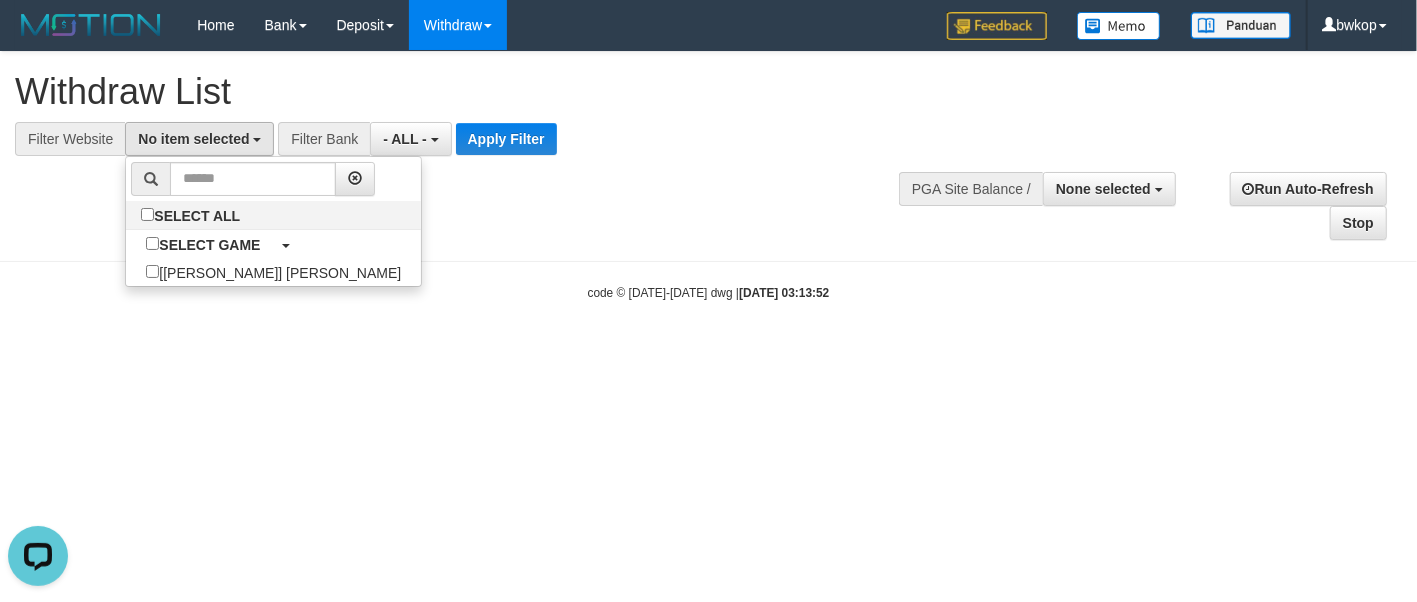 scroll, scrollTop: 17, scrollLeft: 0, axis: vertical 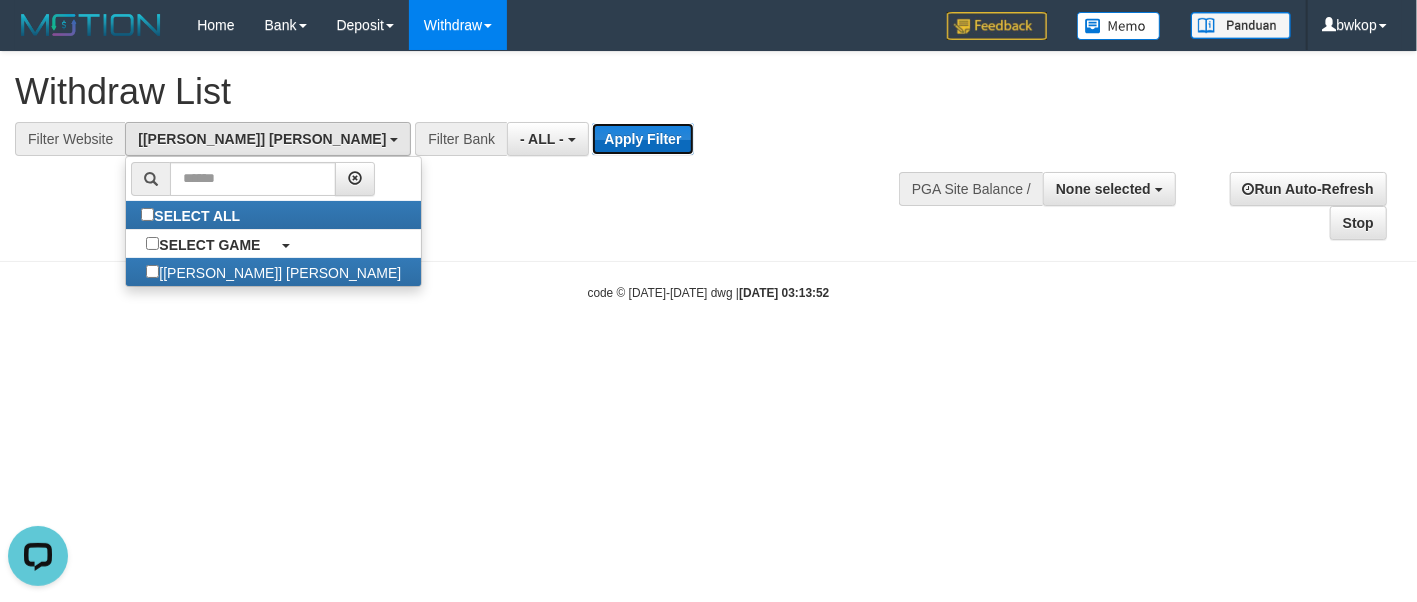 click on "Apply Filter" at bounding box center [642, 139] 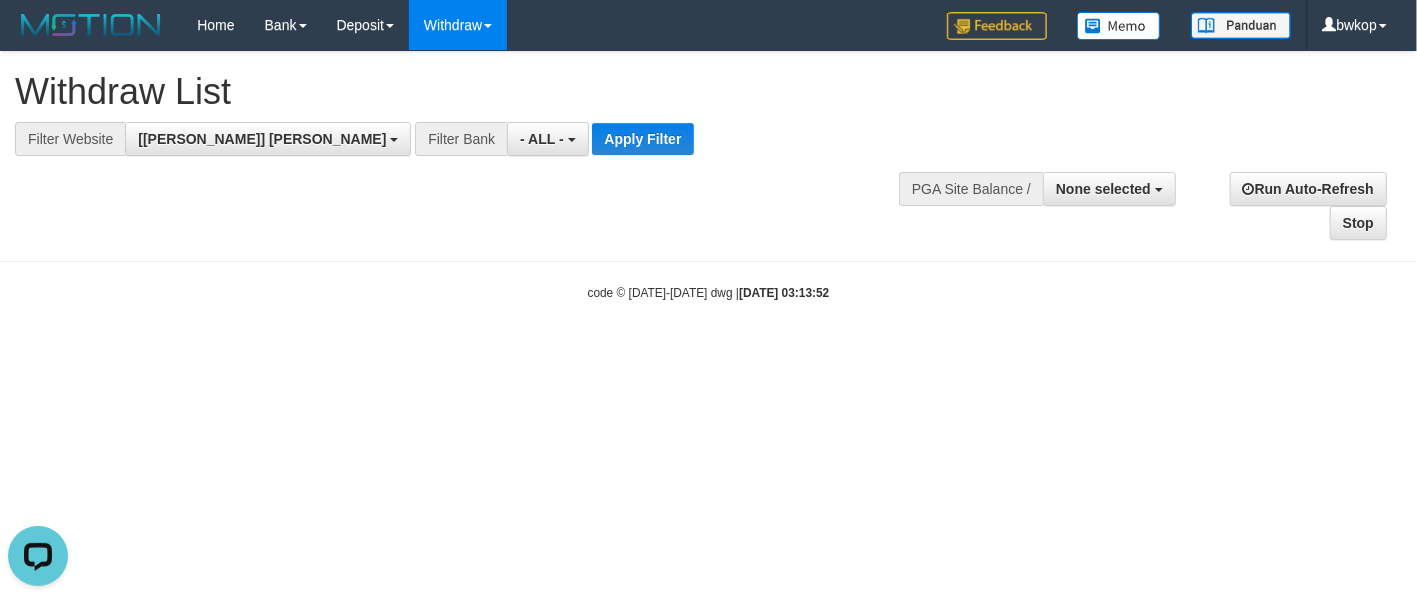click on "**********" at bounding box center [708, 146] 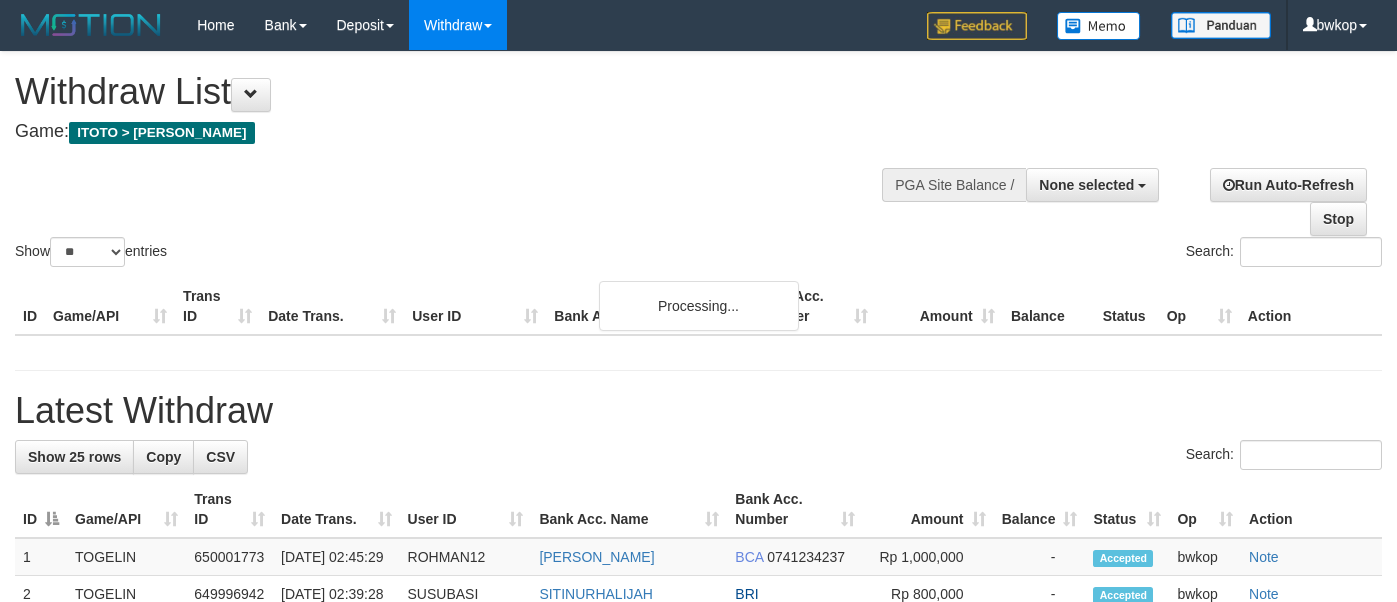 select 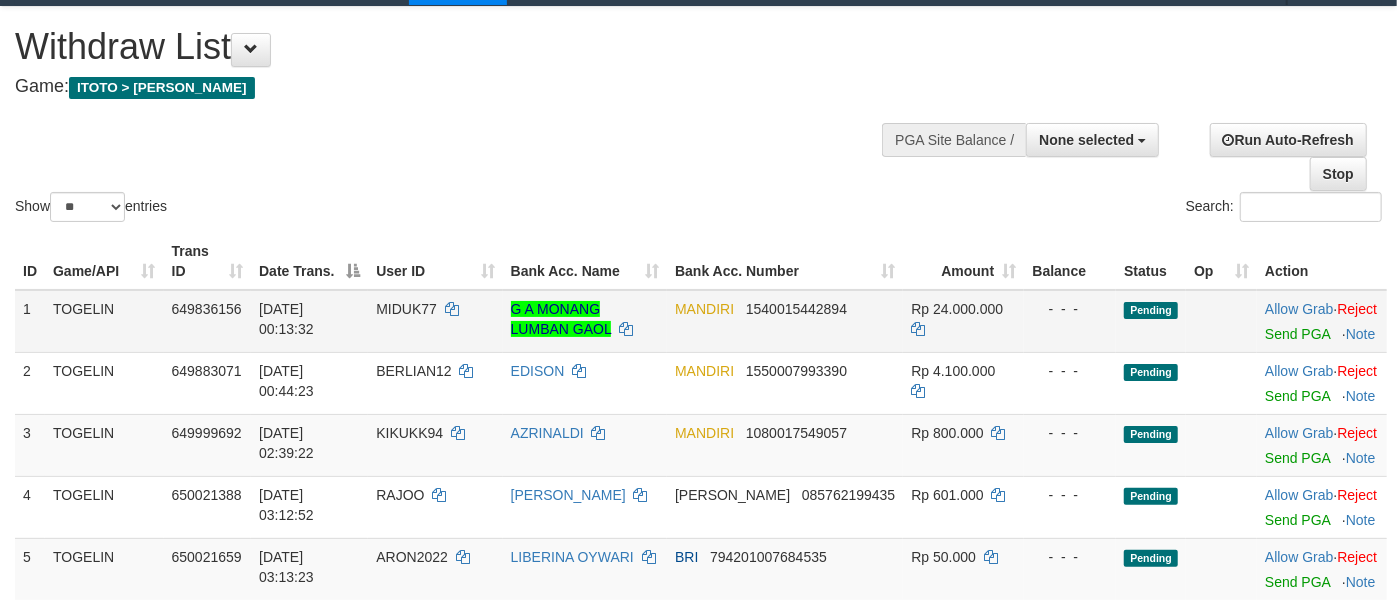 scroll, scrollTop: 177, scrollLeft: 0, axis: vertical 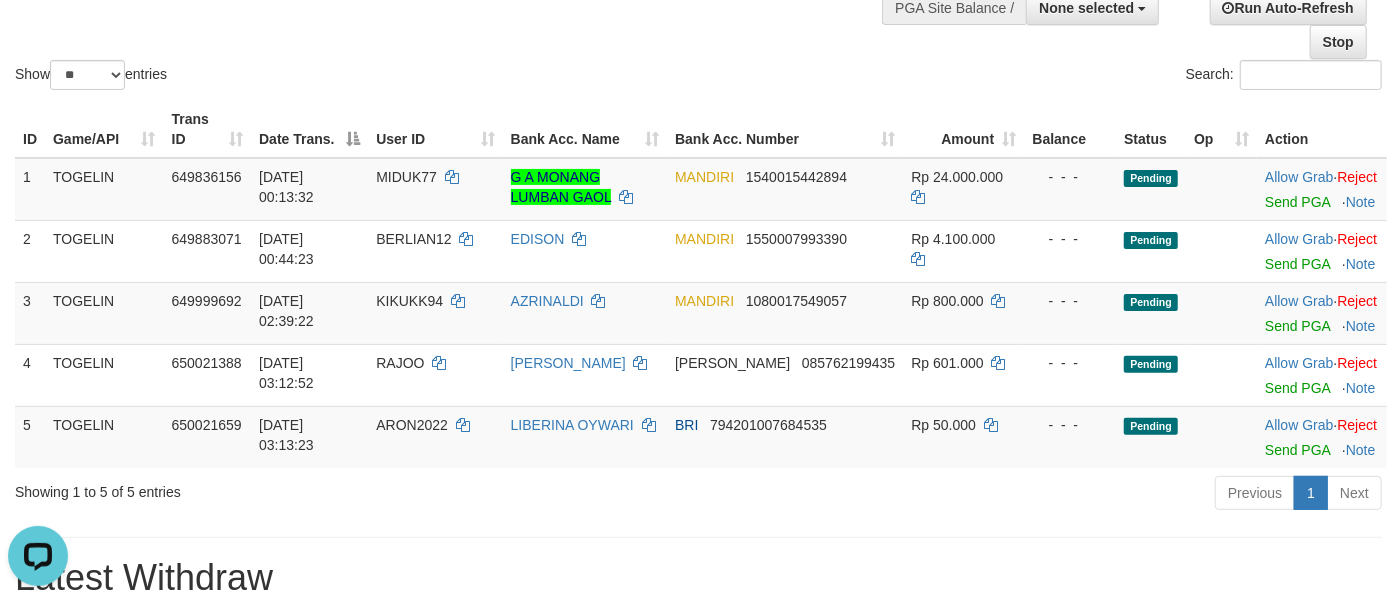 click on "Show  ** ** ** ***  entries Search:" at bounding box center [698, -16] 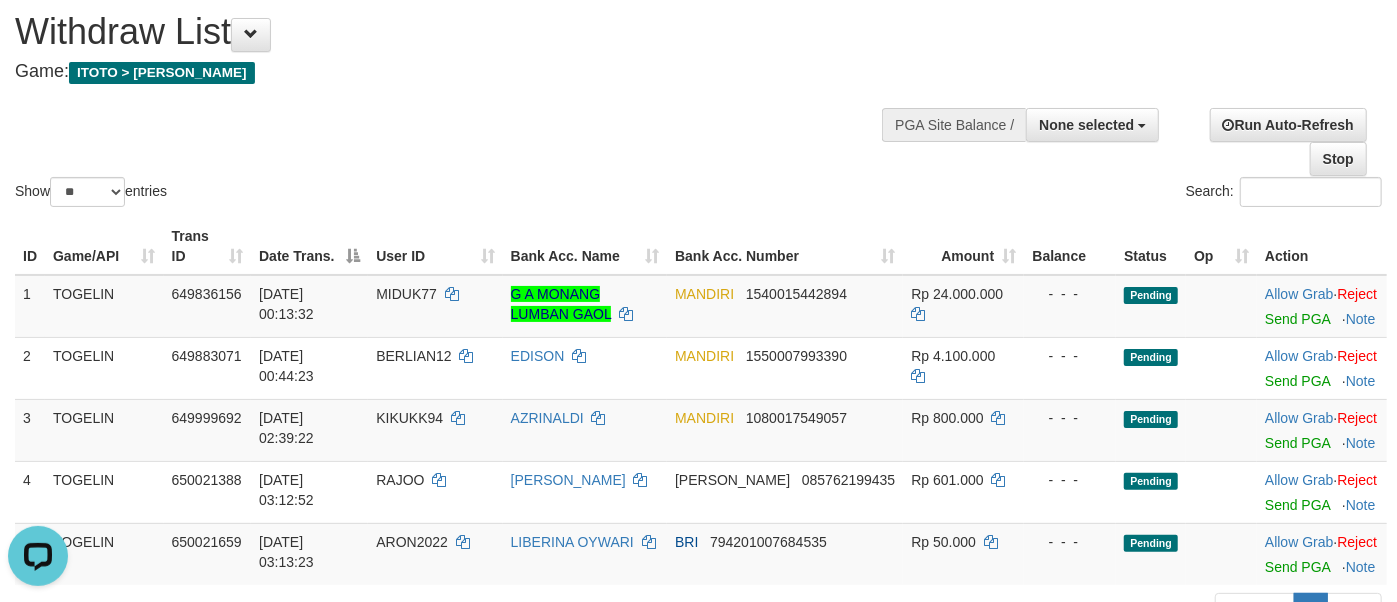 scroll, scrollTop: 0, scrollLeft: 0, axis: both 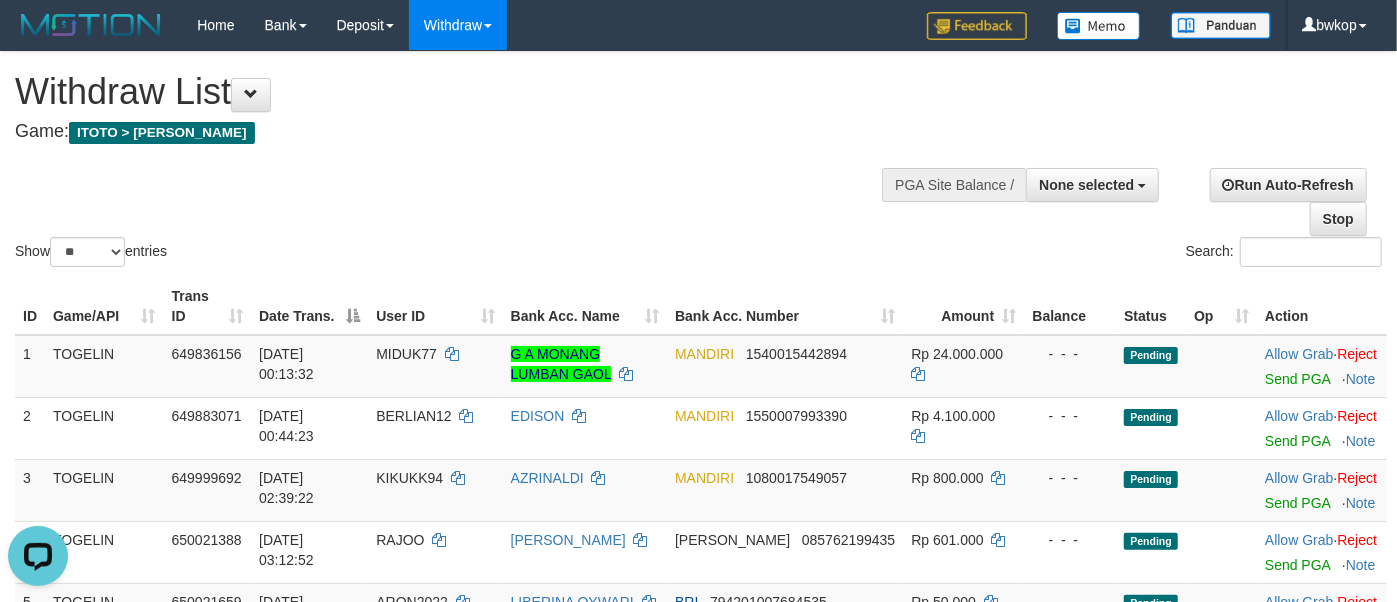 click on "Show  ** ** ** ***  entries Search:" at bounding box center (698, 161) 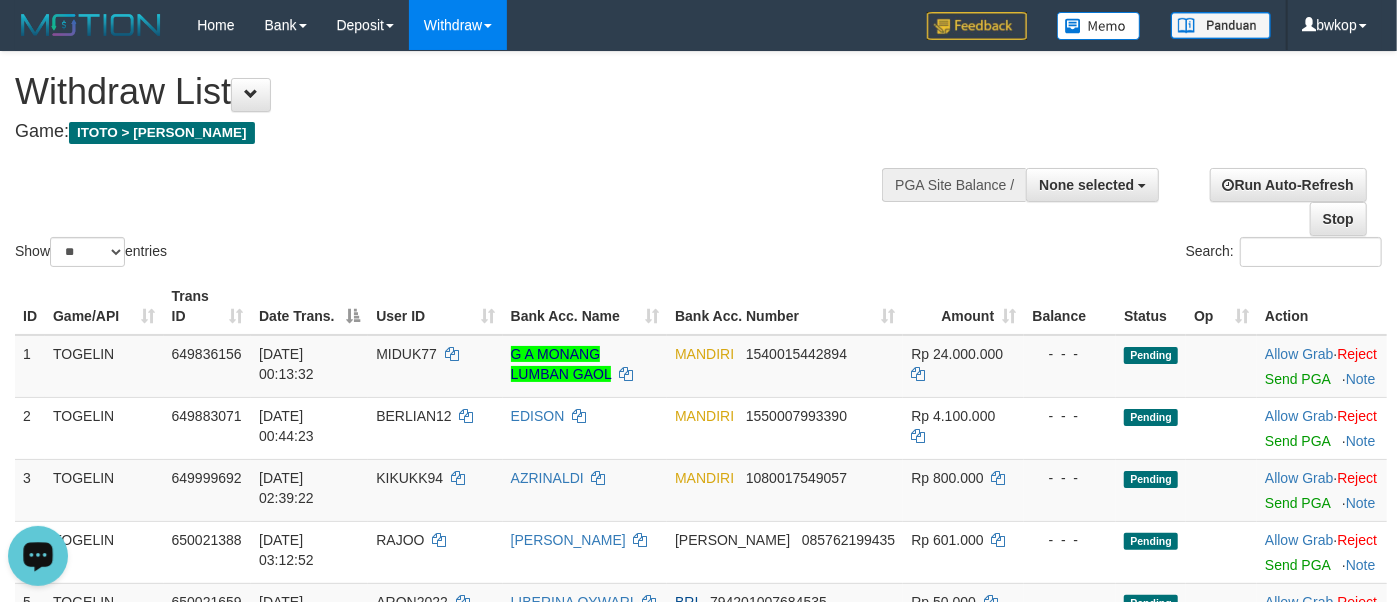 click 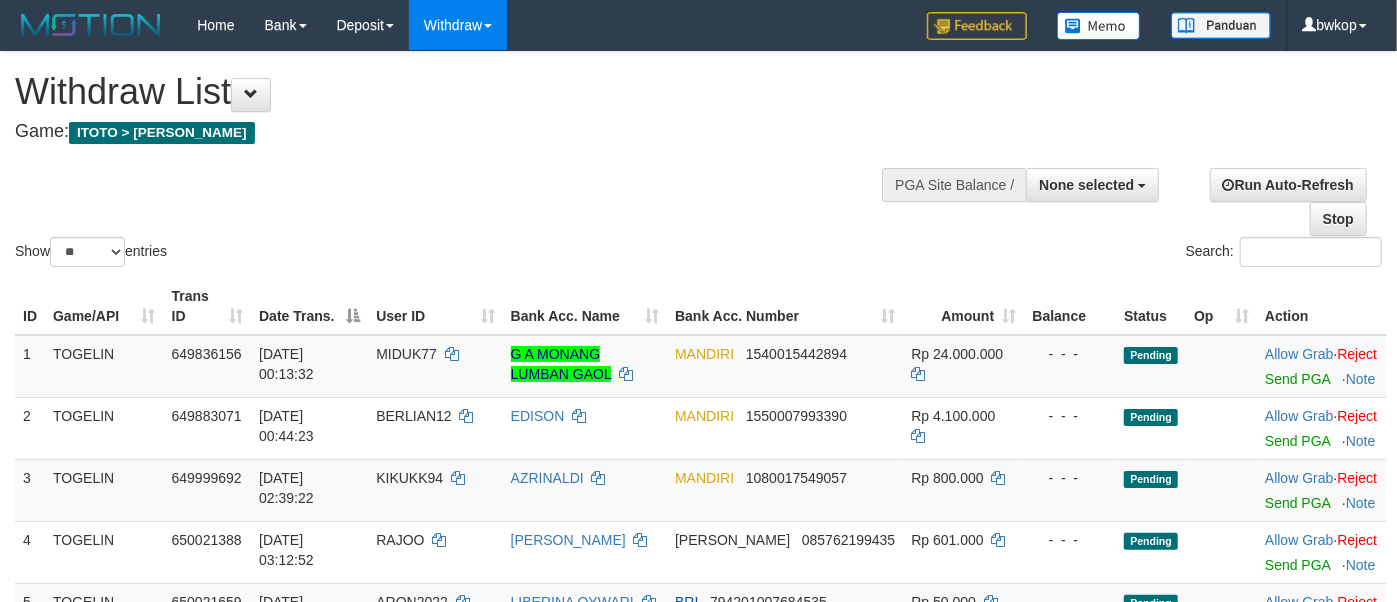 click on "Show  ** ** ** ***  entries Search:" at bounding box center [698, 161] 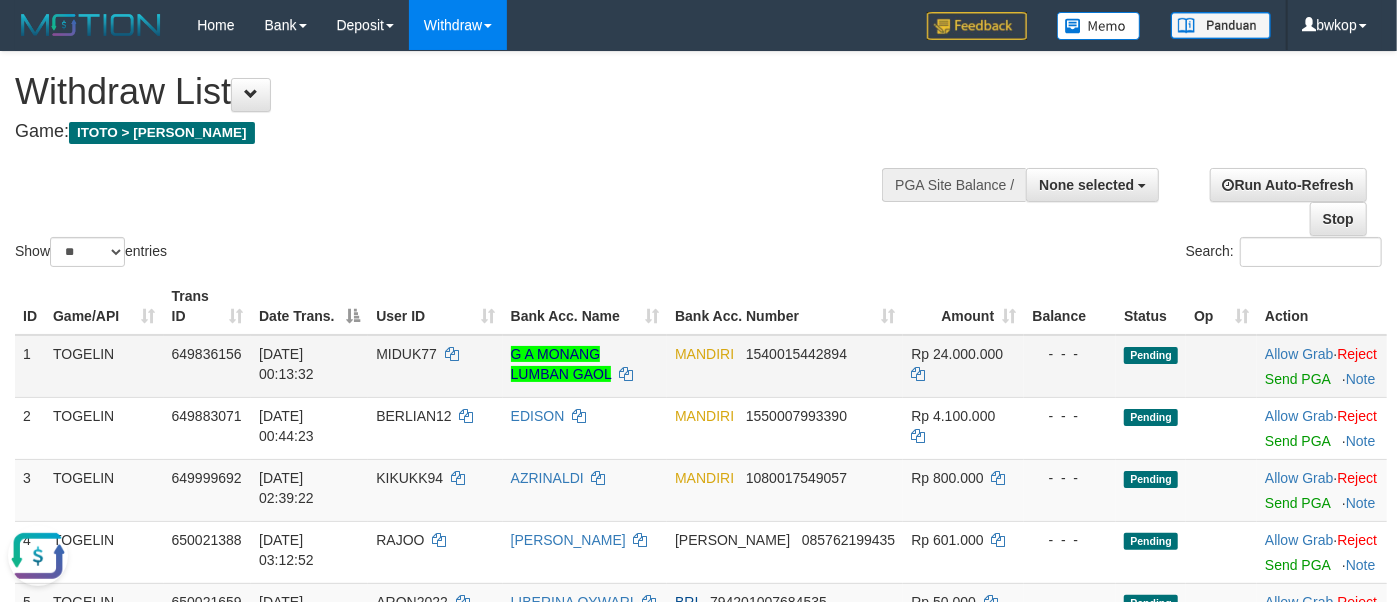 scroll, scrollTop: 177, scrollLeft: 0, axis: vertical 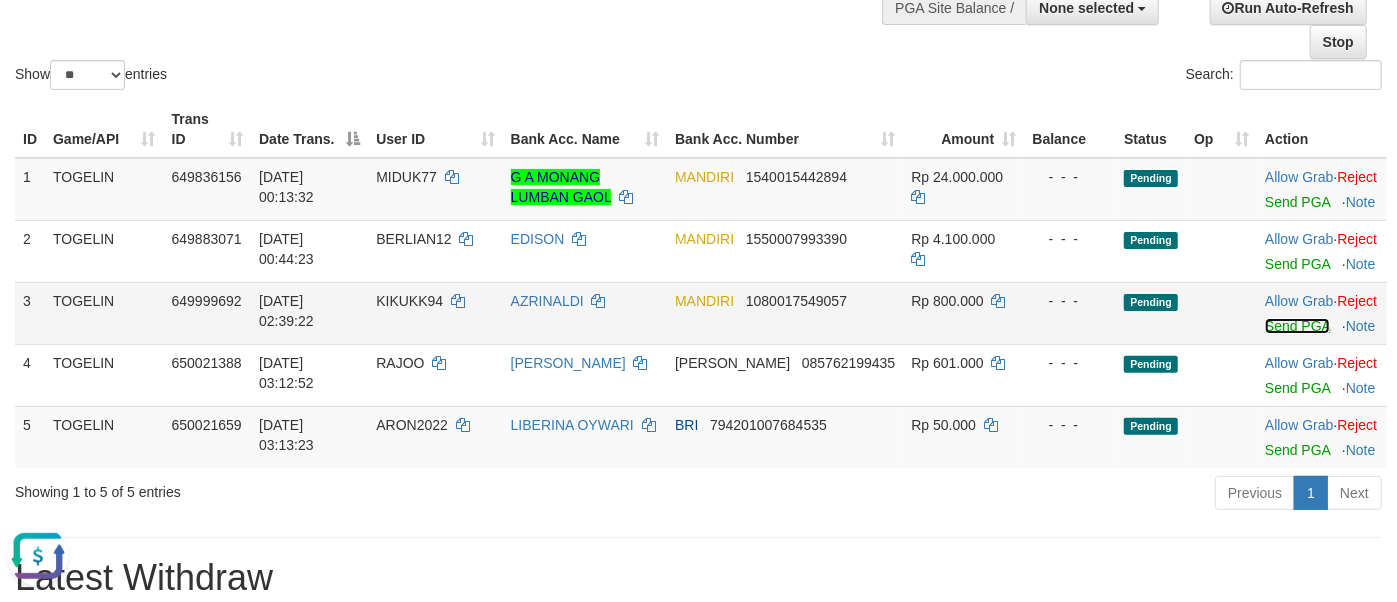 click on "Send PGA" at bounding box center (1297, 326) 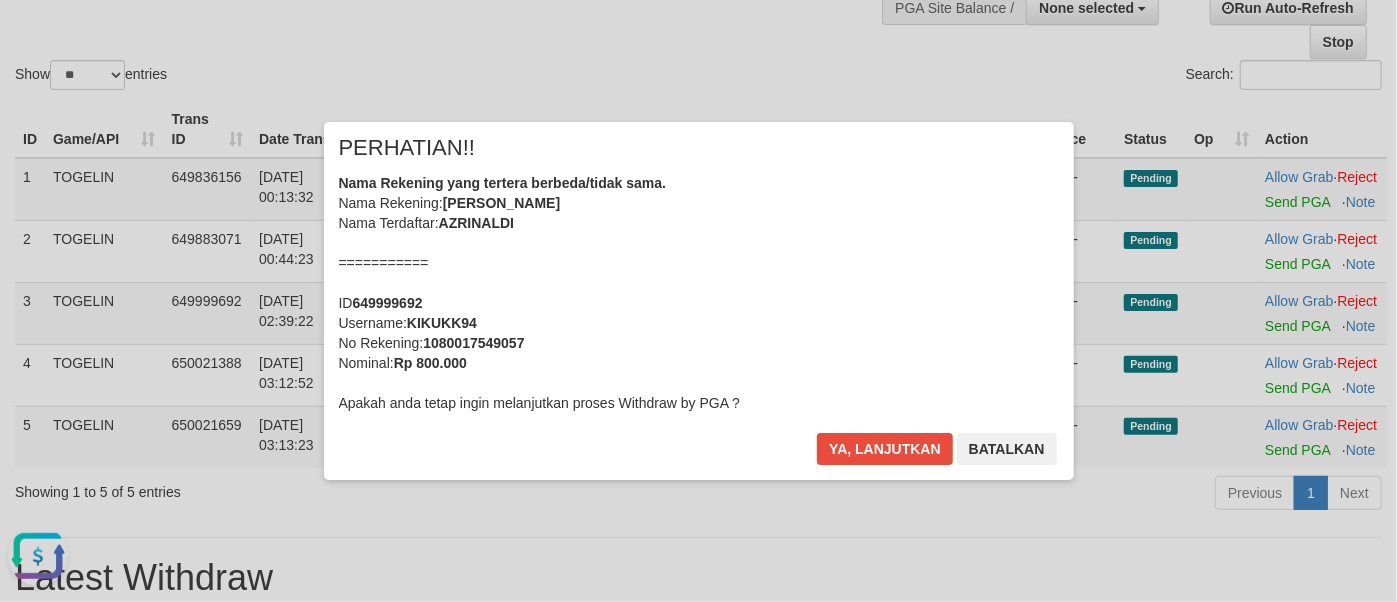 click on "Nama Rekening yang tertera berbeda/tidak sama. Nama Rekening:  AZRI NALDI Nama Terdaftar:  AZRINALDI =========== ID  649999692 Username:  KIKUKK94 No Rekening:  1080017549057 Nominal:  Rp 800.000 Apakah anda tetap ingin melanjutkan proses Withdraw by PGA ?" at bounding box center [699, 293] 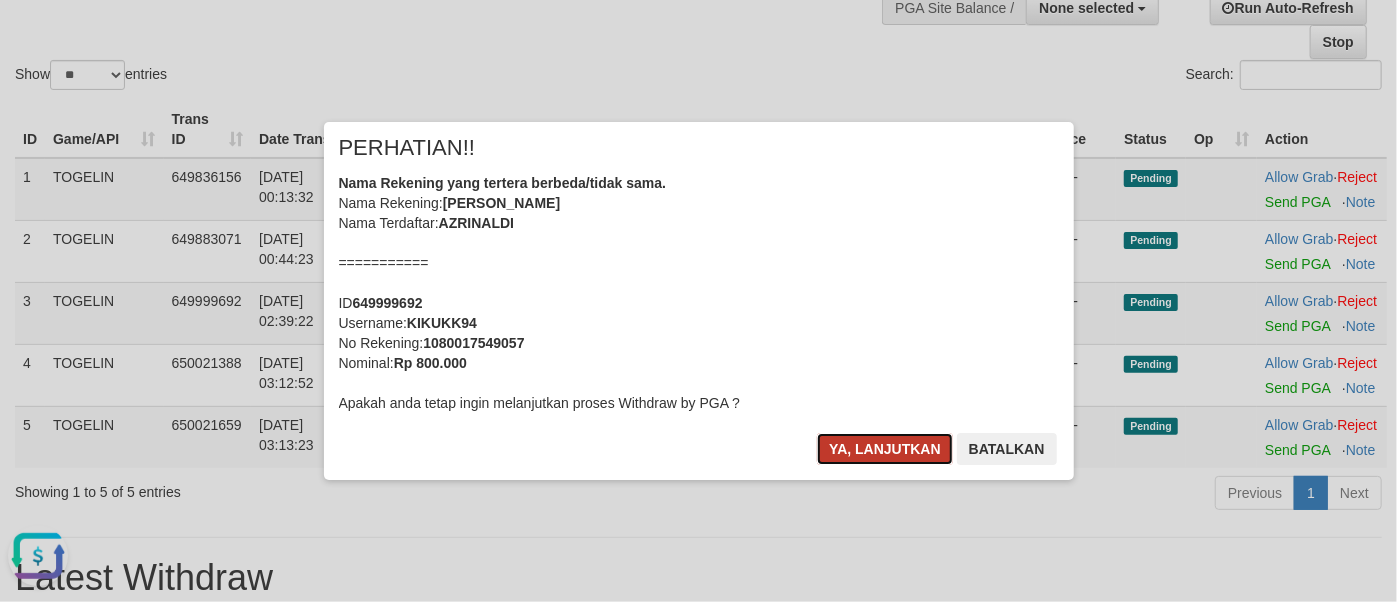click on "Ya, lanjutkan" at bounding box center (885, 449) 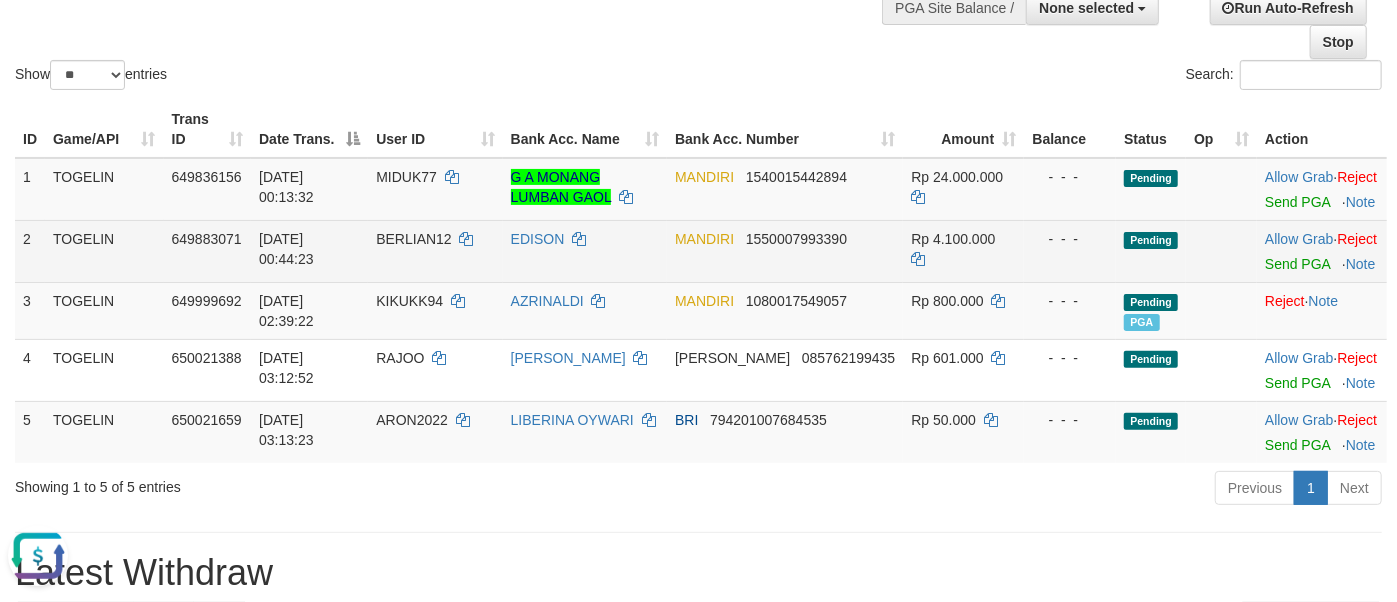 click on "Rp 4.100.000" at bounding box center (963, 251) 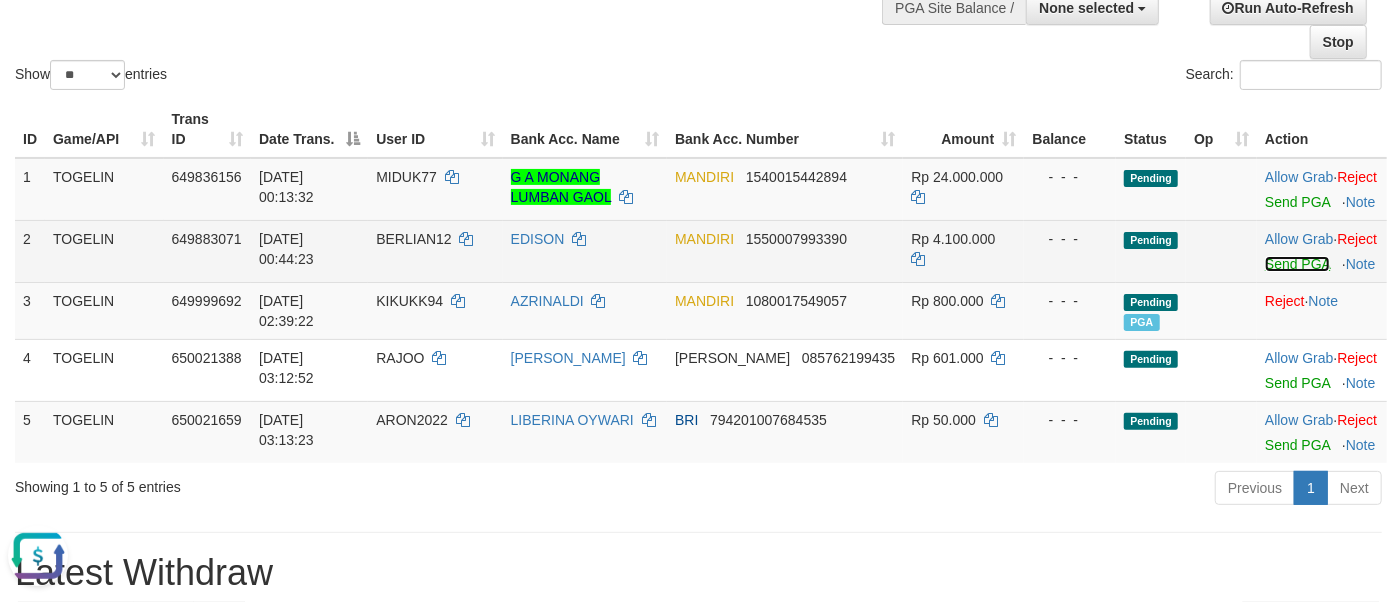 click on "Send PGA" at bounding box center (1297, 264) 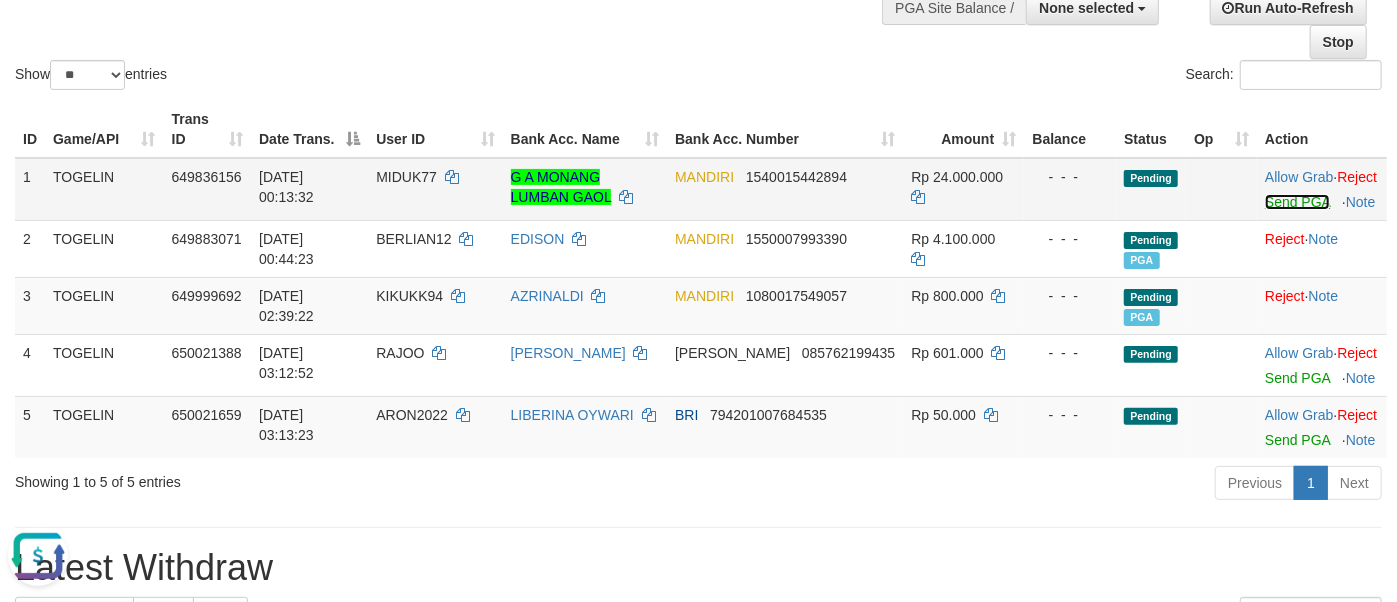 click on "Send PGA" at bounding box center [1297, 202] 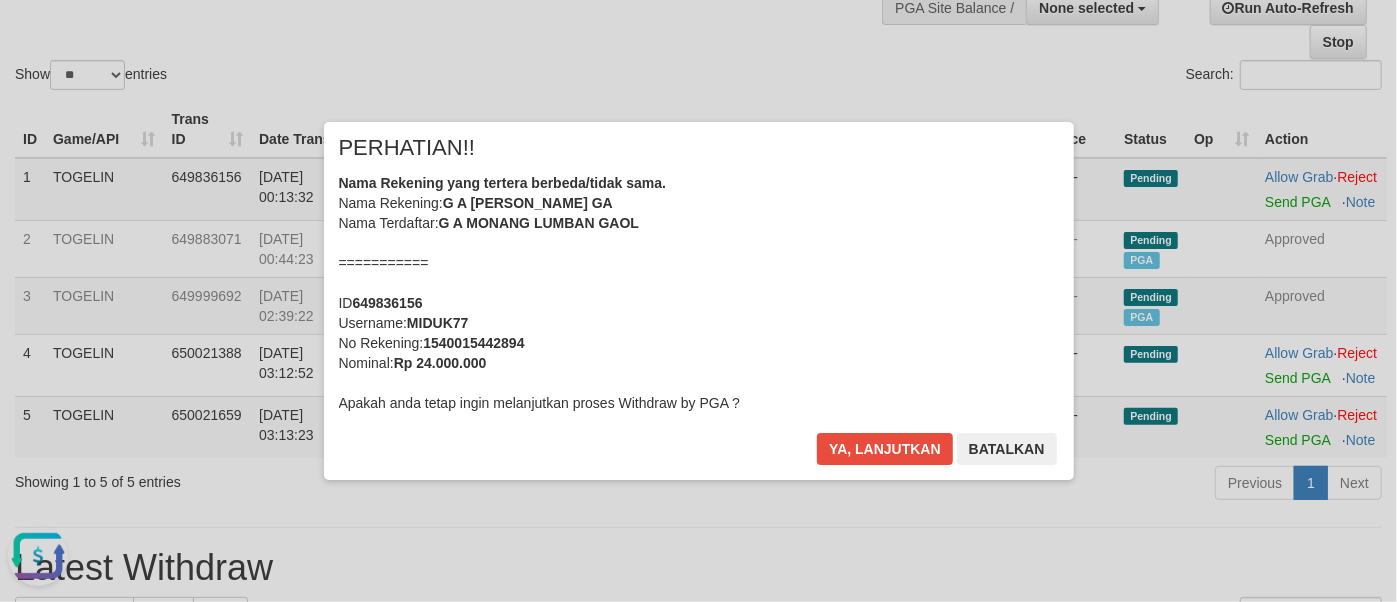 click on "Nama Rekening yang tertera berbeda/tidak sama. Nama Rekening:  G A MONANG LUMBAN GA Nama Terdaftar:  G A MONANG LUMBAN GAOL =========== ID  649836156 Username:  MIDUK77 No Rekening:  1540015442894 Nominal:  Rp 24.000.000 Apakah anda tetap ingin melanjutkan proses Withdraw by PGA ?" at bounding box center (699, 293) 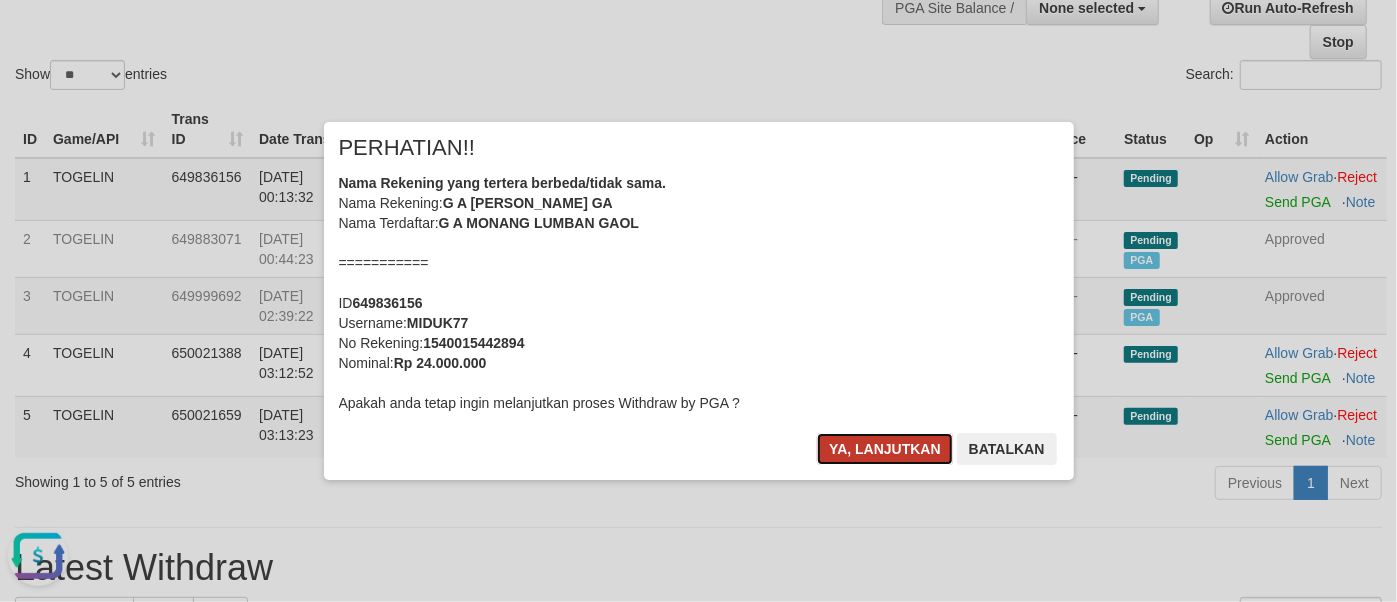 click on "Ya, lanjutkan" at bounding box center (885, 449) 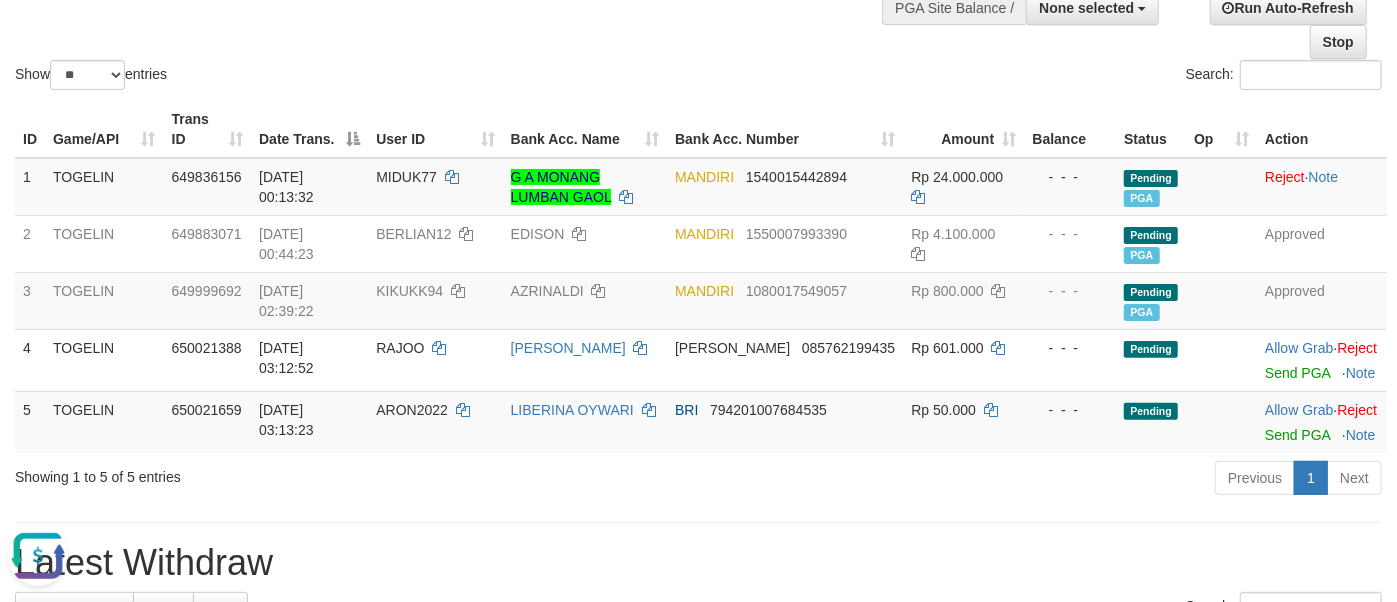 click at bounding box center [698, 522] 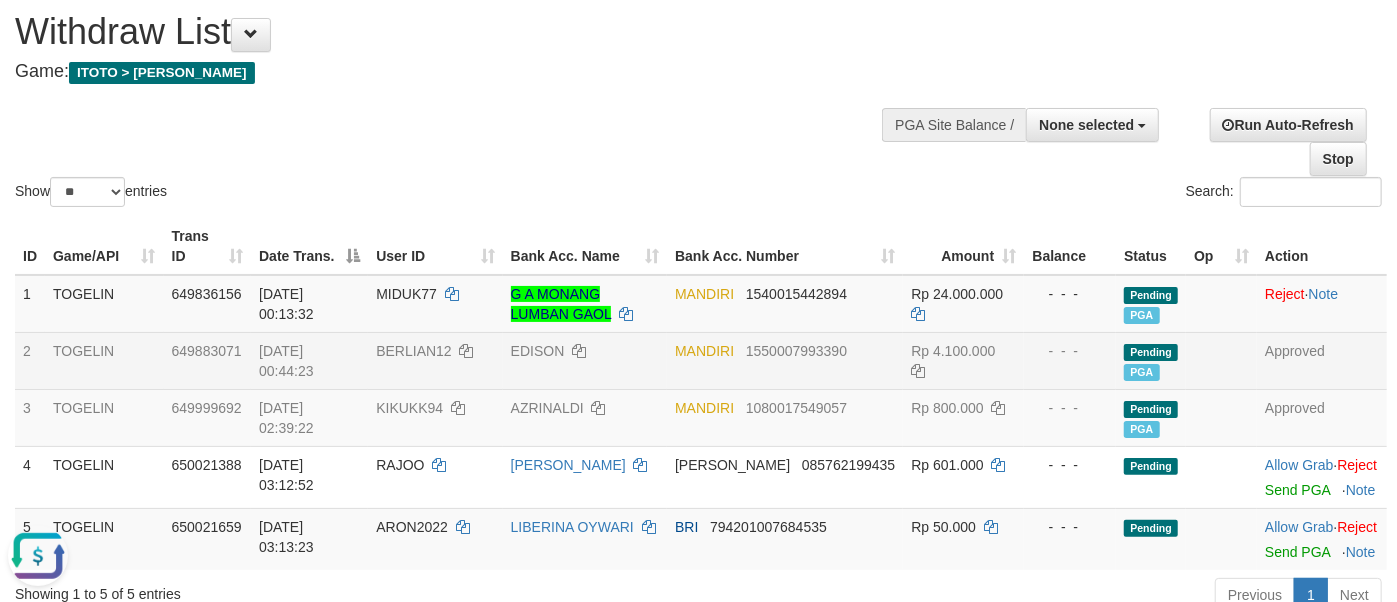 scroll, scrollTop: 0, scrollLeft: 0, axis: both 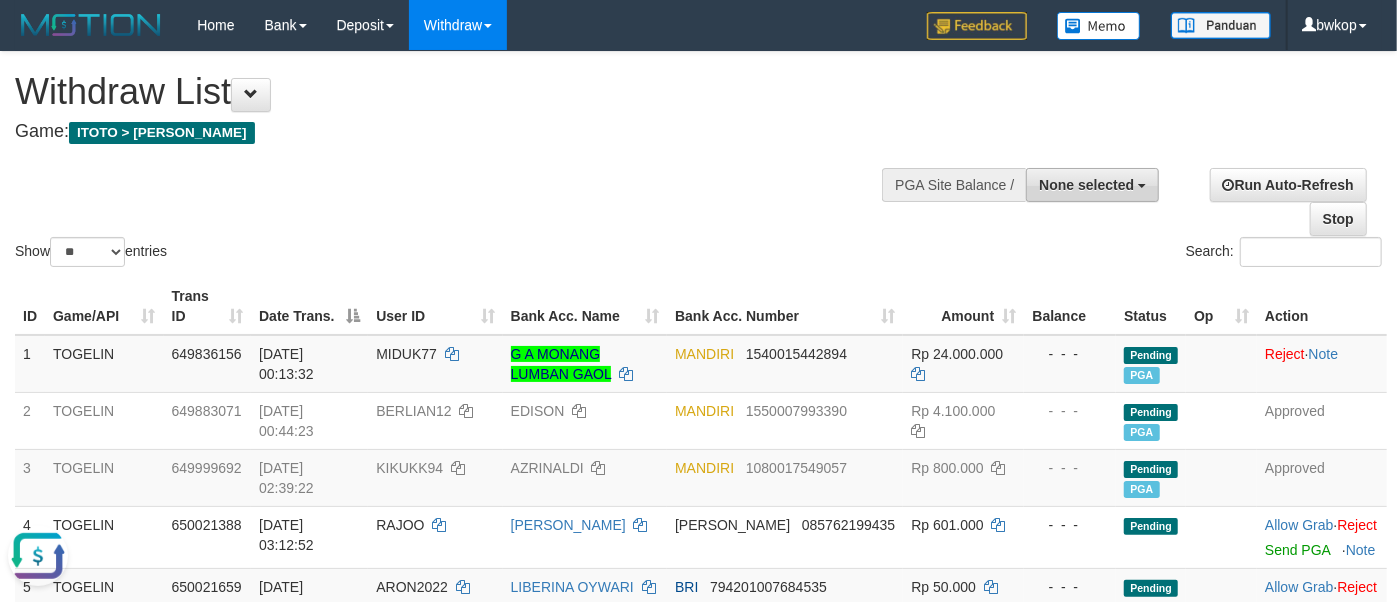 drag, startPoint x: 1073, startPoint y: 192, endPoint x: 1054, endPoint y: 232, distance: 44.28318 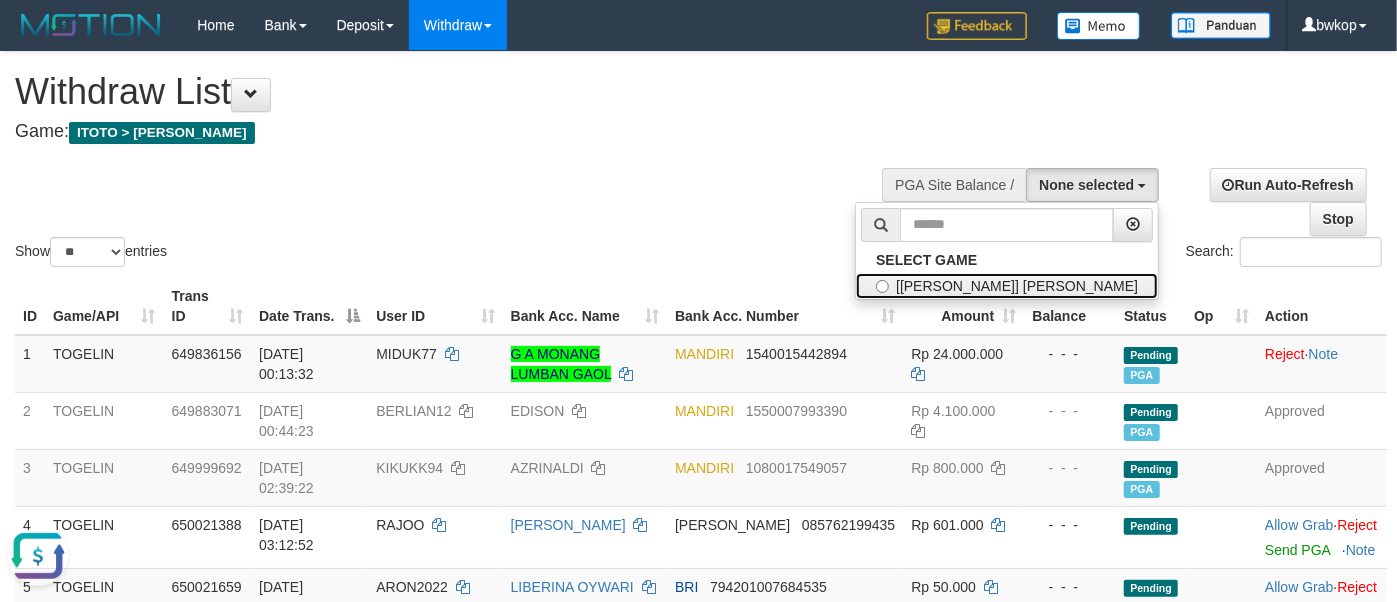 drag, startPoint x: 1033, startPoint y: 286, endPoint x: 890, endPoint y: 273, distance: 143.58969 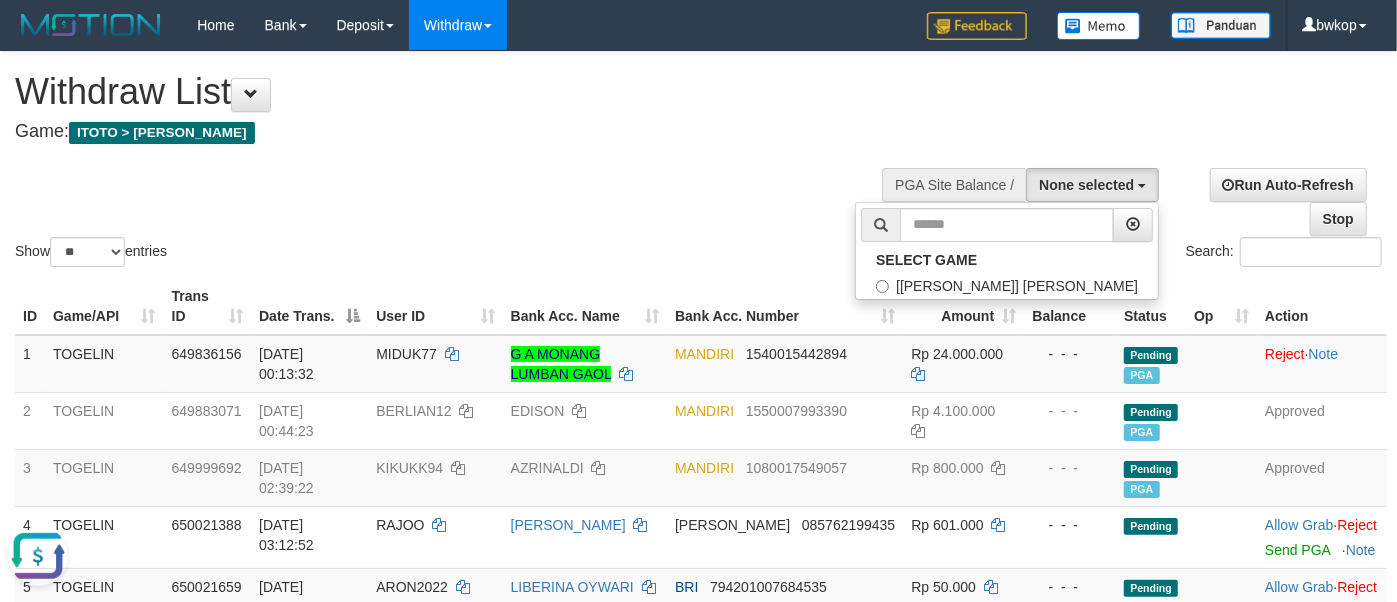 select on "****" 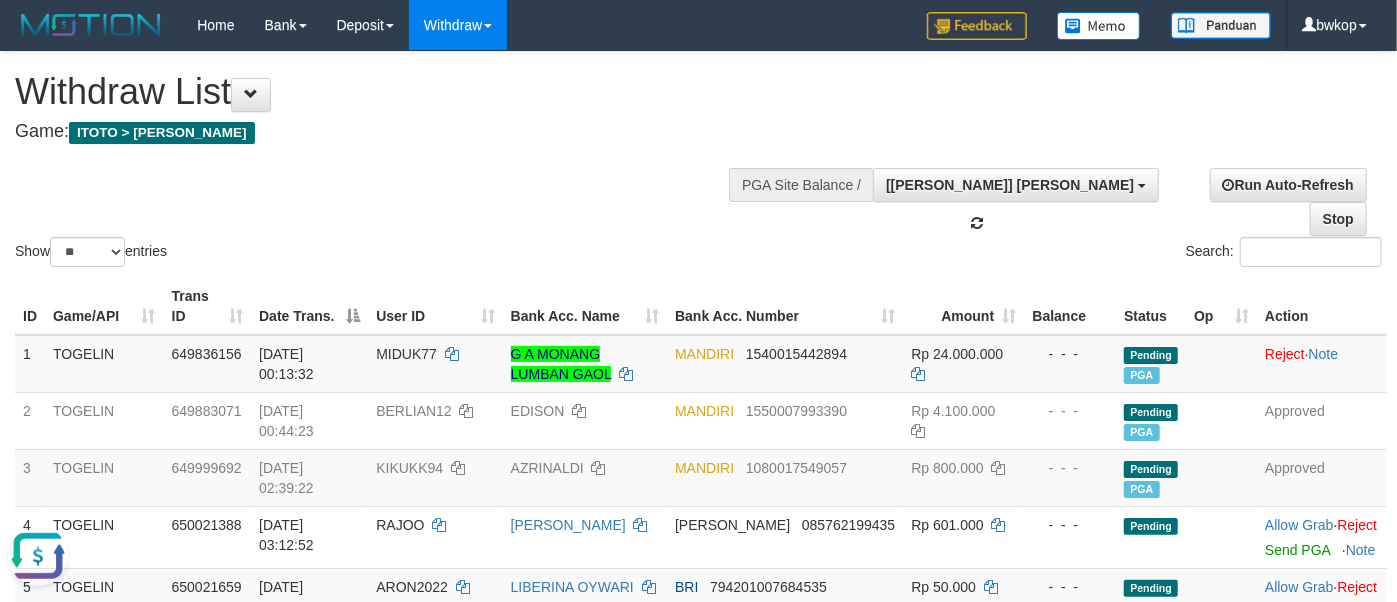 click on "Show  ** ** ** ***  entries Search:" at bounding box center (698, 161) 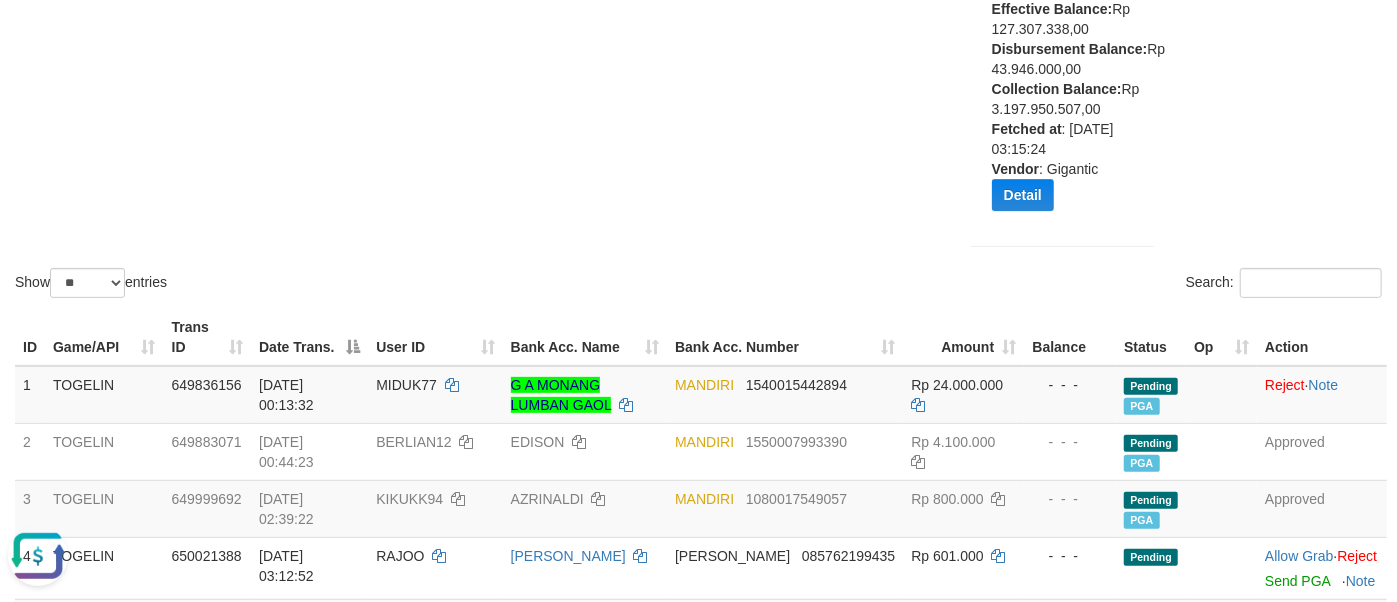 scroll, scrollTop: 356, scrollLeft: 0, axis: vertical 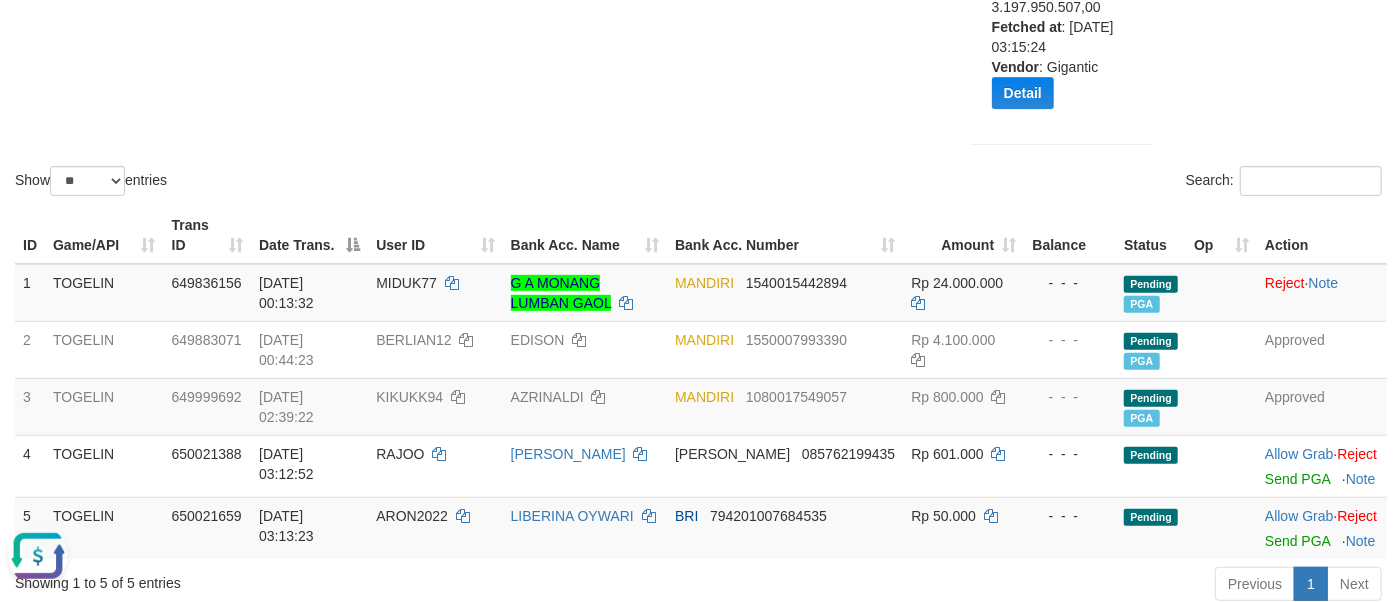 click on "Show  ** ** ** ***  entries Search:" at bounding box center [698, -52] 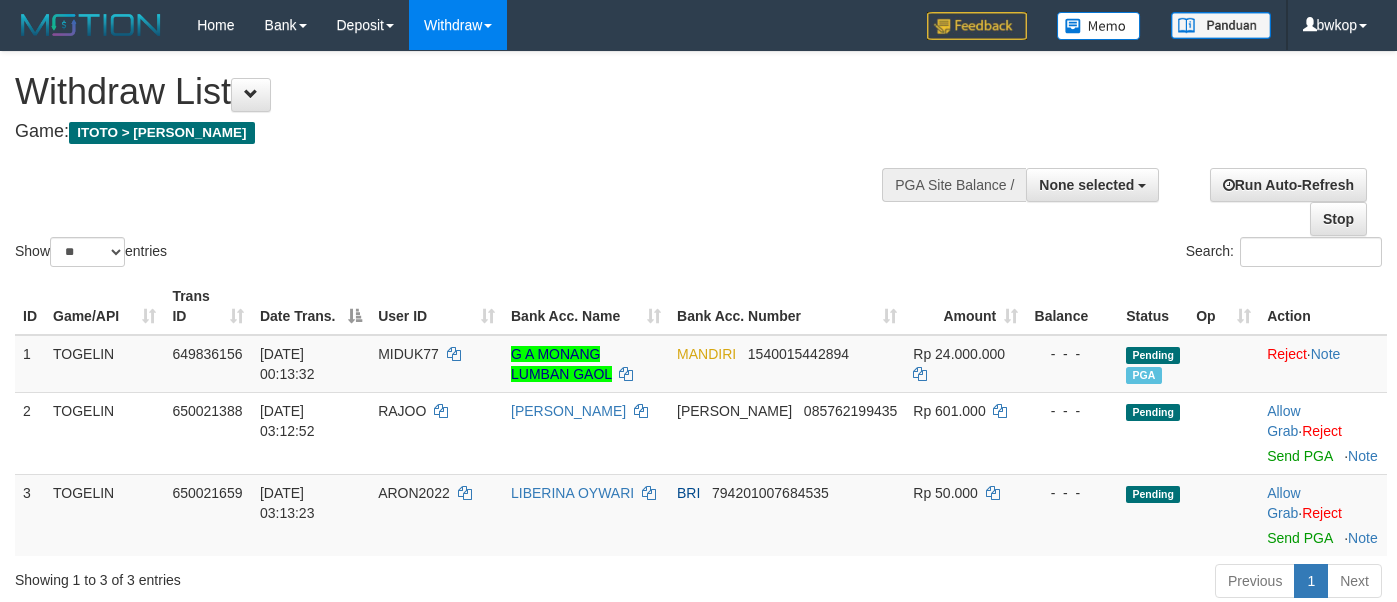 select 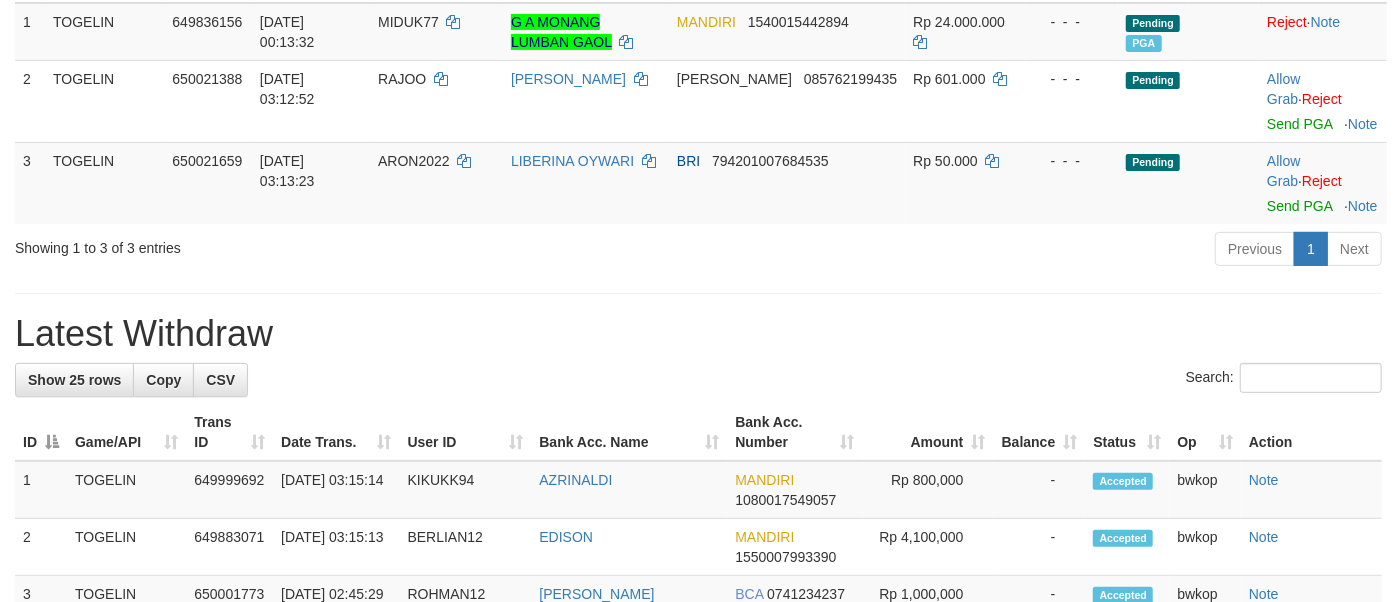 scroll, scrollTop: 0, scrollLeft: 0, axis: both 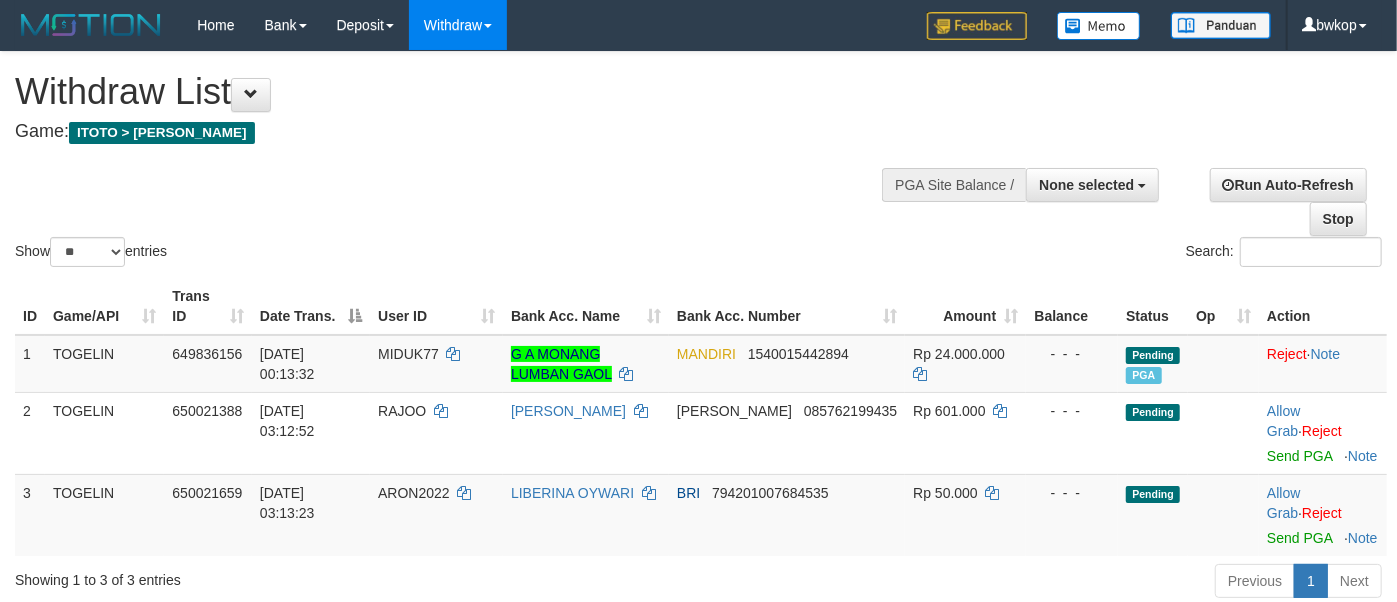 click on "Game:   ITOTO > TOGELIN" at bounding box center [463, 132] 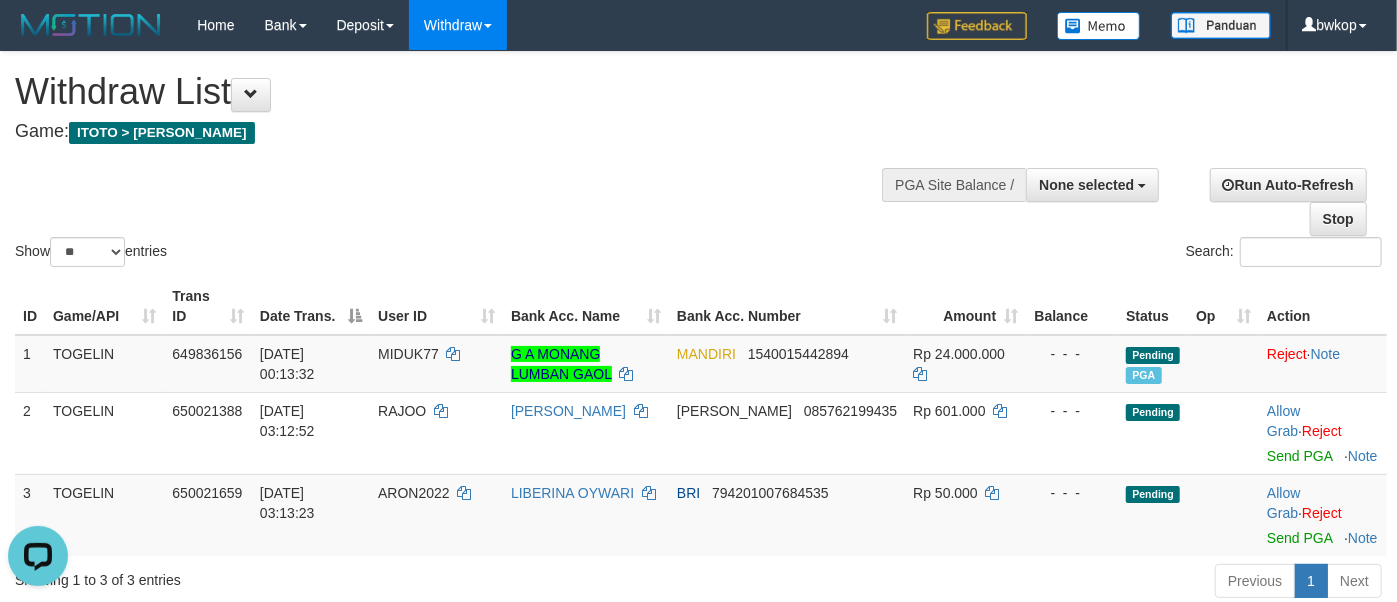 scroll, scrollTop: 0, scrollLeft: 0, axis: both 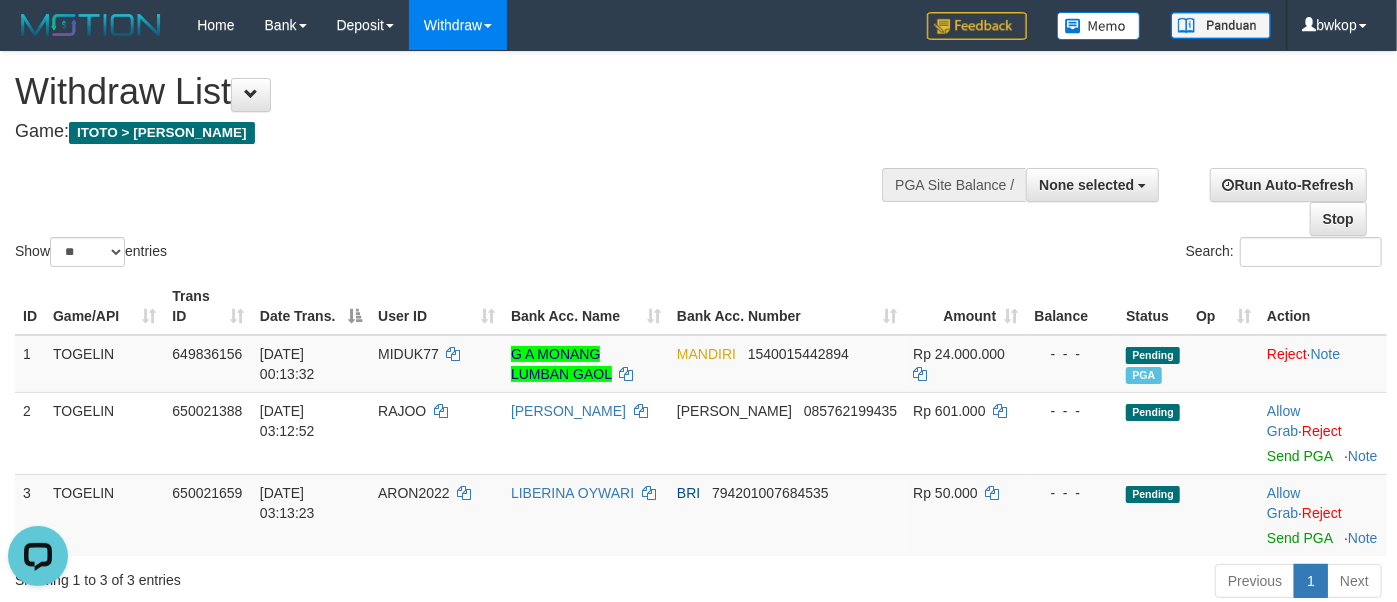 click on "Withdraw List" at bounding box center (463, 92) 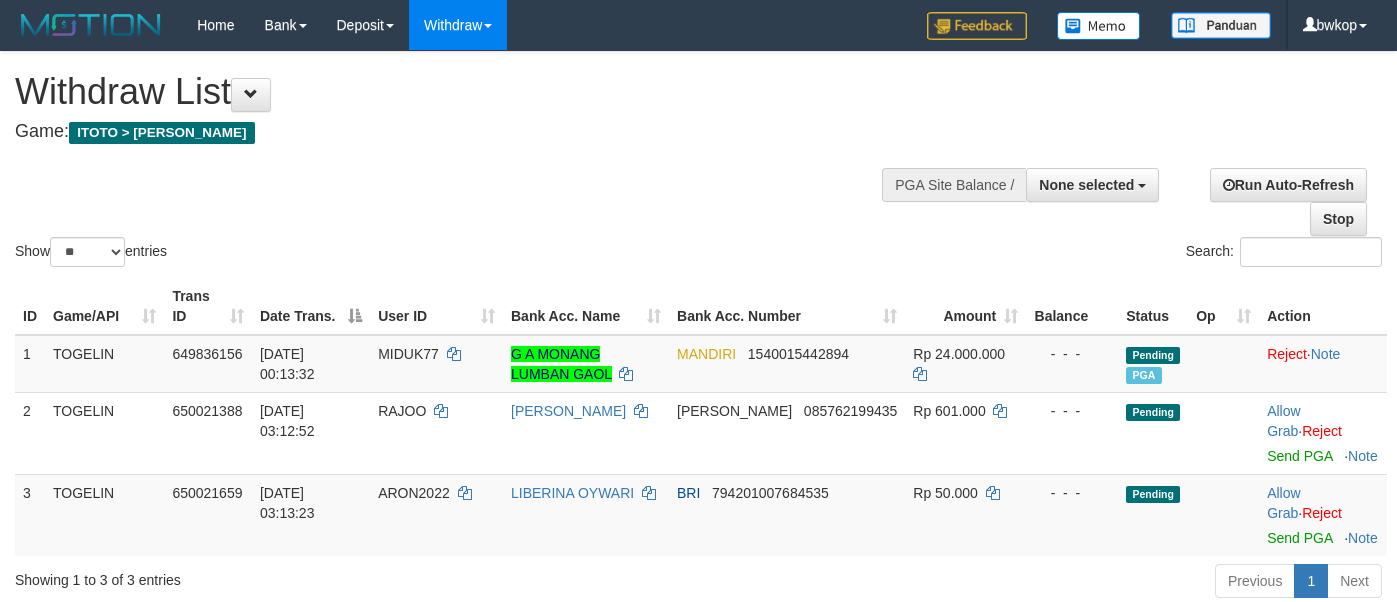 select 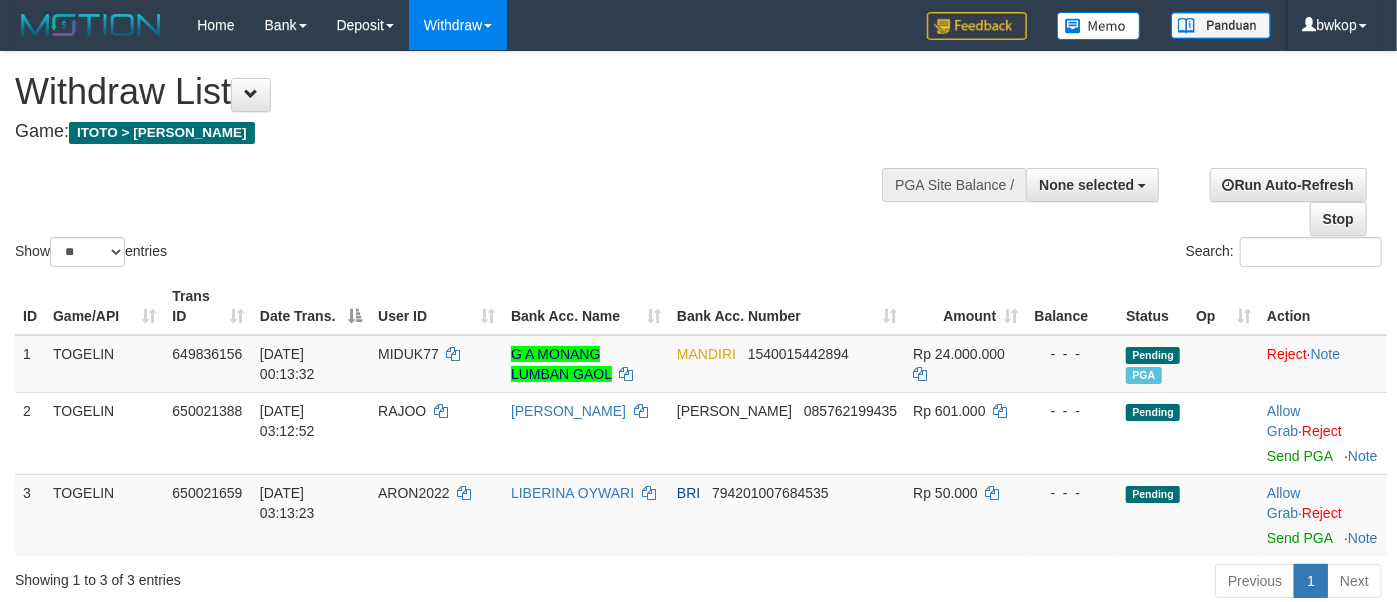 click on "Show  ** ** ** ***  entries Search:" at bounding box center [698, 161] 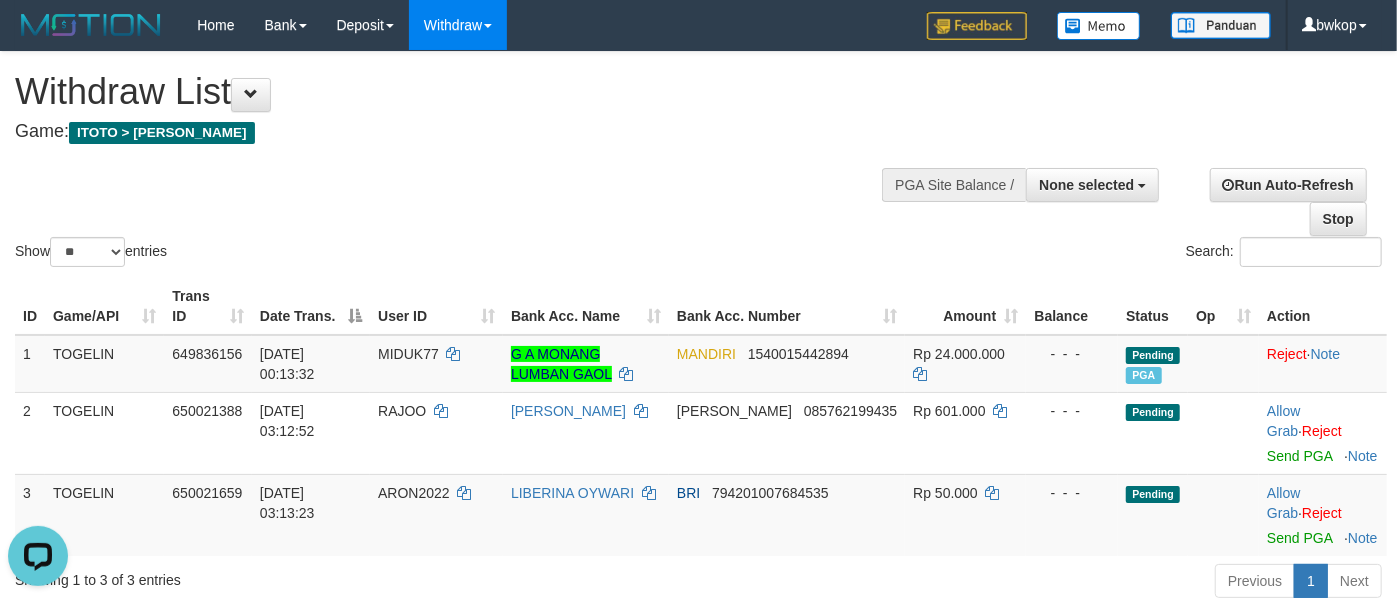 scroll, scrollTop: 0, scrollLeft: 0, axis: both 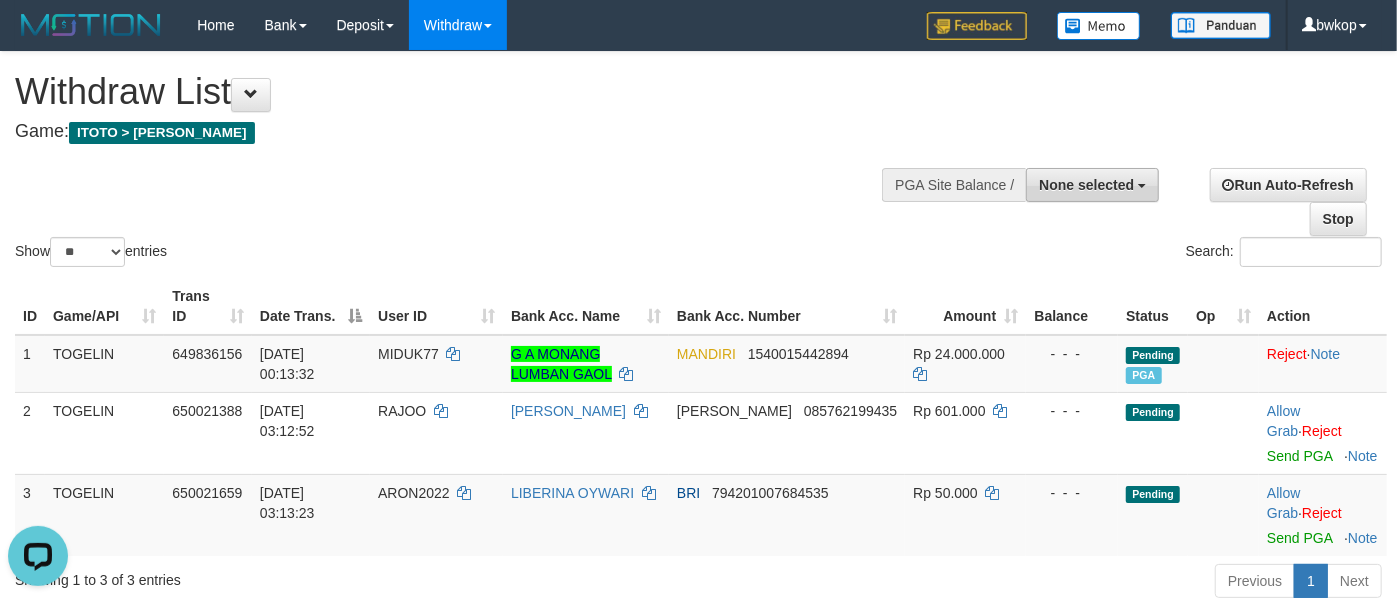 click on "None selected" at bounding box center (1086, 185) 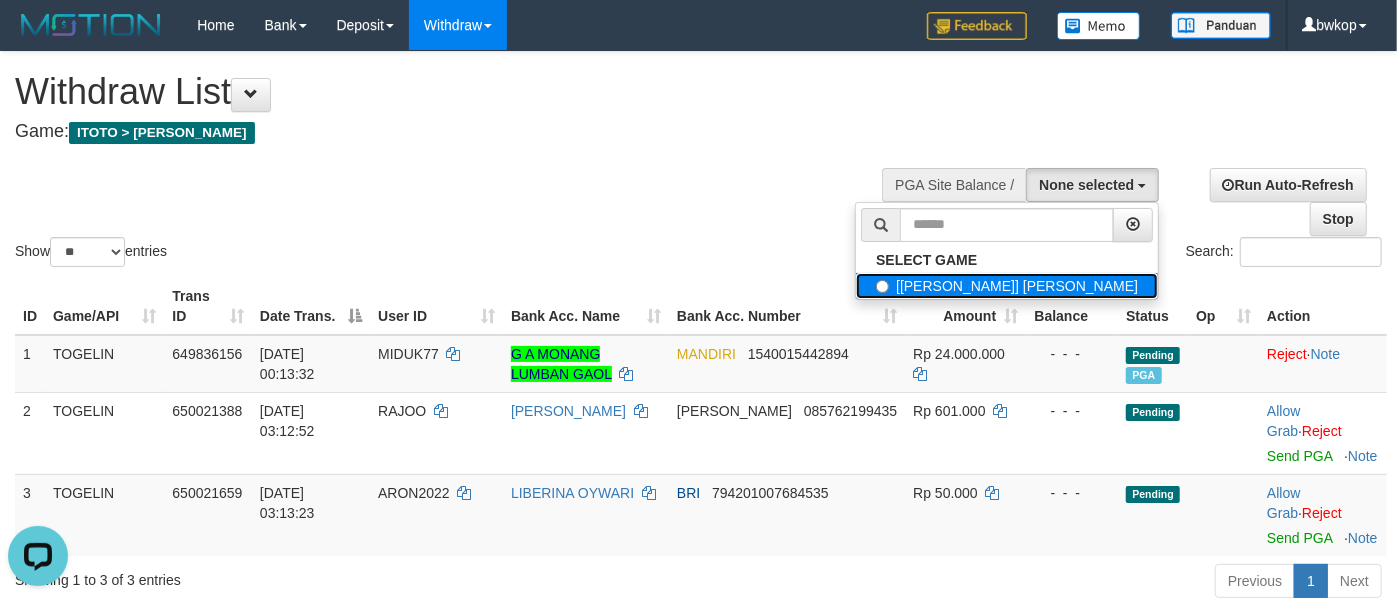 click on "[[PERSON_NAME]] [PERSON_NAME]" at bounding box center (1007, 286) 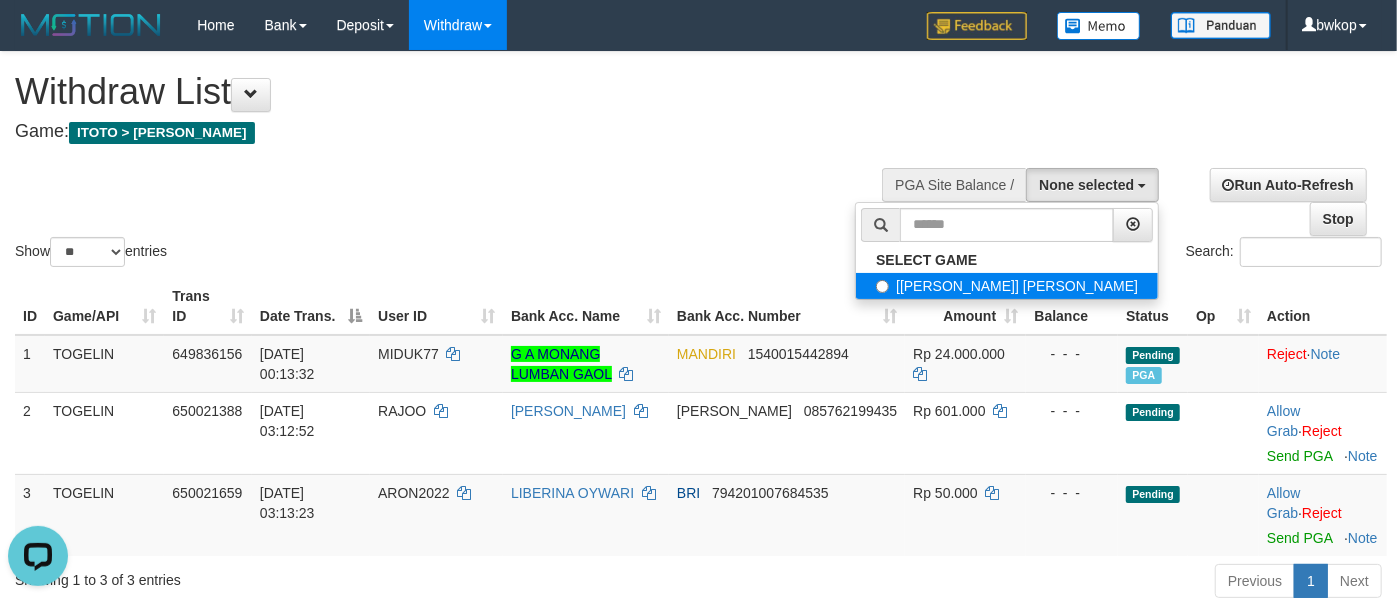 select on "****" 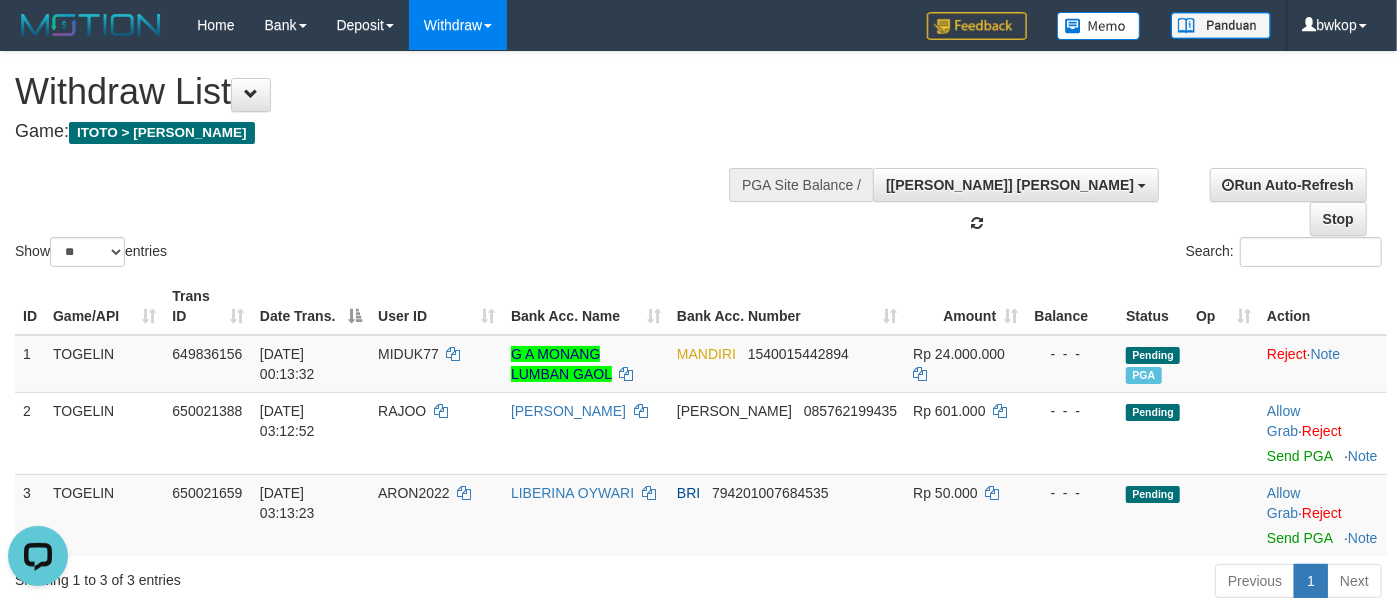 click on "Show  ** ** ** ***  entries Search:" at bounding box center [698, 161] 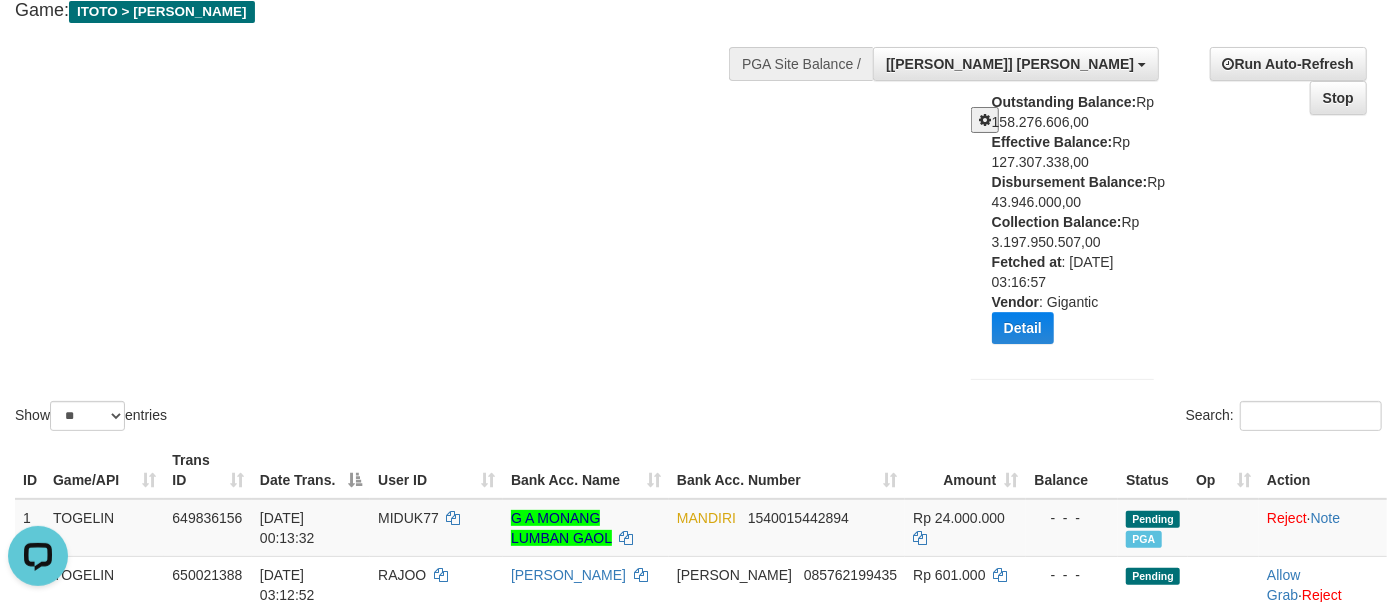 scroll, scrollTop: 28, scrollLeft: 0, axis: vertical 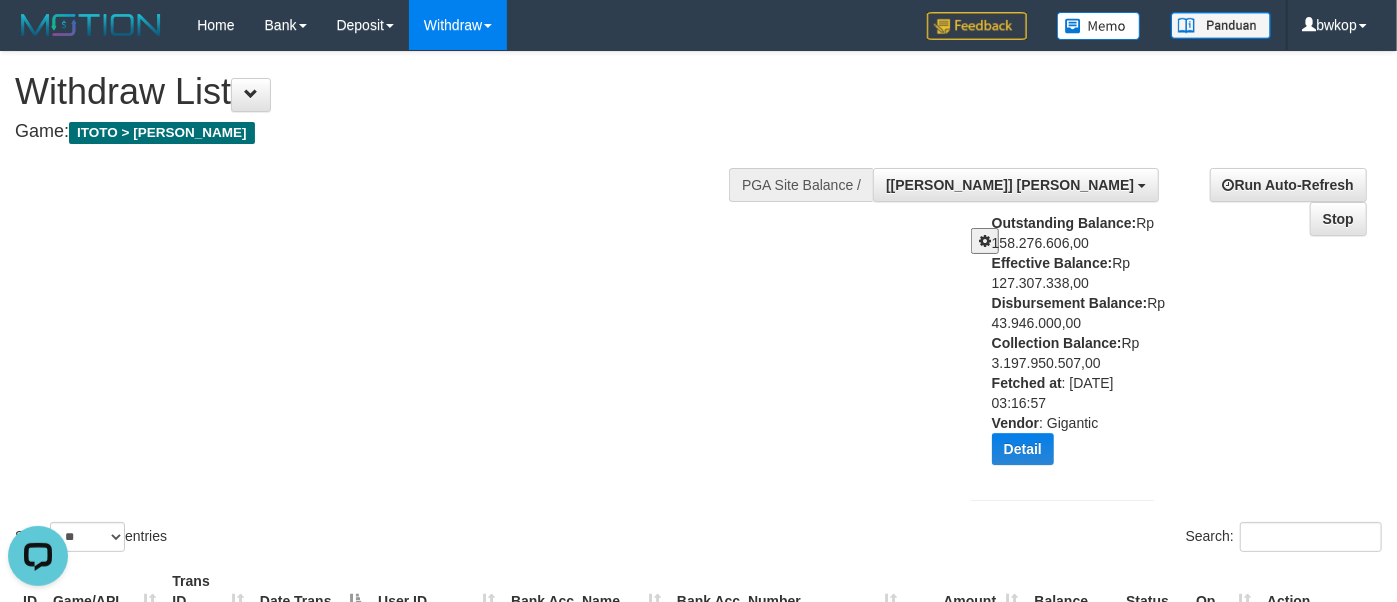 click on "Show  ** ** ** ***  entries Search:" at bounding box center (698, 304) 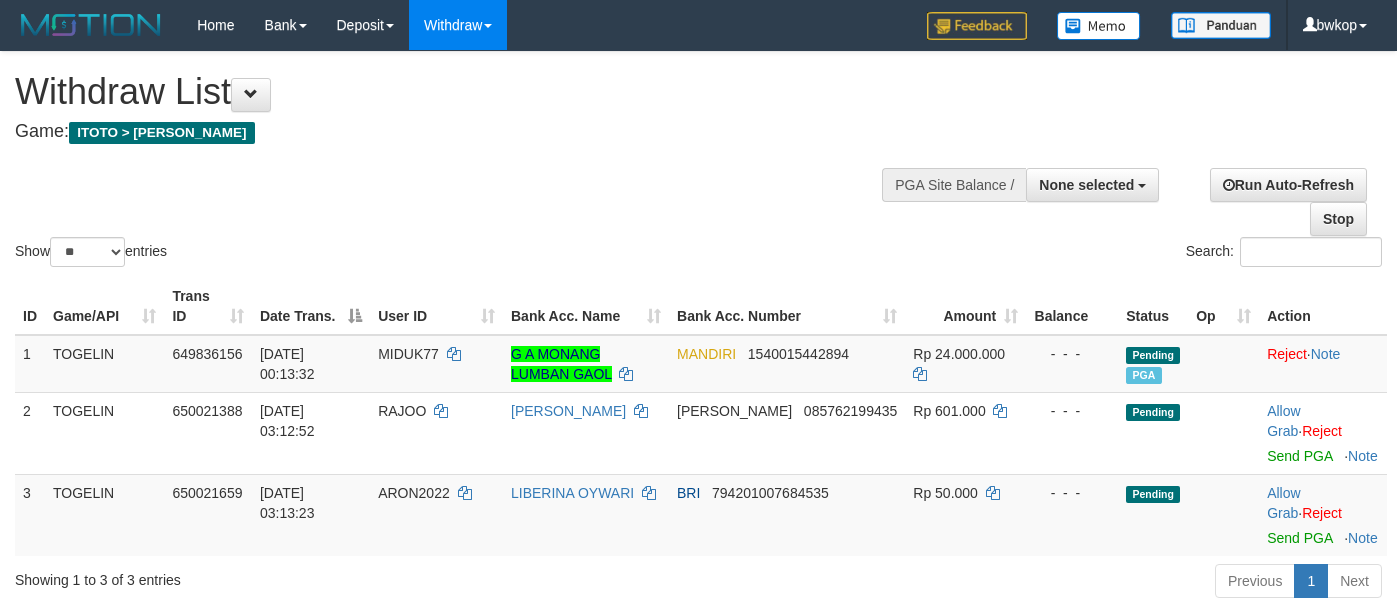select 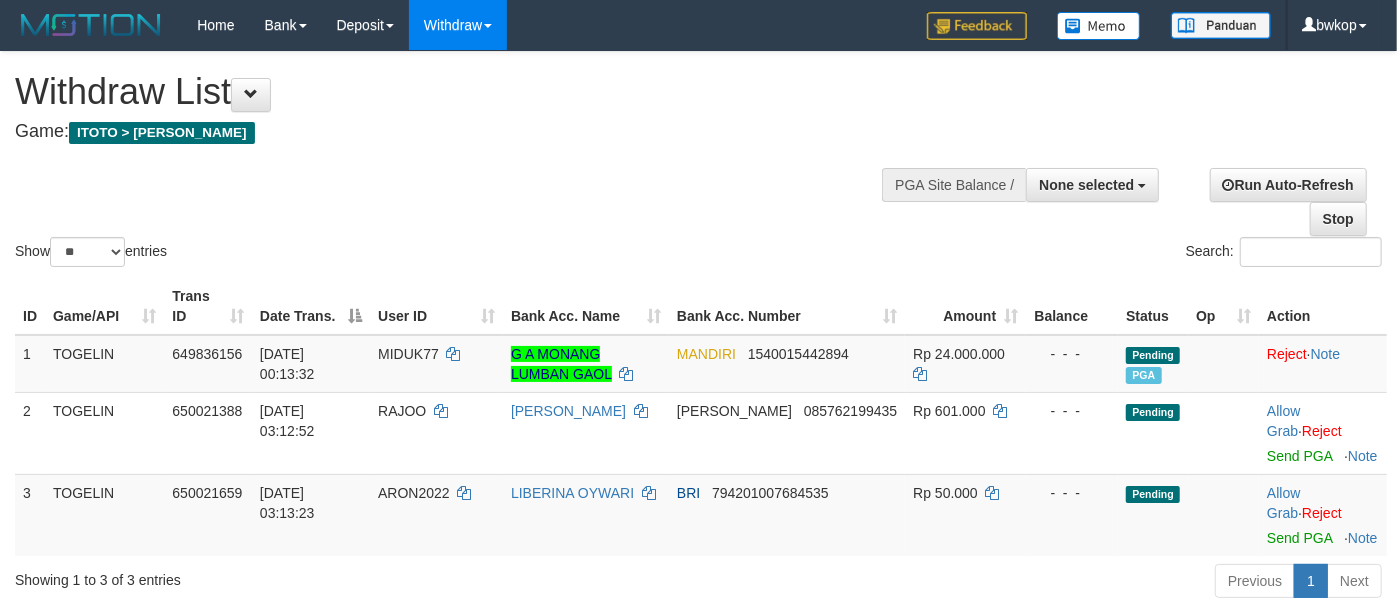 click on "Show  ** ** ** ***  entries Search:" at bounding box center [698, 161] 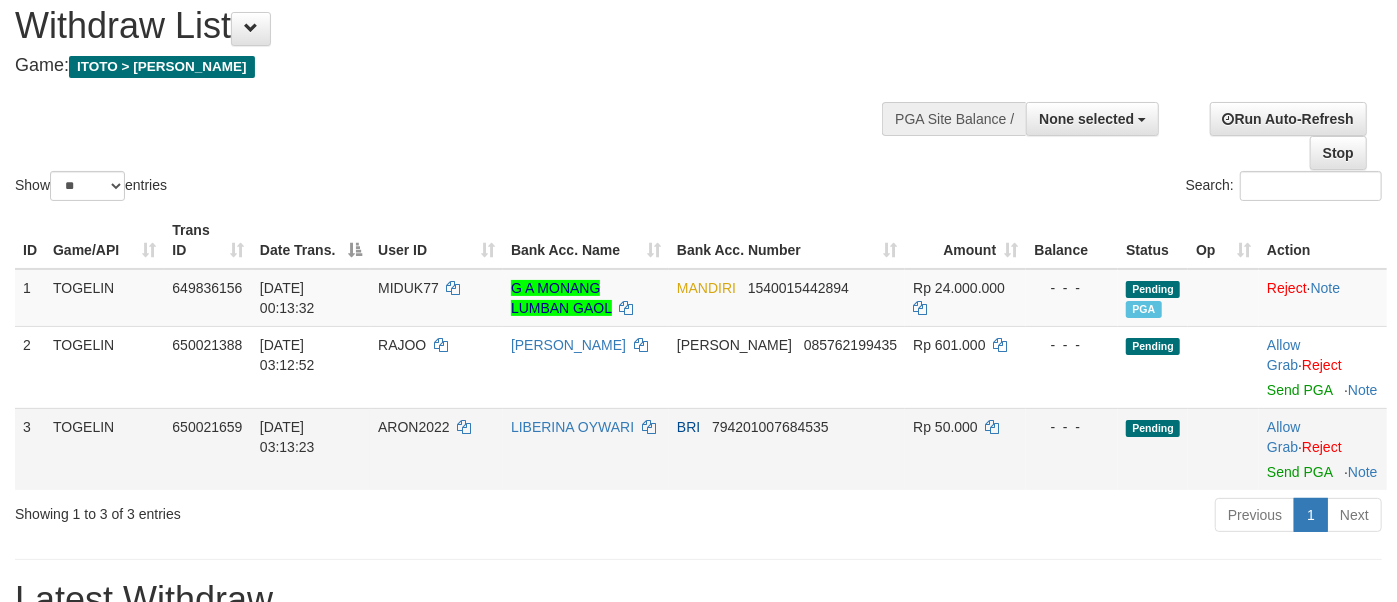 scroll, scrollTop: 177, scrollLeft: 0, axis: vertical 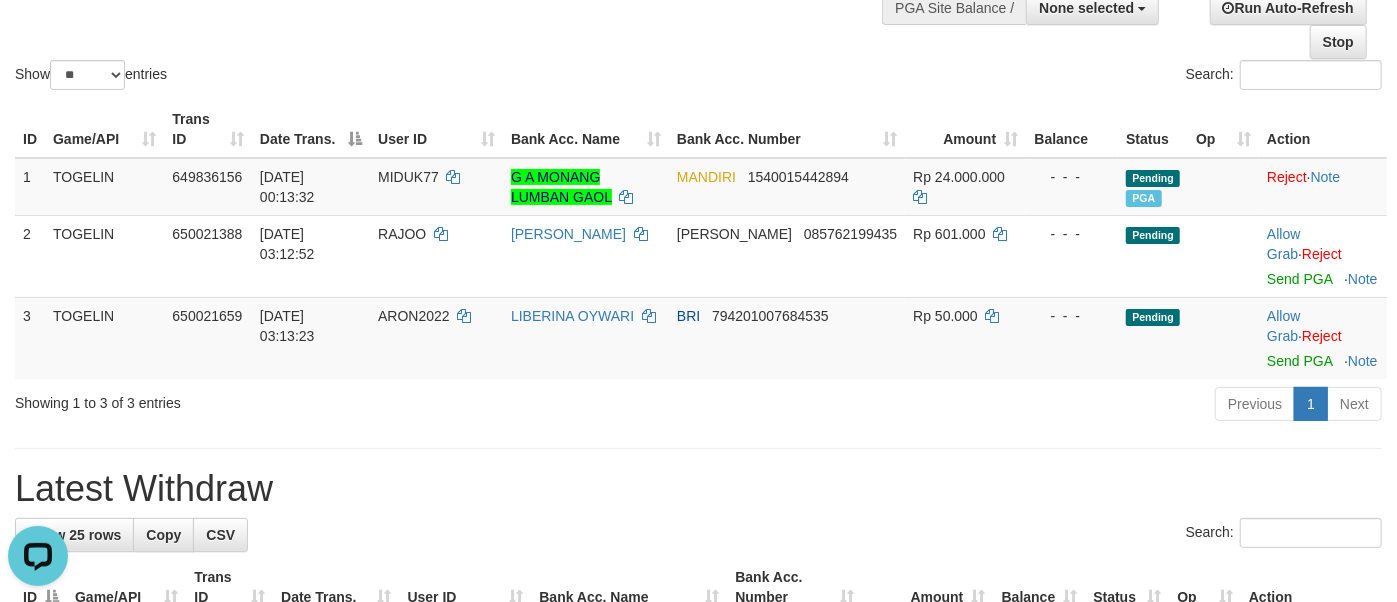 click on "**********" at bounding box center [698, 613] 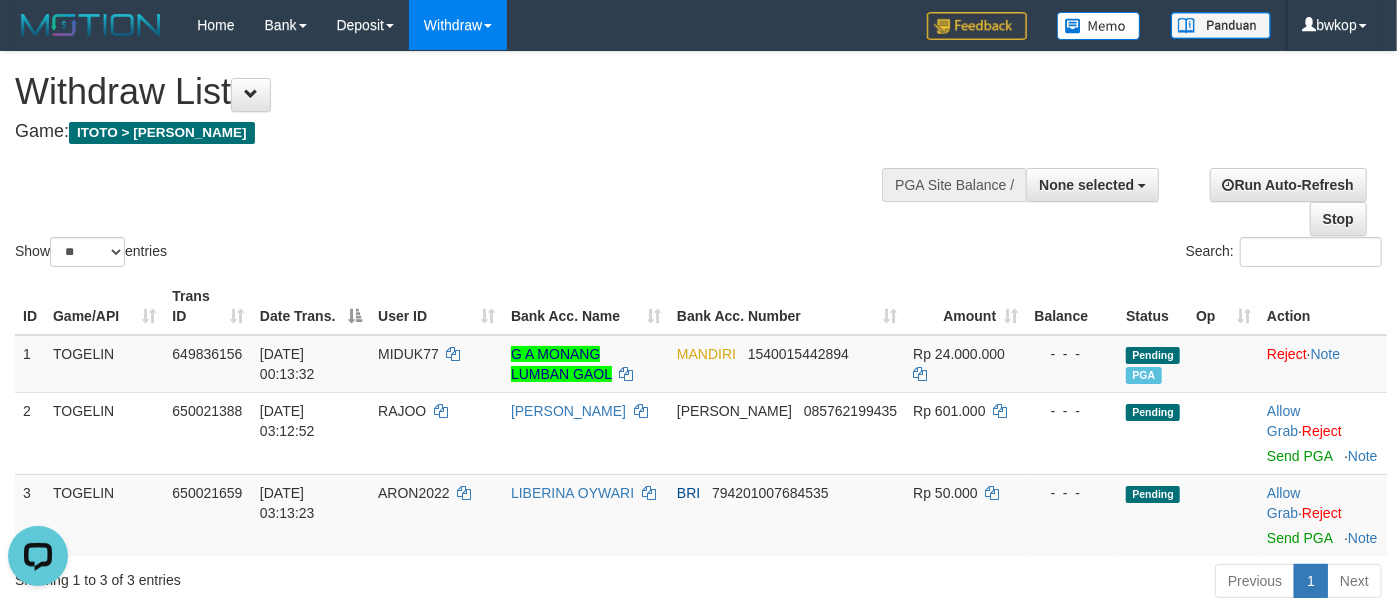 click on "Show  ** ** ** ***  entries Search:" at bounding box center [698, 161] 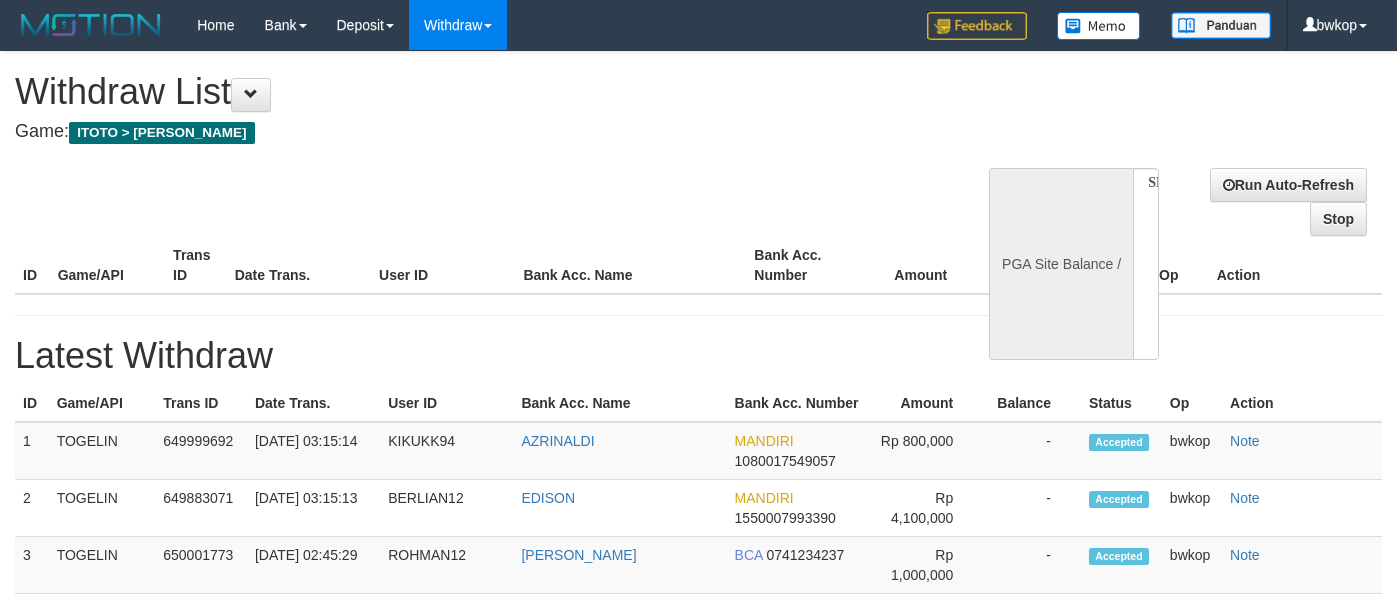 select 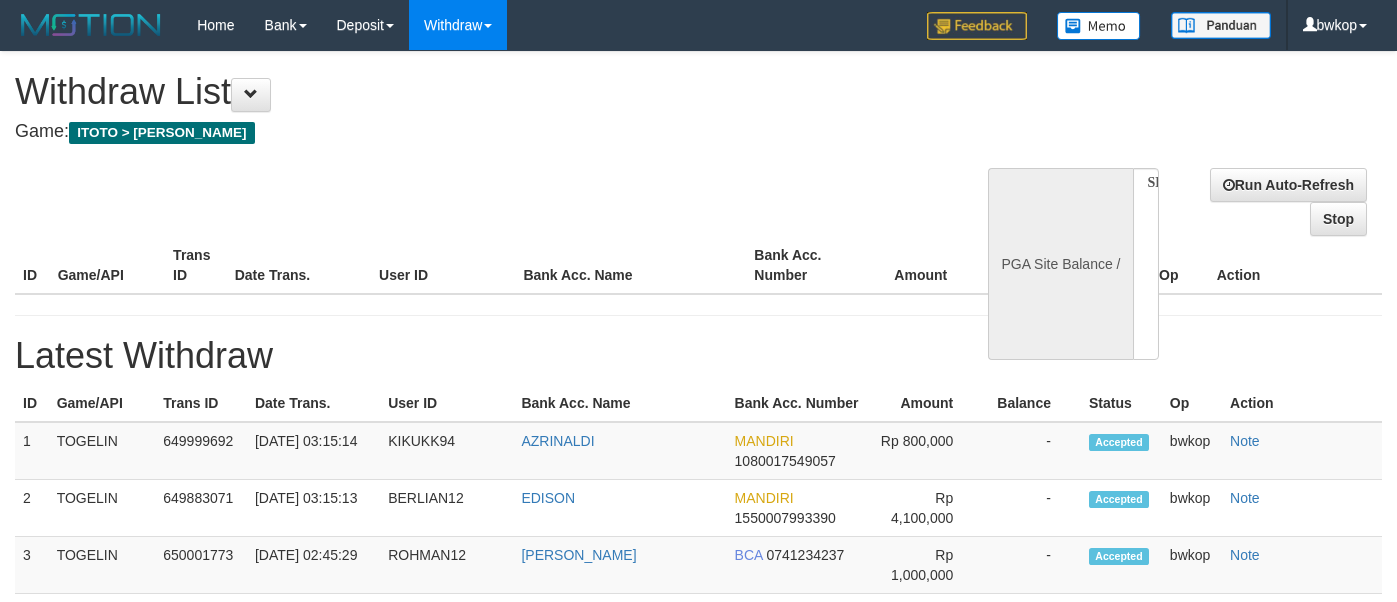 scroll, scrollTop: 0, scrollLeft: 0, axis: both 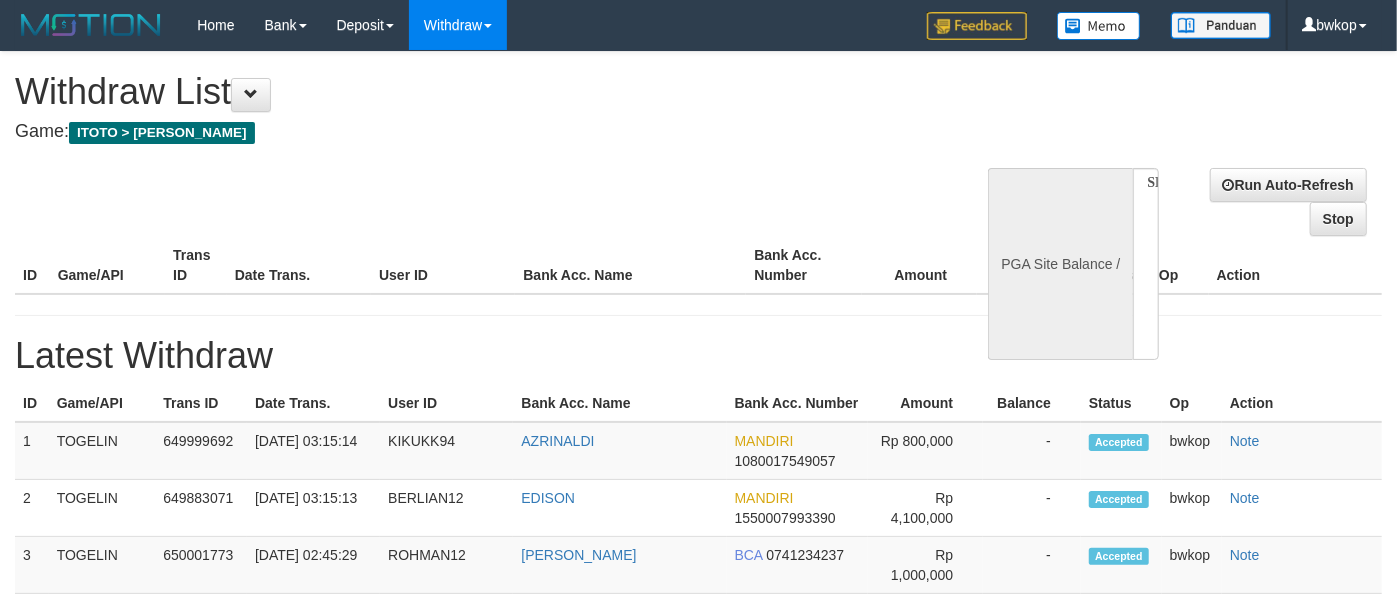 select on "**" 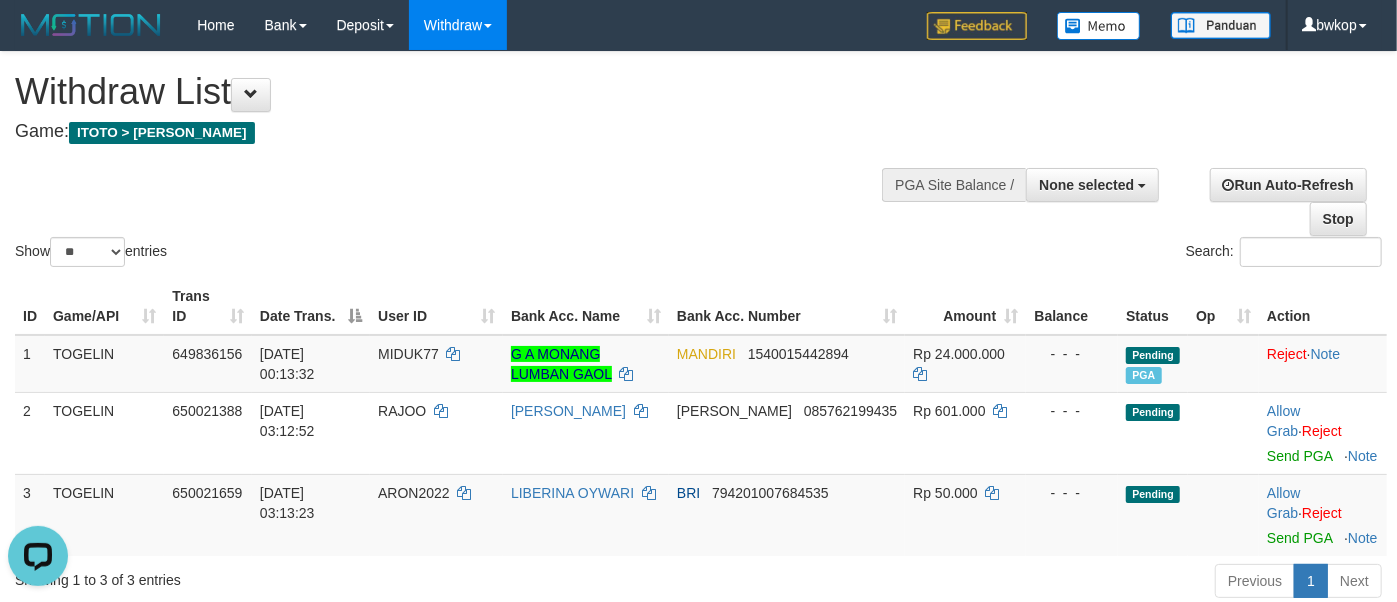 scroll, scrollTop: 0, scrollLeft: 0, axis: both 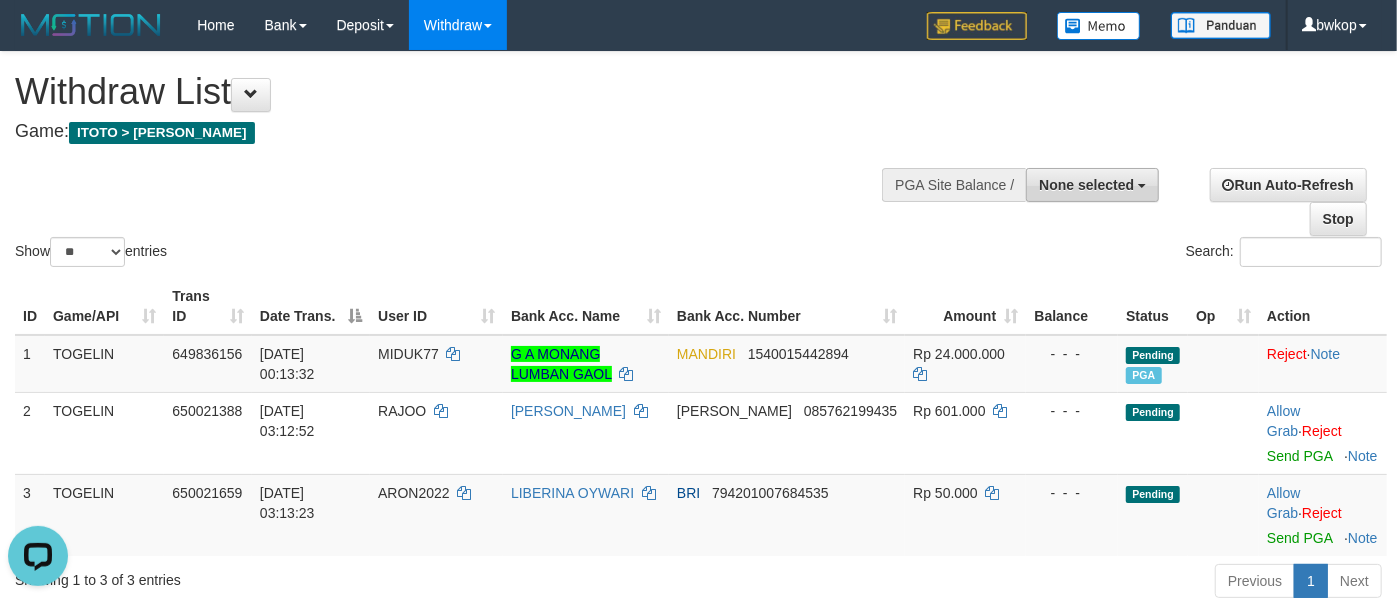 click on "None selected" at bounding box center (1086, 185) 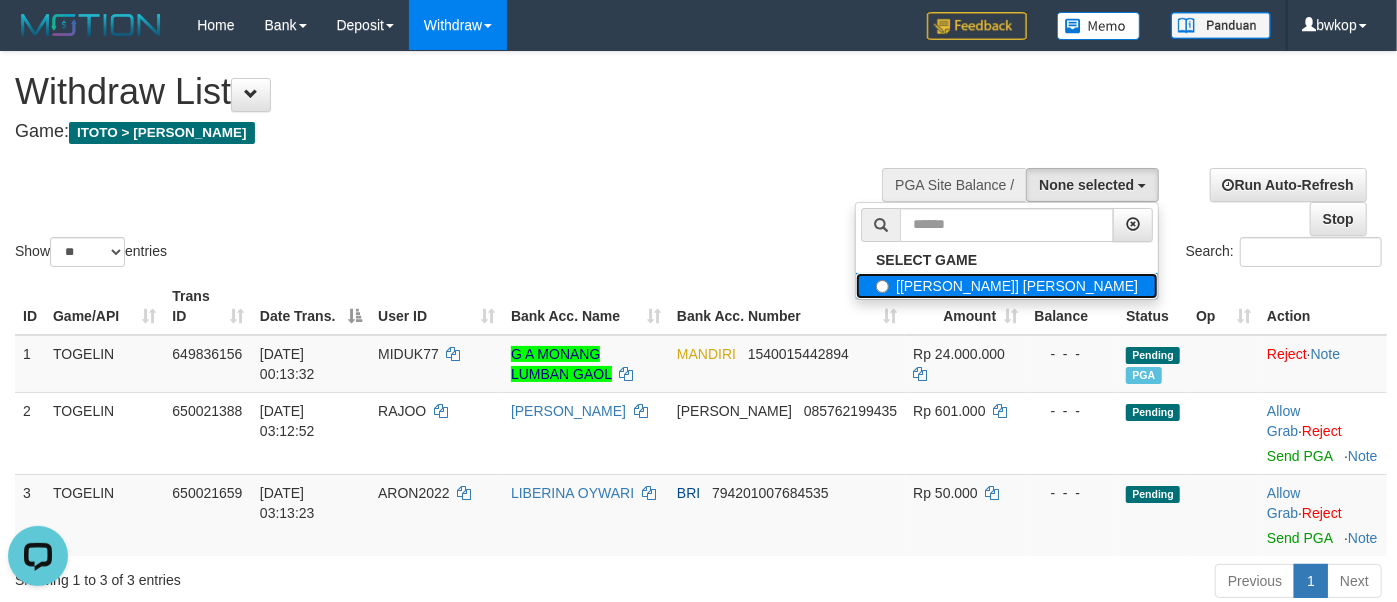 click on "[[PERSON_NAME]] [PERSON_NAME]" at bounding box center [1007, 286] 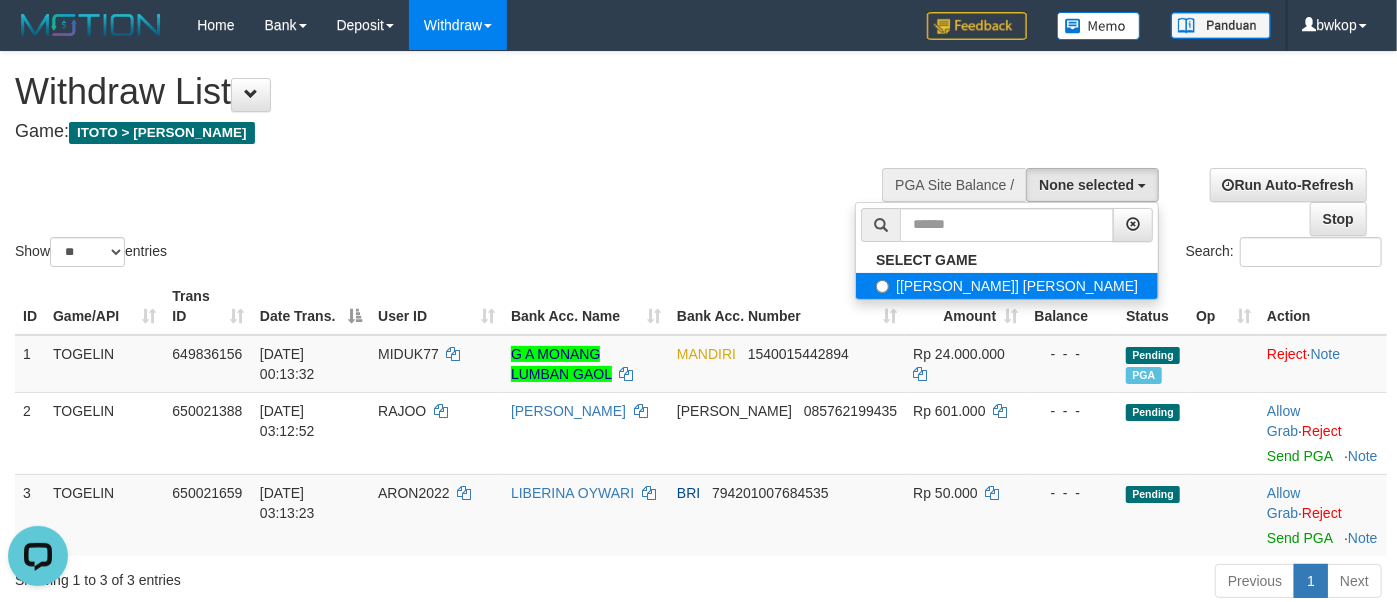select on "****" 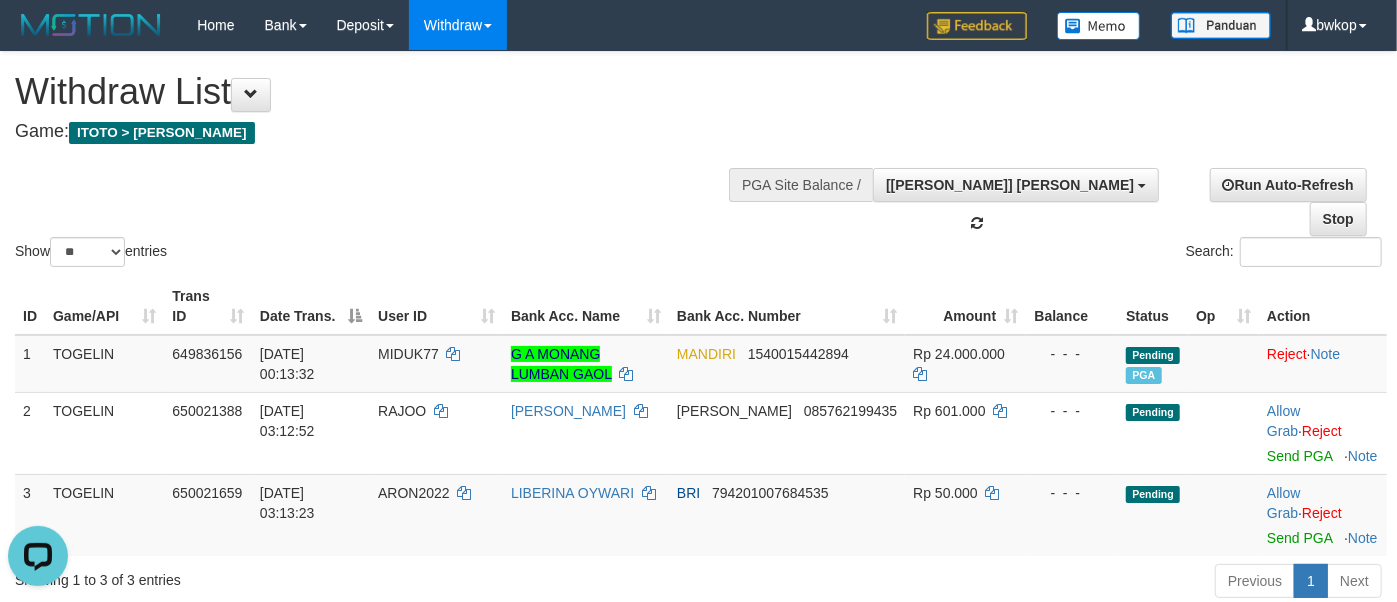 scroll, scrollTop: 17, scrollLeft: 0, axis: vertical 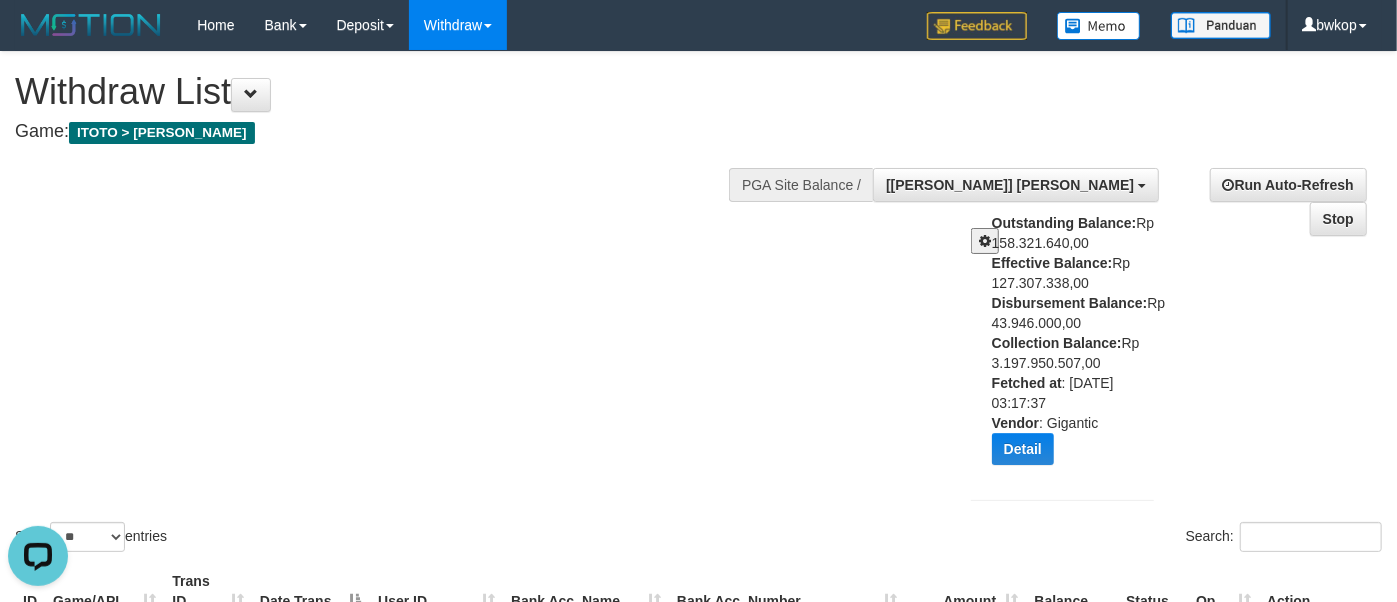 click at bounding box center [985, 241] 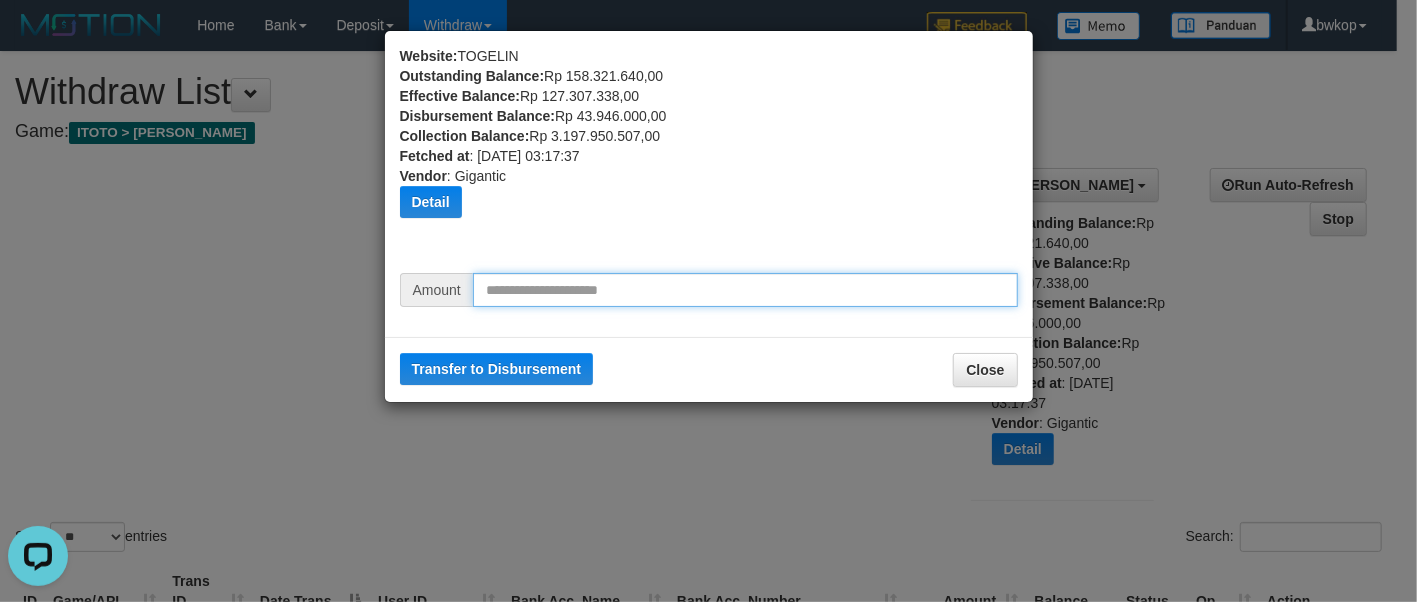 click at bounding box center (745, 290) 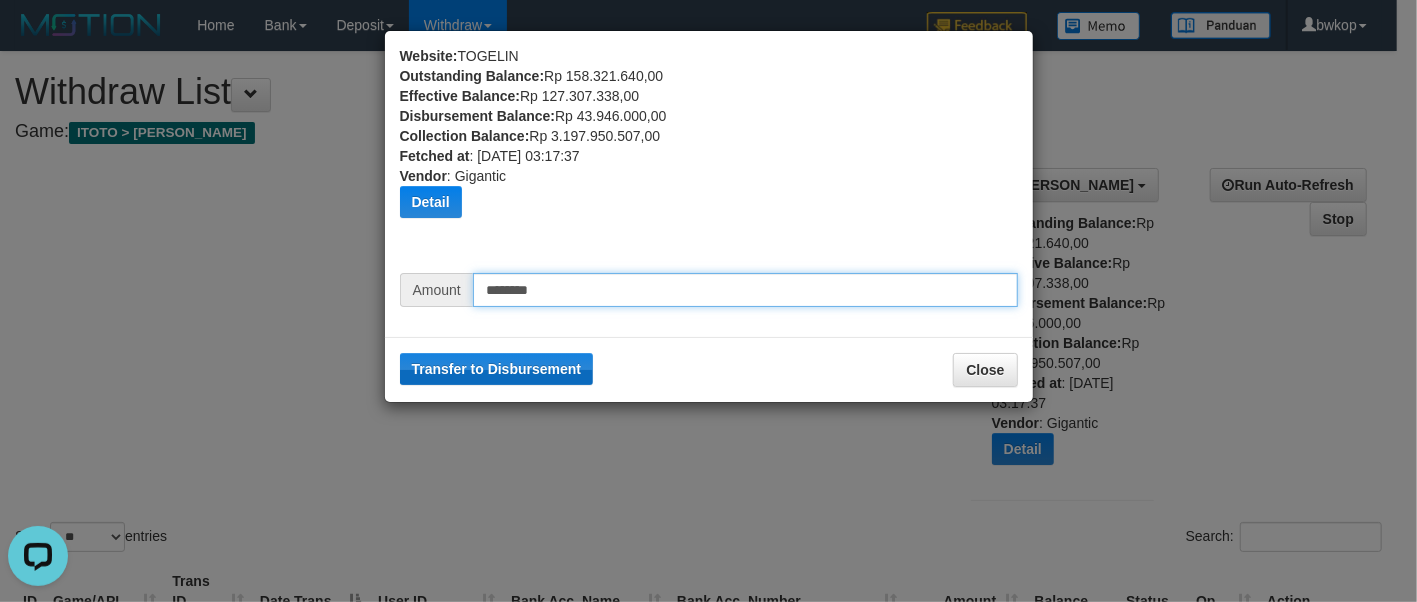 type on "********" 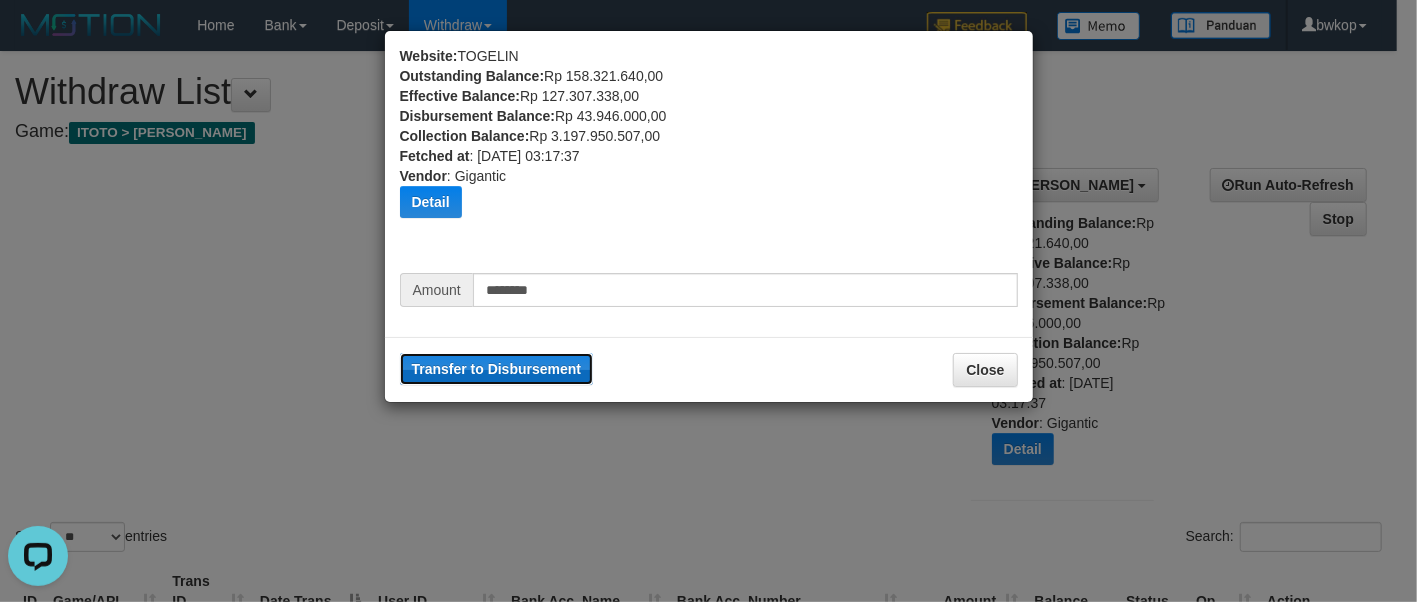 click on "Transfer to Disbursement" at bounding box center (497, 369) 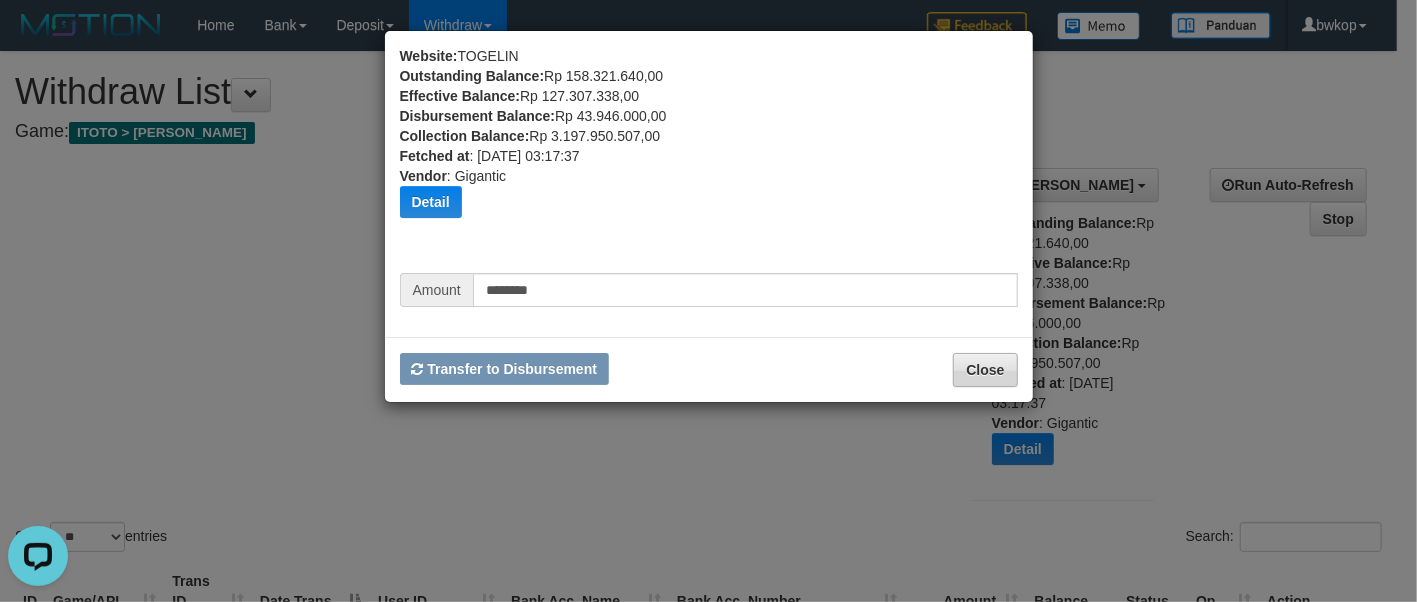 type 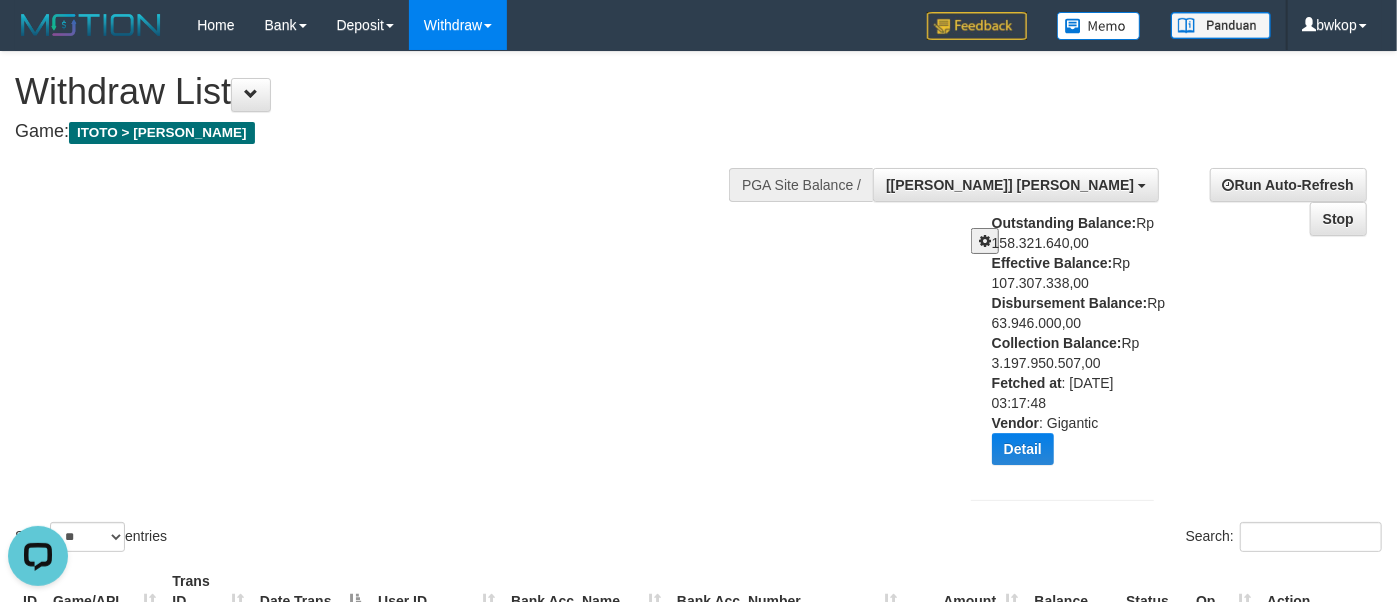 click on "Show  ** ** ** ***  entries Search:" at bounding box center (698, 304) 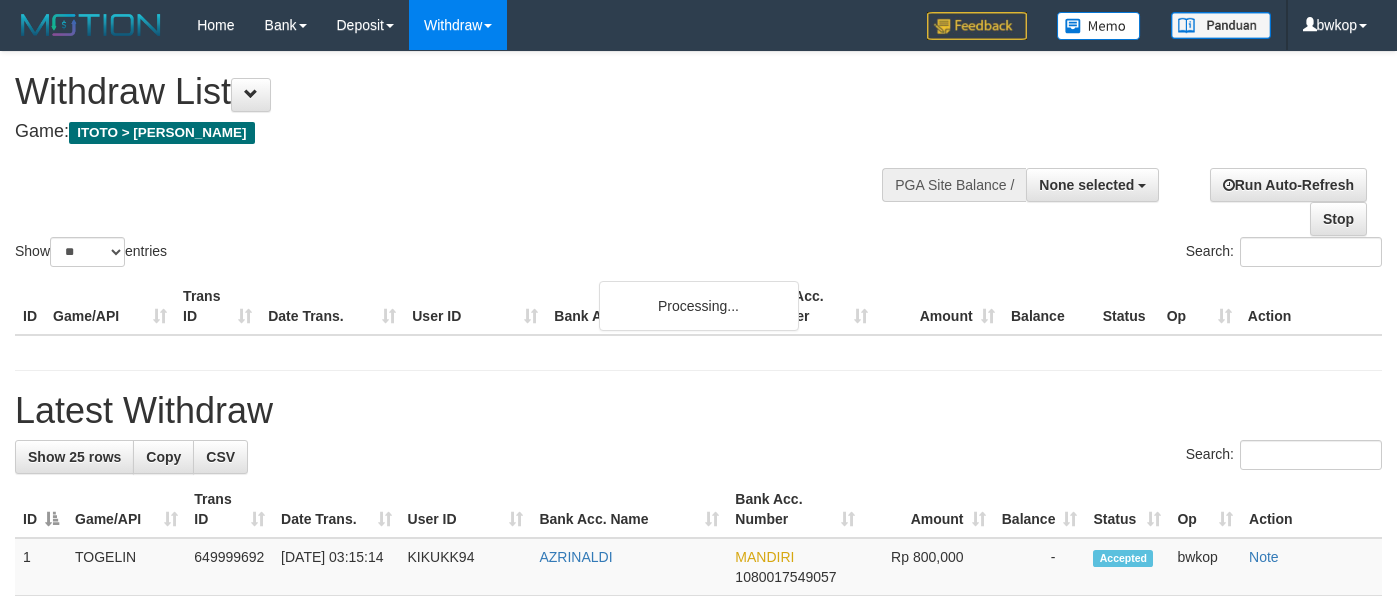 select 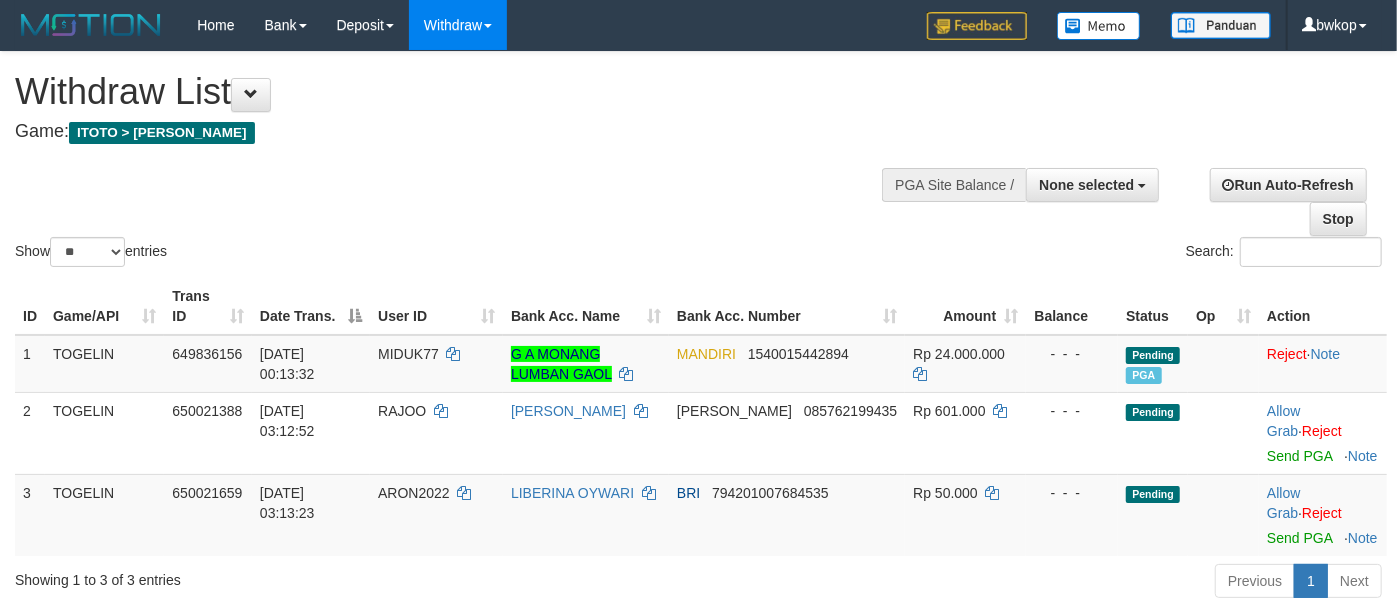 click on "Show  ** ** ** ***  entries Search:" at bounding box center [698, 161] 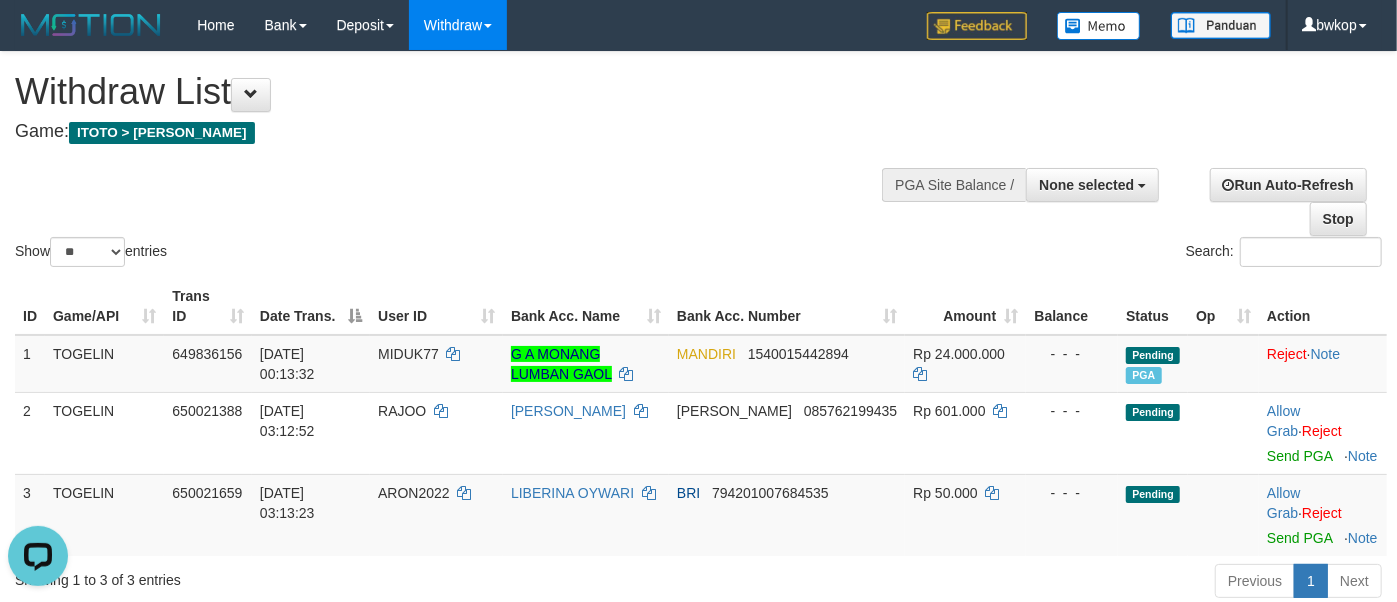 scroll, scrollTop: 0, scrollLeft: 0, axis: both 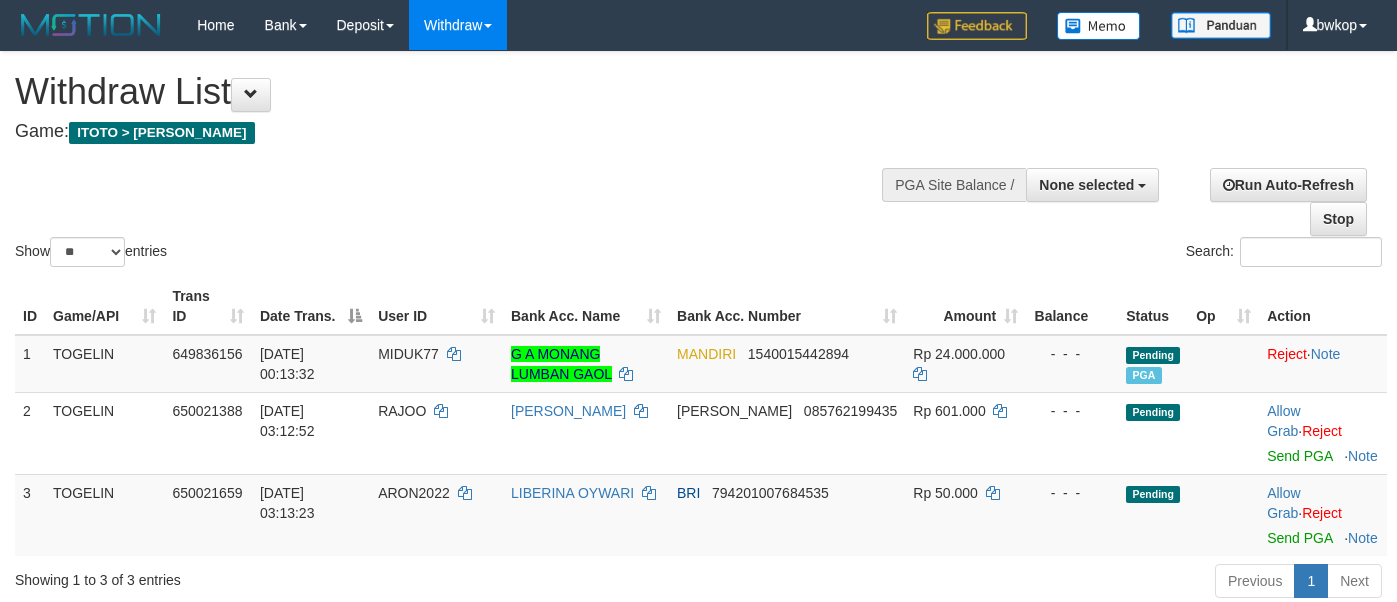 select 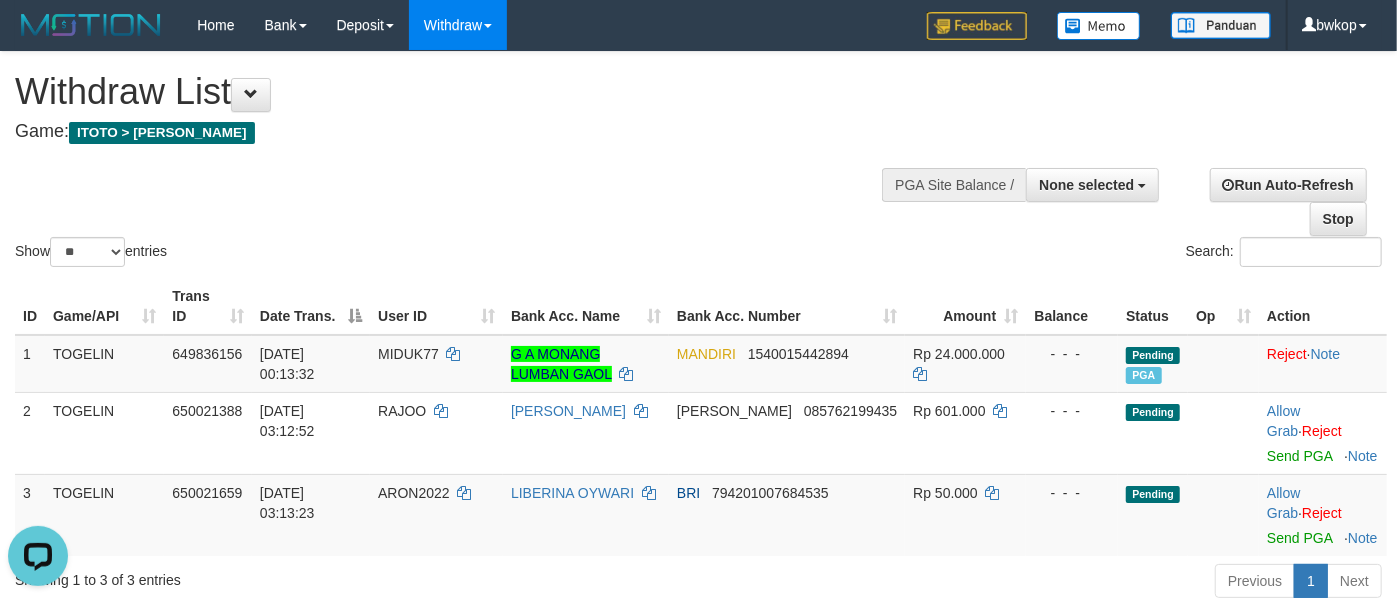 scroll, scrollTop: 0, scrollLeft: 0, axis: both 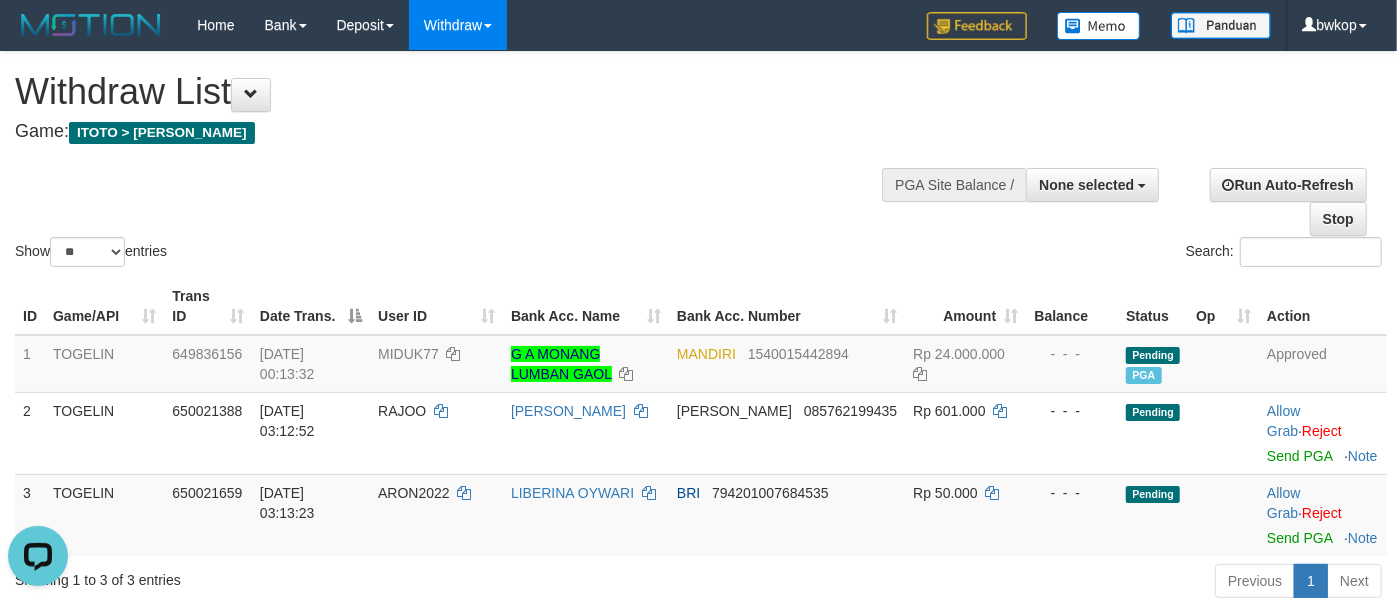 click on "Show  ** ** ** ***  entries Search:" at bounding box center [698, 161] 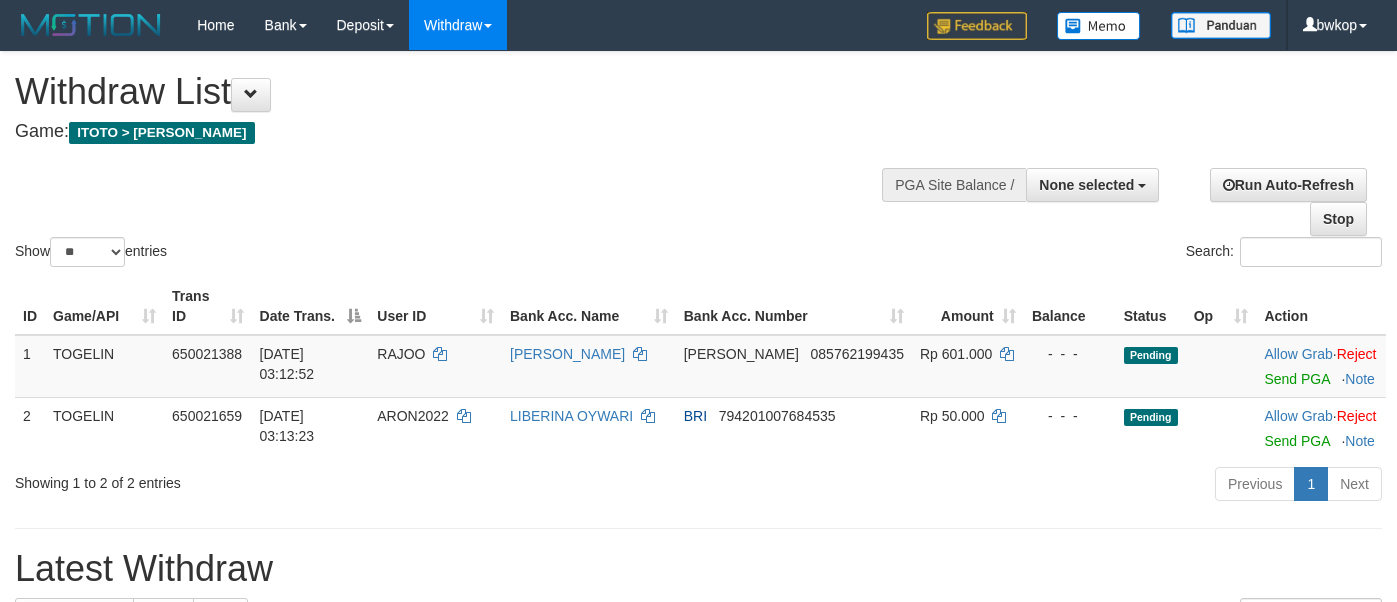 select 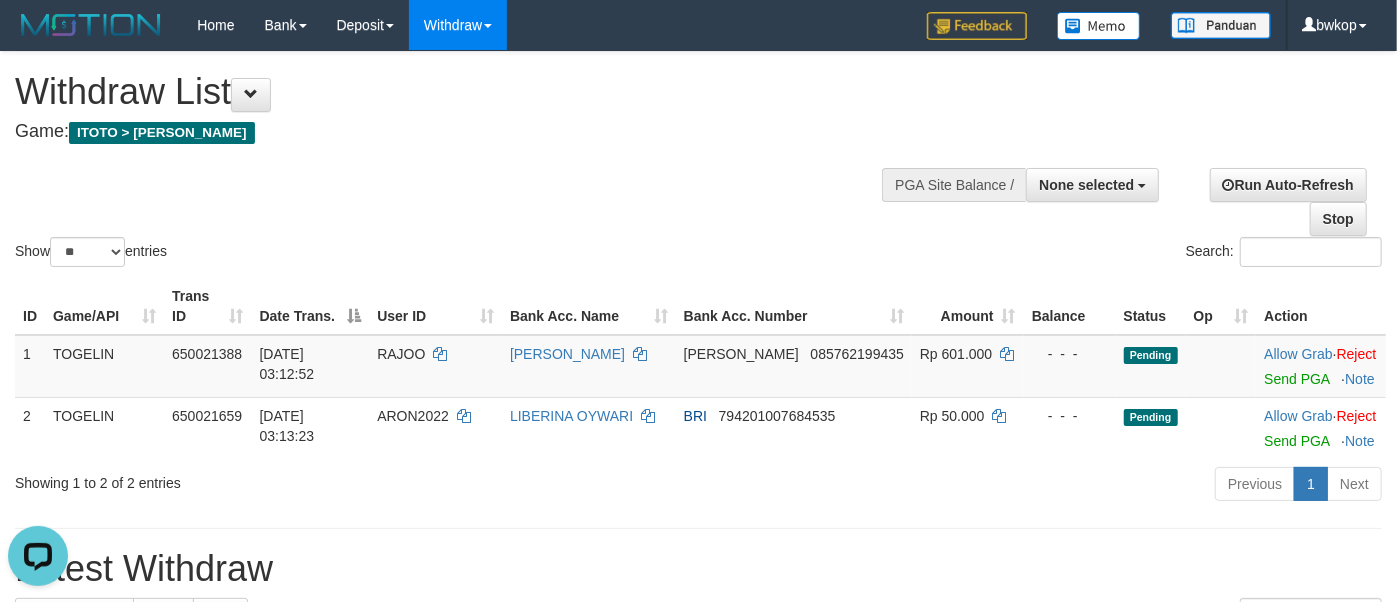 scroll, scrollTop: 0, scrollLeft: 0, axis: both 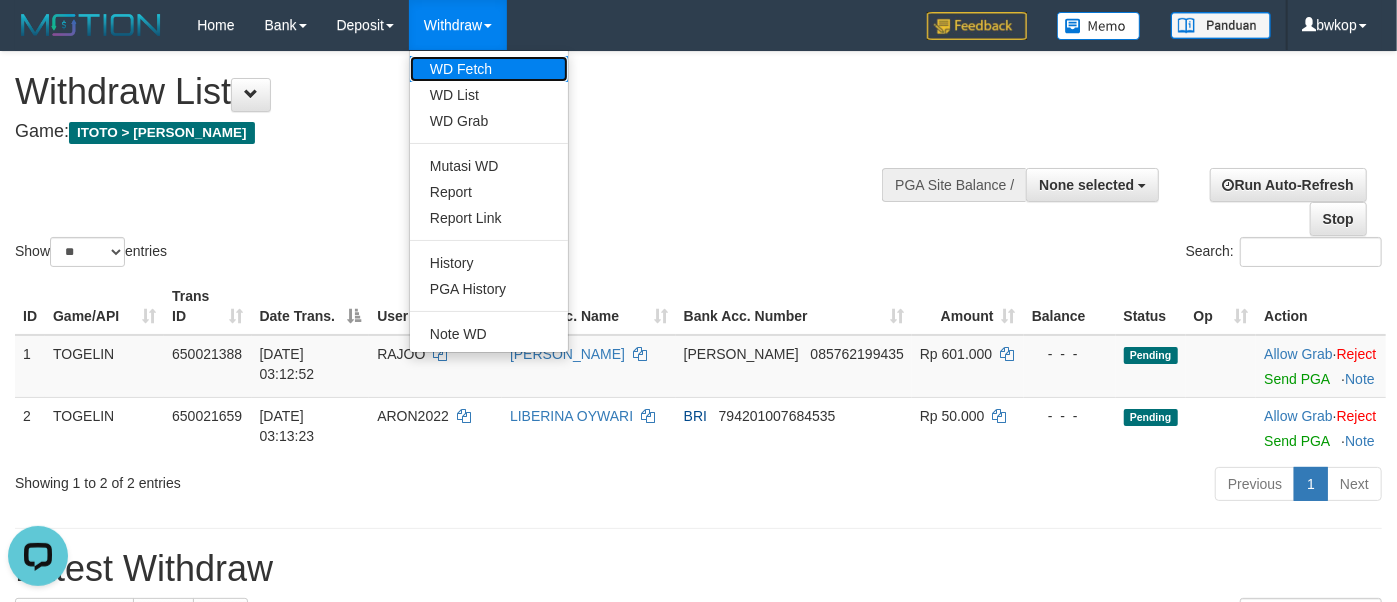 click on "WD Fetch" at bounding box center [489, 69] 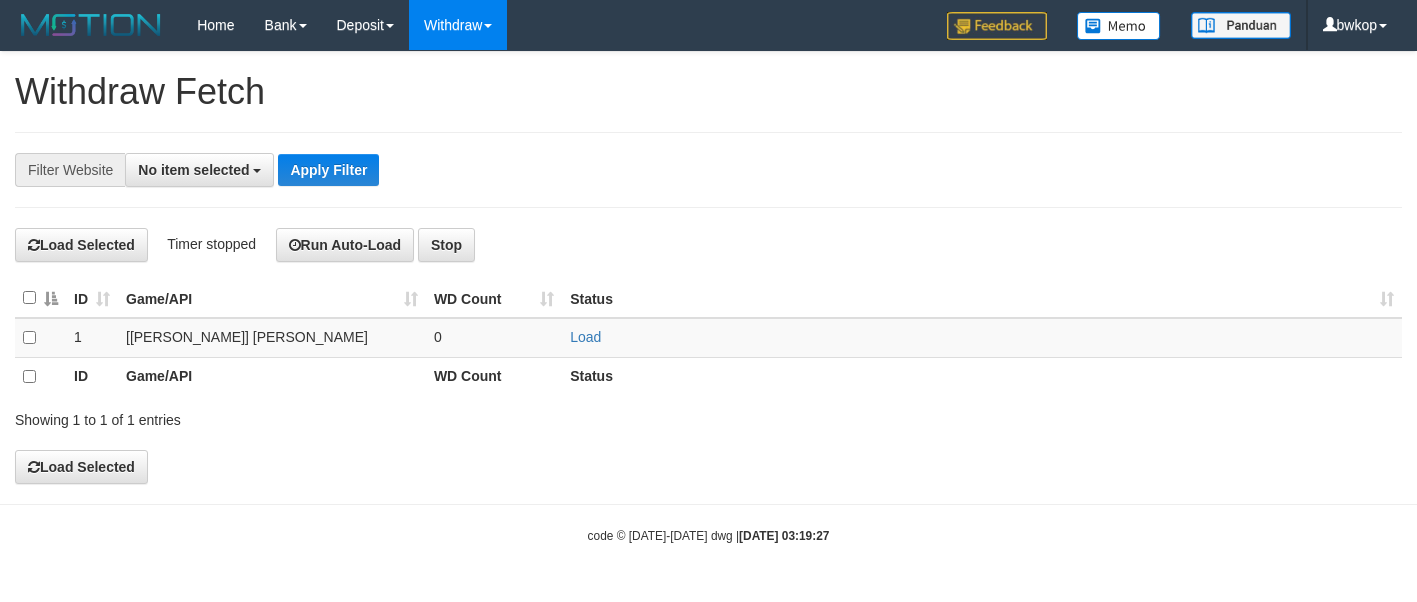 select 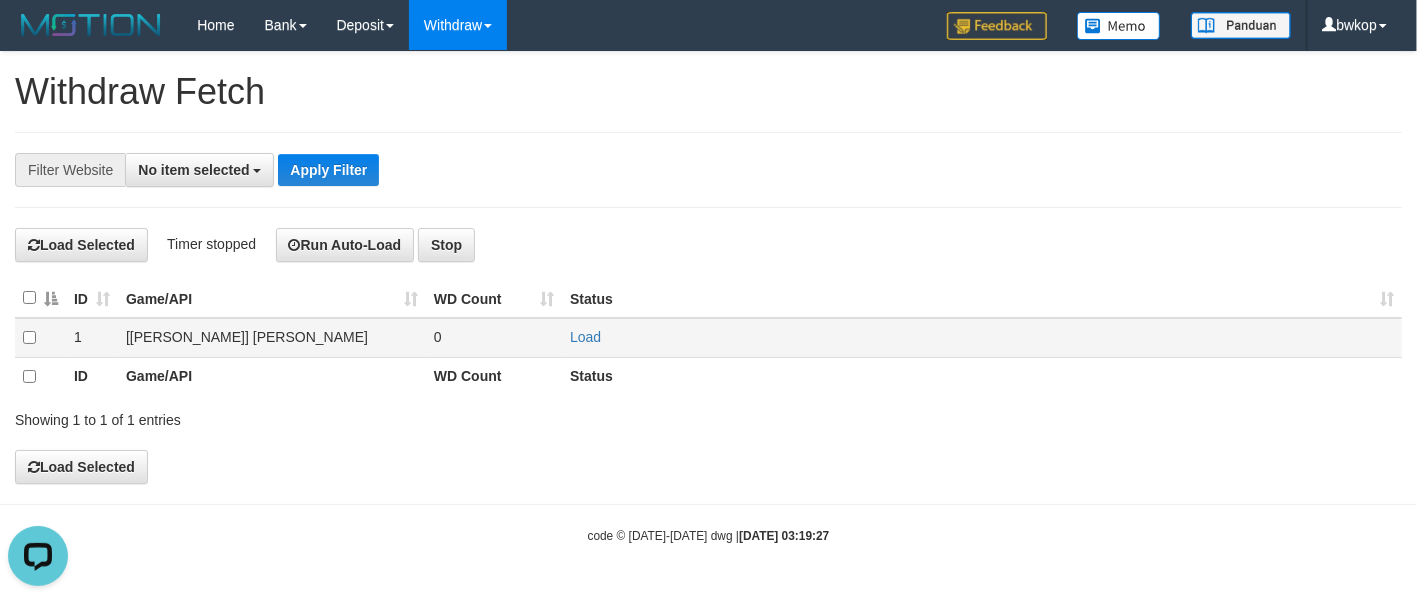 scroll, scrollTop: 0, scrollLeft: 0, axis: both 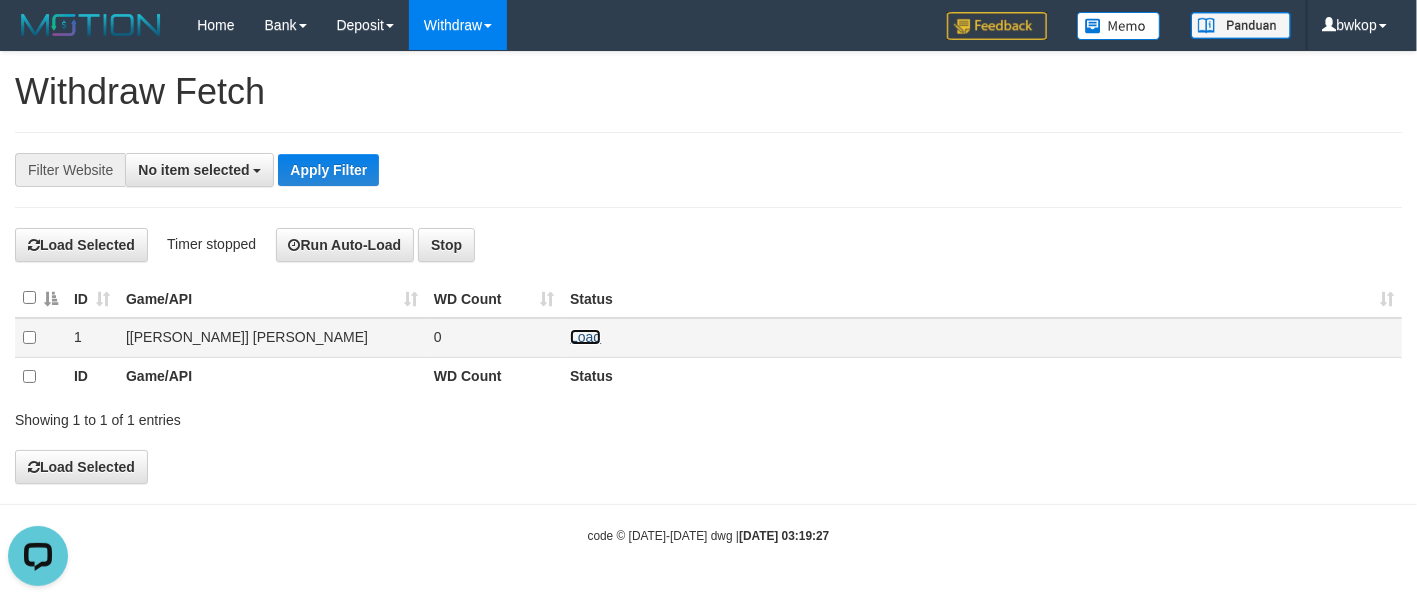click on "Load" at bounding box center (585, 337) 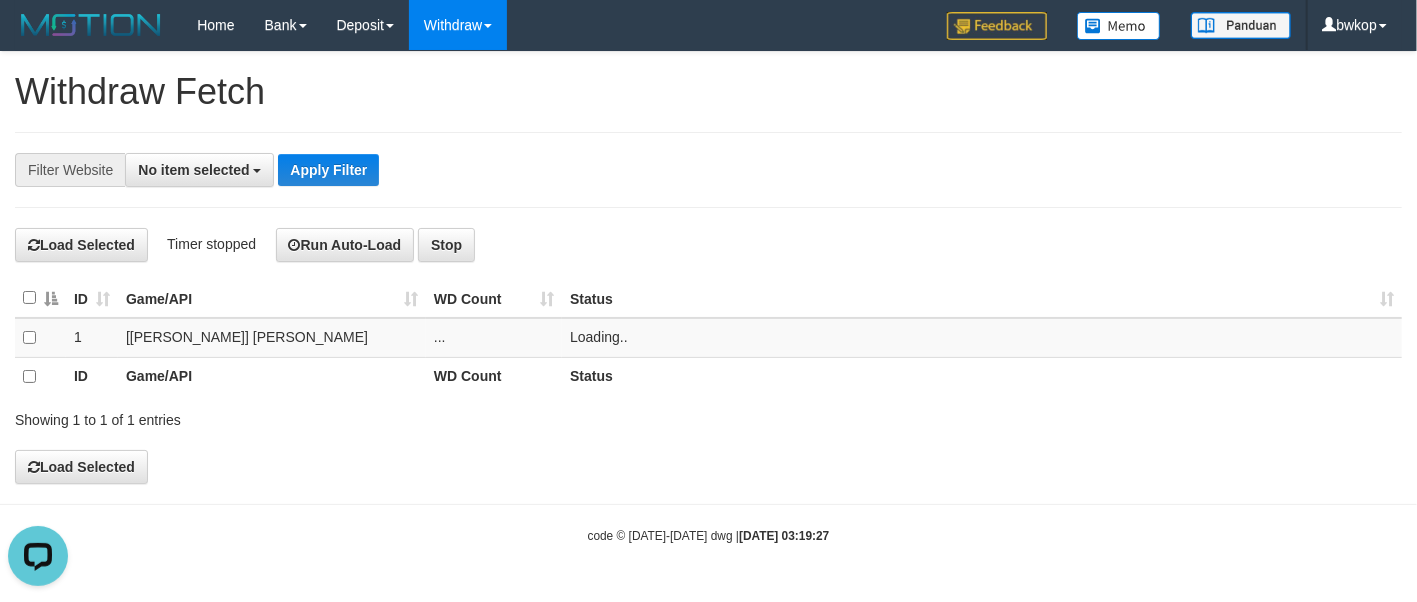 click on "**********" at bounding box center [590, 170] 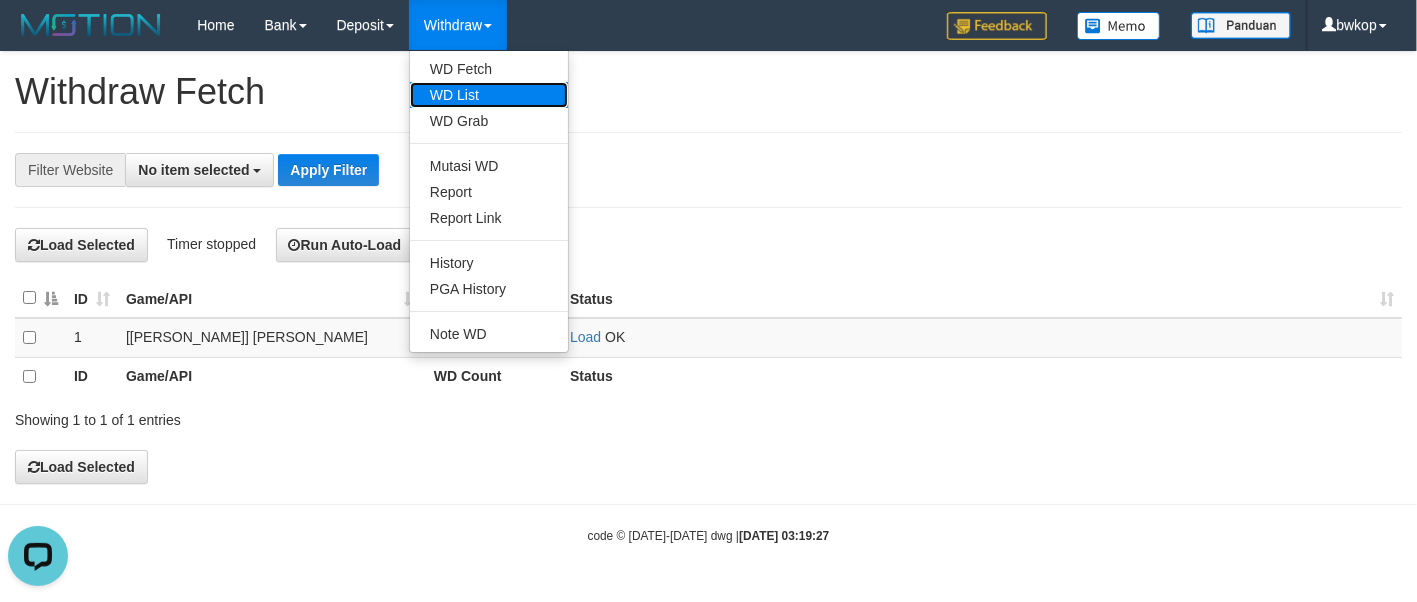 click on "WD List" at bounding box center (489, 95) 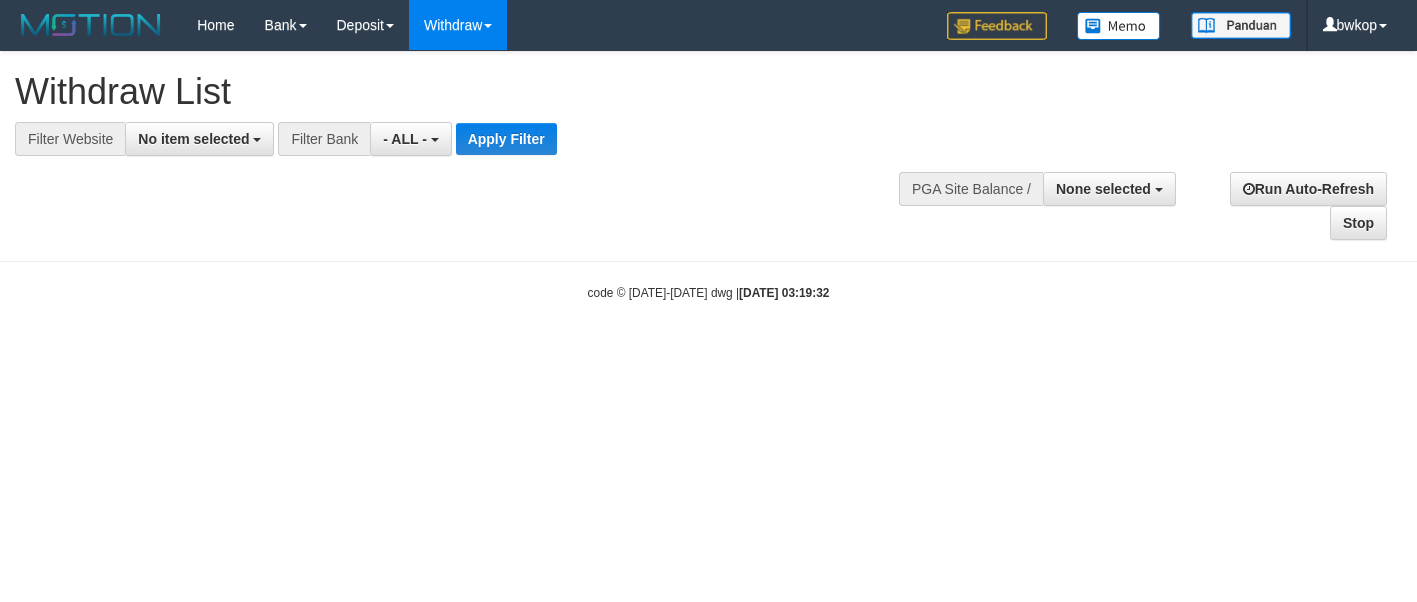 select 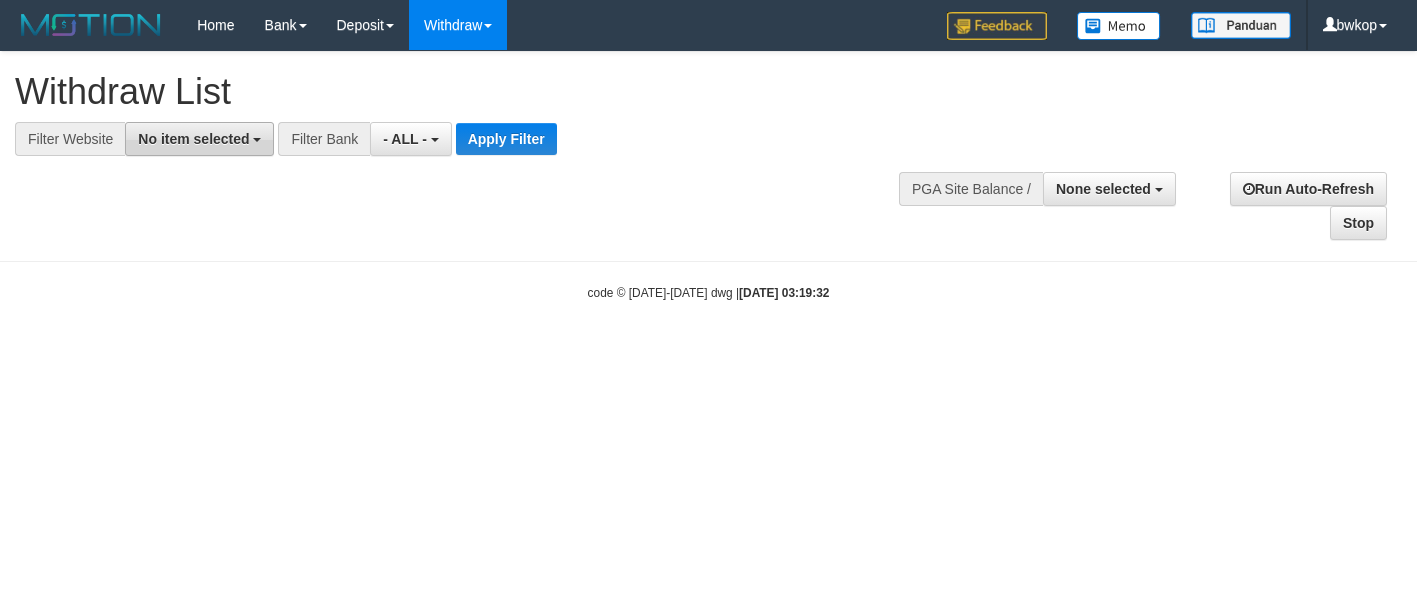scroll, scrollTop: 0, scrollLeft: 0, axis: both 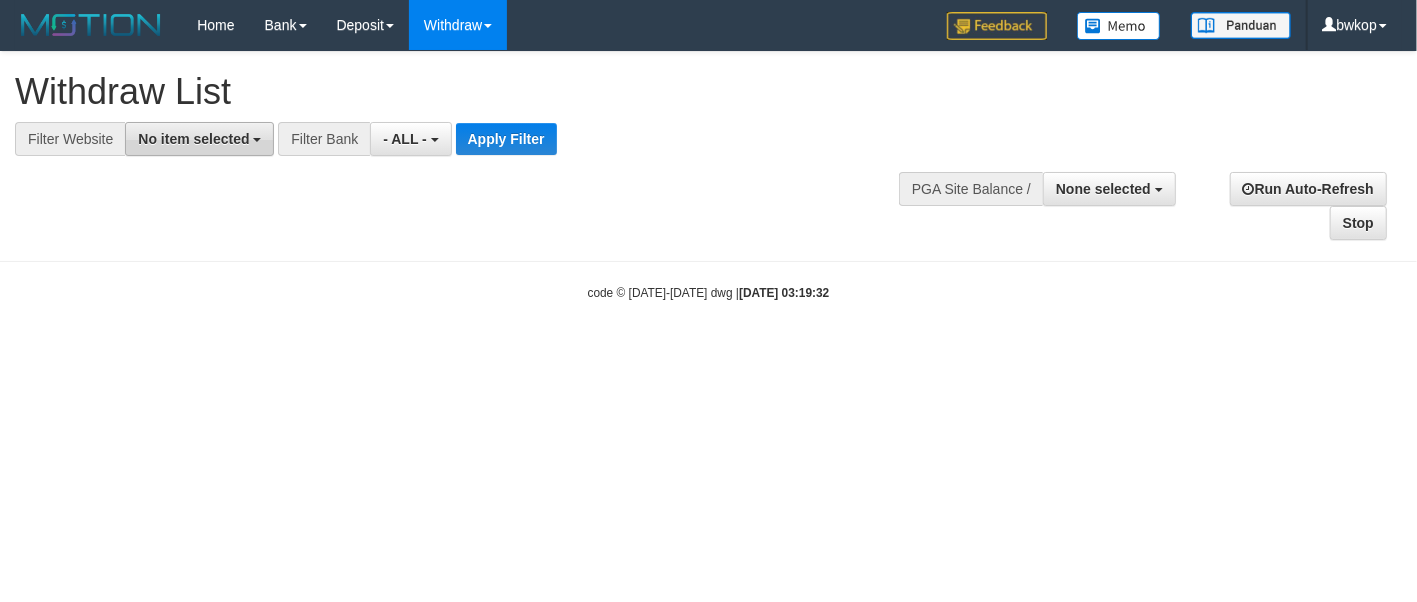 click on "No item selected" at bounding box center [193, 139] 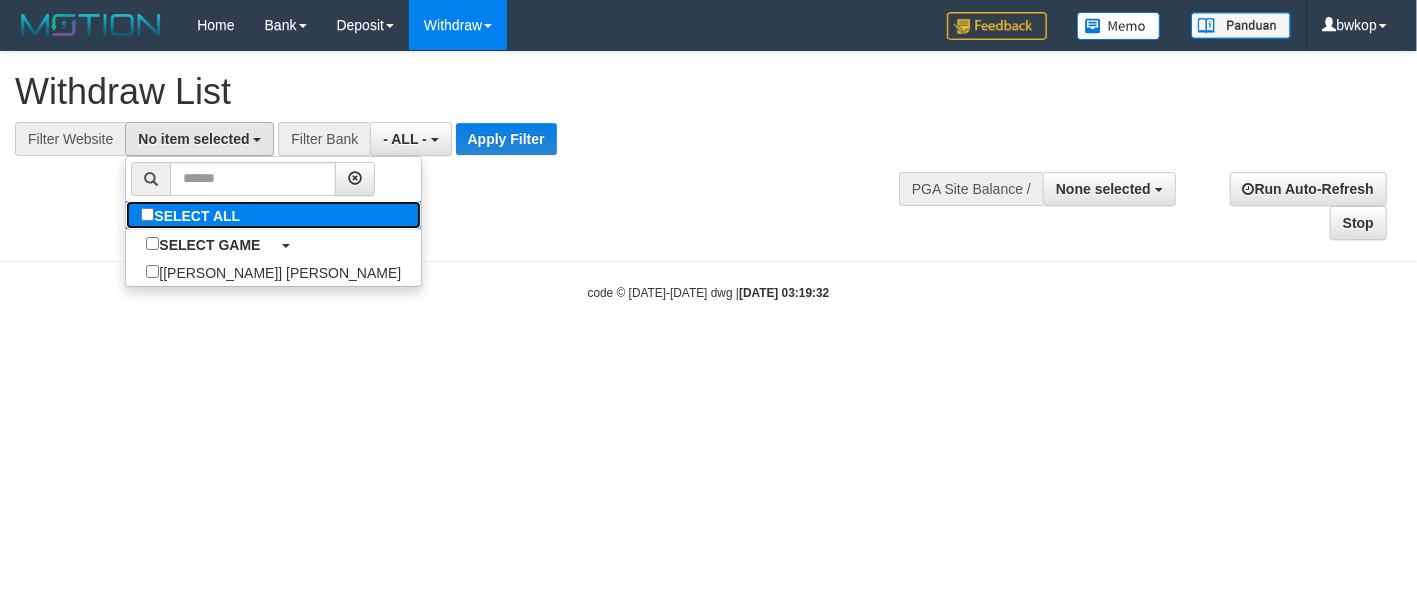click on "SELECT ALL" at bounding box center [193, 215] 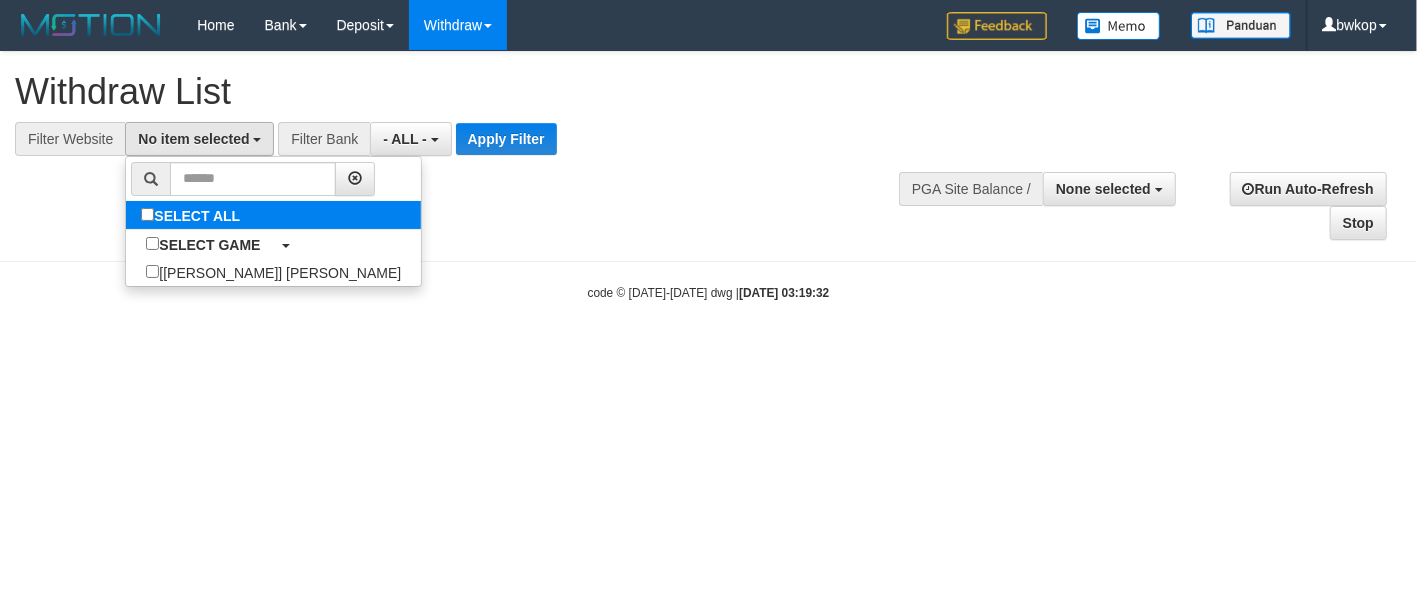 select on "****" 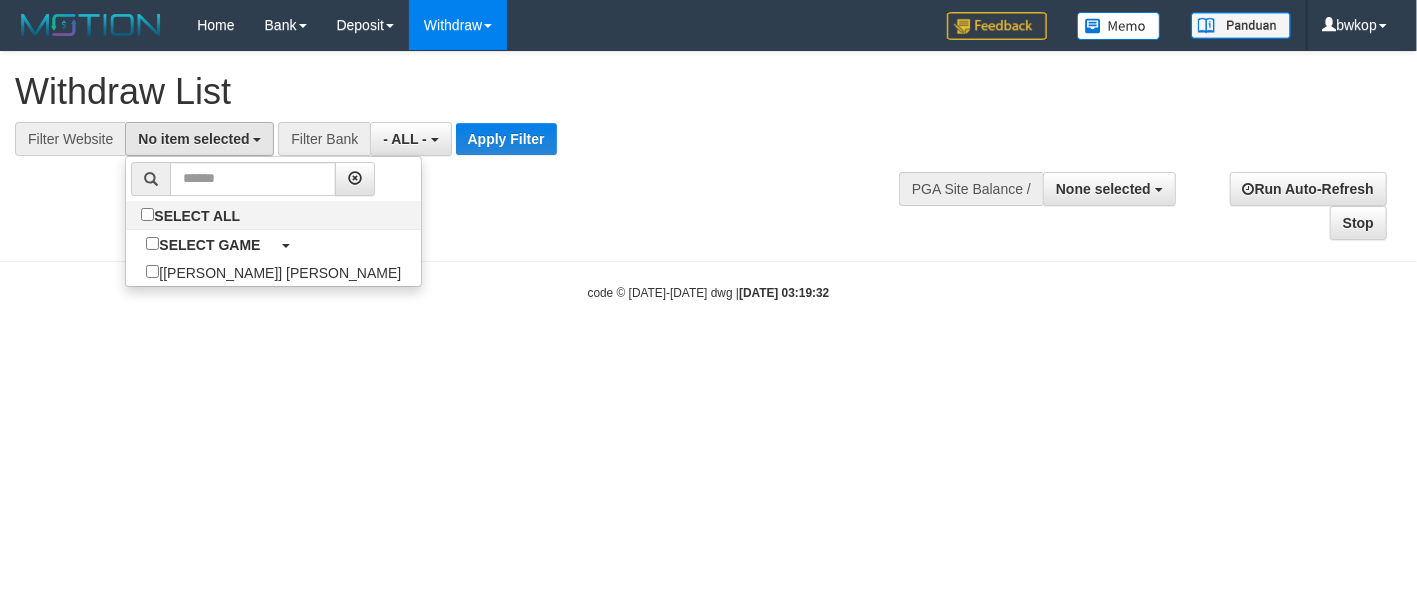 scroll, scrollTop: 17, scrollLeft: 0, axis: vertical 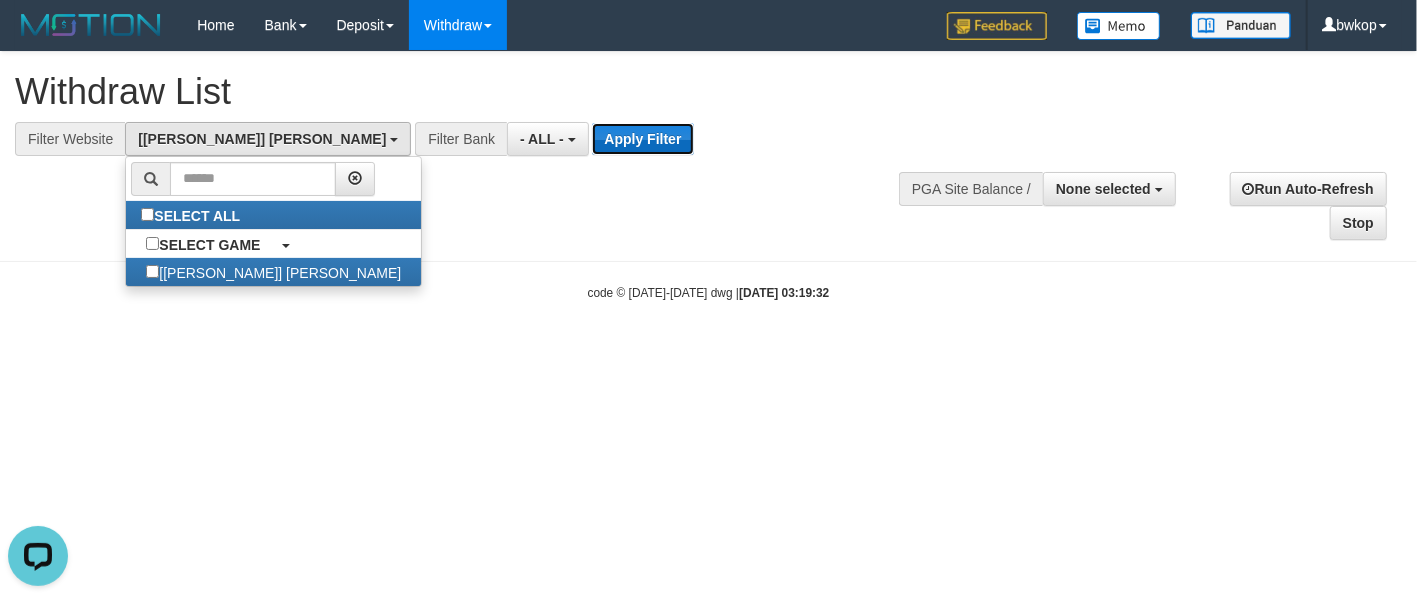 click on "Apply Filter" at bounding box center [642, 139] 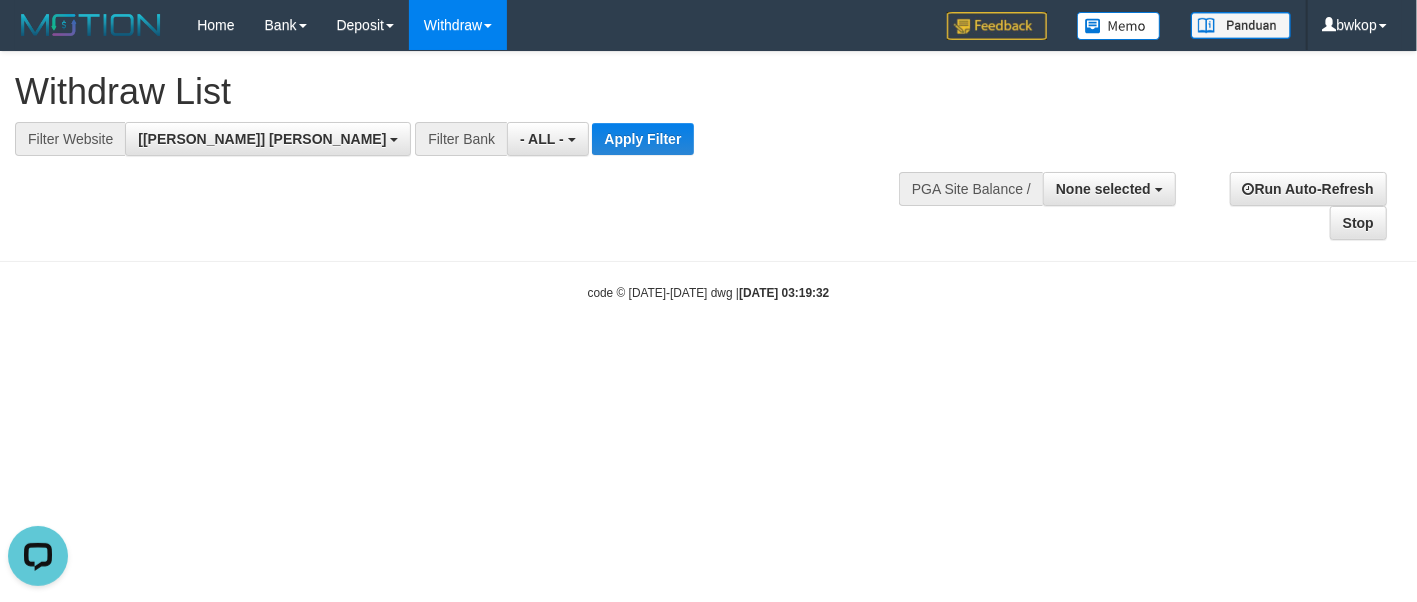click on "**********" at bounding box center [391, 139] 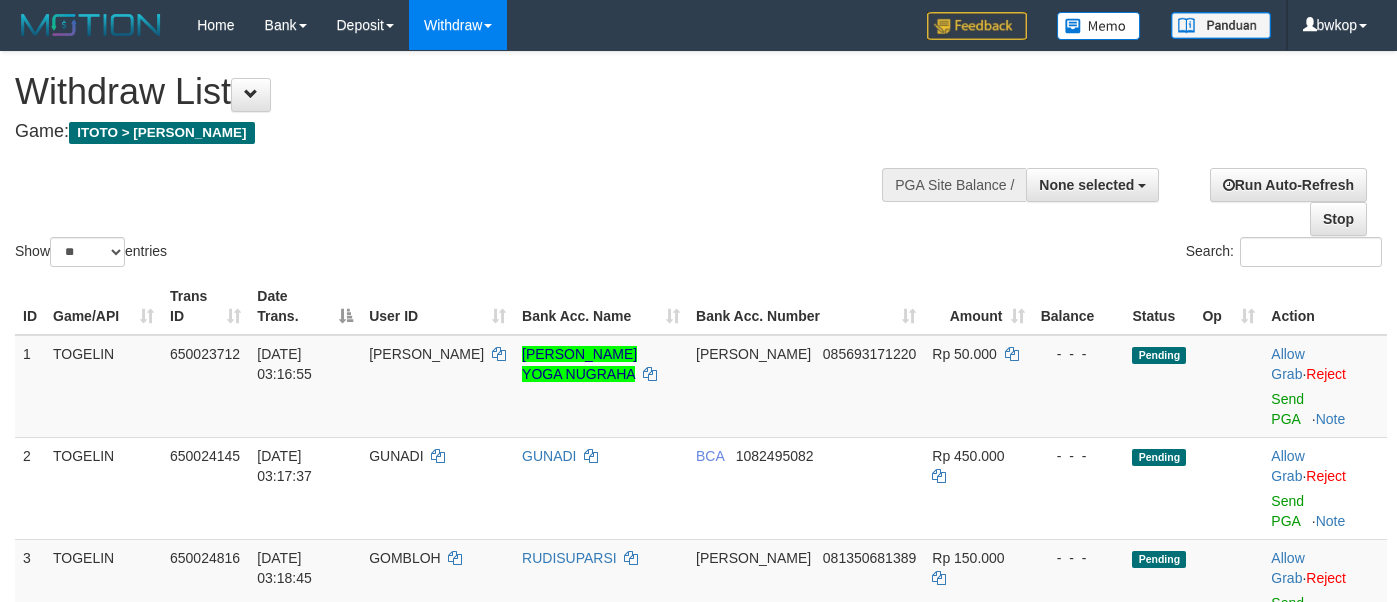 select 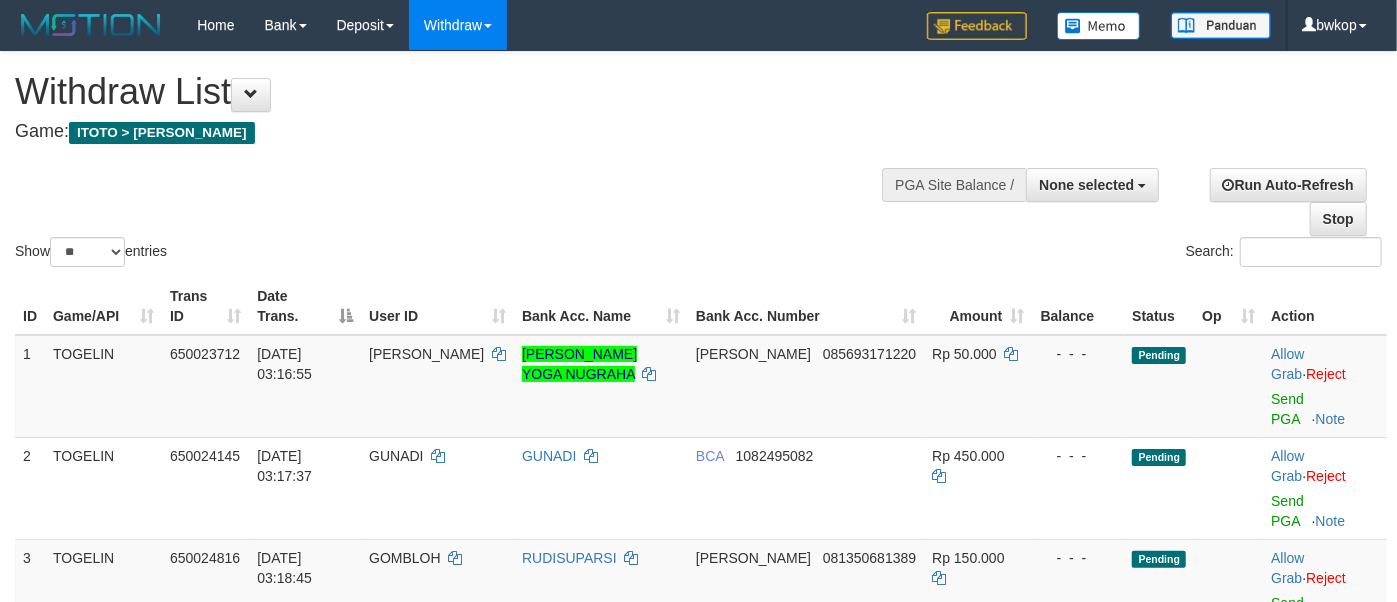 click on "Game:   ITOTO > [PERSON_NAME]" at bounding box center (463, 132) 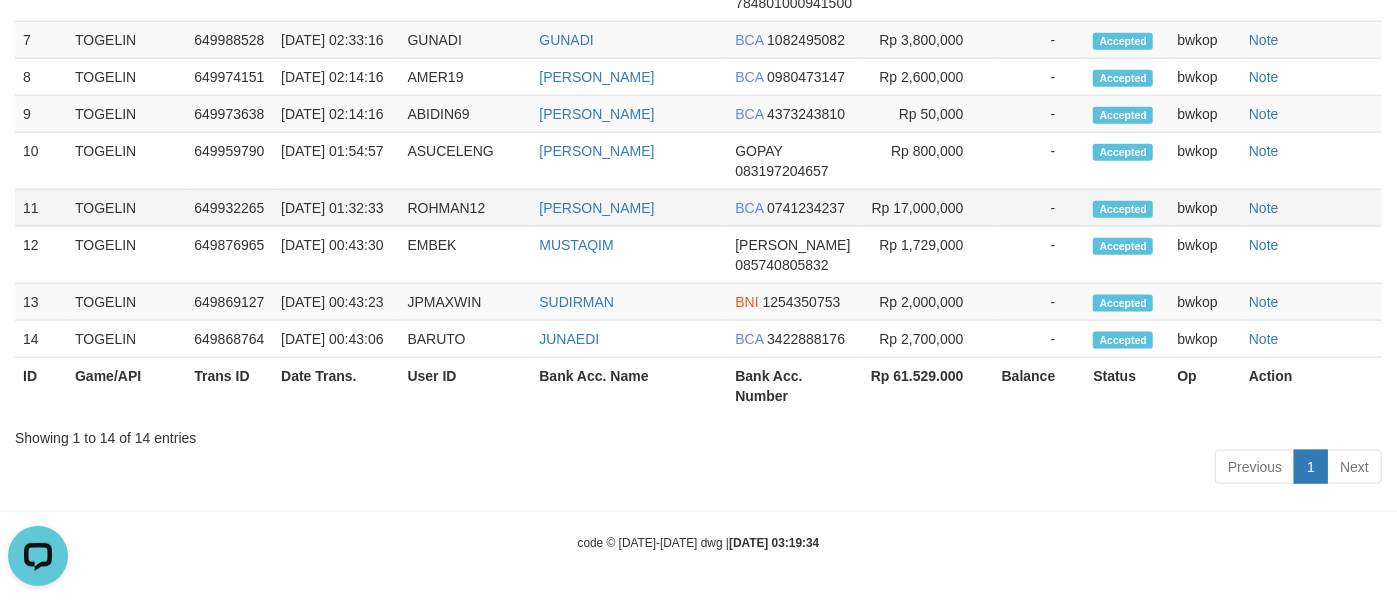 scroll, scrollTop: 0, scrollLeft: 0, axis: both 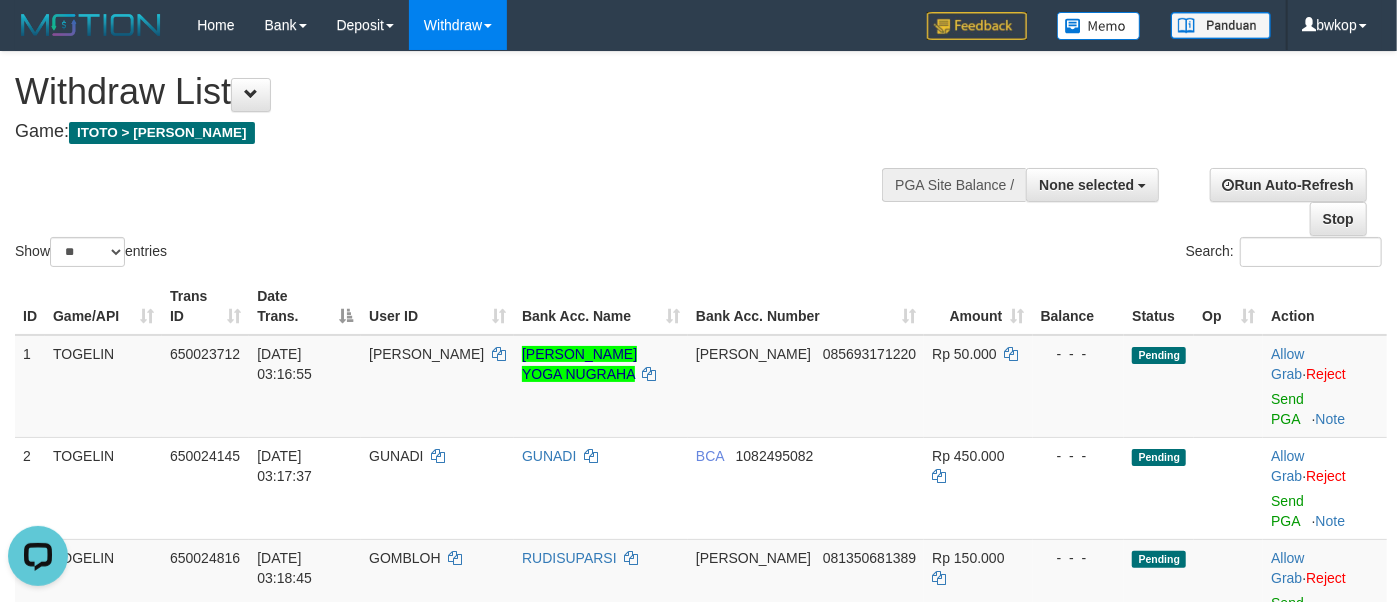 click on "**********" at bounding box center [470, 101] 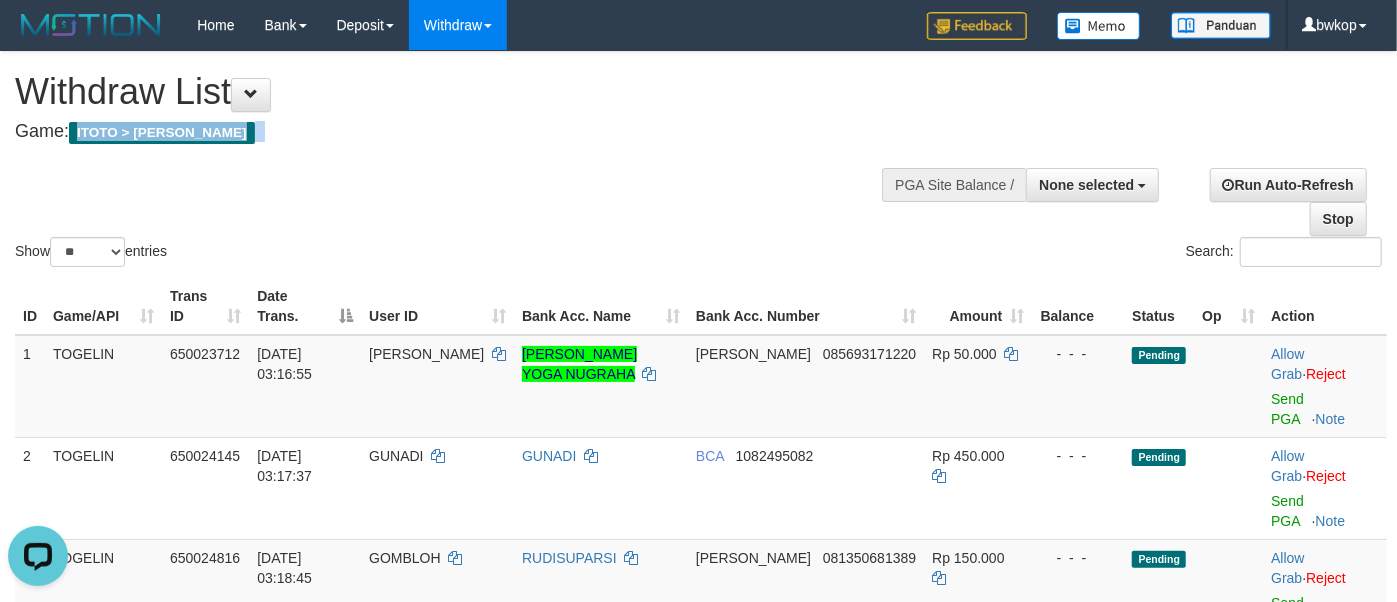 click on "Game:   ITOTO > TOGELIN" at bounding box center (463, 132) 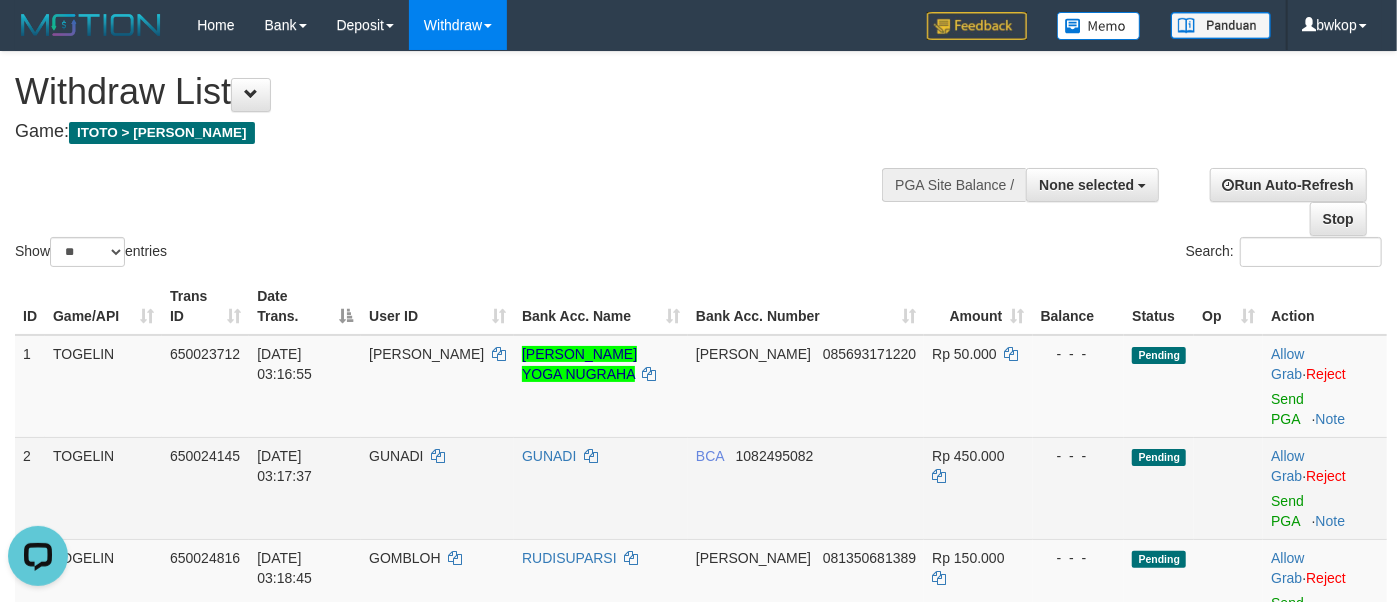 click on "TOGELIN" at bounding box center (103, 488) 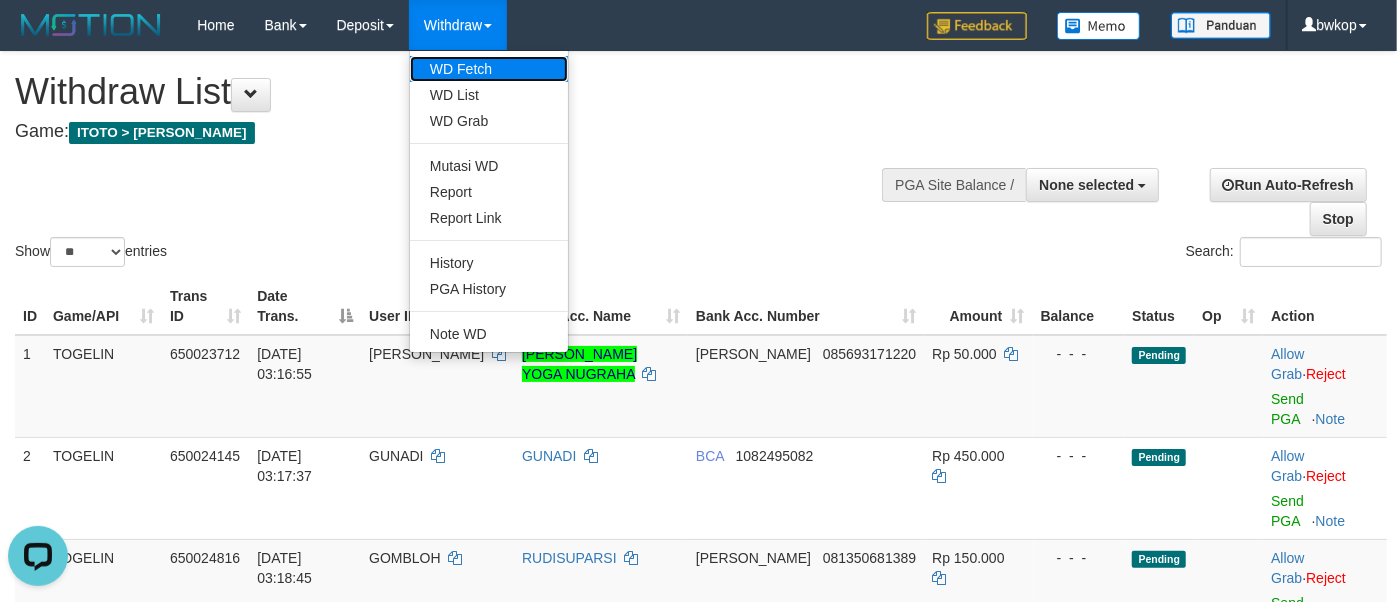 click on "WD Fetch" at bounding box center [489, 69] 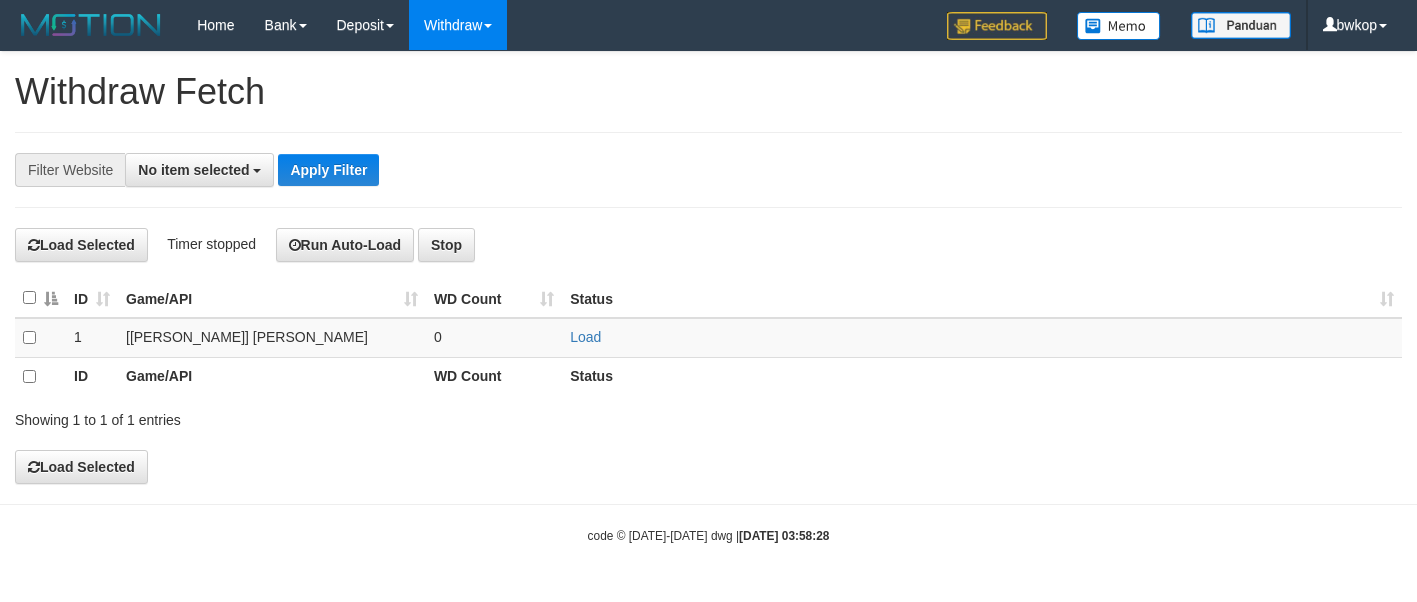select 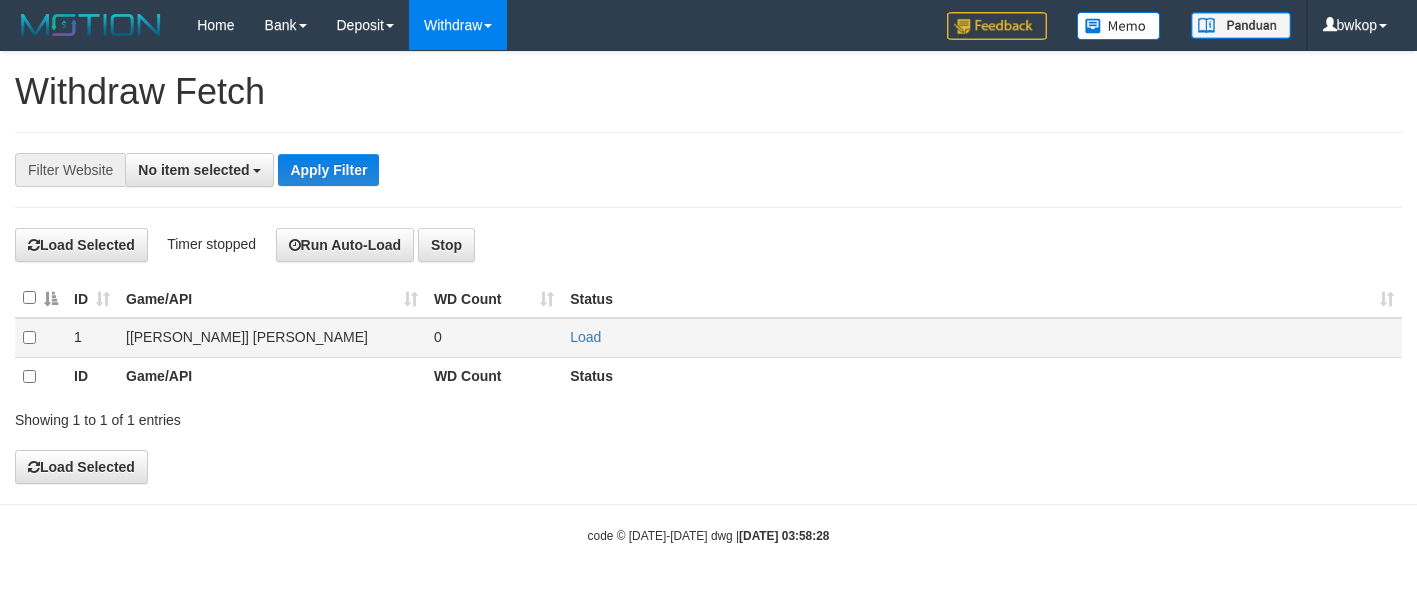 scroll, scrollTop: 0, scrollLeft: 0, axis: both 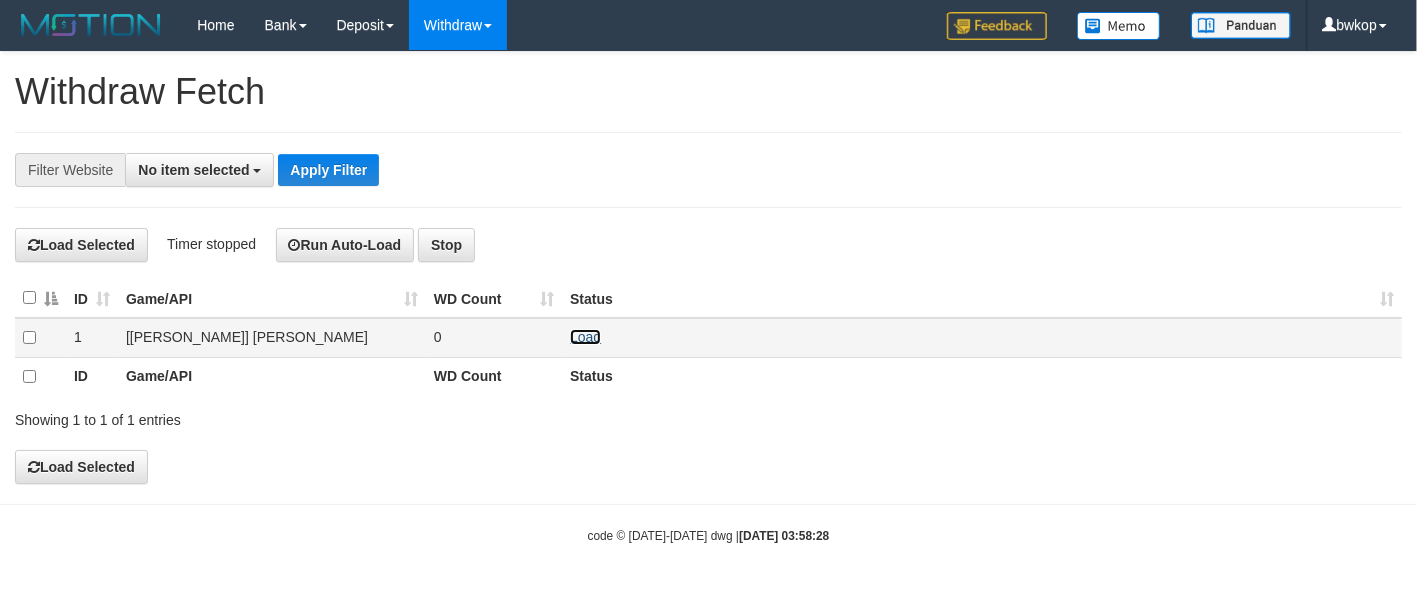 click on "Load" at bounding box center [585, 337] 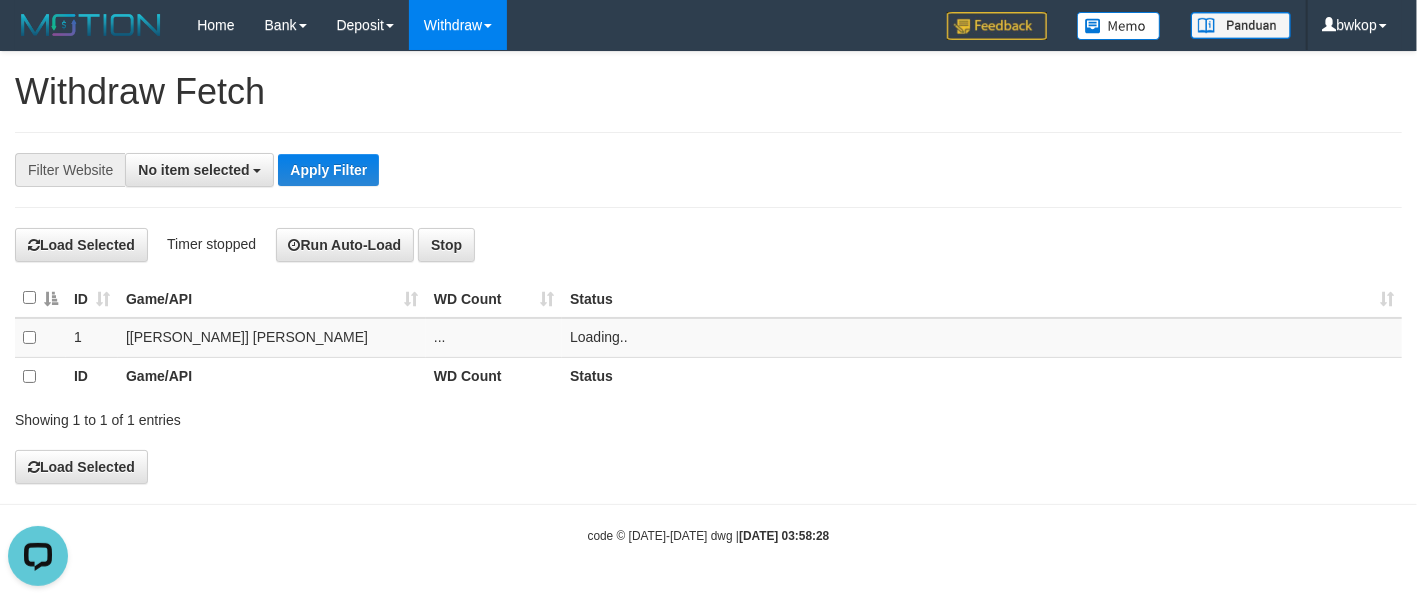scroll, scrollTop: 0, scrollLeft: 0, axis: both 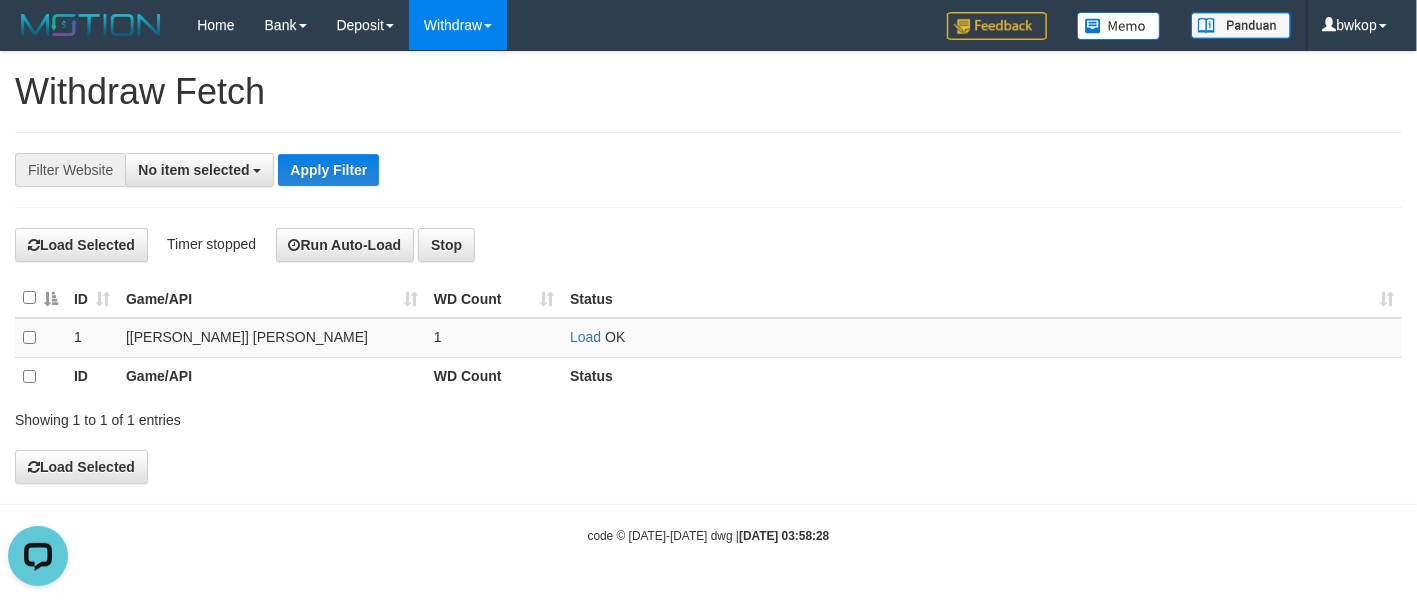 click on "Load Selected
Timer stopped
Run Auto-Load
Stop" at bounding box center [708, 245] 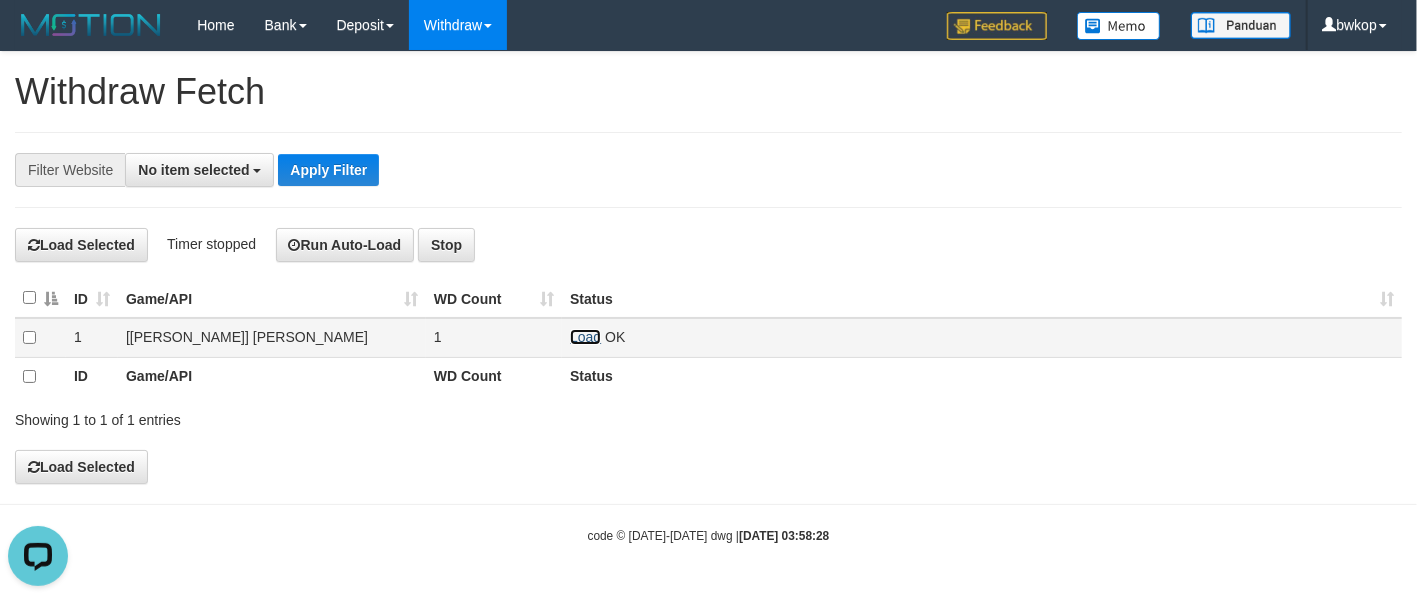 click on "Load" at bounding box center (585, 337) 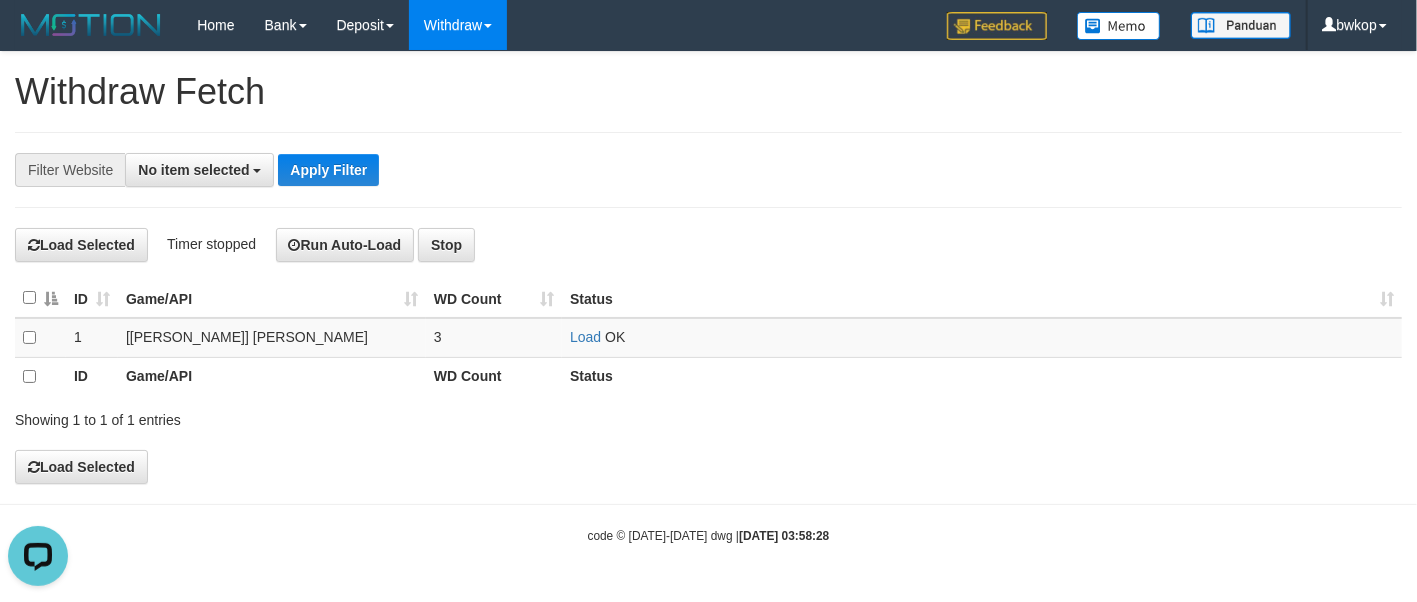 click on "Load Selected
Timer stopped
Run Auto-Load
Stop" at bounding box center [708, 245] 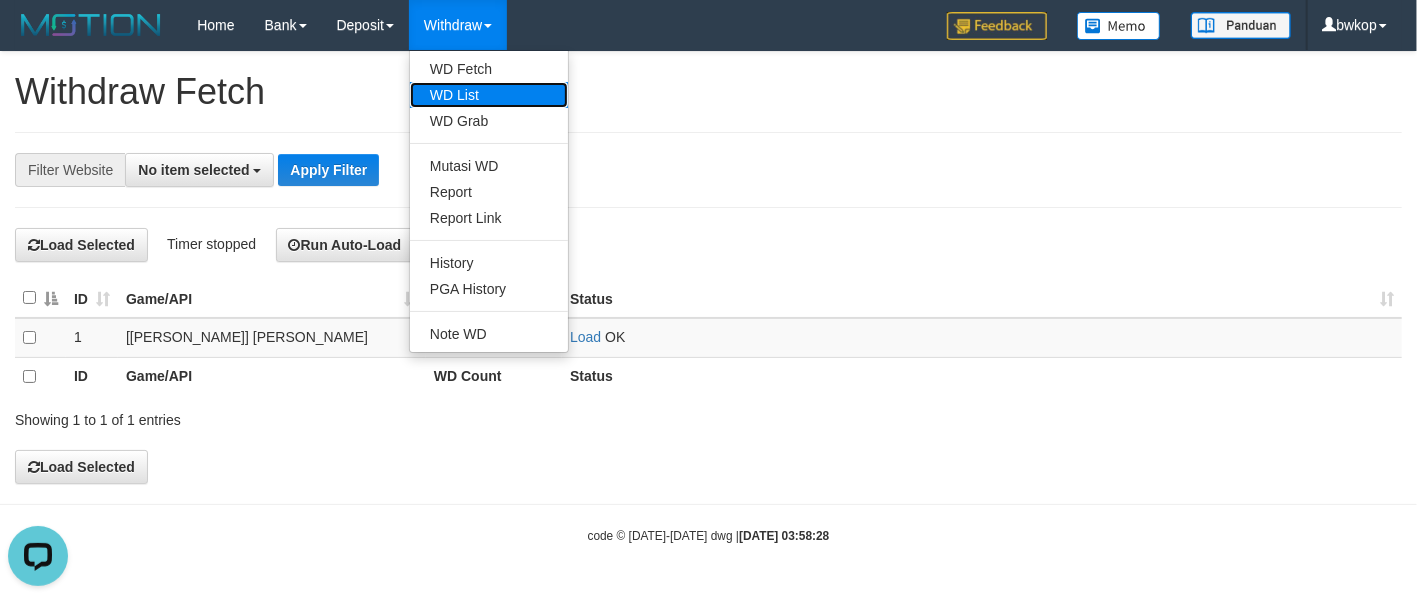 click on "WD List" at bounding box center (489, 95) 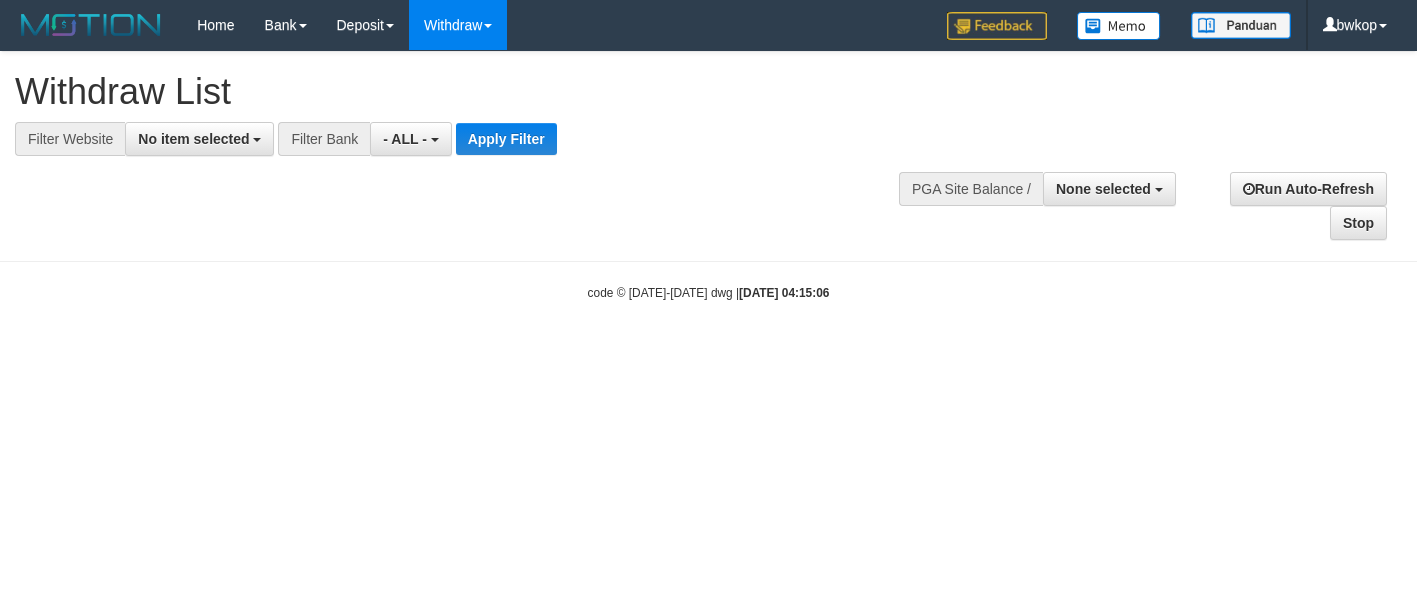 select 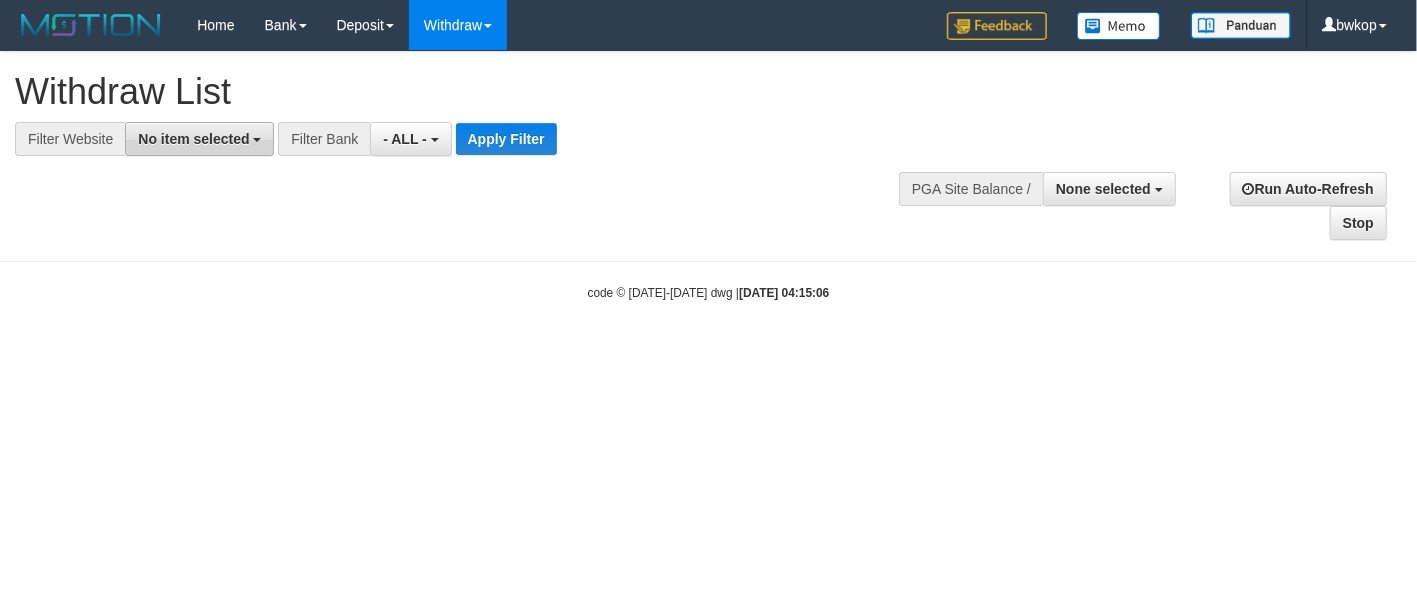 click on "No item selected" at bounding box center [199, 139] 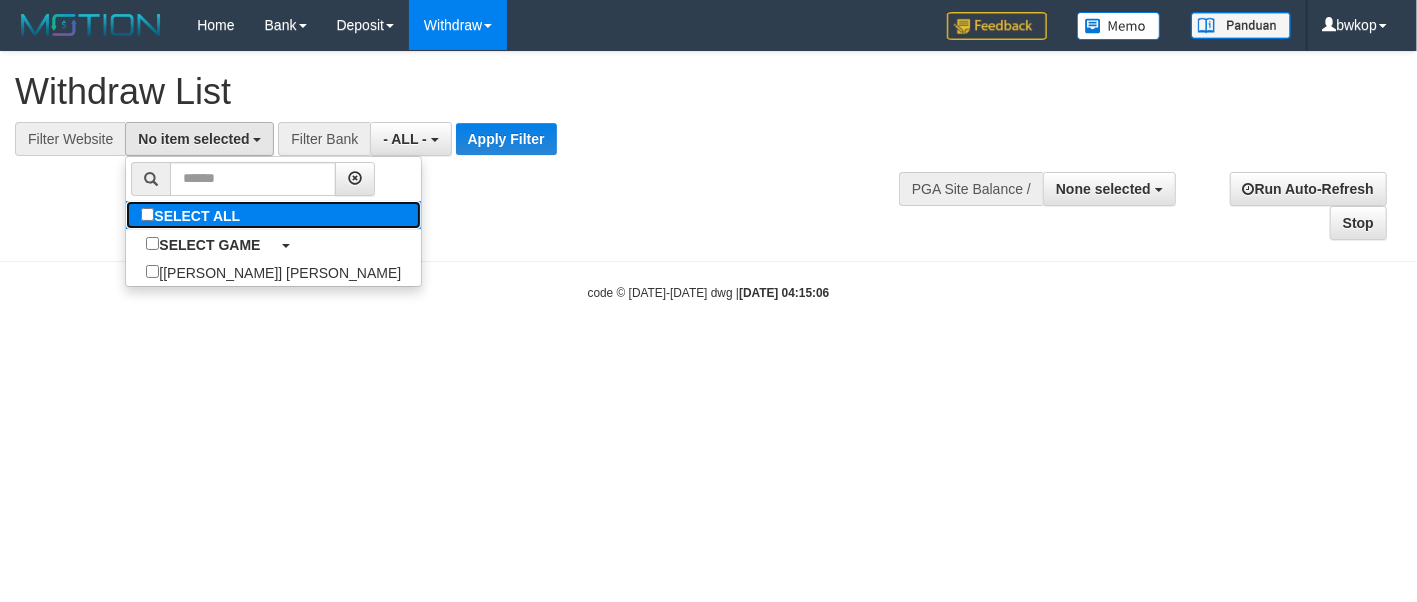 click on "SELECT ALL" at bounding box center [193, 215] 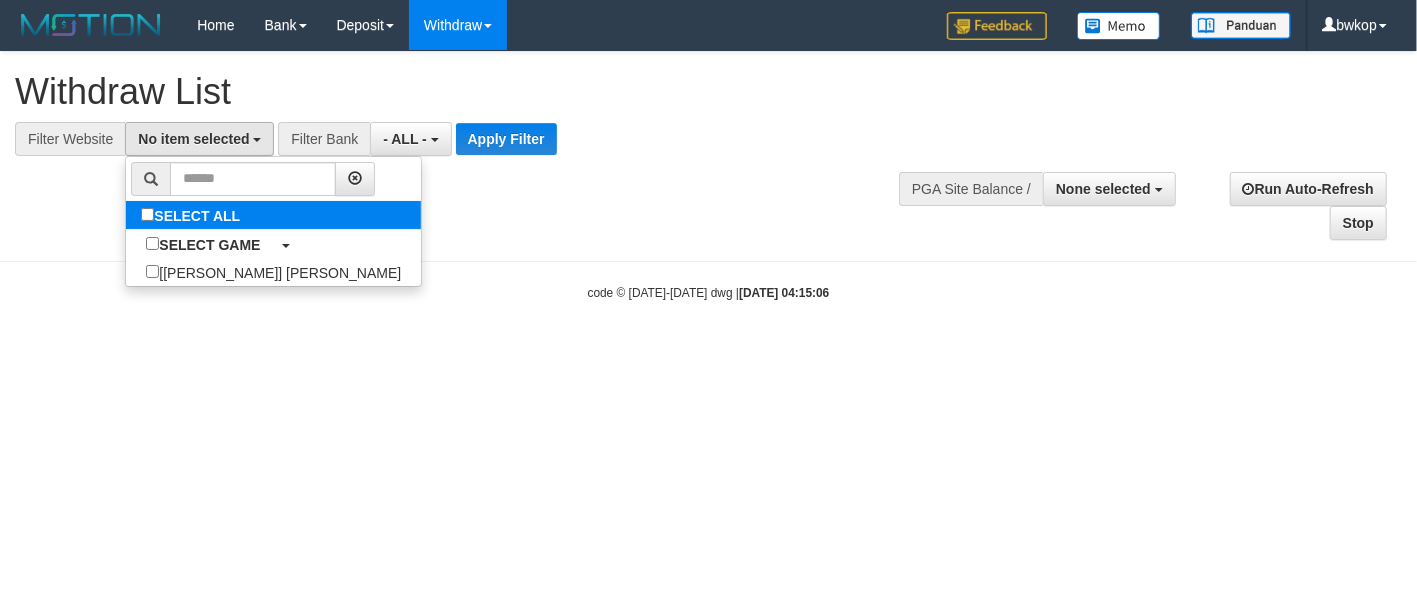 select on "****" 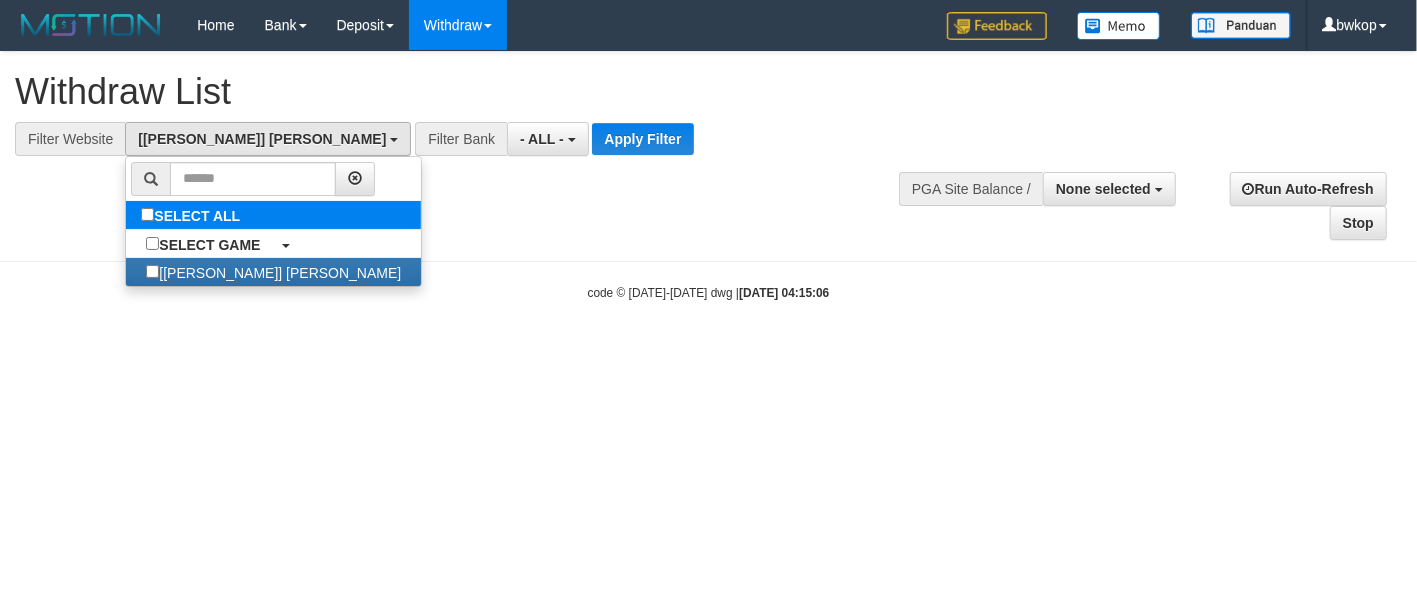 scroll, scrollTop: 17, scrollLeft: 0, axis: vertical 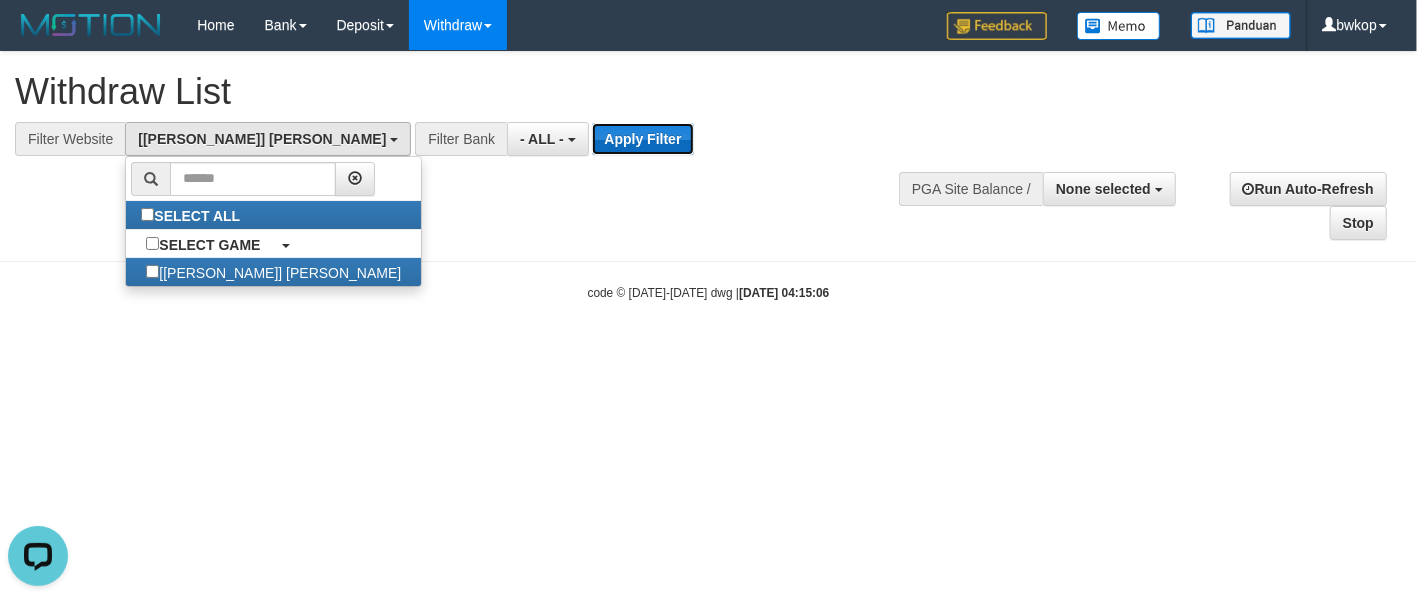 click on "Apply Filter" at bounding box center [642, 139] 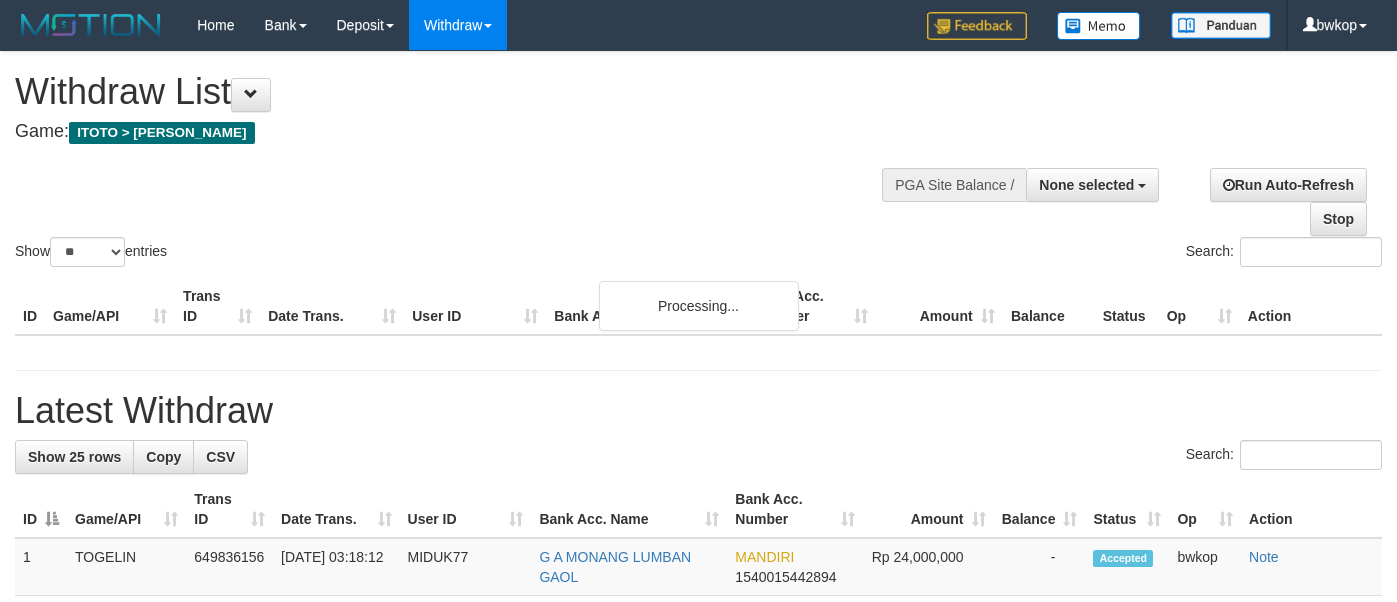 select 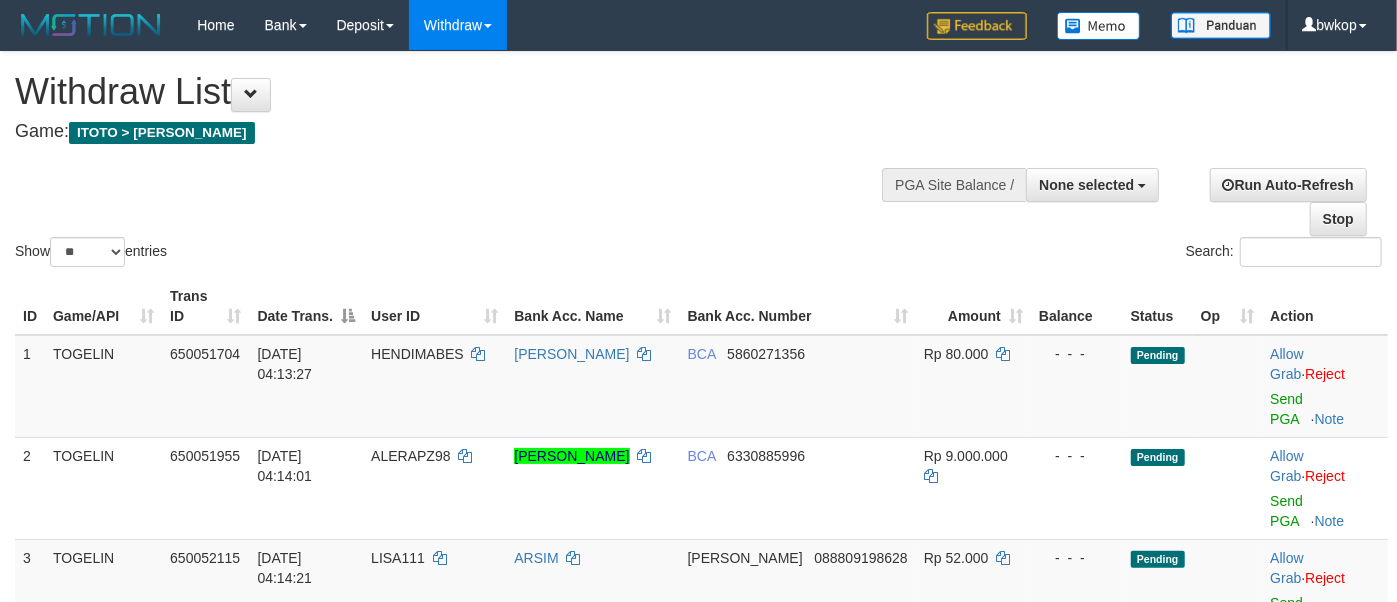 click on "Show  ** ** ** ***  entries Search:" at bounding box center (698, 161) 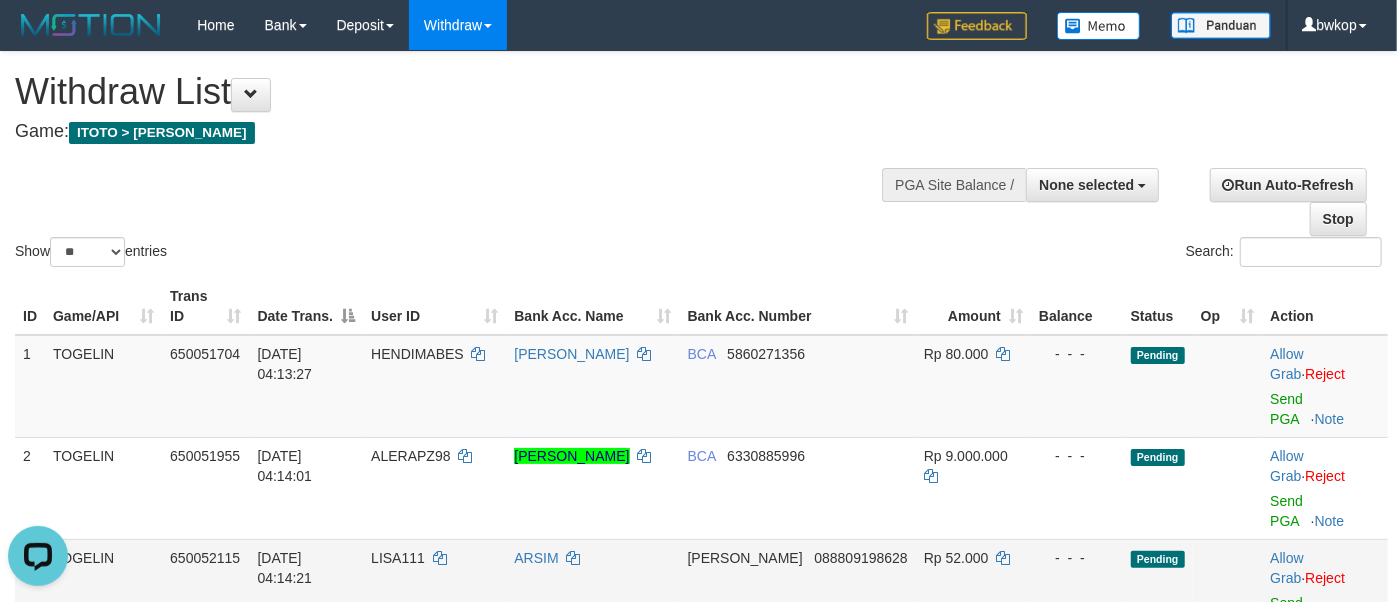 scroll, scrollTop: 0, scrollLeft: 0, axis: both 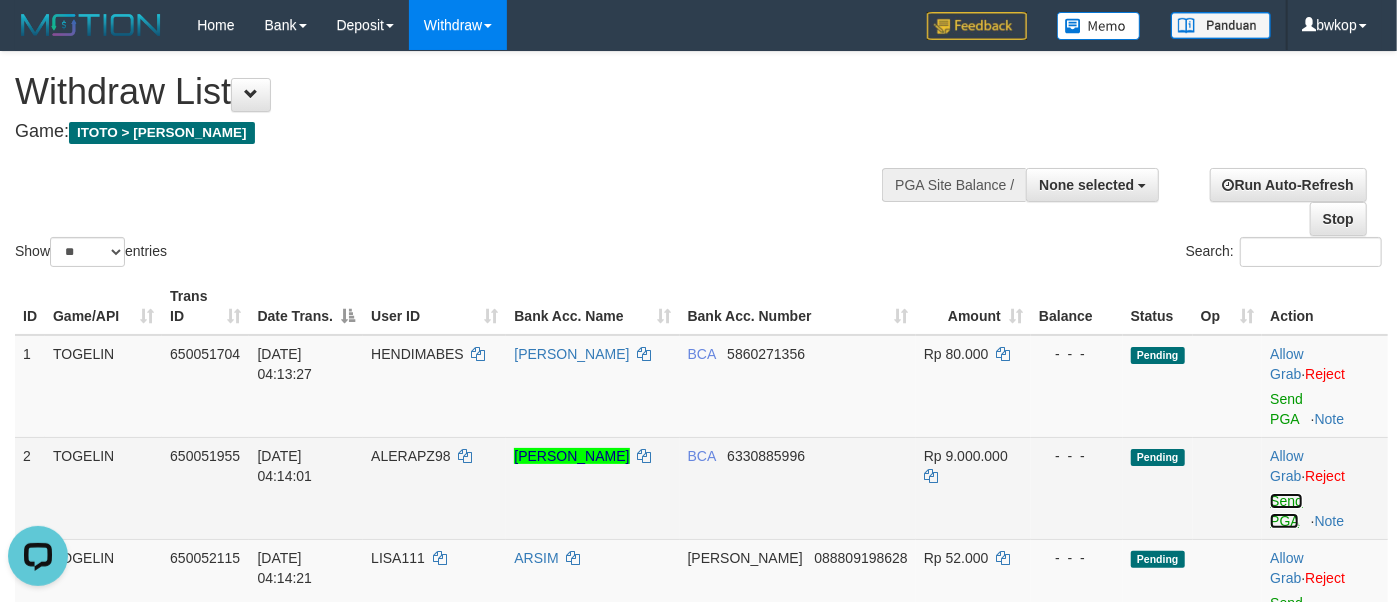 click on "Send PGA" at bounding box center [1286, 511] 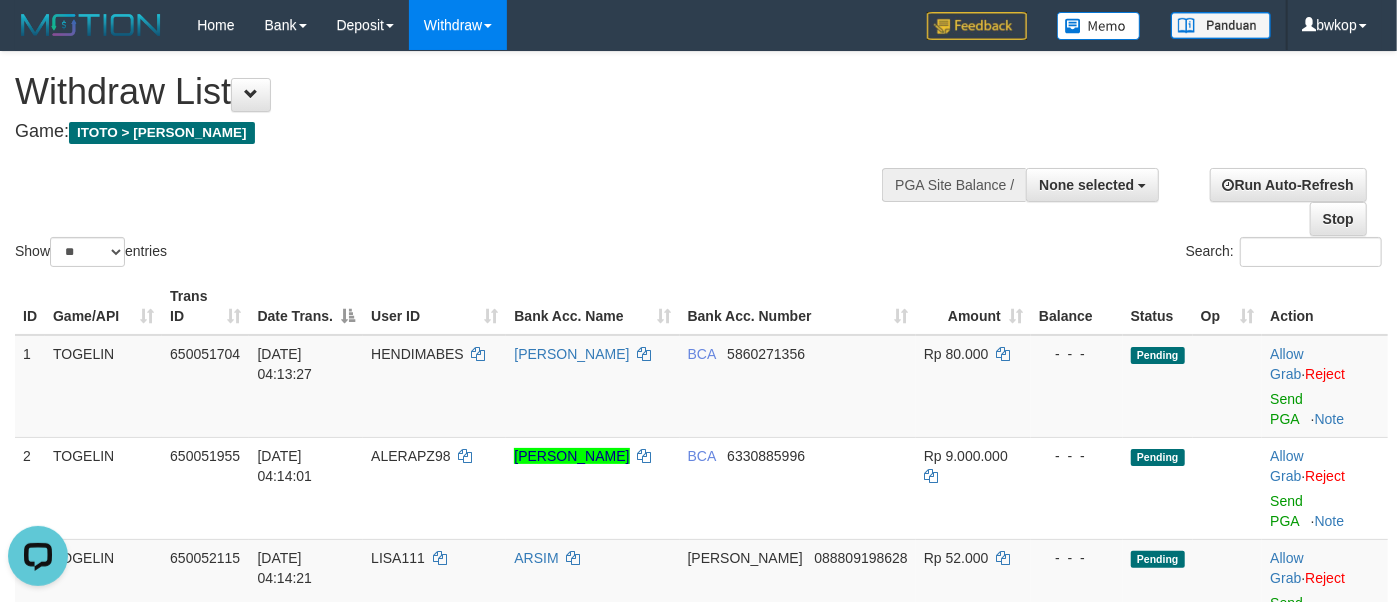 click on "Show  ** ** ** ***  entries Search:" at bounding box center [698, 161] 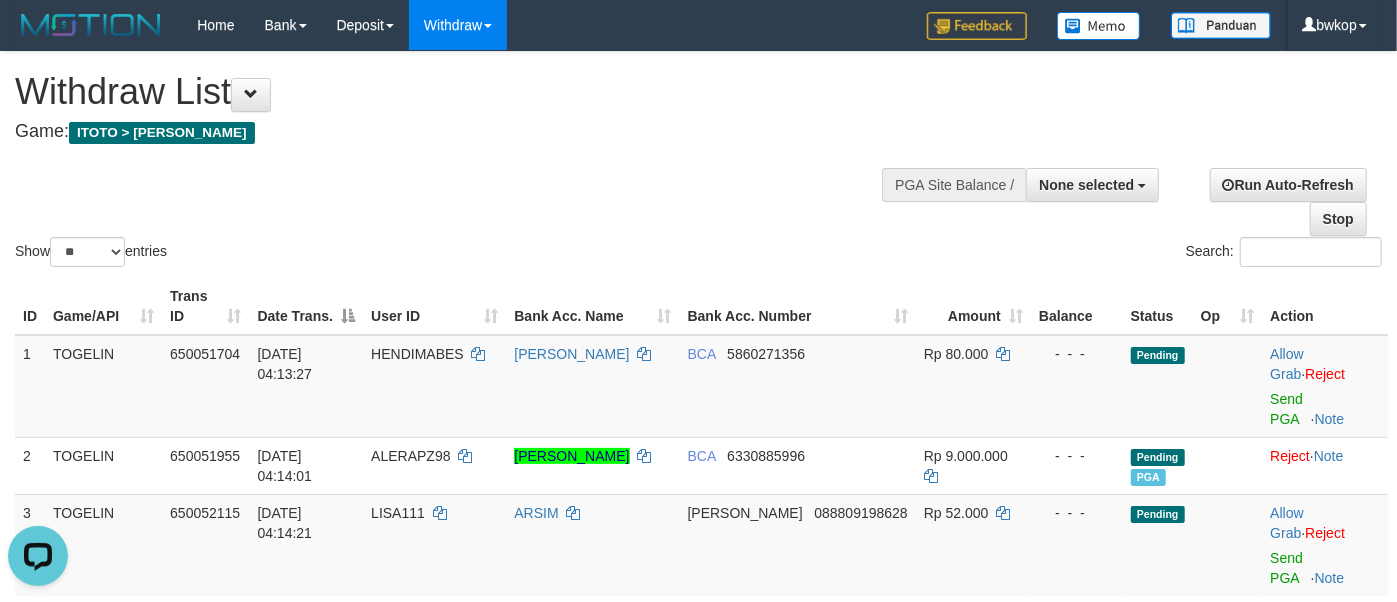 click on "Show  ** ** ** ***  entries Search:" at bounding box center (698, 161) 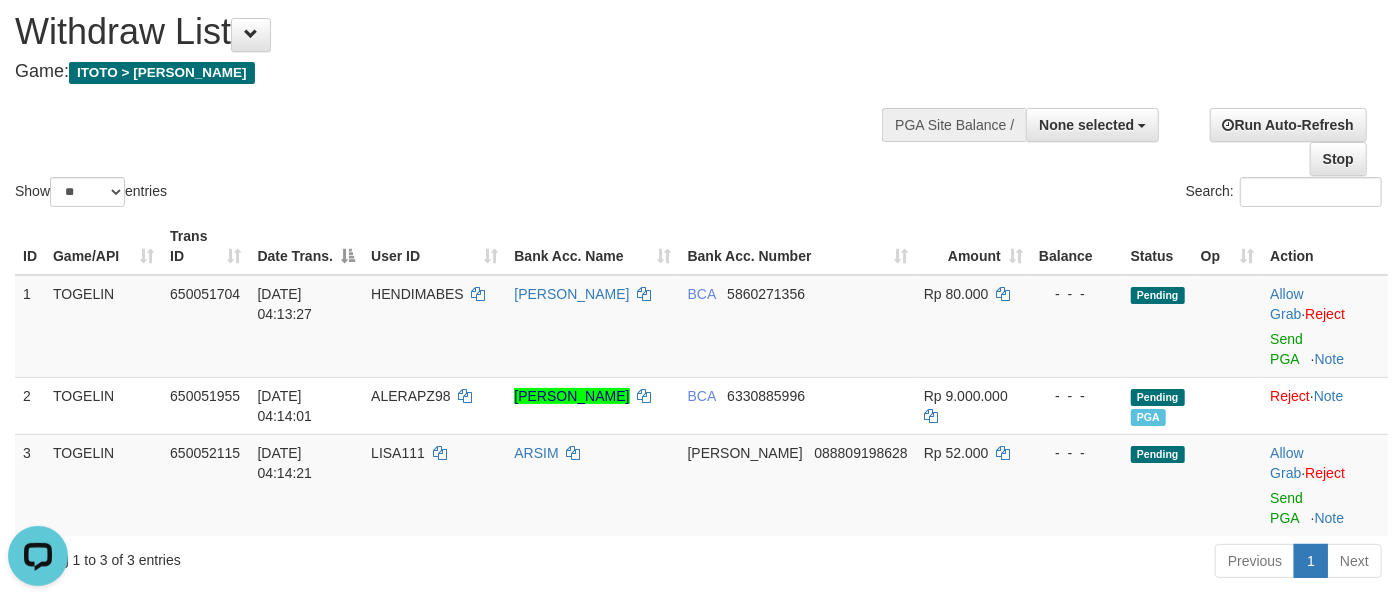 scroll, scrollTop: 0, scrollLeft: 0, axis: both 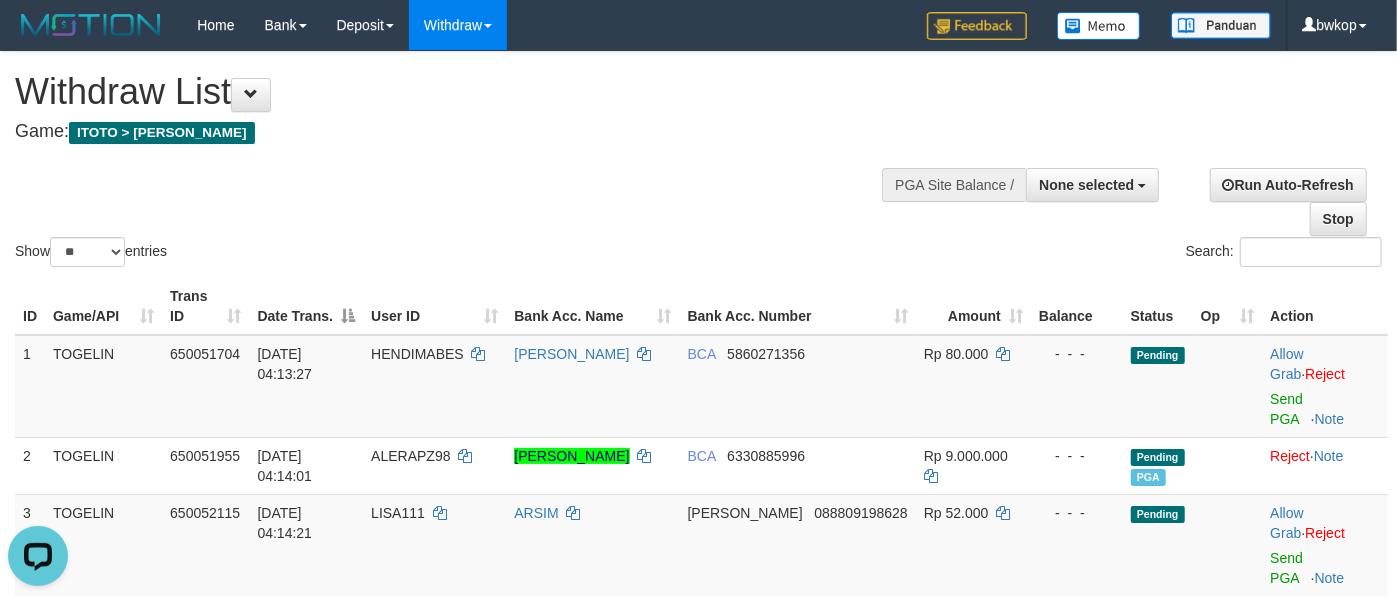 click on "Withdraw List
Game:   ITOTO > TOGELIN" at bounding box center [463, 106] 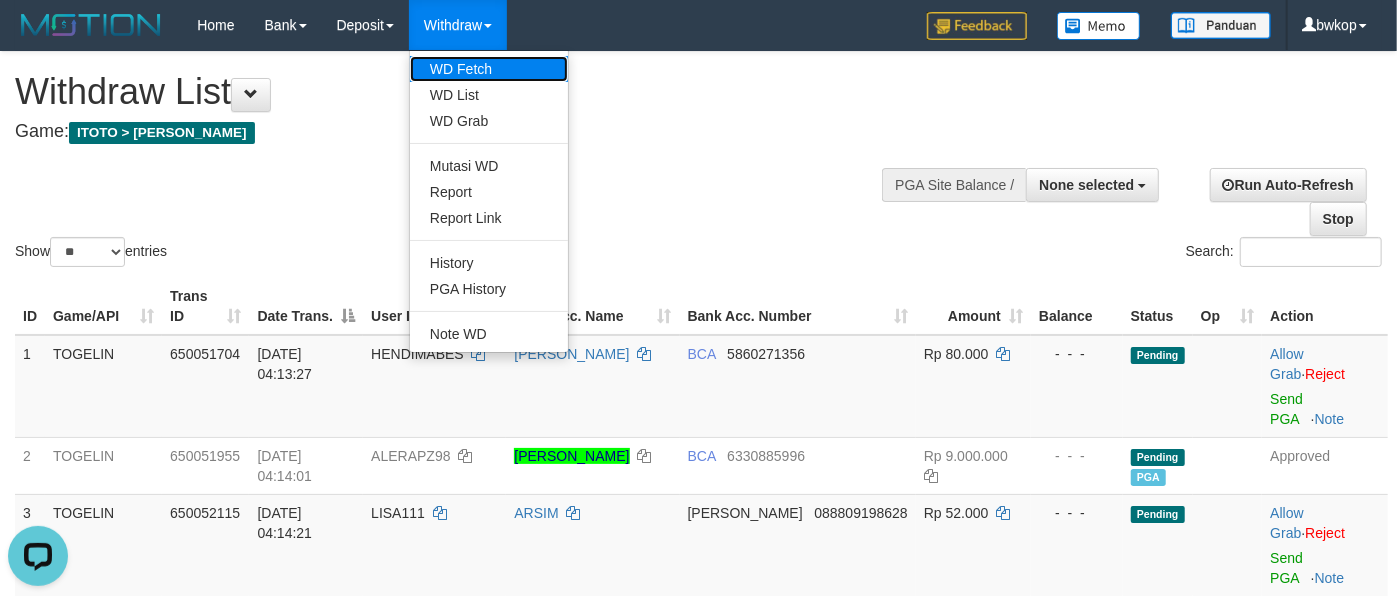 click on "WD Fetch" at bounding box center (489, 69) 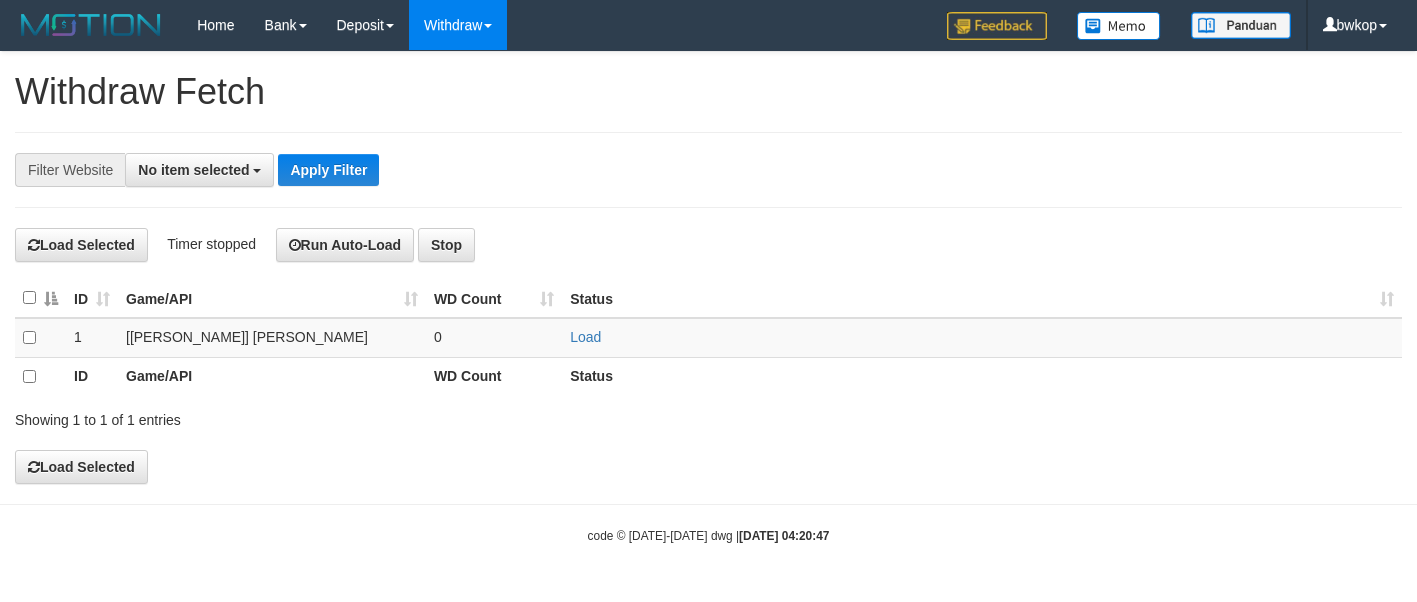 select 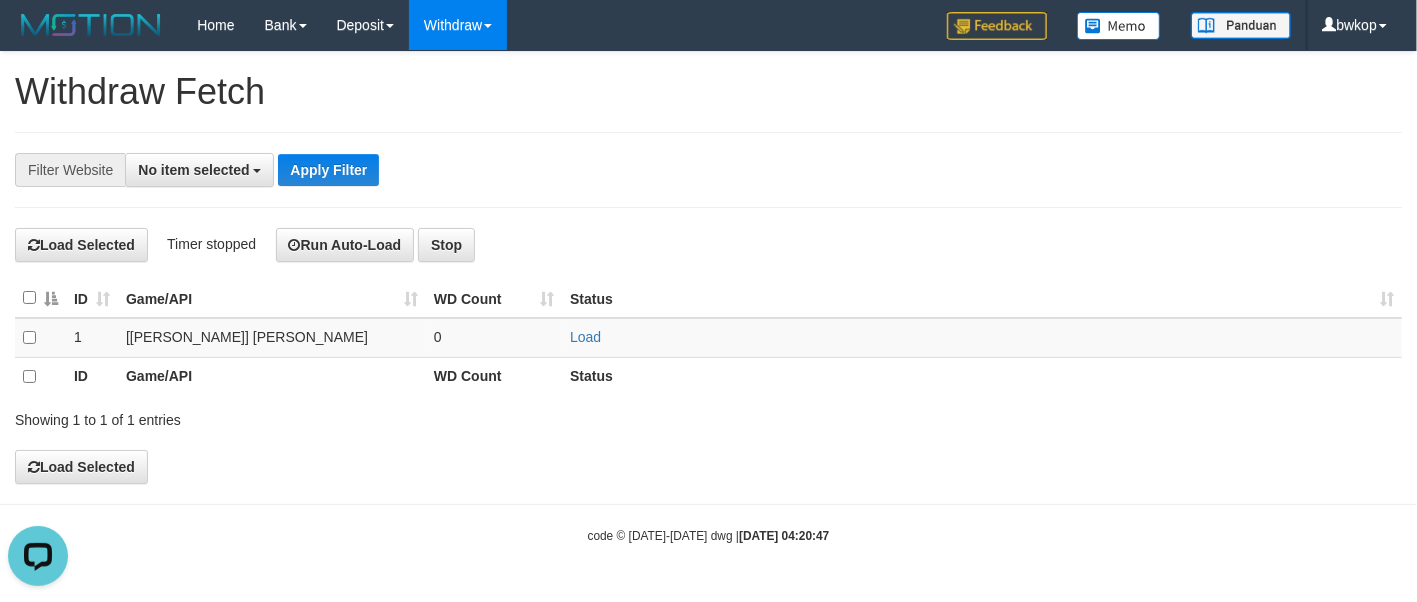 scroll, scrollTop: 0, scrollLeft: 0, axis: both 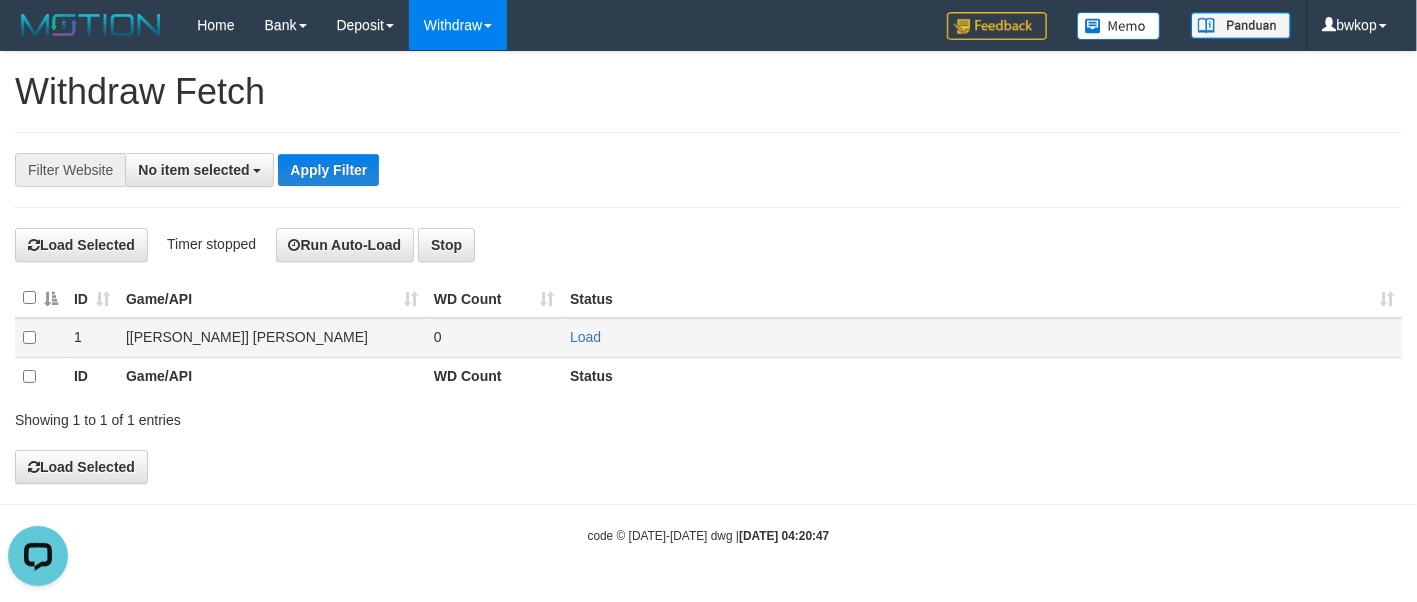 click on "Load" at bounding box center [982, 338] 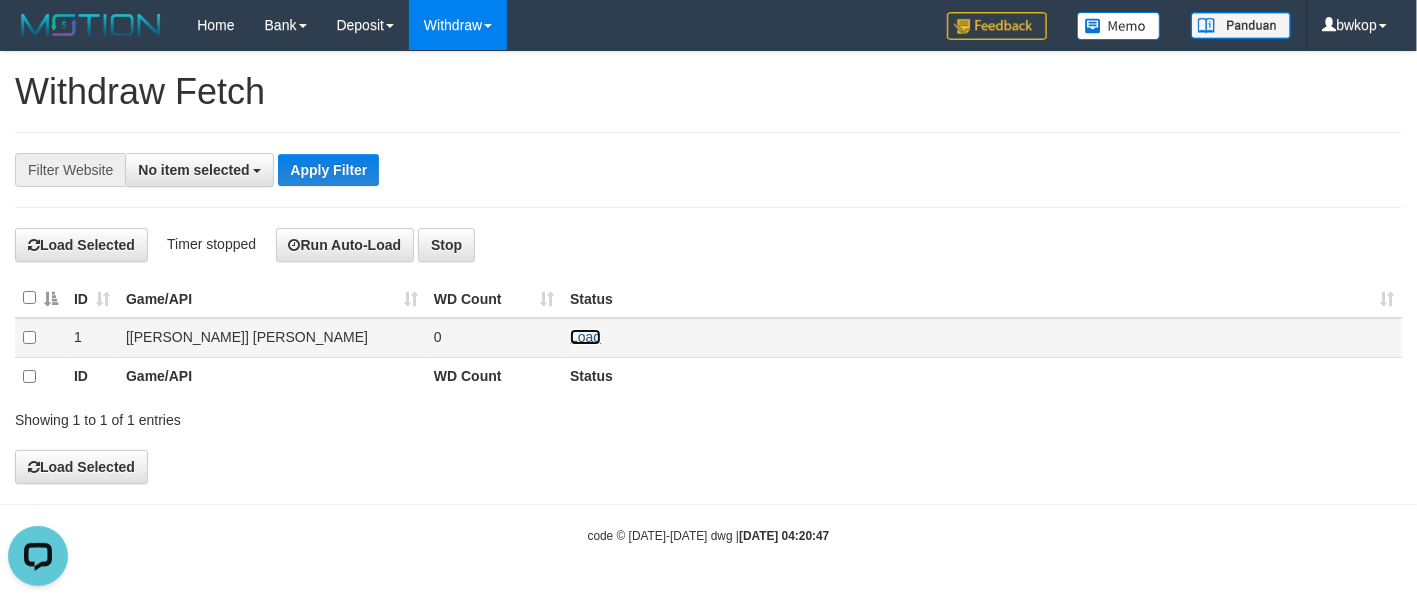 click on "Load" at bounding box center (585, 337) 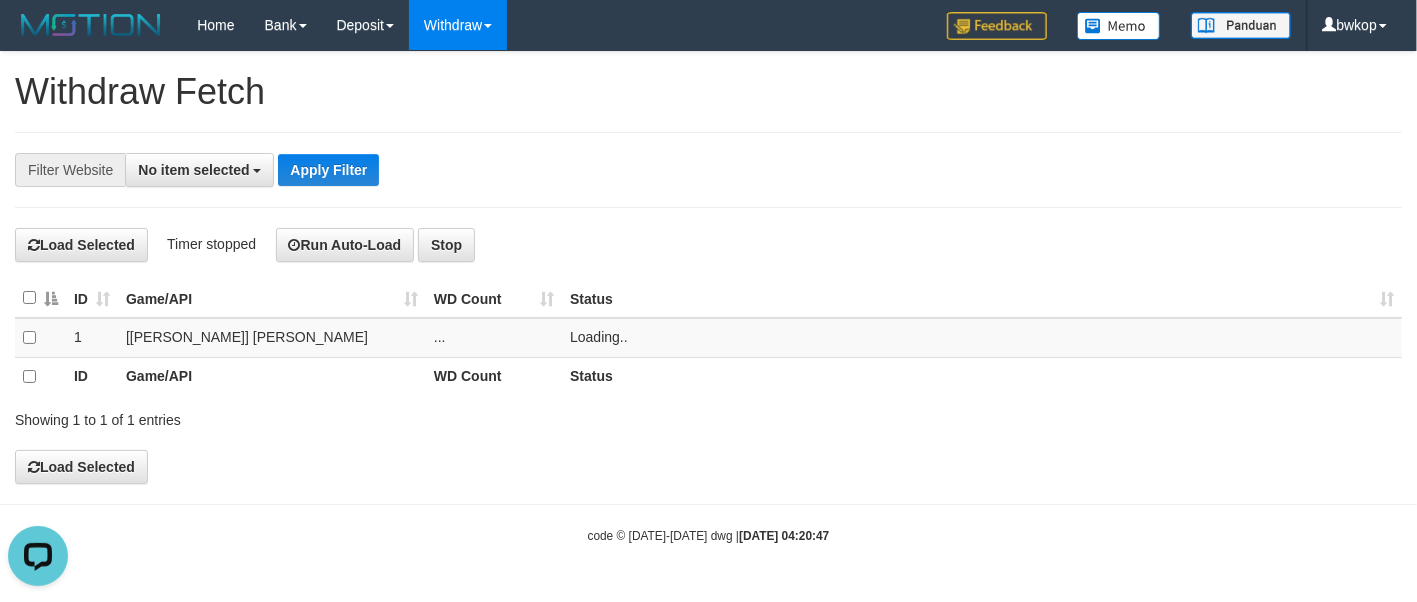 drag, startPoint x: 794, startPoint y: 200, endPoint x: 1022, endPoint y: 277, distance: 240.6512 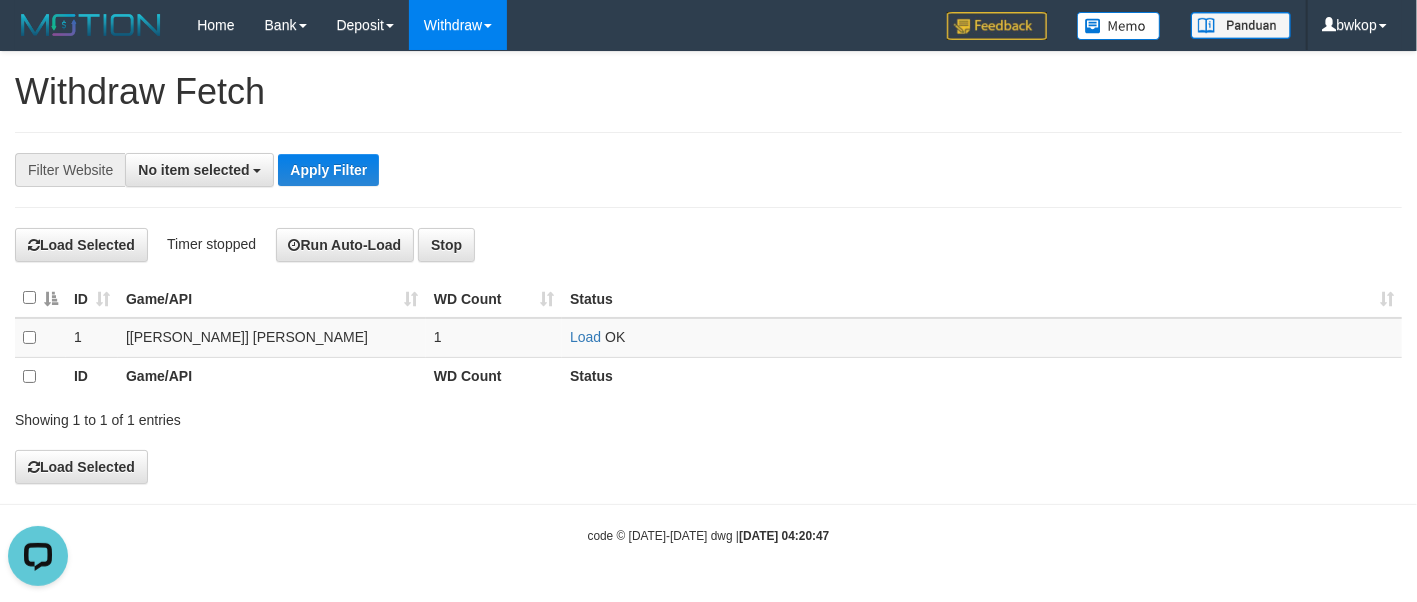 click on "**********" at bounding box center (590, 170) 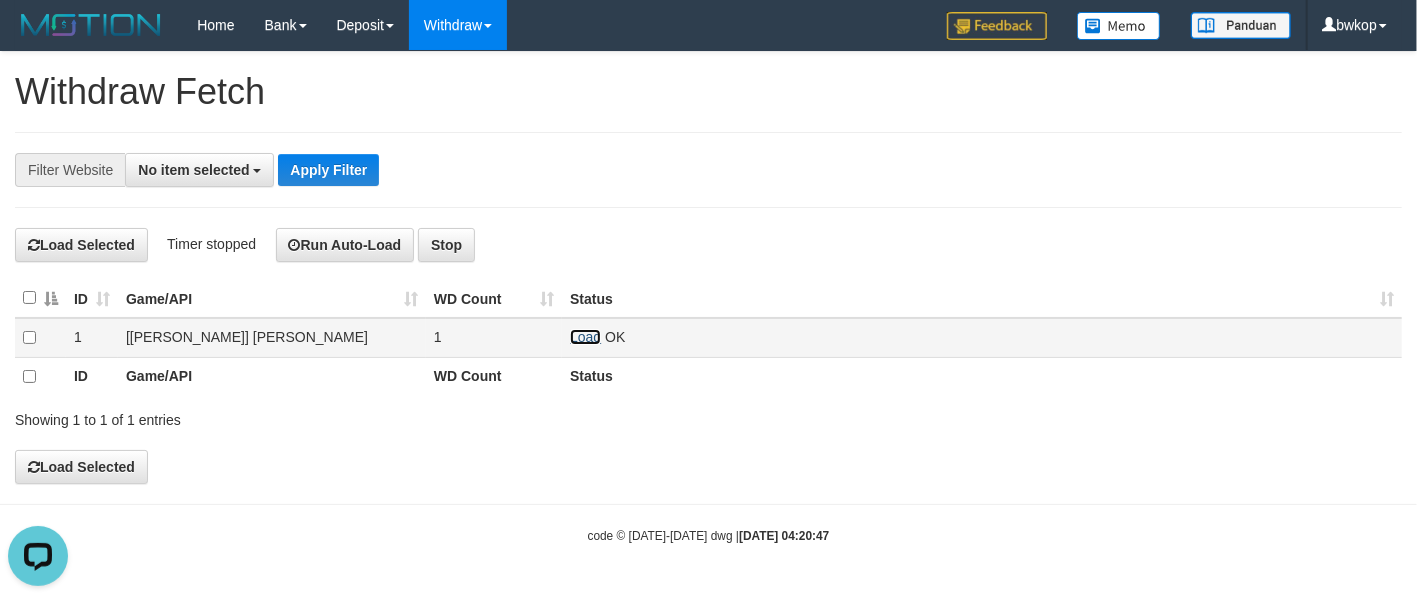 click on "Load" at bounding box center (585, 337) 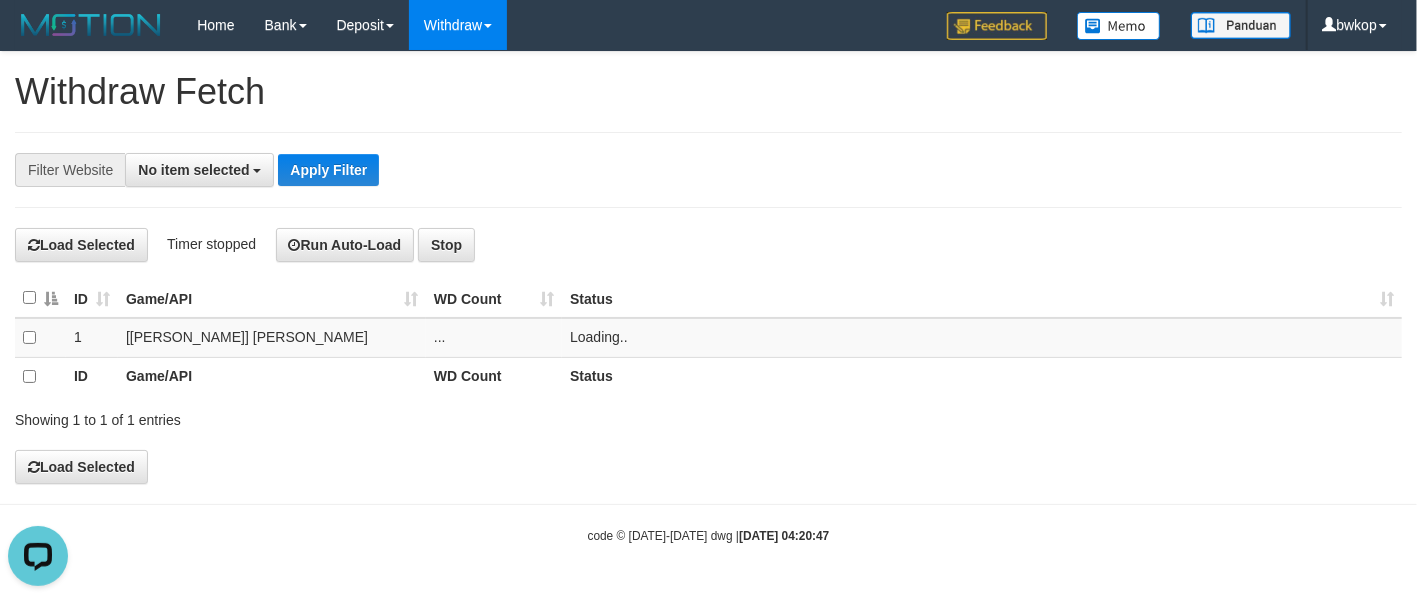 click on "**********" at bounding box center (708, 268) 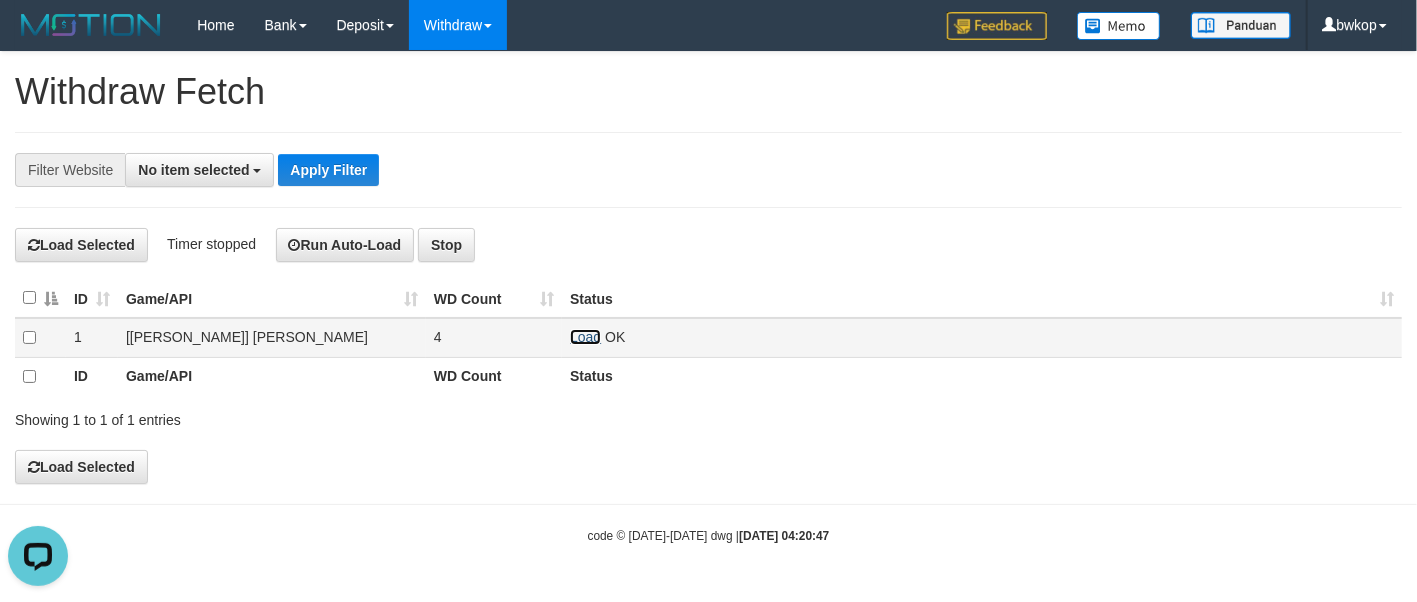 click on "Load" at bounding box center (585, 337) 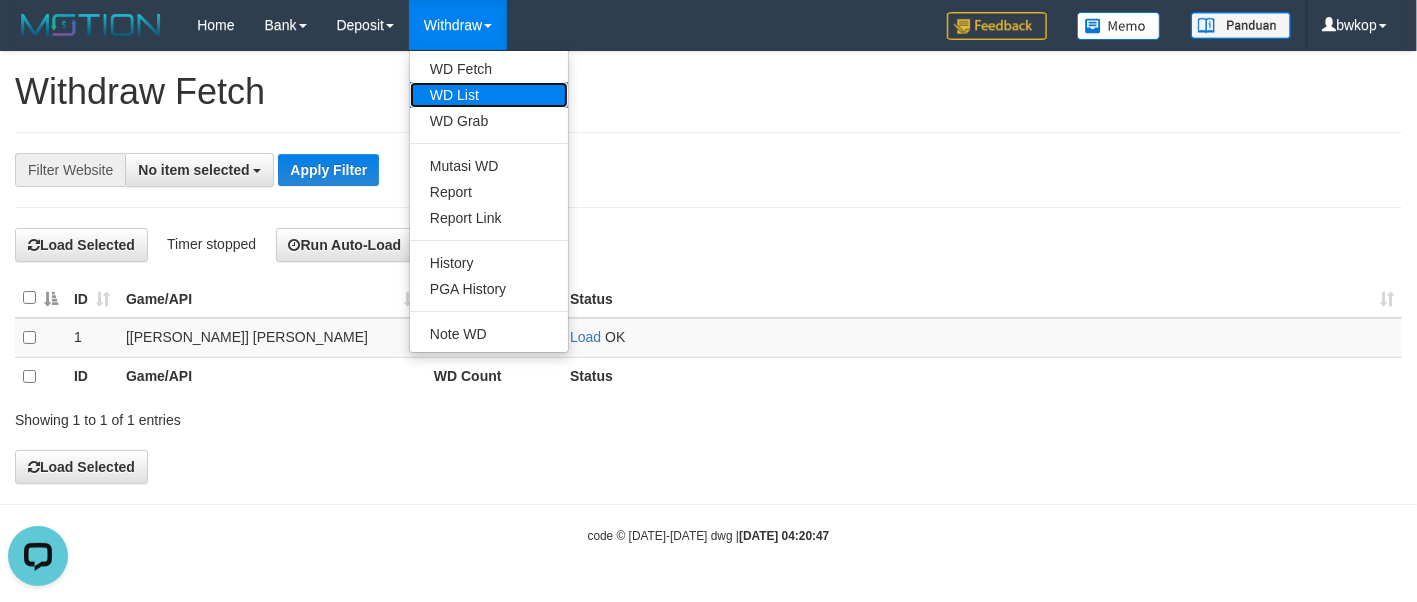 click on "WD List" at bounding box center (489, 95) 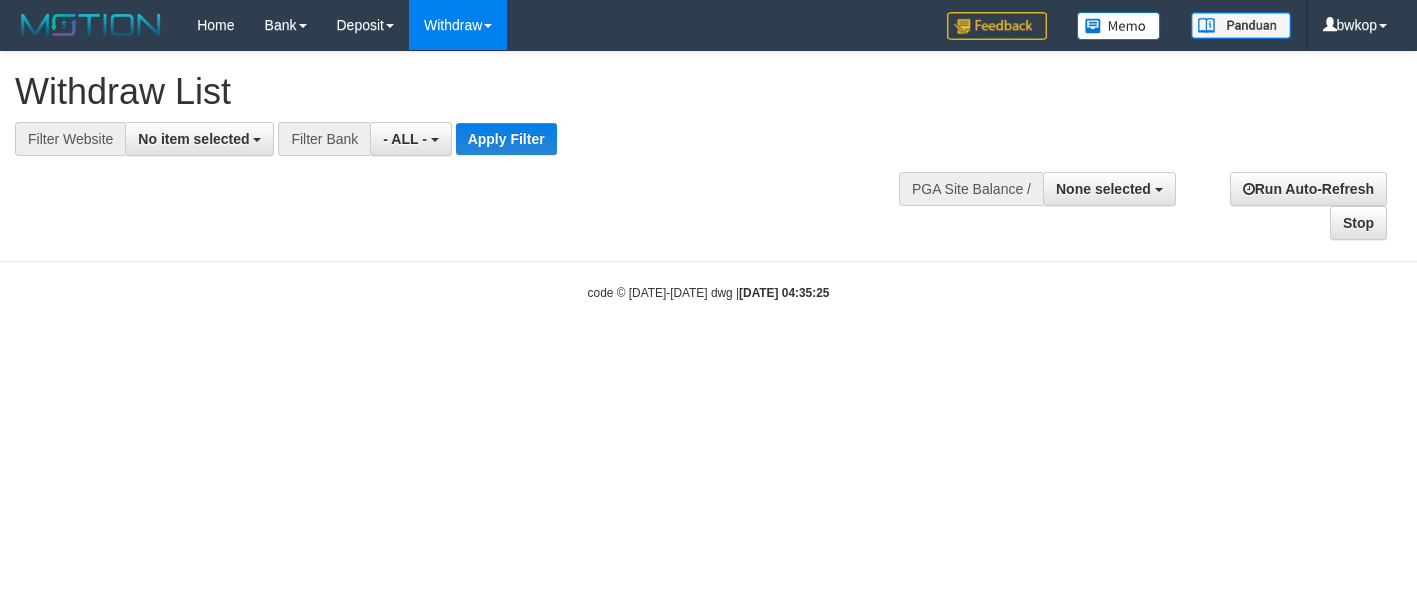 select 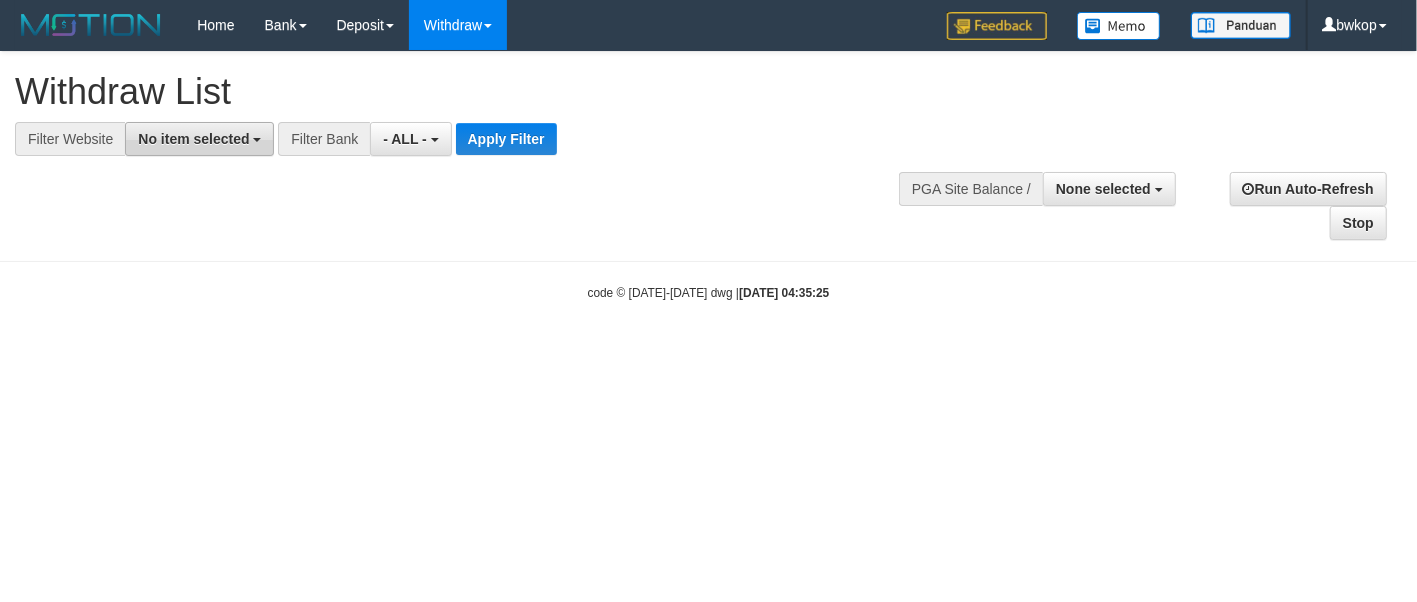 click on "No item selected" at bounding box center (193, 139) 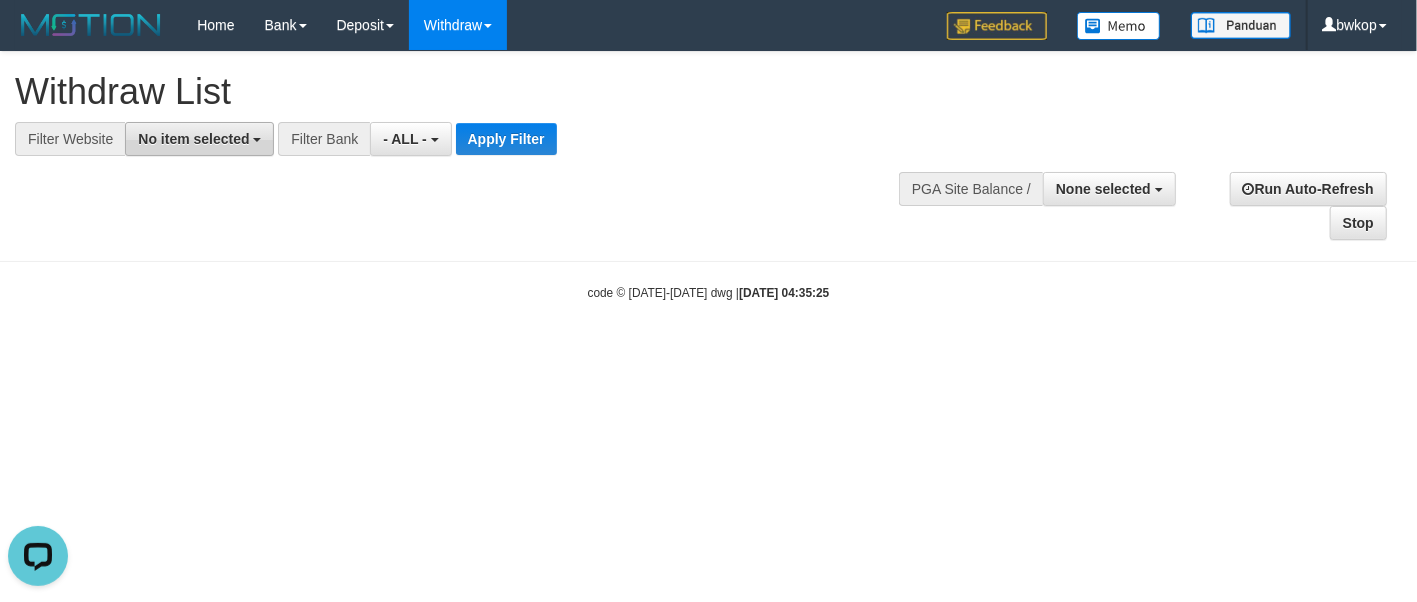 scroll, scrollTop: 0, scrollLeft: 0, axis: both 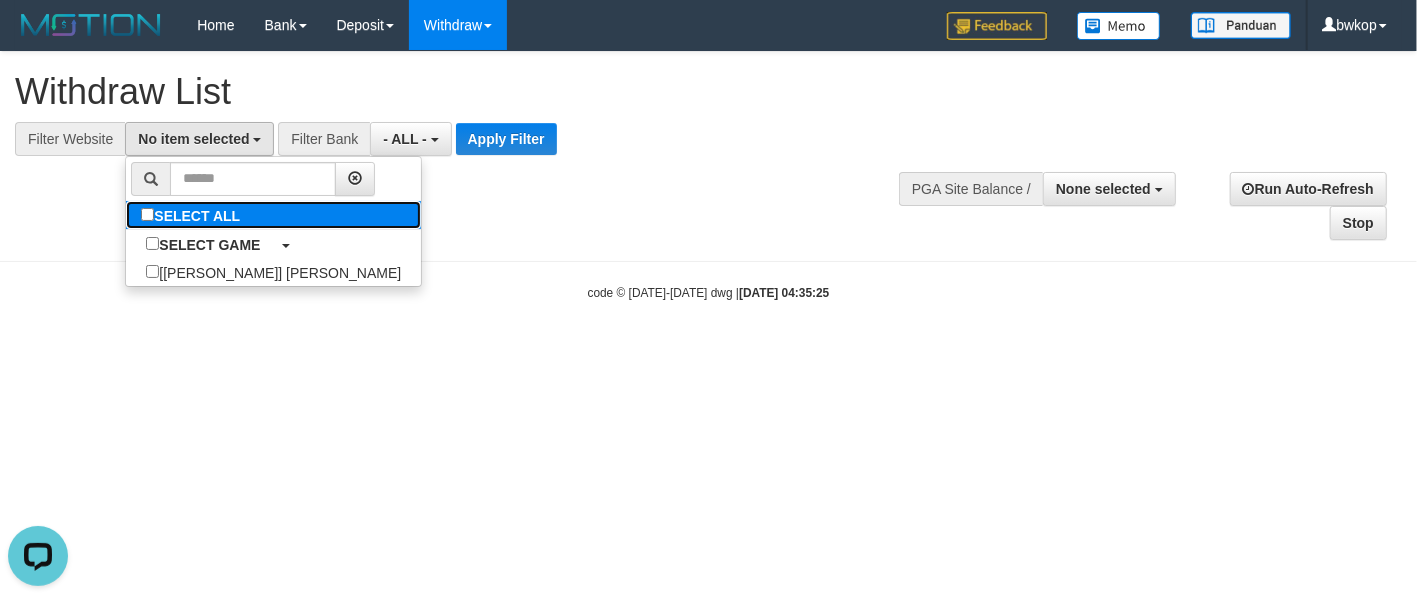 click on "SELECT ALL" at bounding box center [193, 215] 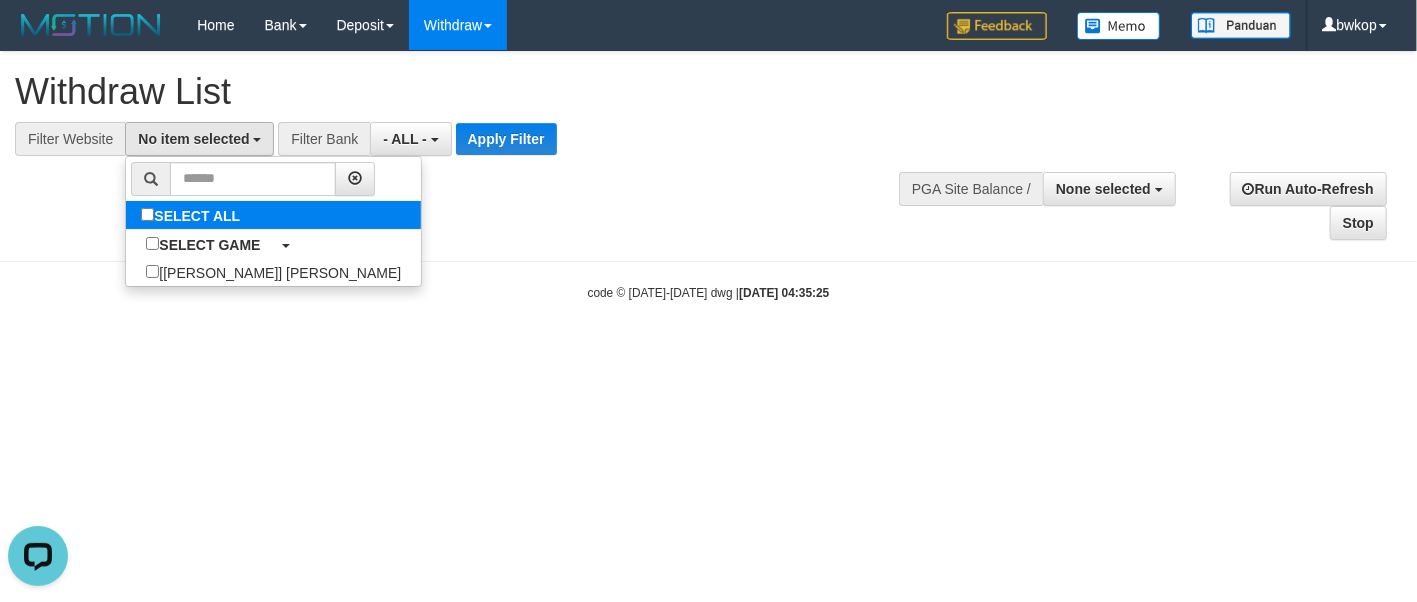 select on "****" 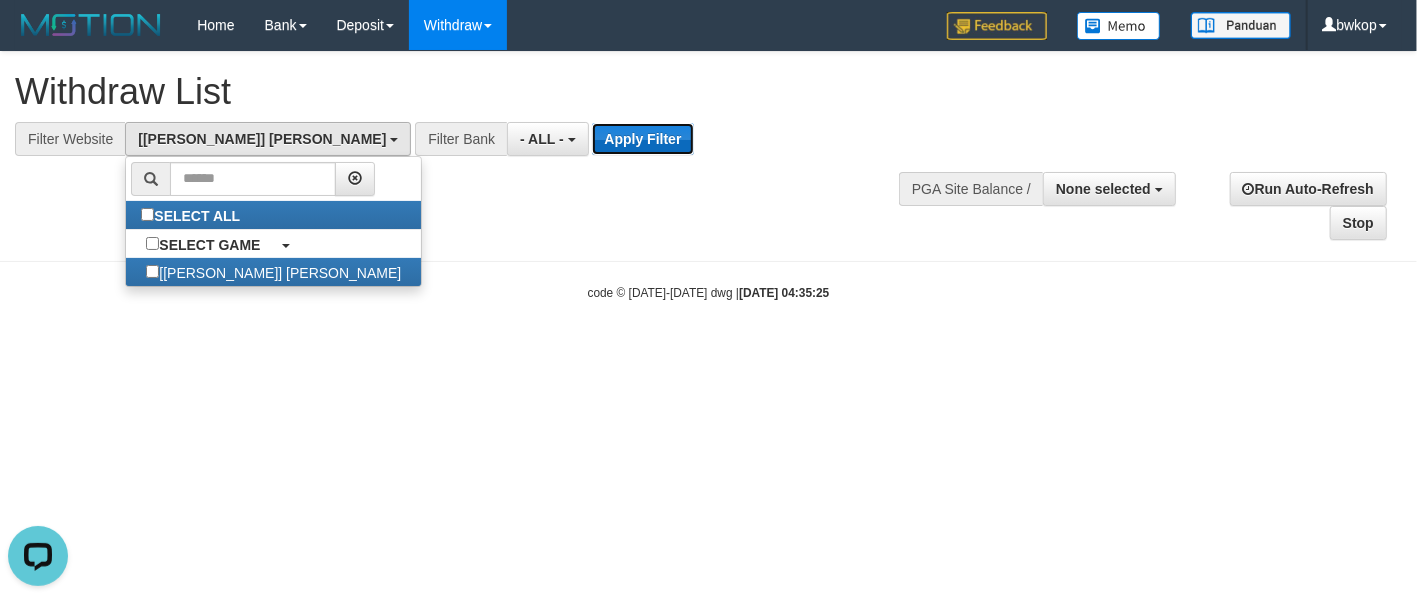 click on "Apply Filter" at bounding box center [642, 139] 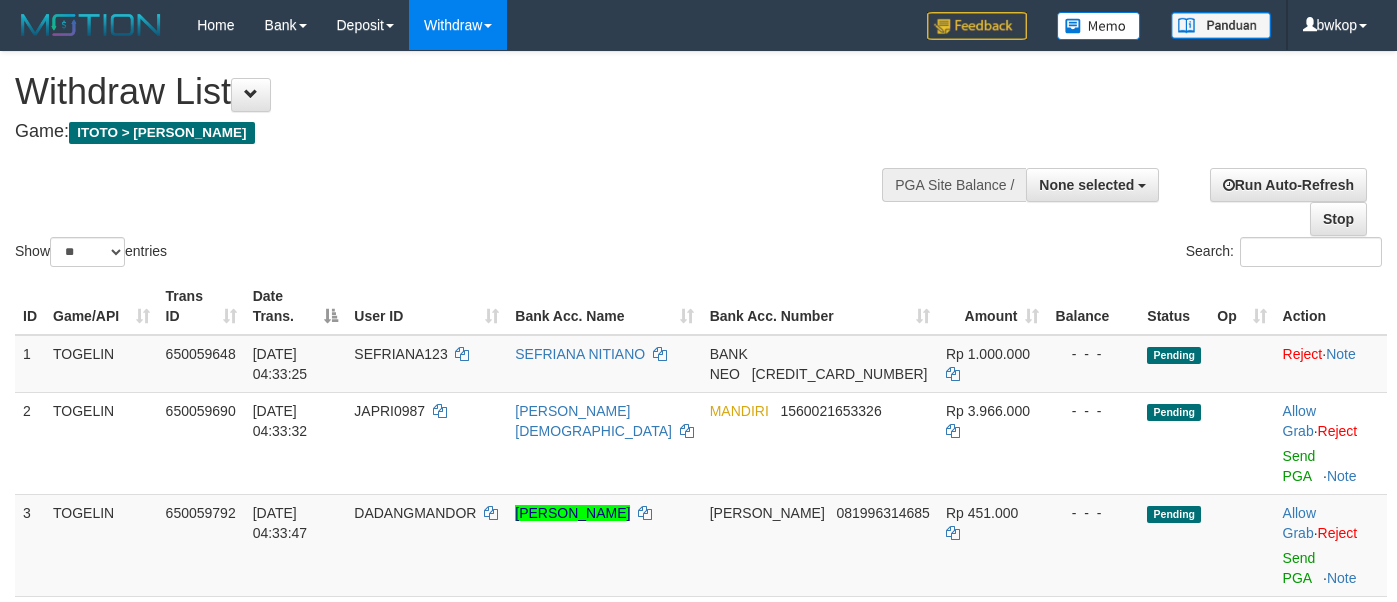 select 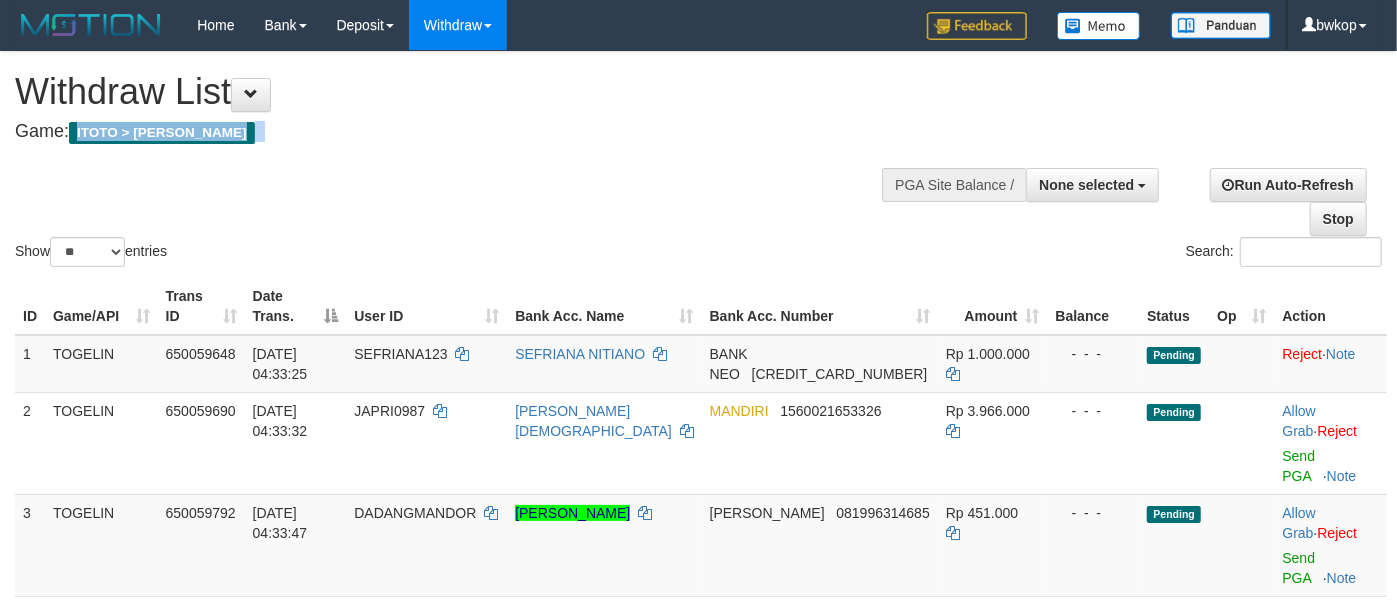 click on "**********" at bounding box center (470, 101) 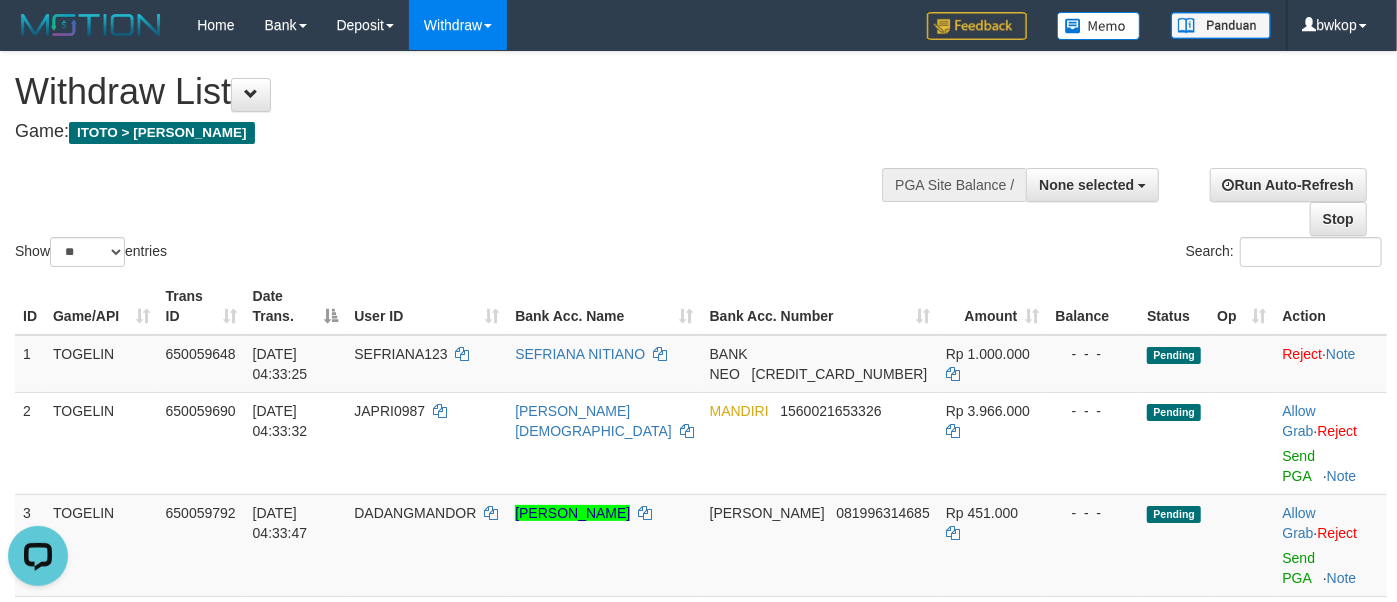 scroll, scrollTop: 0, scrollLeft: 0, axis: both 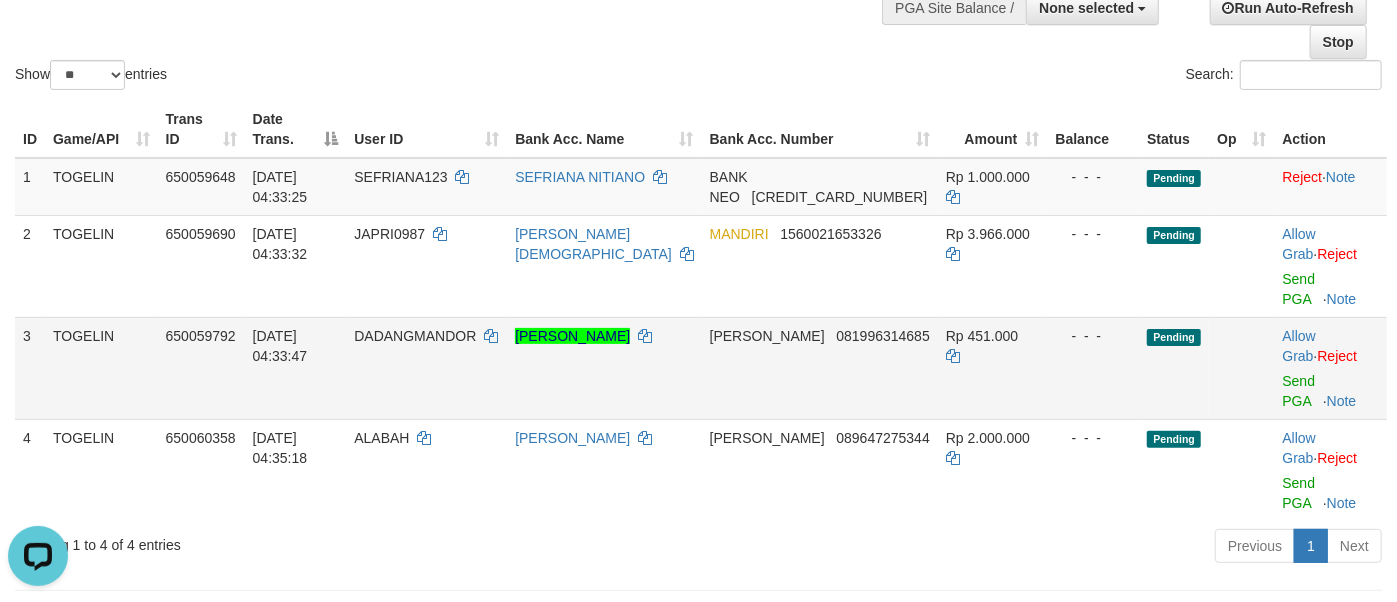 click on "-  -  -" at bounding box center (1093, 368) 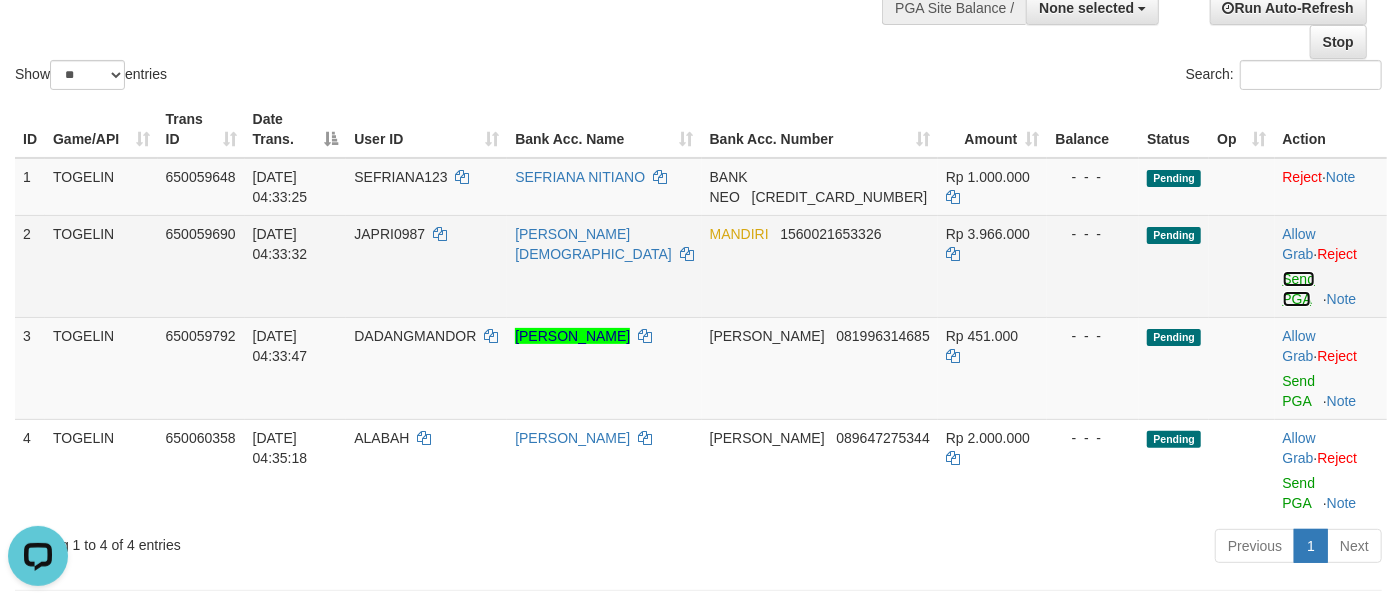 click on "Send PGA" at bounding box center (1299, 289) 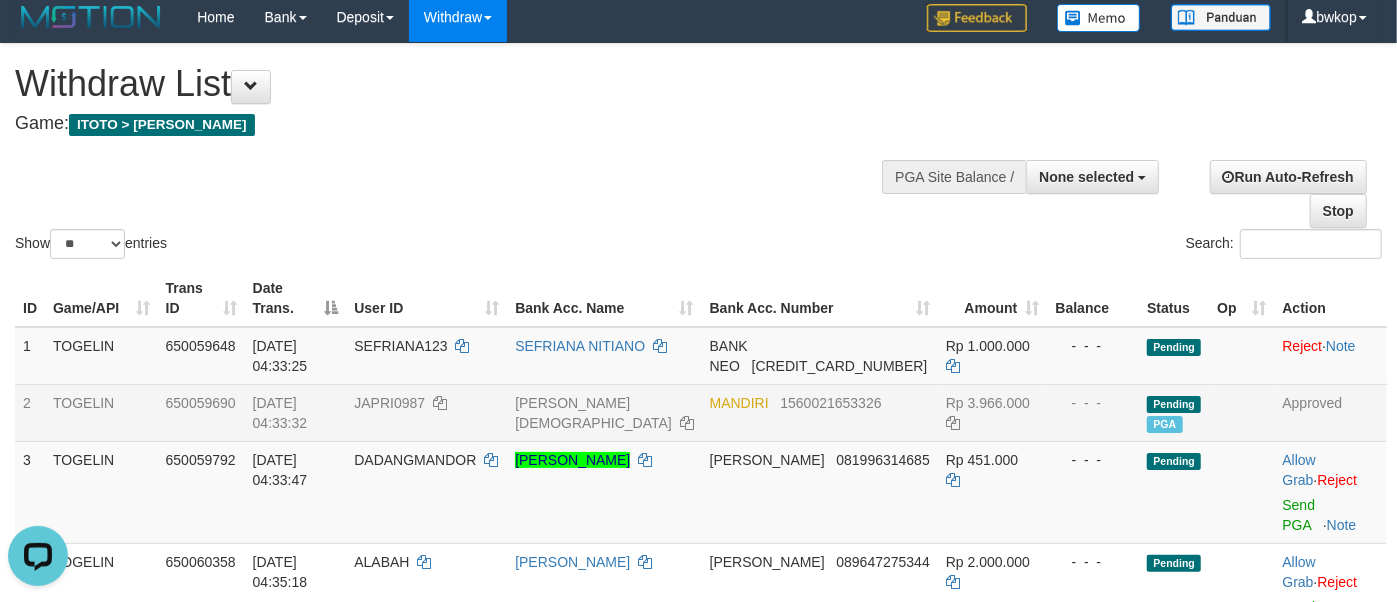 scroll, scrollTop: 0, scrollLeft: 0, axis: both 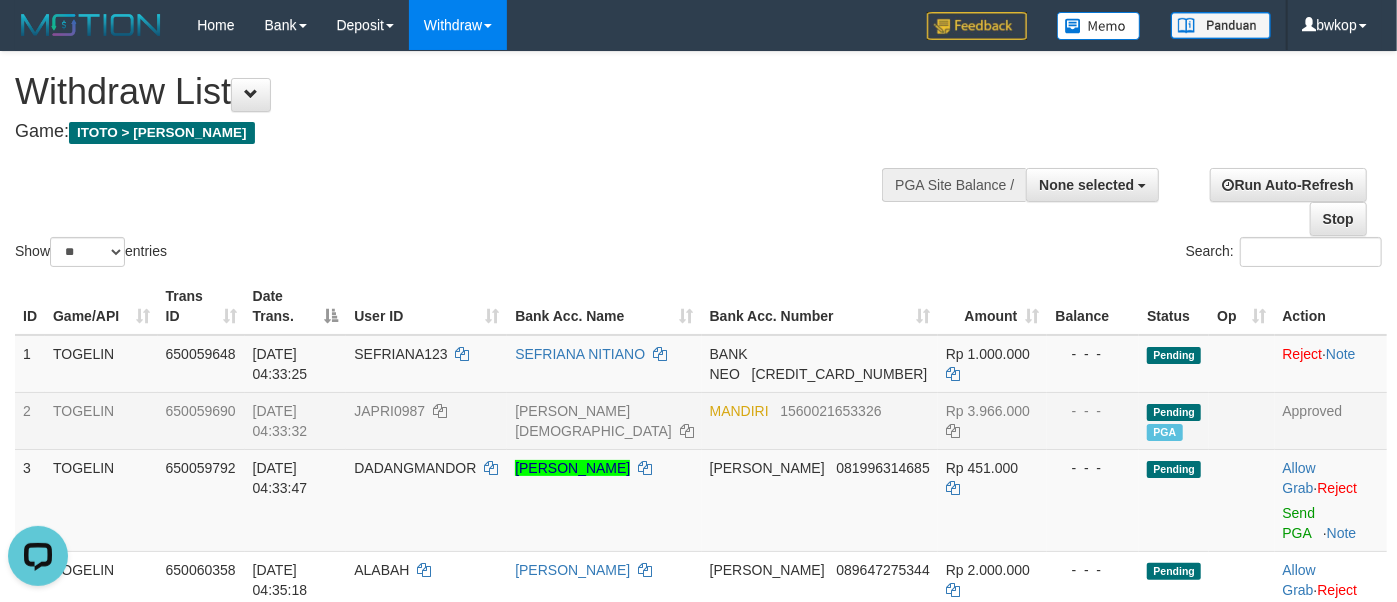 click on "Game:   ITOTO > TOGELIN" at bounding box center [463, 132] 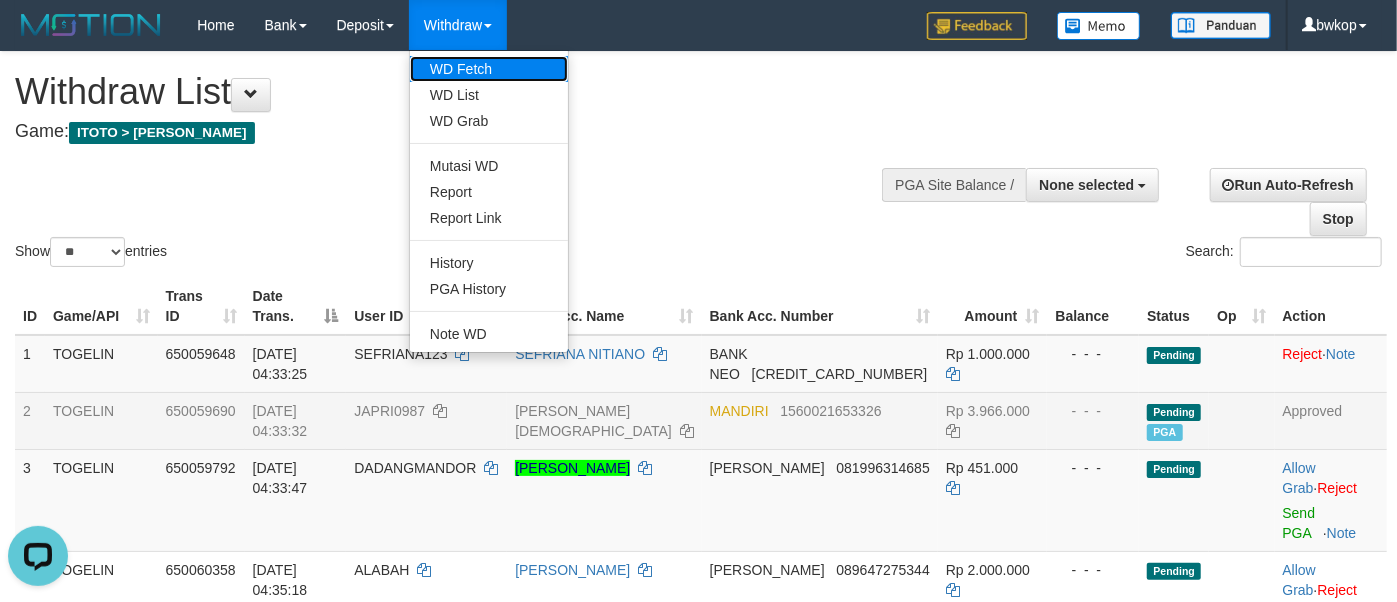 click on "WD Fetch" at bounding box center [489, 69] 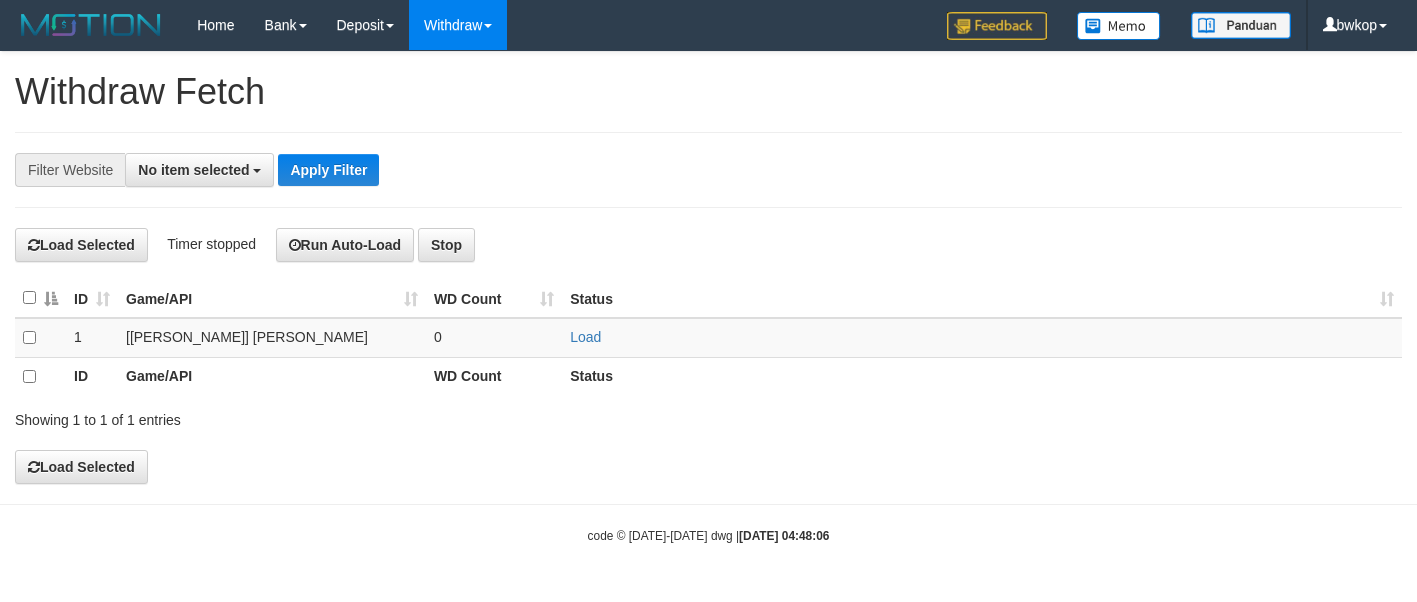 select 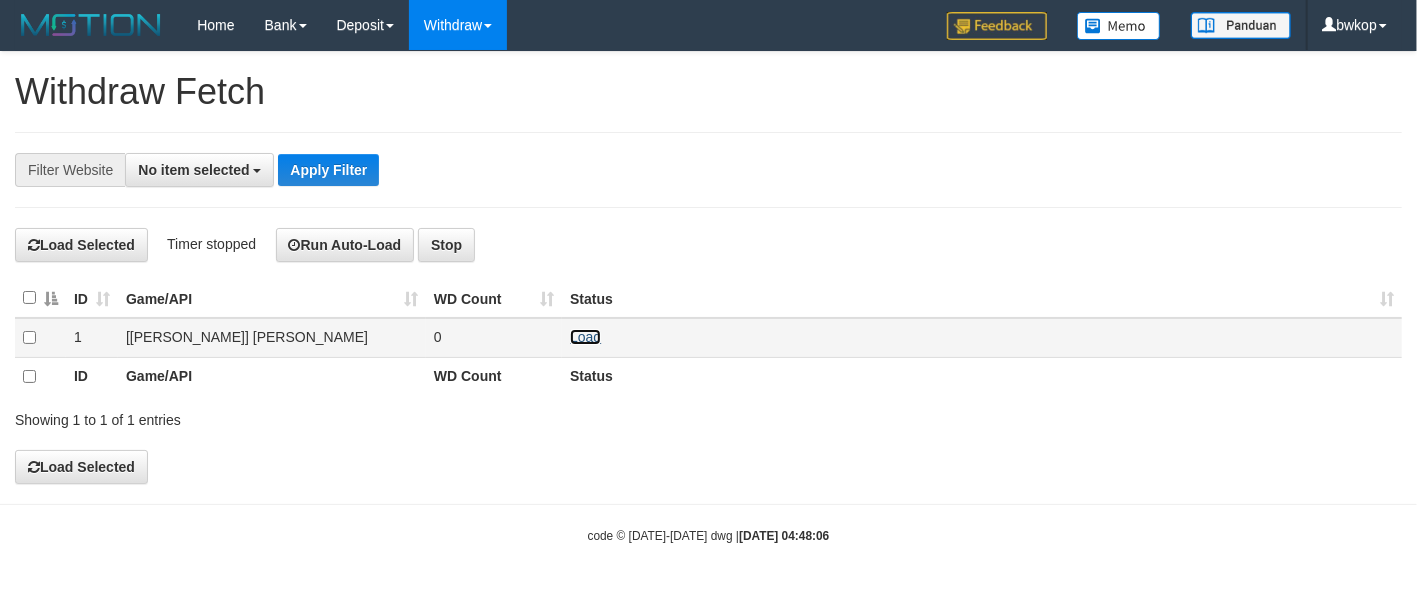 click on "Load" at bounding box center [585, 337] 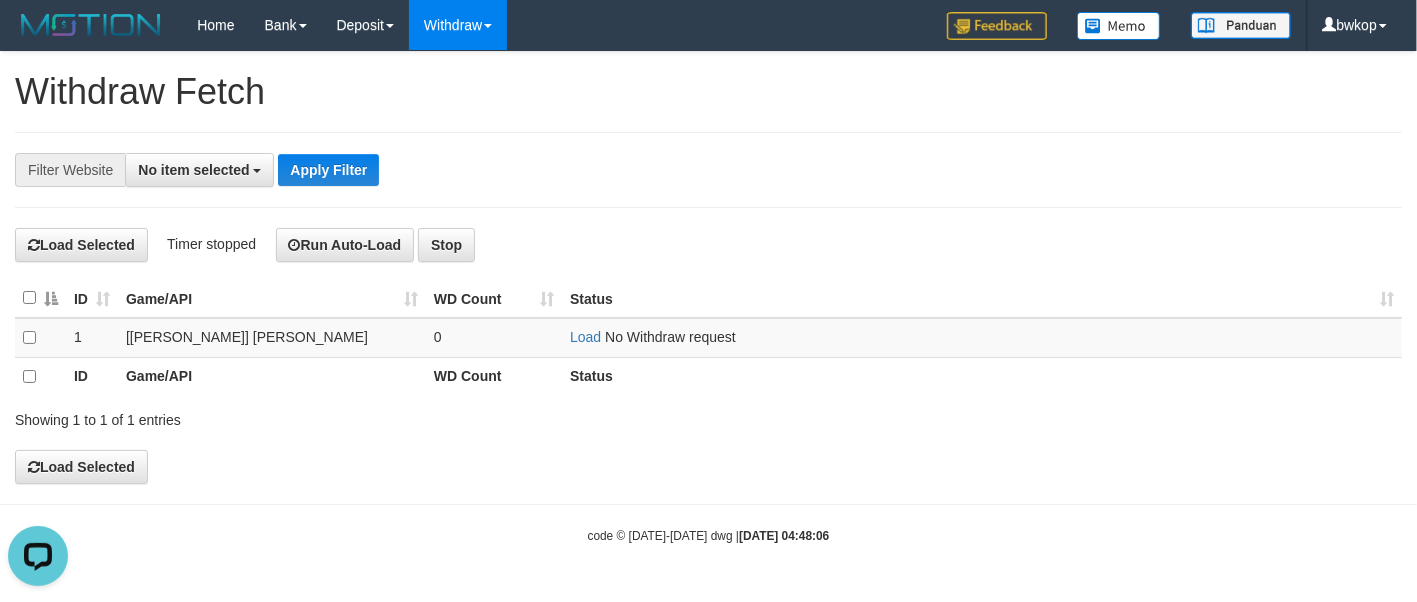scroll, scrollTop: 0, scrollLeft: 0, axis: both 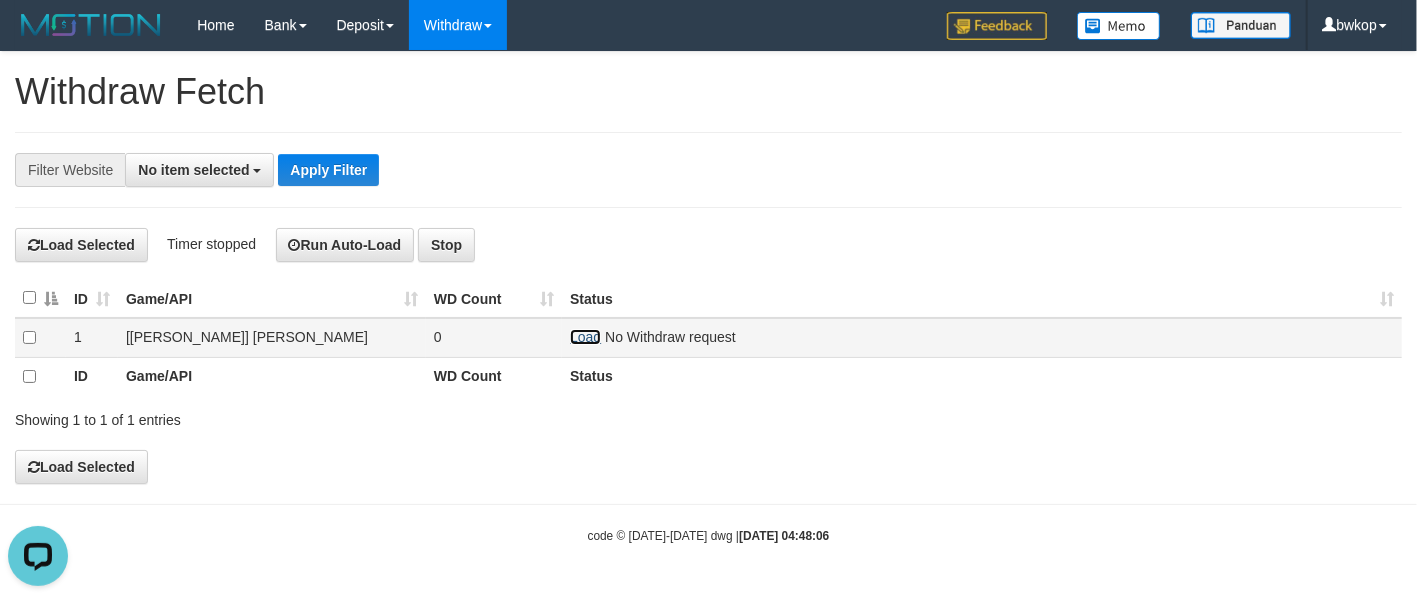 click on "Load" at bounding box center [585, 337] 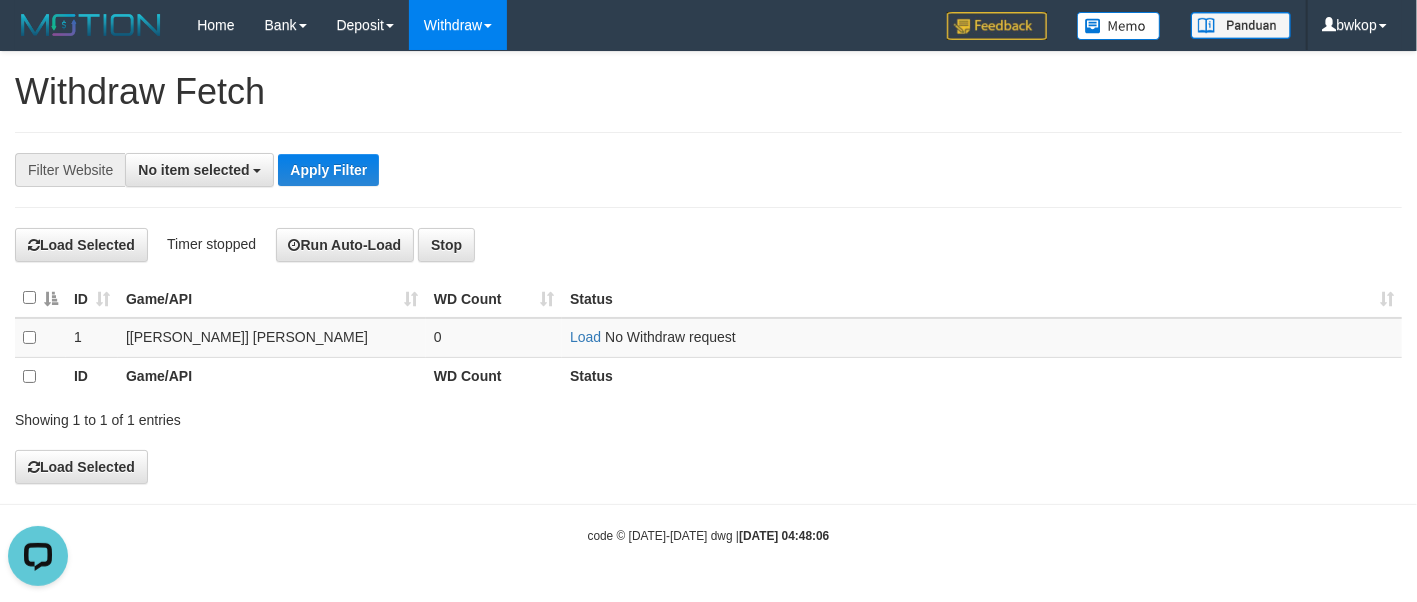 click on "Load Selected
Timer stopped
Run Auto-Load
Stop" at bounding box center [708, 245] 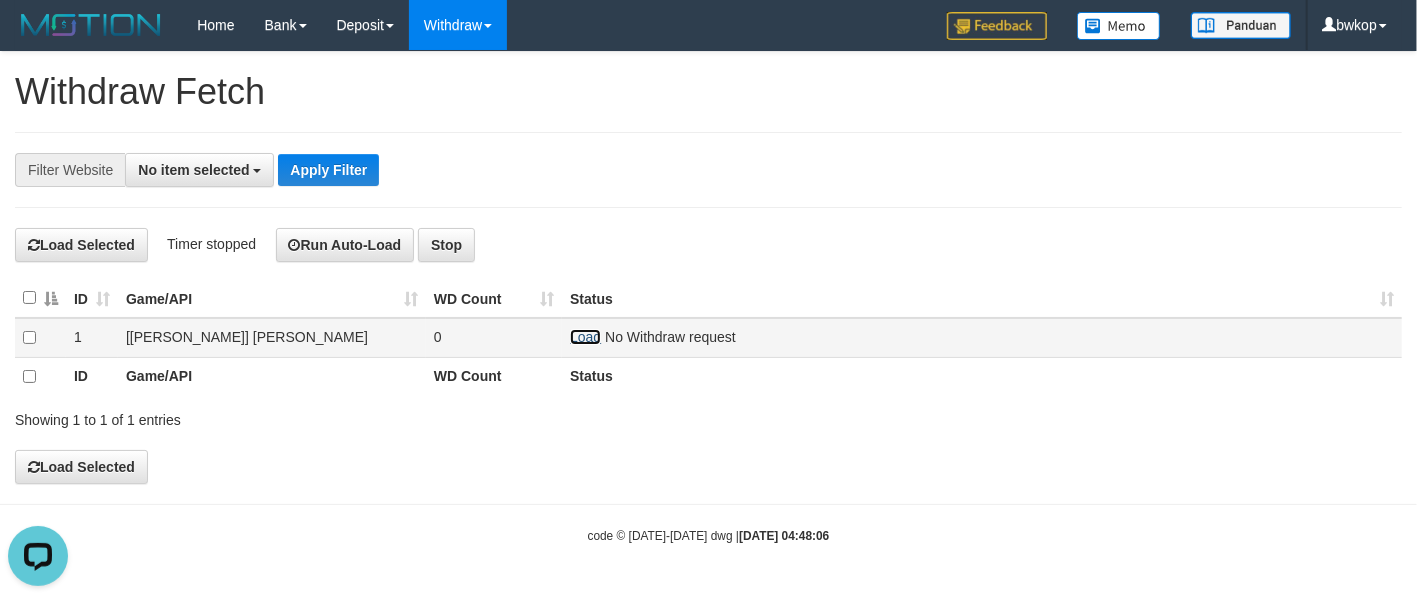 click on "Load" at bounding box center [585, 337] 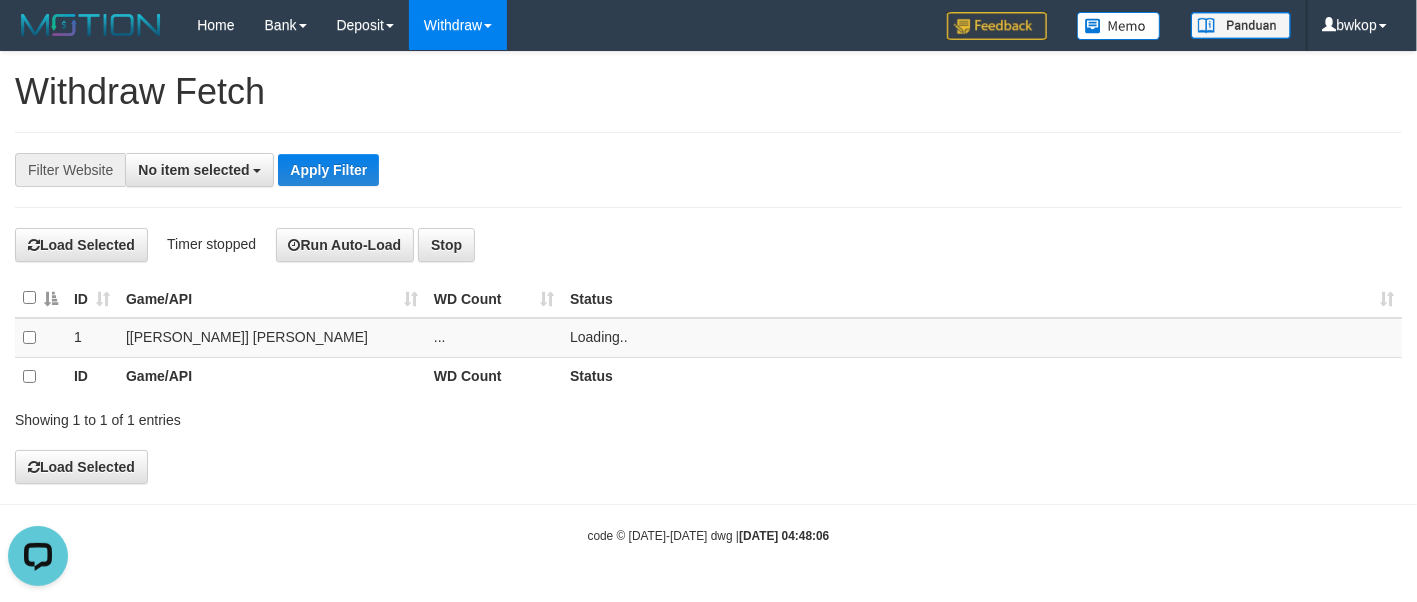 click on "**********" at bounding box center (708, 268) 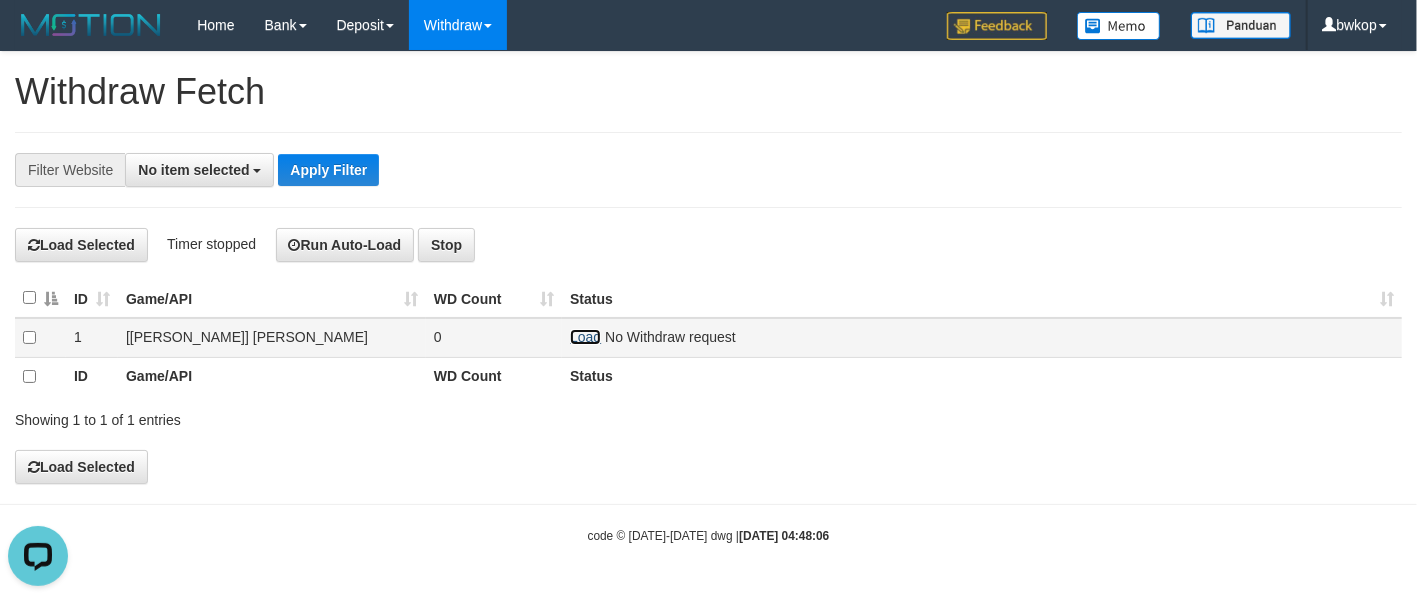 click on "Load" at bounding box center (585, 337) 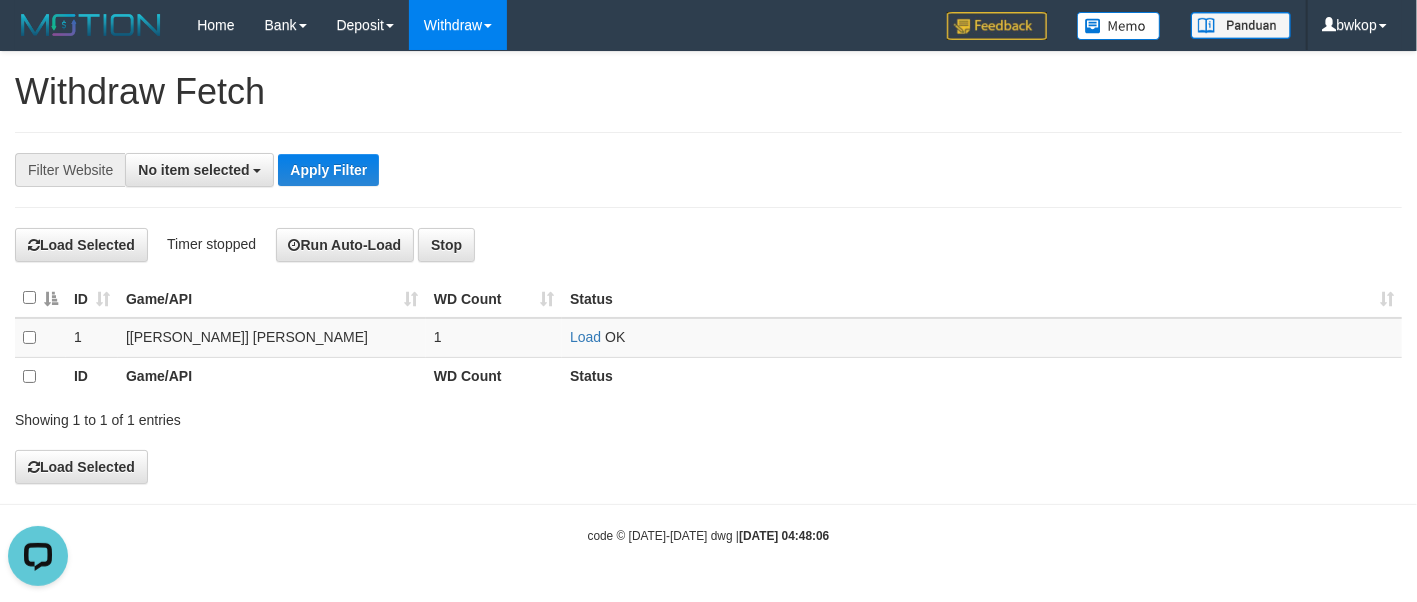 drag, startPoint x: 730, startPoint y: 270, endPoint x: 724, endPoint y: 280, distance: 11.661903 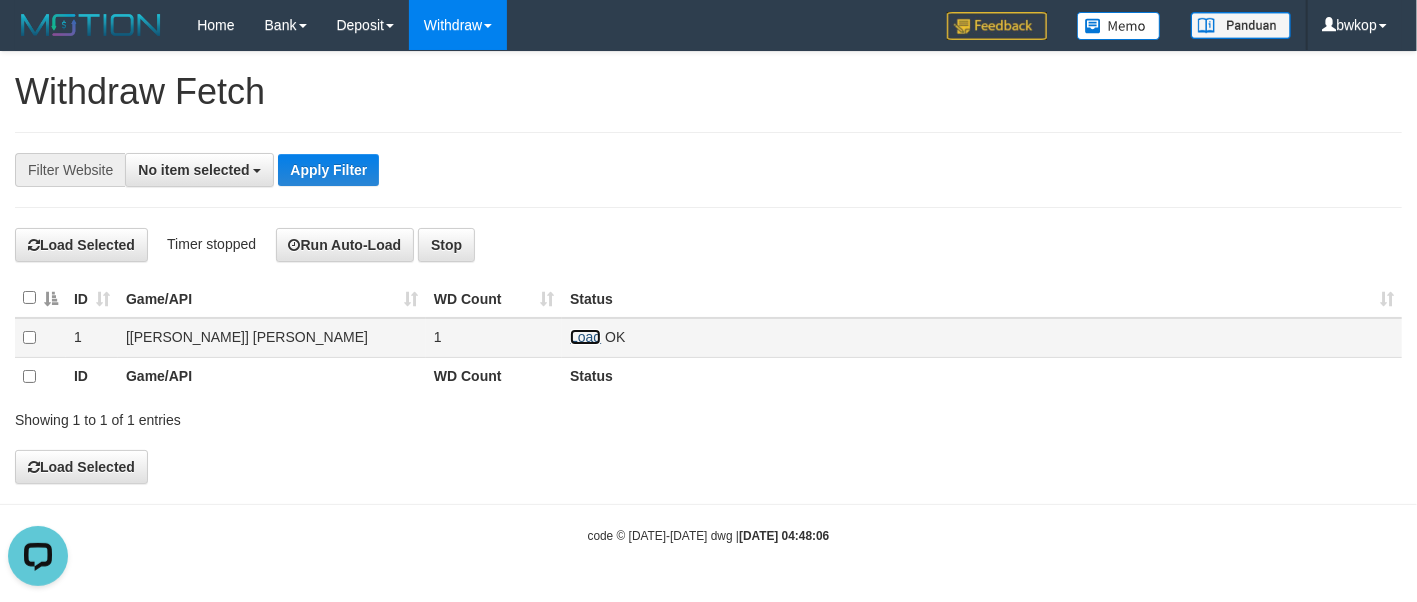 click on "Load" at bounding box center [585, 337] 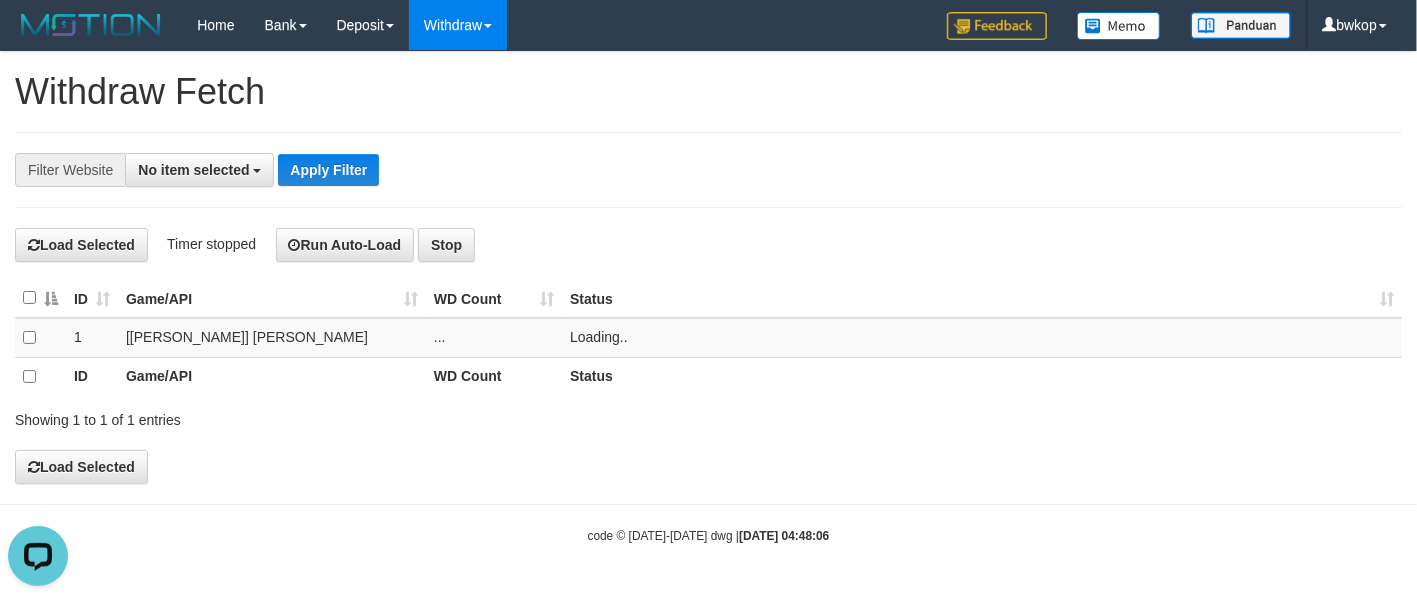 click on "**********" at bounding box center (708, 268) 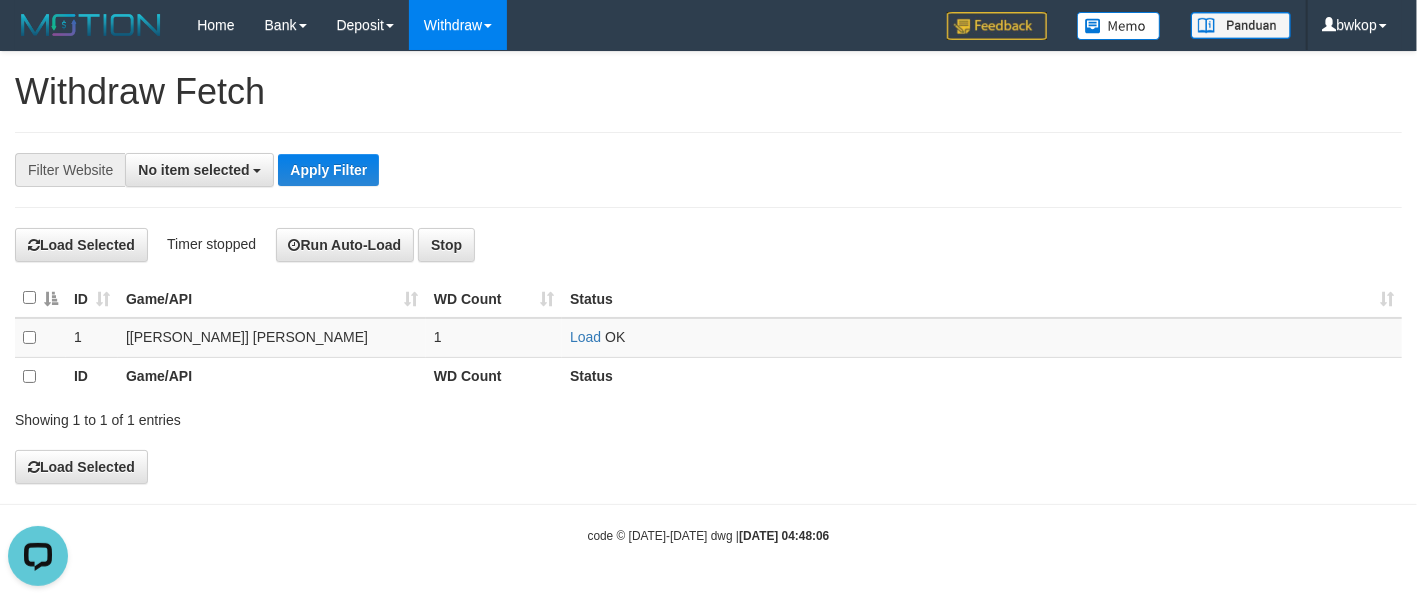 click on "**********" at bounding box center [708, 170] 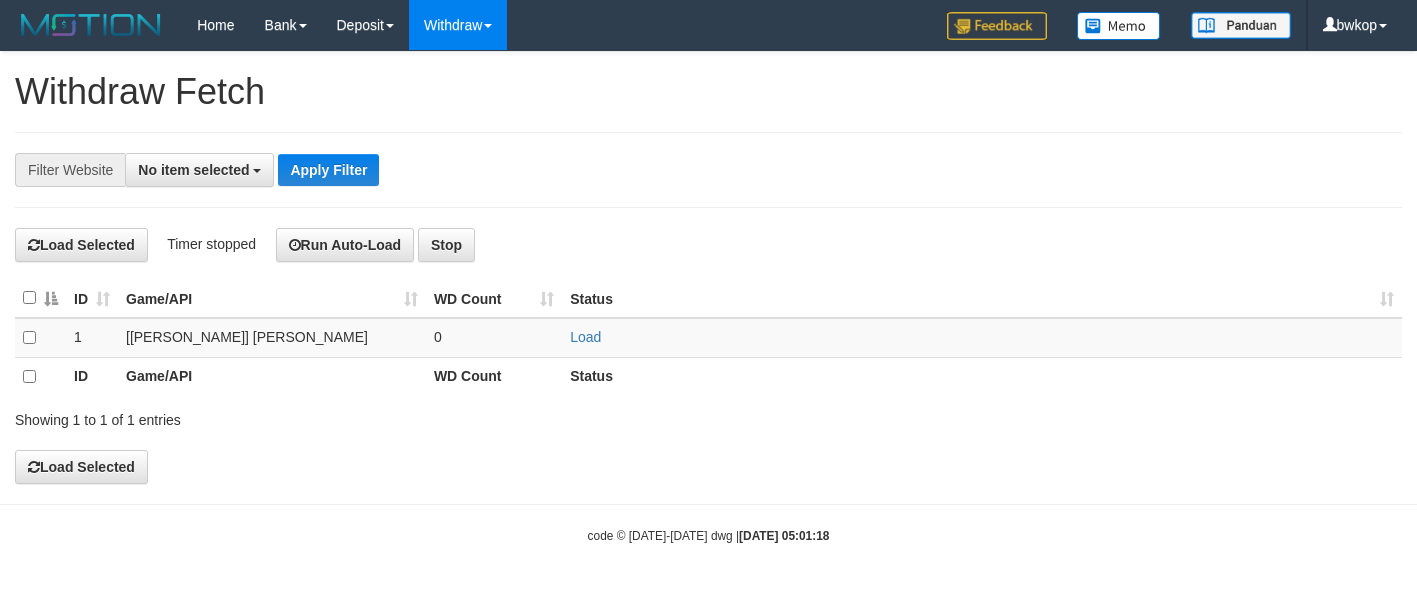 select 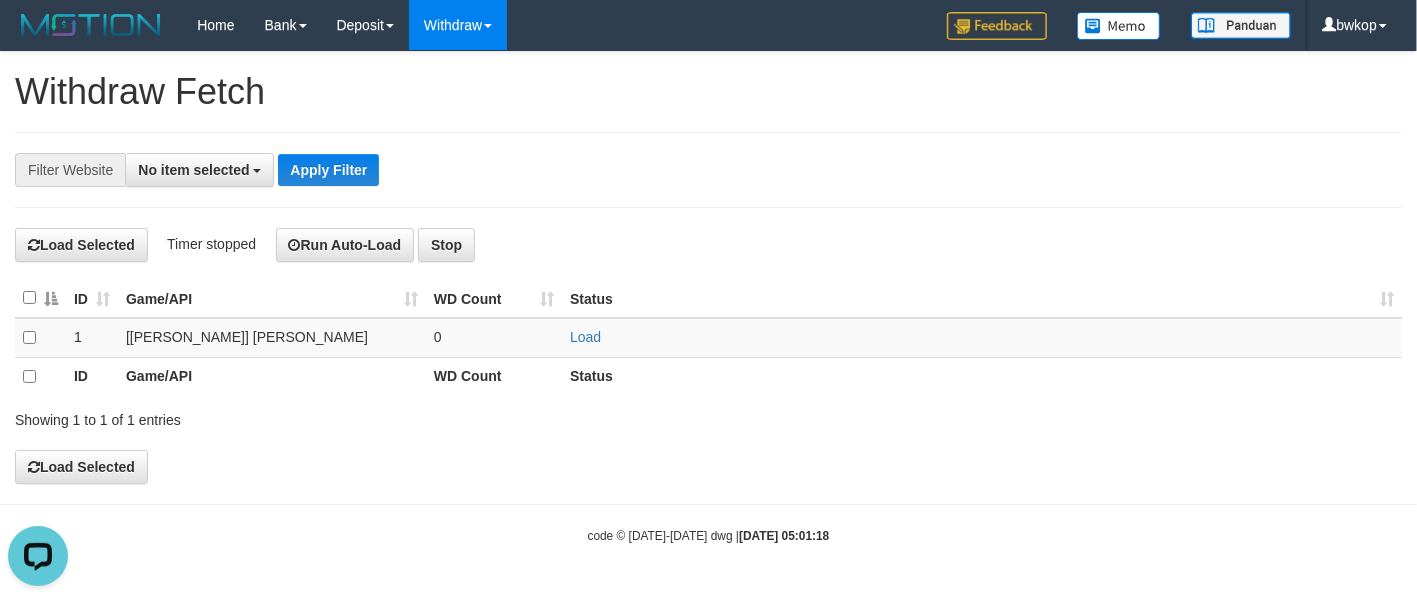 scroll, scrollTop: 0, scrollLeft: 0, axis: both 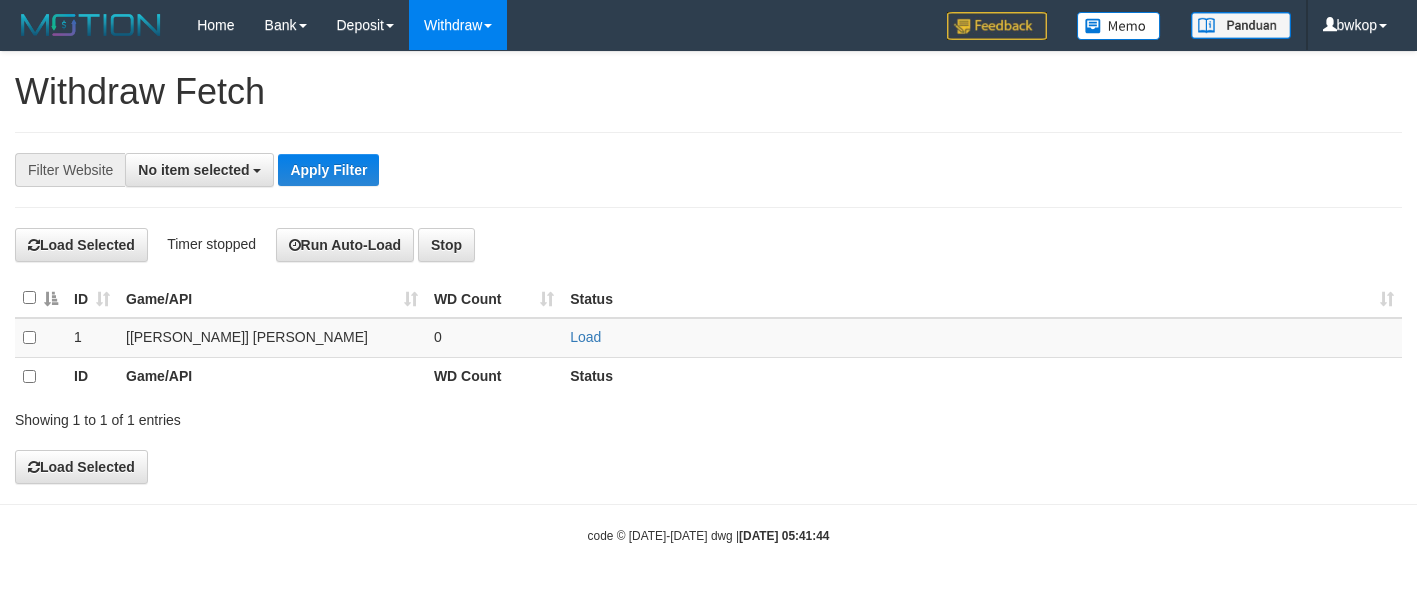 select 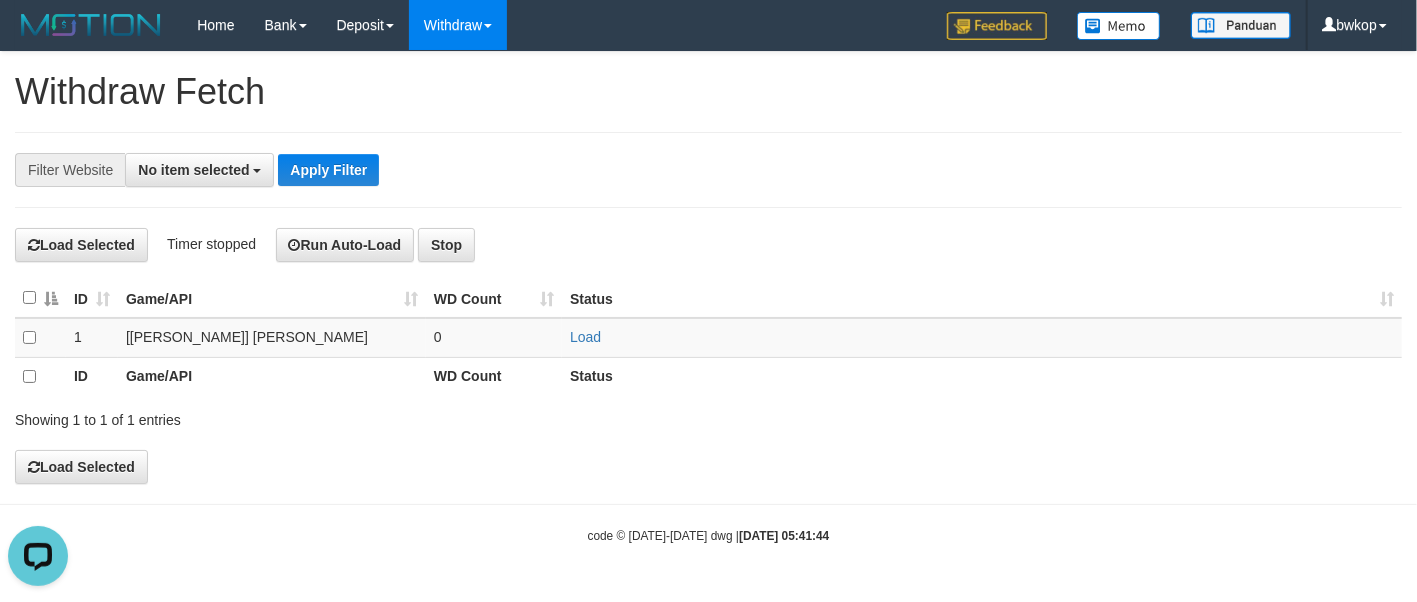 scroll, scrollTop: 0, scrollLeft: 0, axis: both 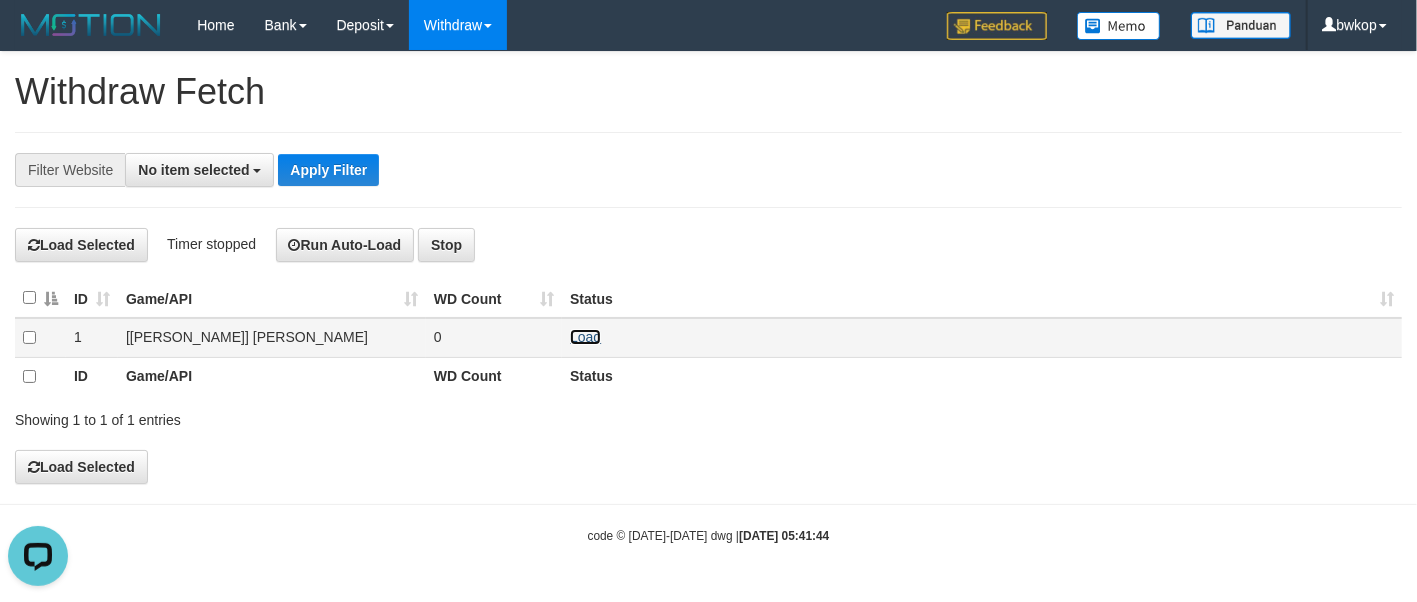 click on "Load" at bounding box center (585, 337) 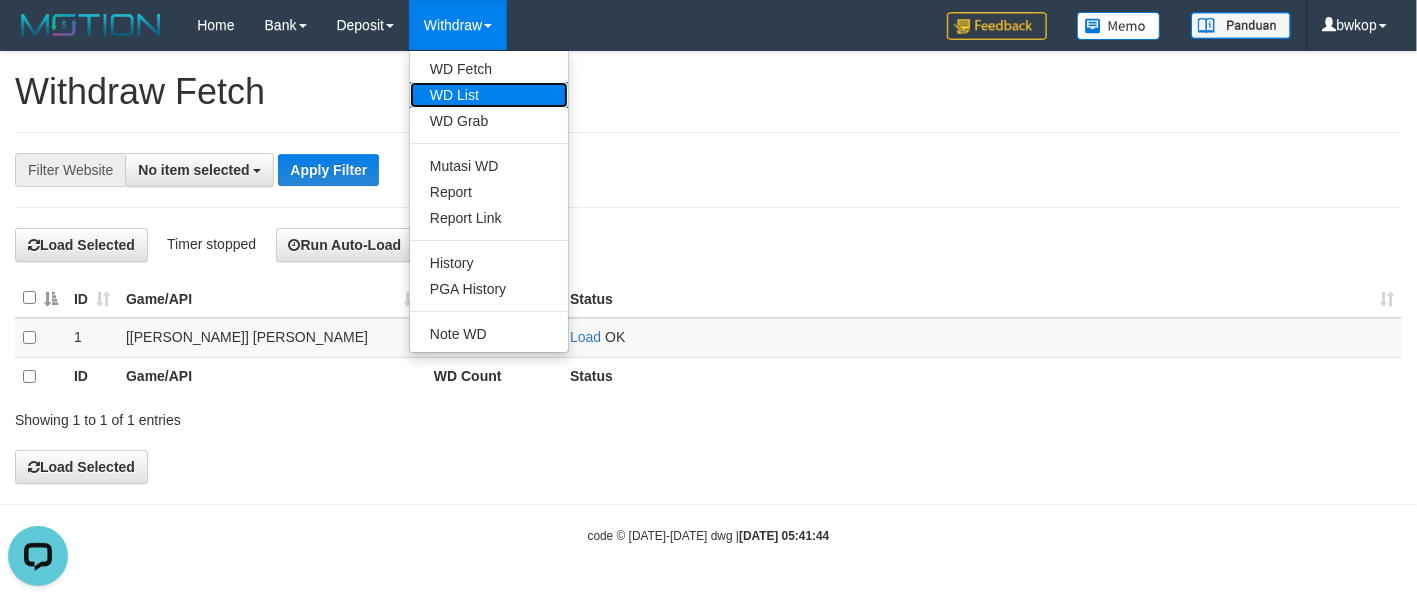 click on "WD List" at bounding box center [489, 95] 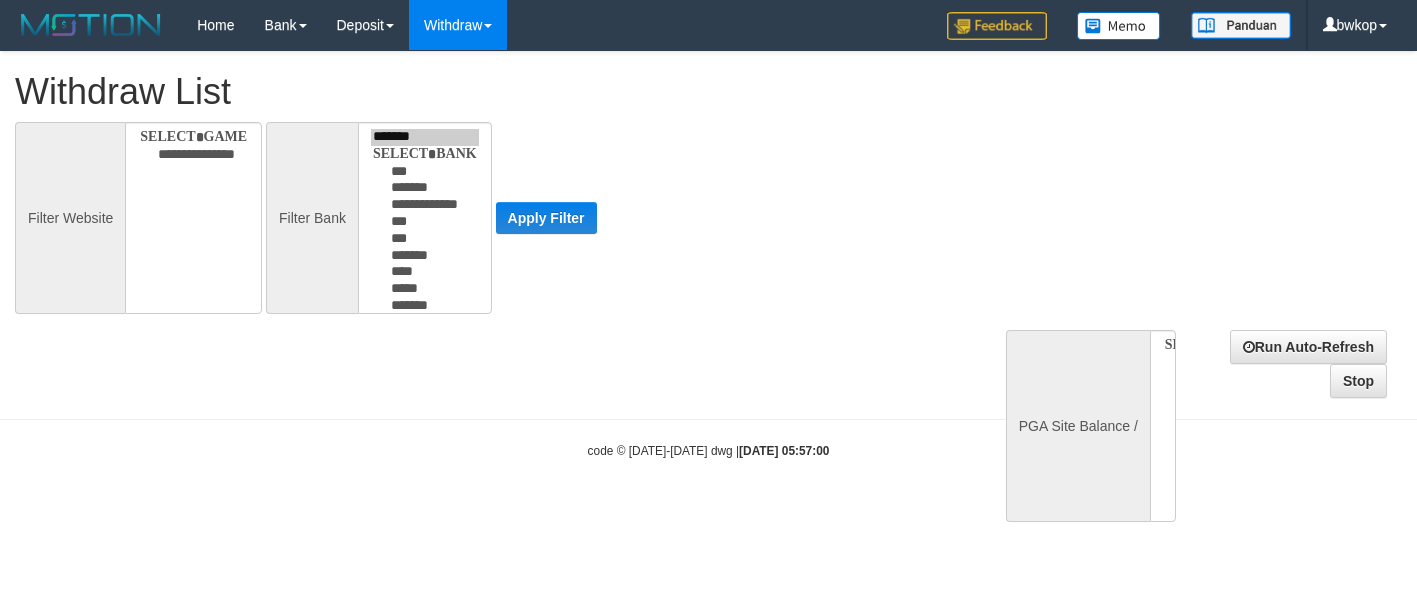 select 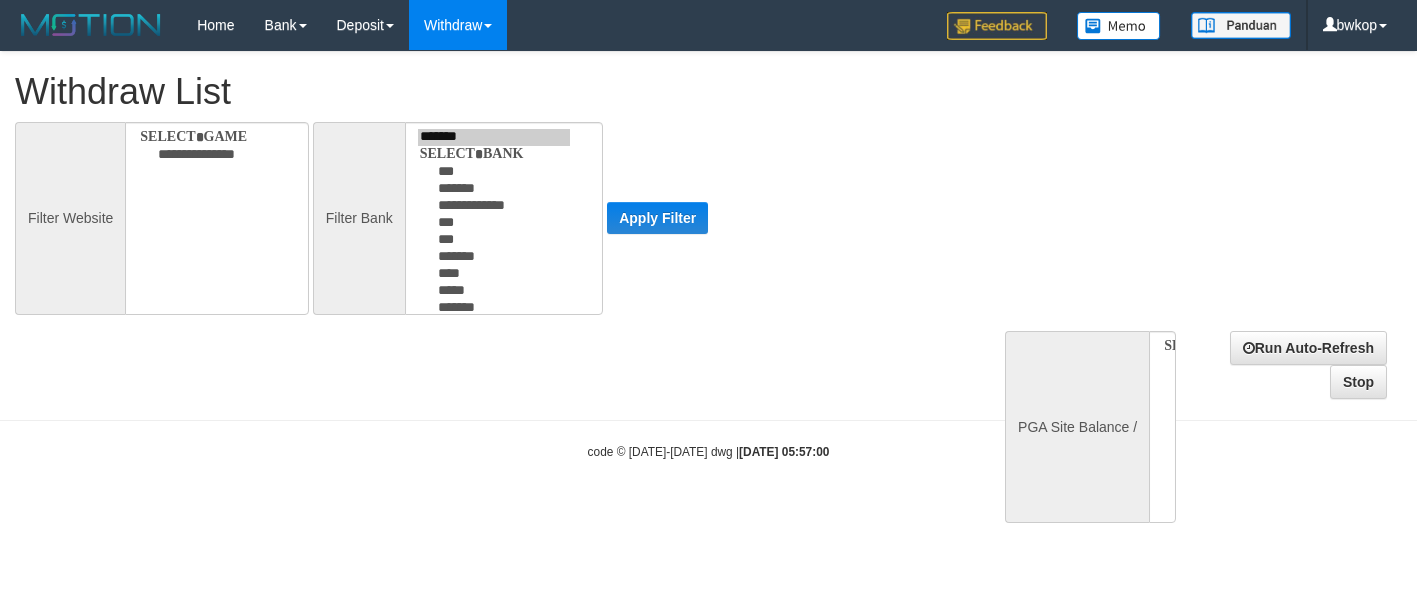 scroll, scrollTop: 0, scrollLeft: 0, axis: both 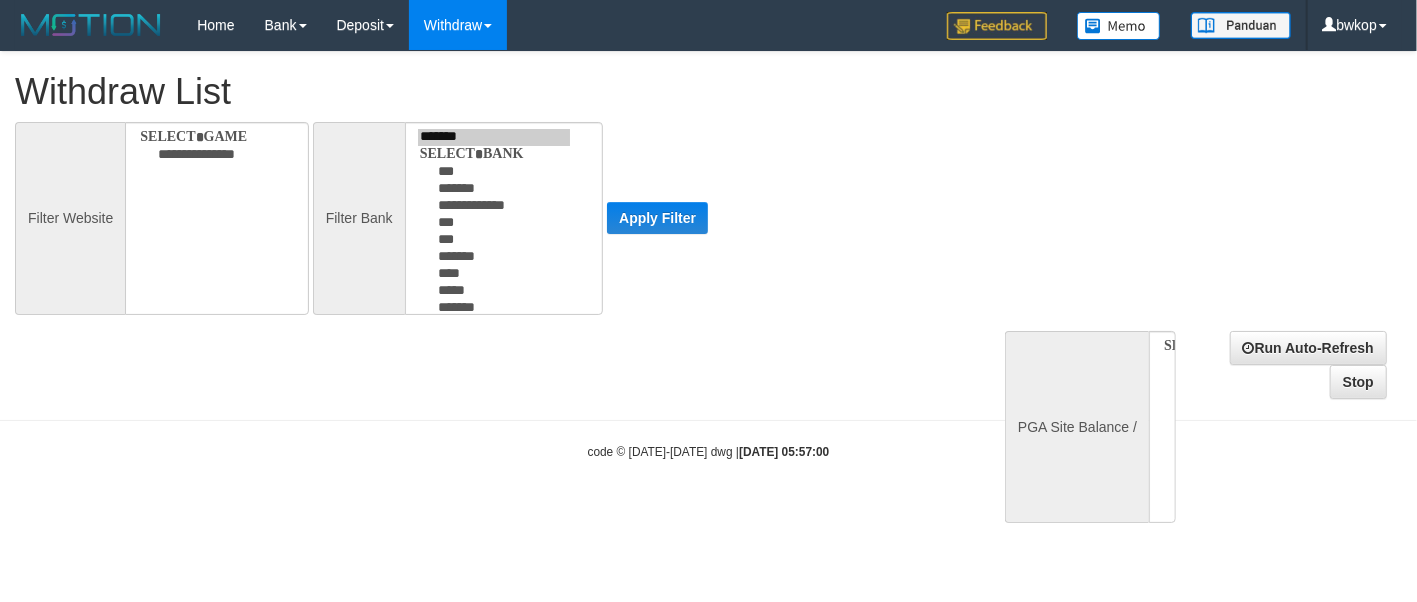 select 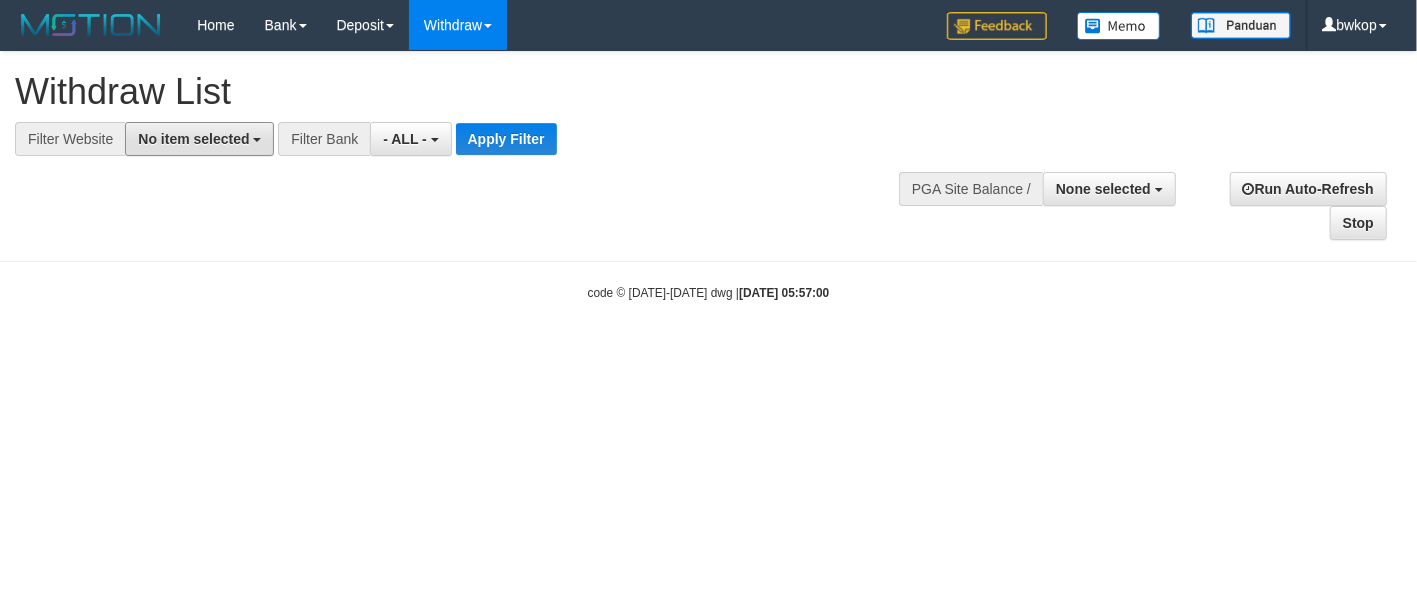 click on "No item selected" at bounding box center (193, 139) 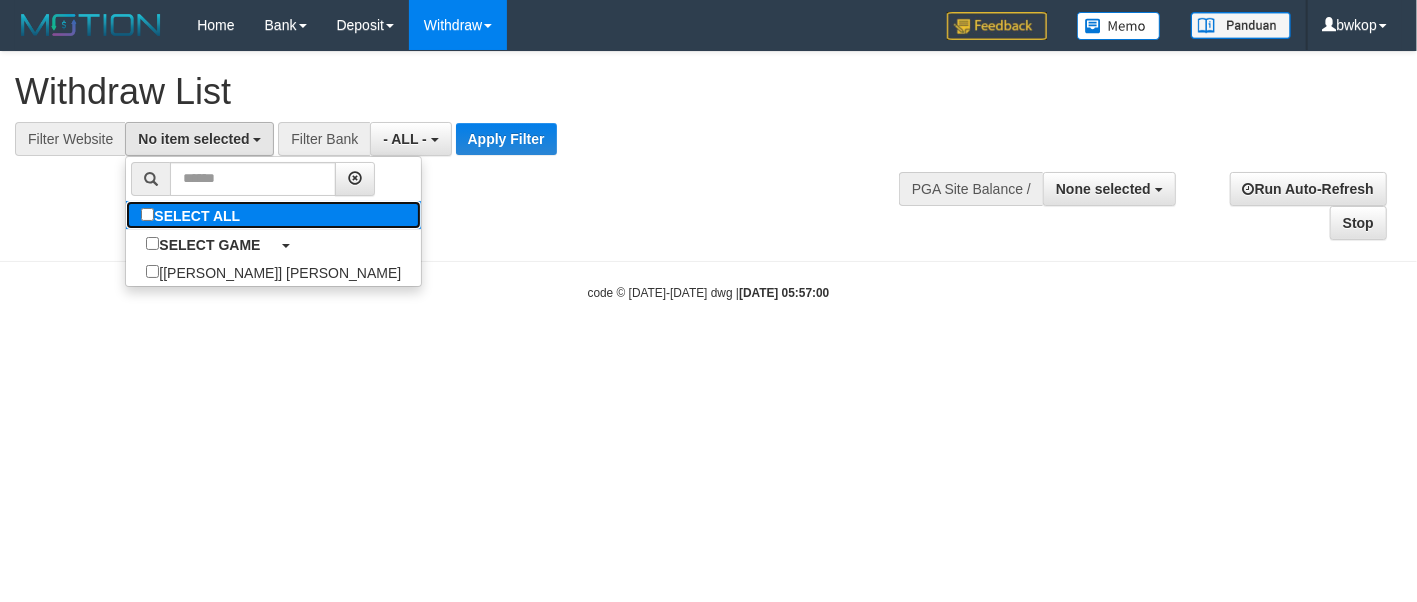 click on "SELECT ALL" at bounding box center (193, 215) 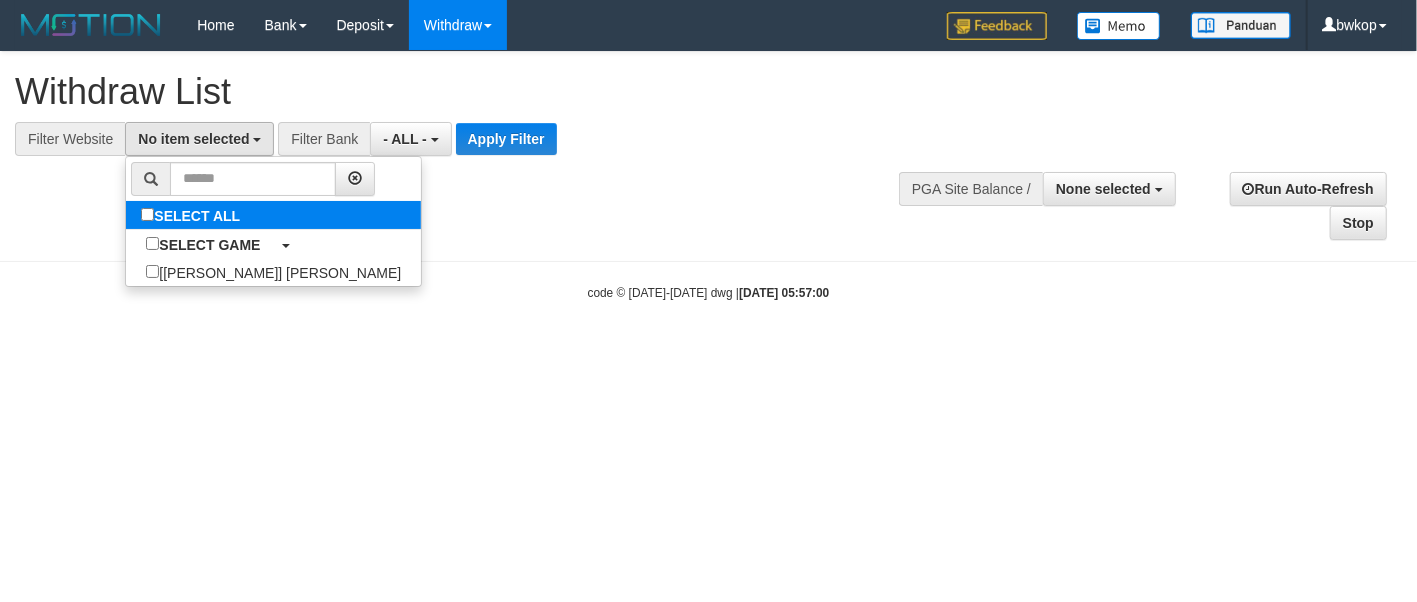 select on "****" 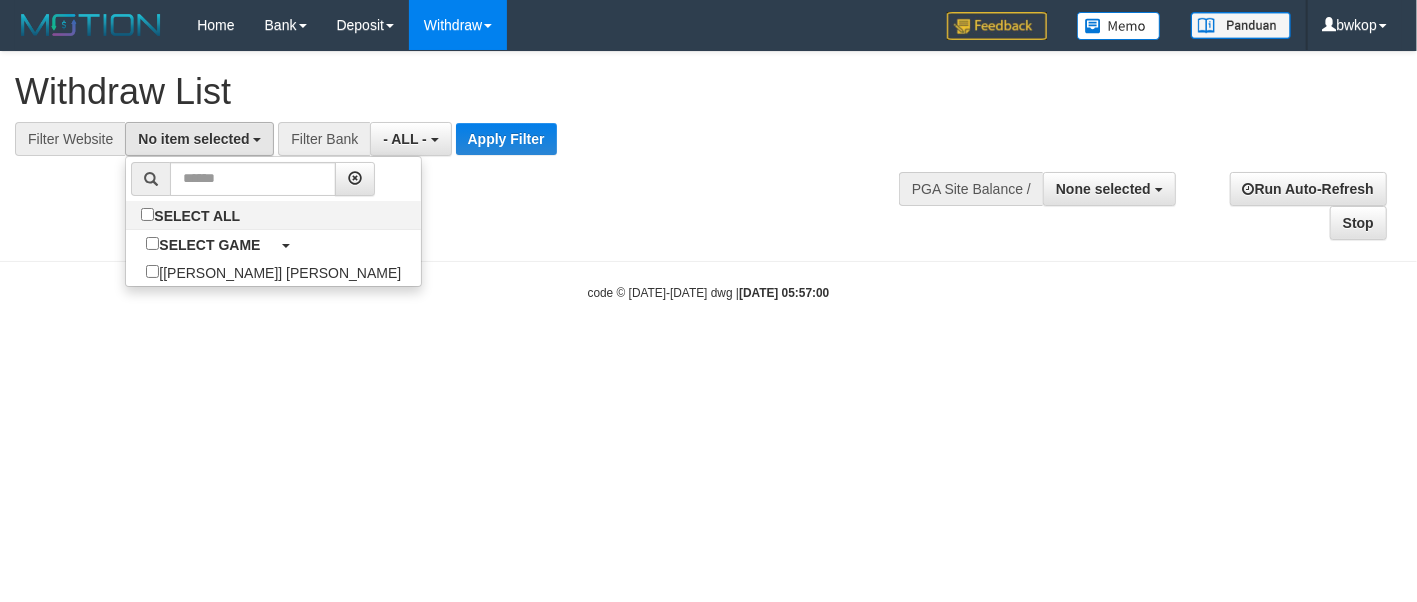 scroll, scrollTop: 17, scrollLeft: 0, axis: vertical 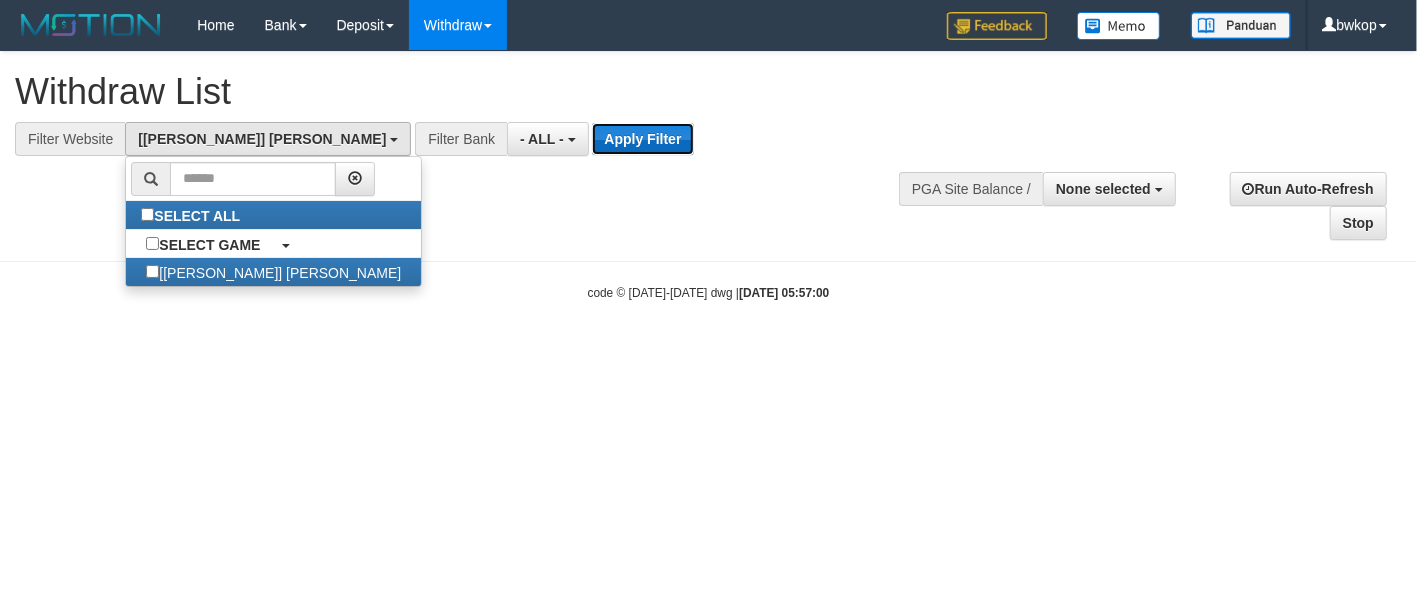 click on "Apply Filter" at bounding box center [642, 139] 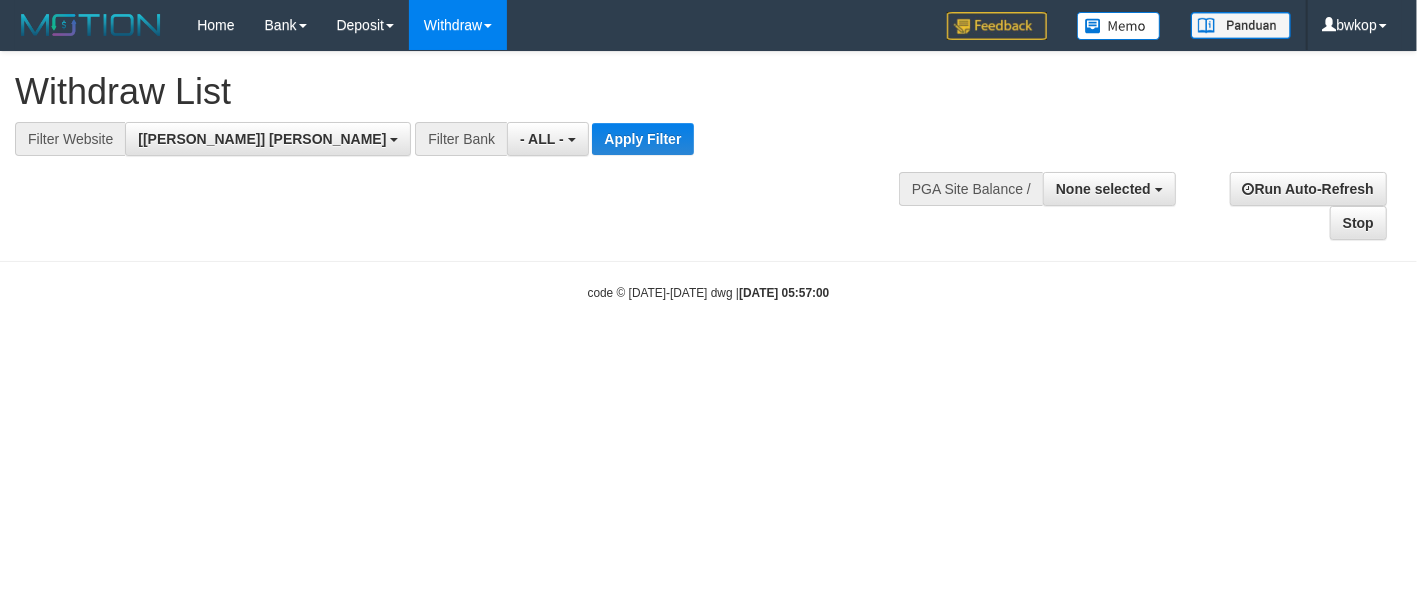 click on "**********" at bounding box center (391, 139) 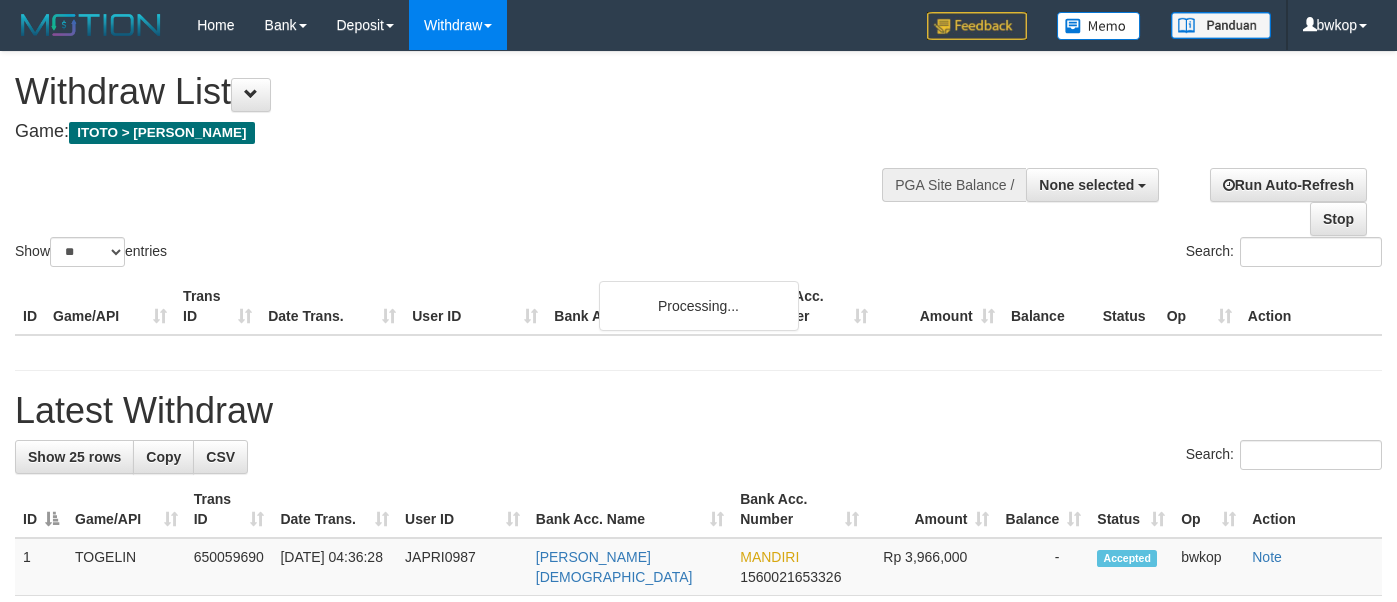 select 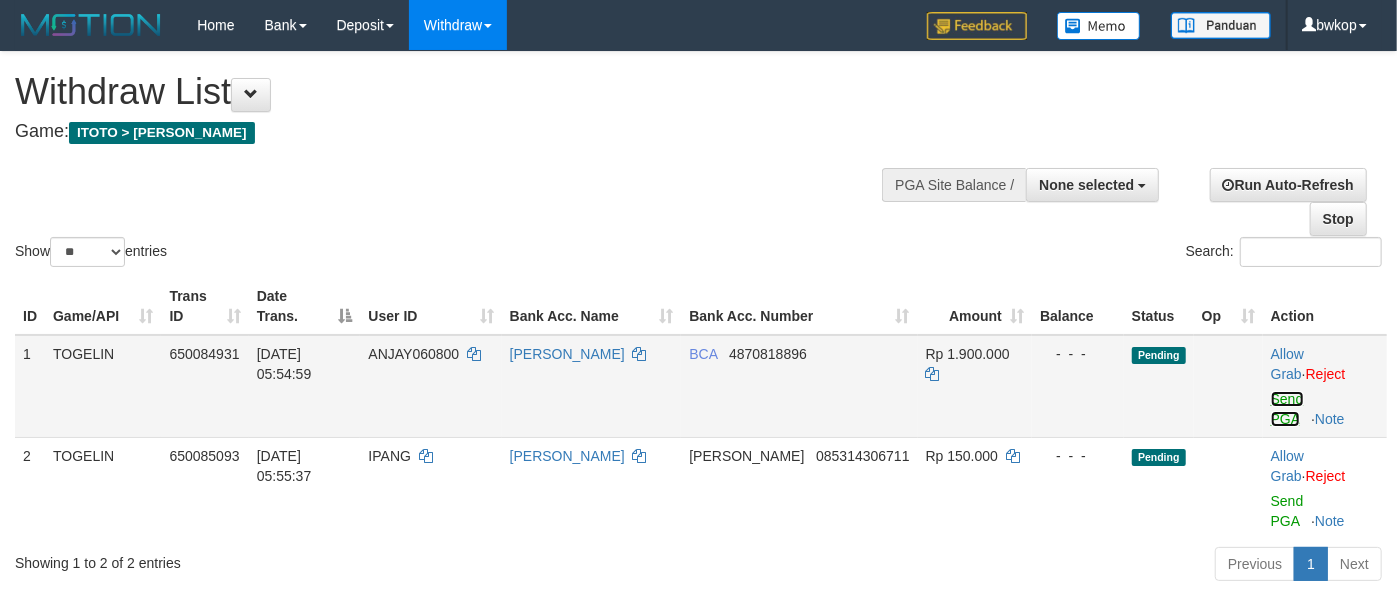 click on "Send PGA" at bounding box center (1287, 409) 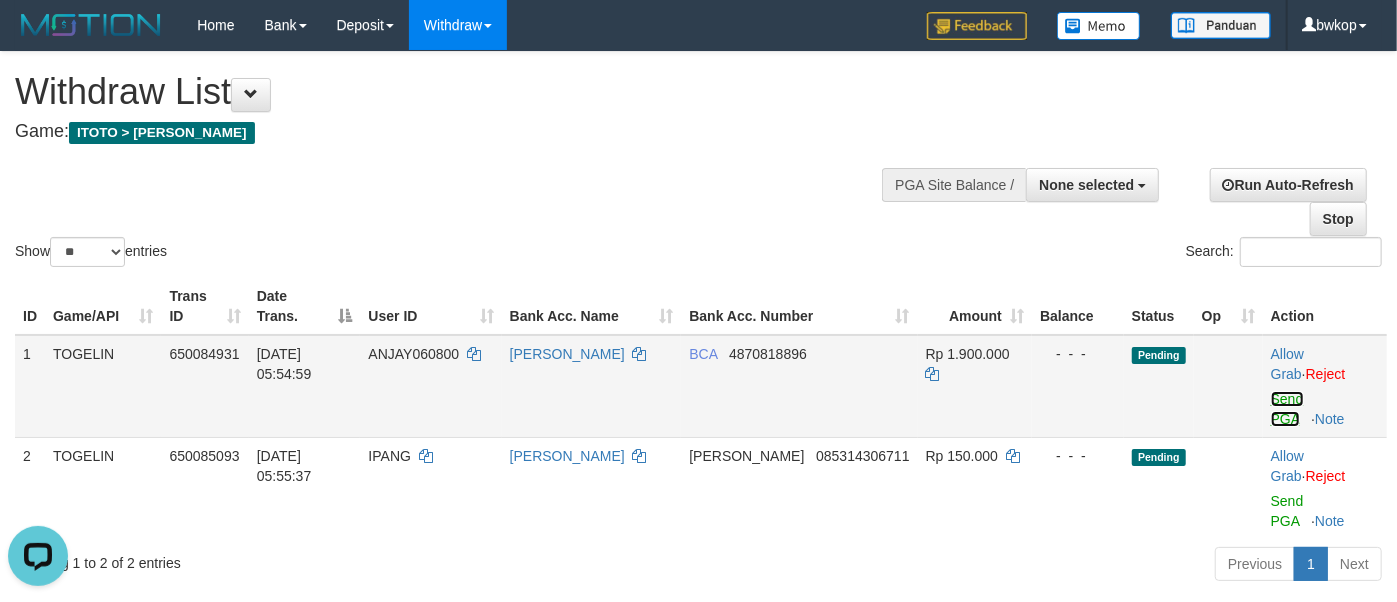 scroll, scrollTop: 0, scrollLeft: 0, axis: both 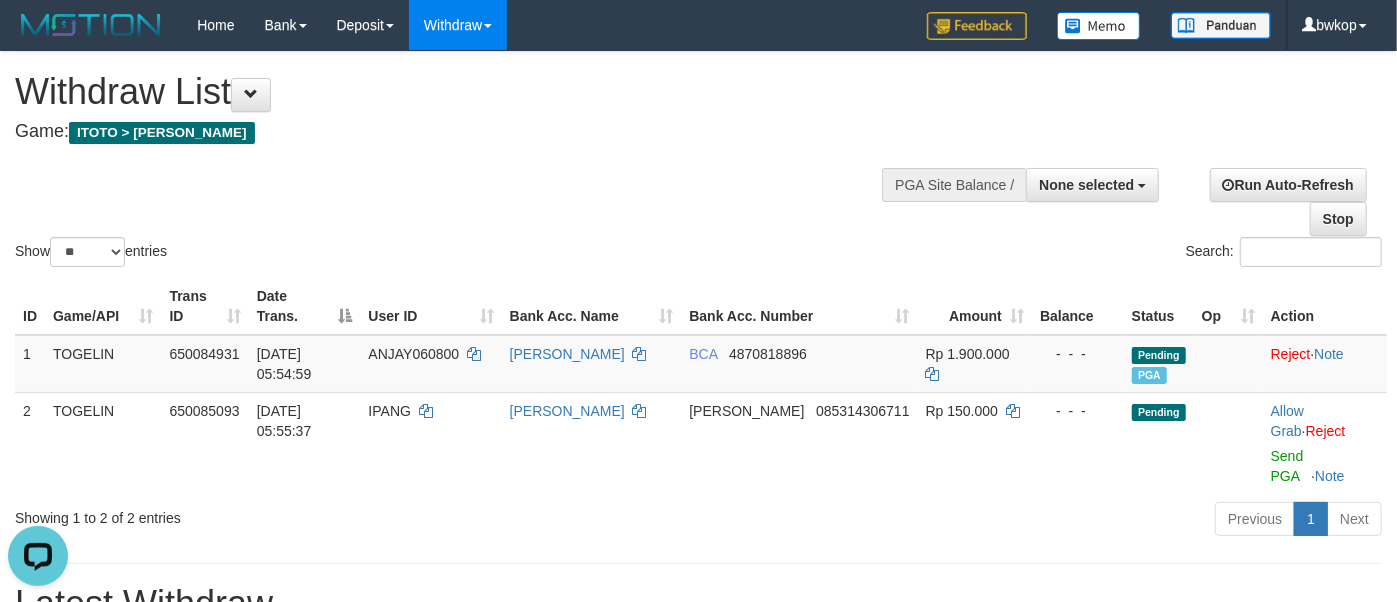 click on "Show  ** ** ** ***  entries Search:" at bounding box center [698, 161] 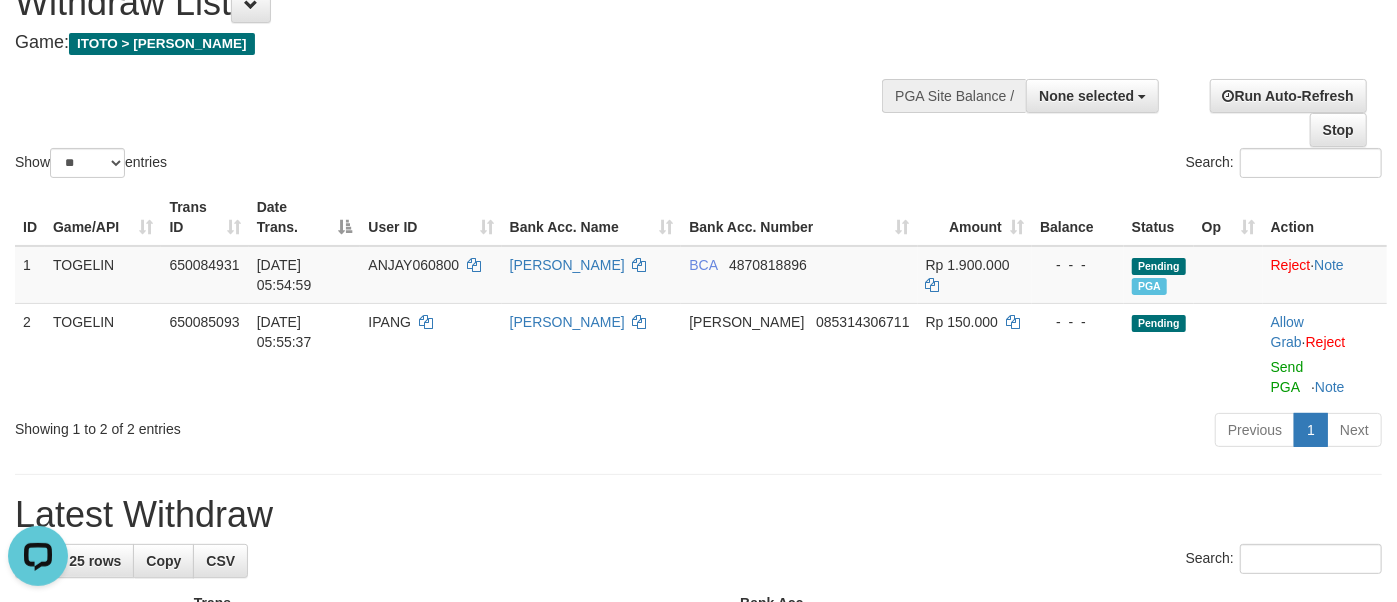 scroll, scrollTop: 0, scrollLeft: 0, axis: both 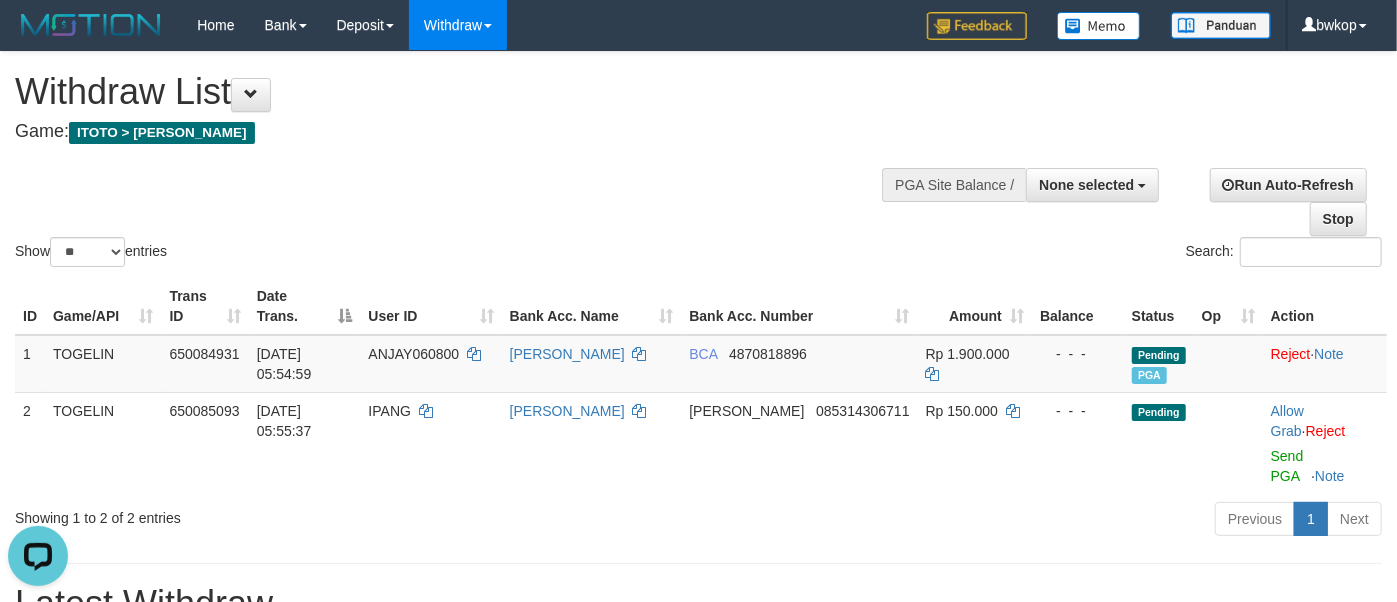 click on "Show  ** ** ** ***  entries Search:" at bounding box center (698, 161) 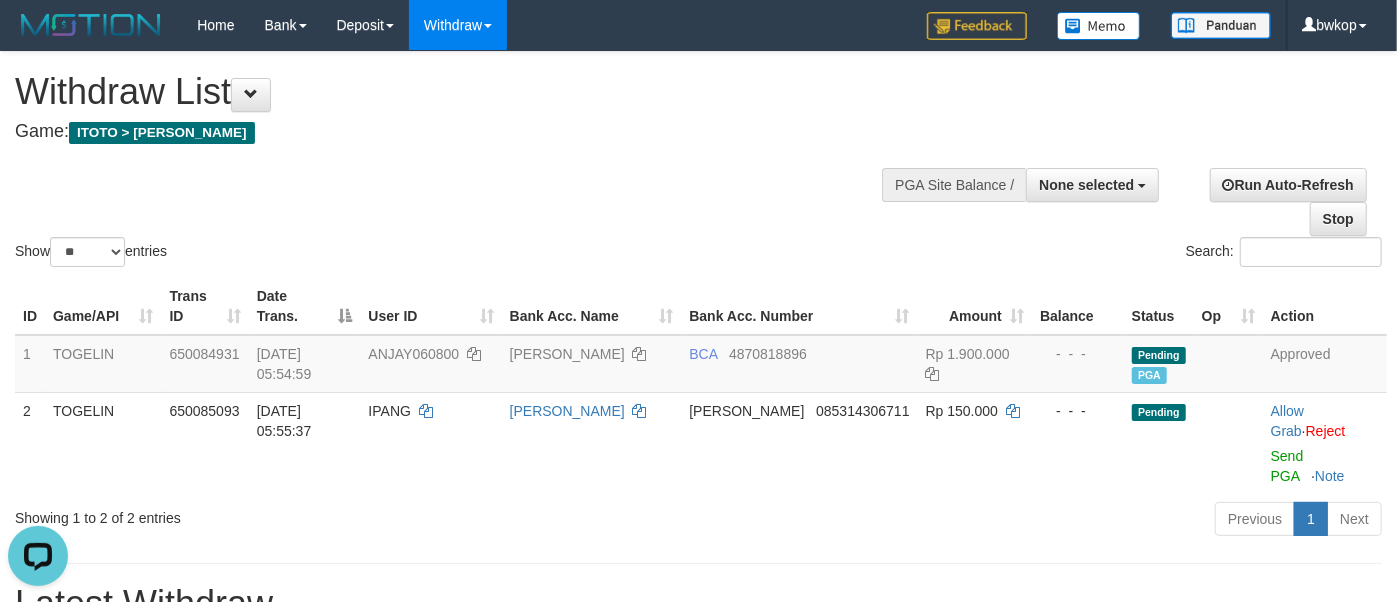 click at bounding box center (698, 152) 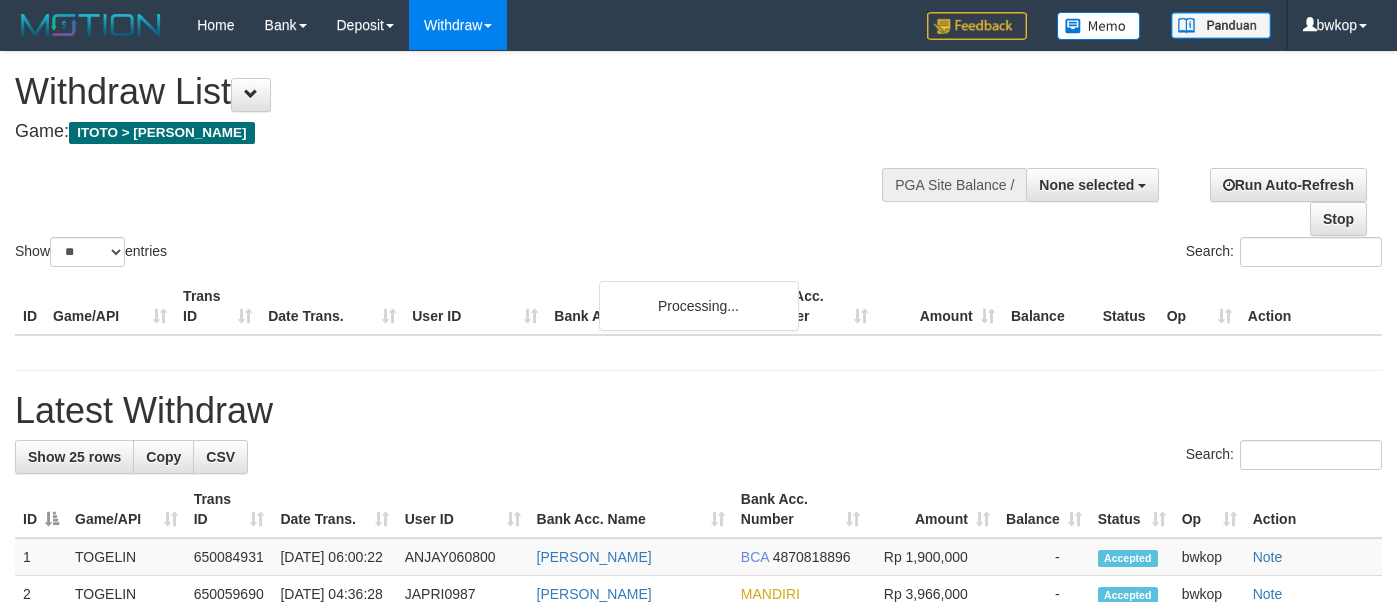 select 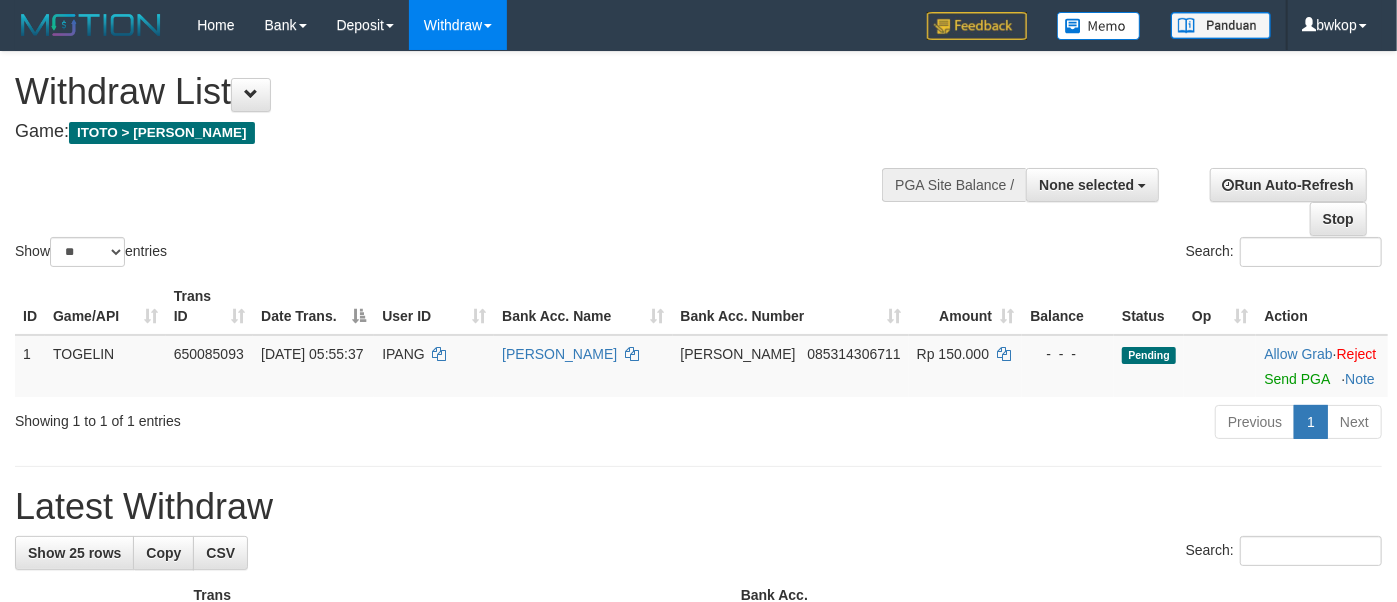 drag, startPoint x: 522, startPoint y: 168, endPoint x: 541, endPoint y: 186, distance: 26.172504 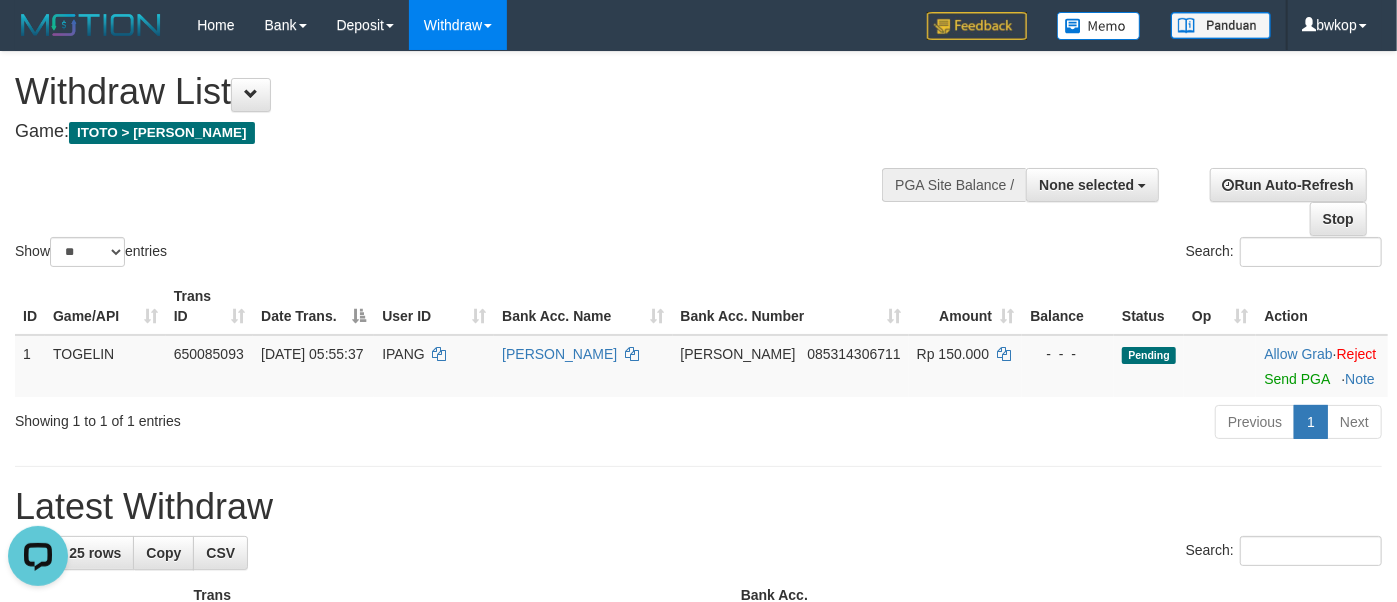 scroll, scrollTop: 0, scrollLeft: 0, axis: both 